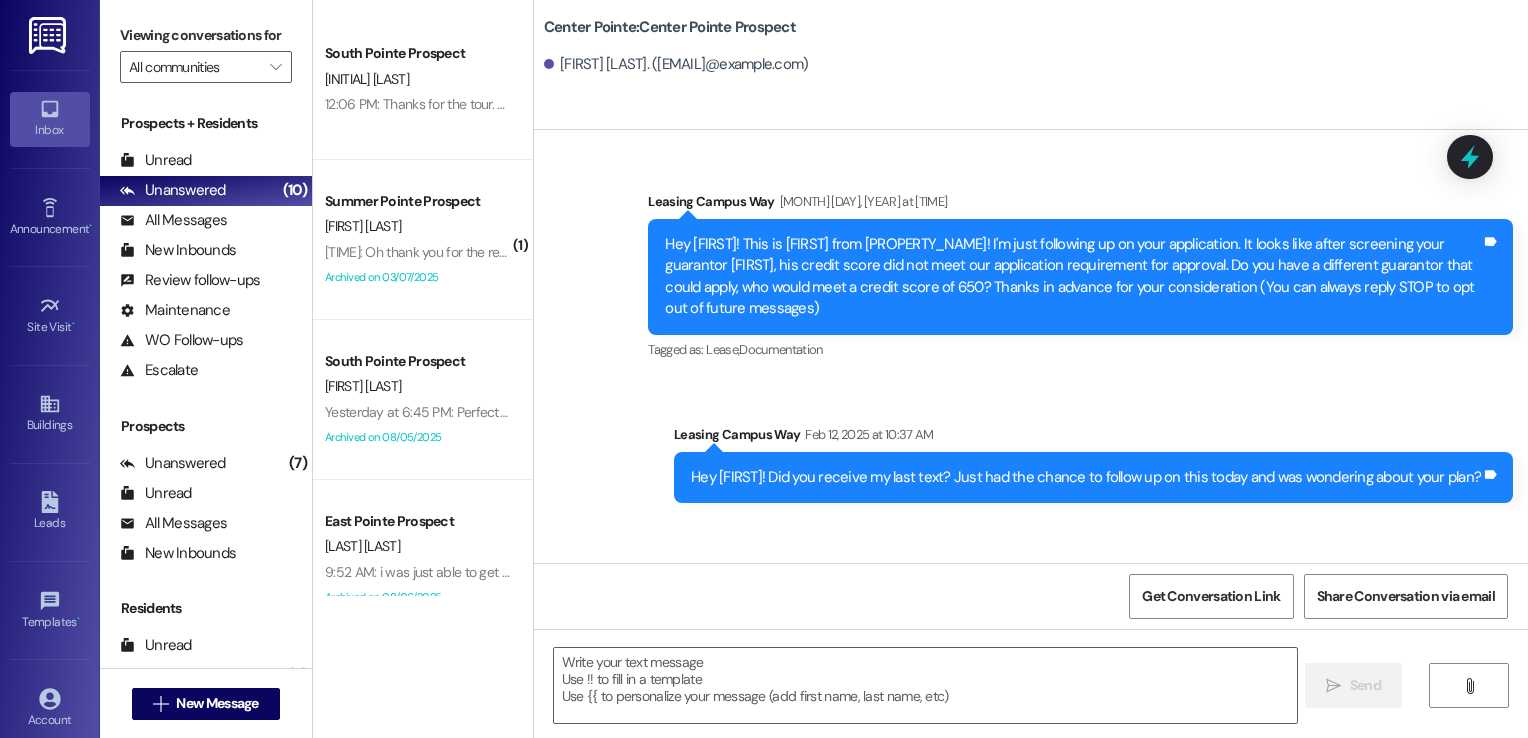 scroll, scrollTop: 0, scrollLeft: 0, axis: both 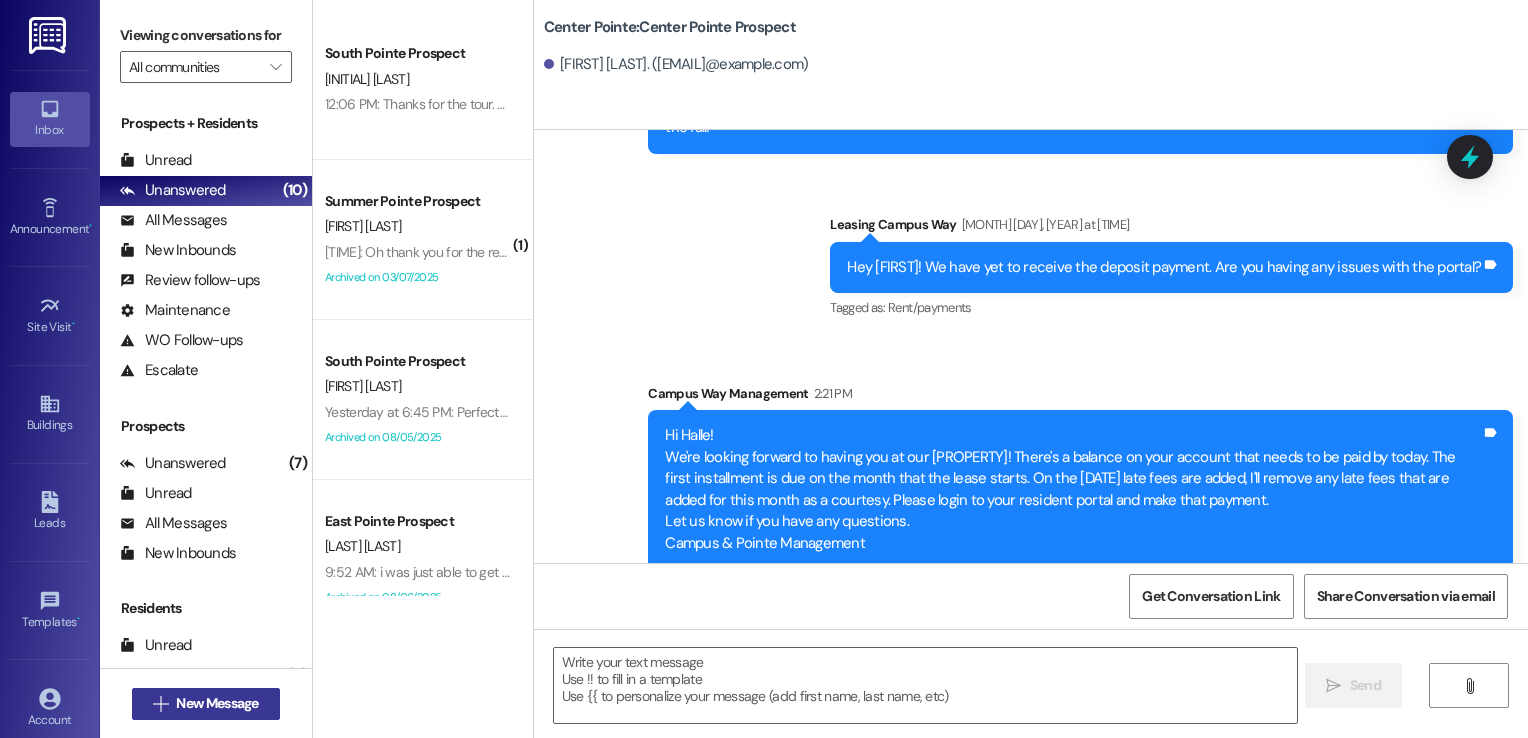 click on "New Message" at bounding box center [217, 703] 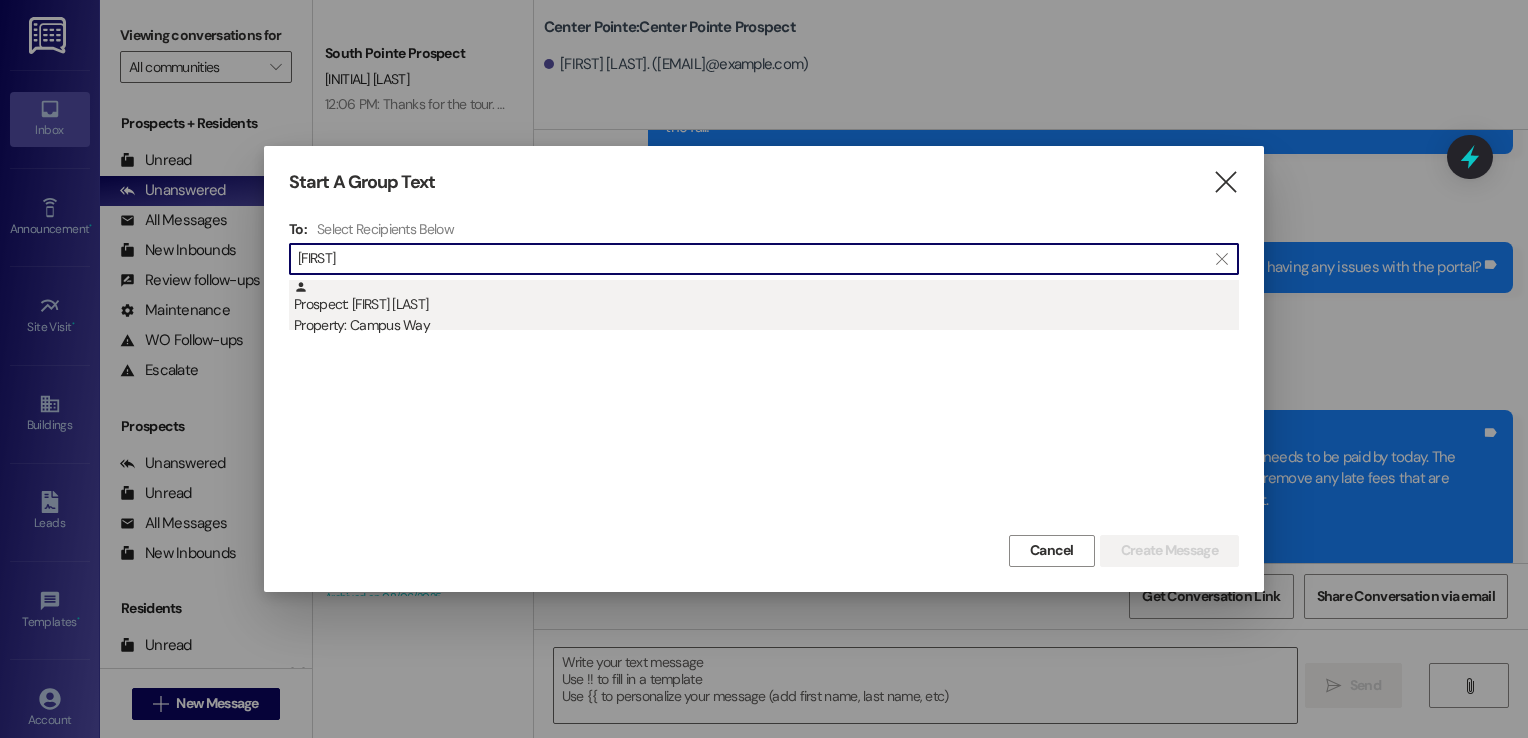 type on "[FIRST]" 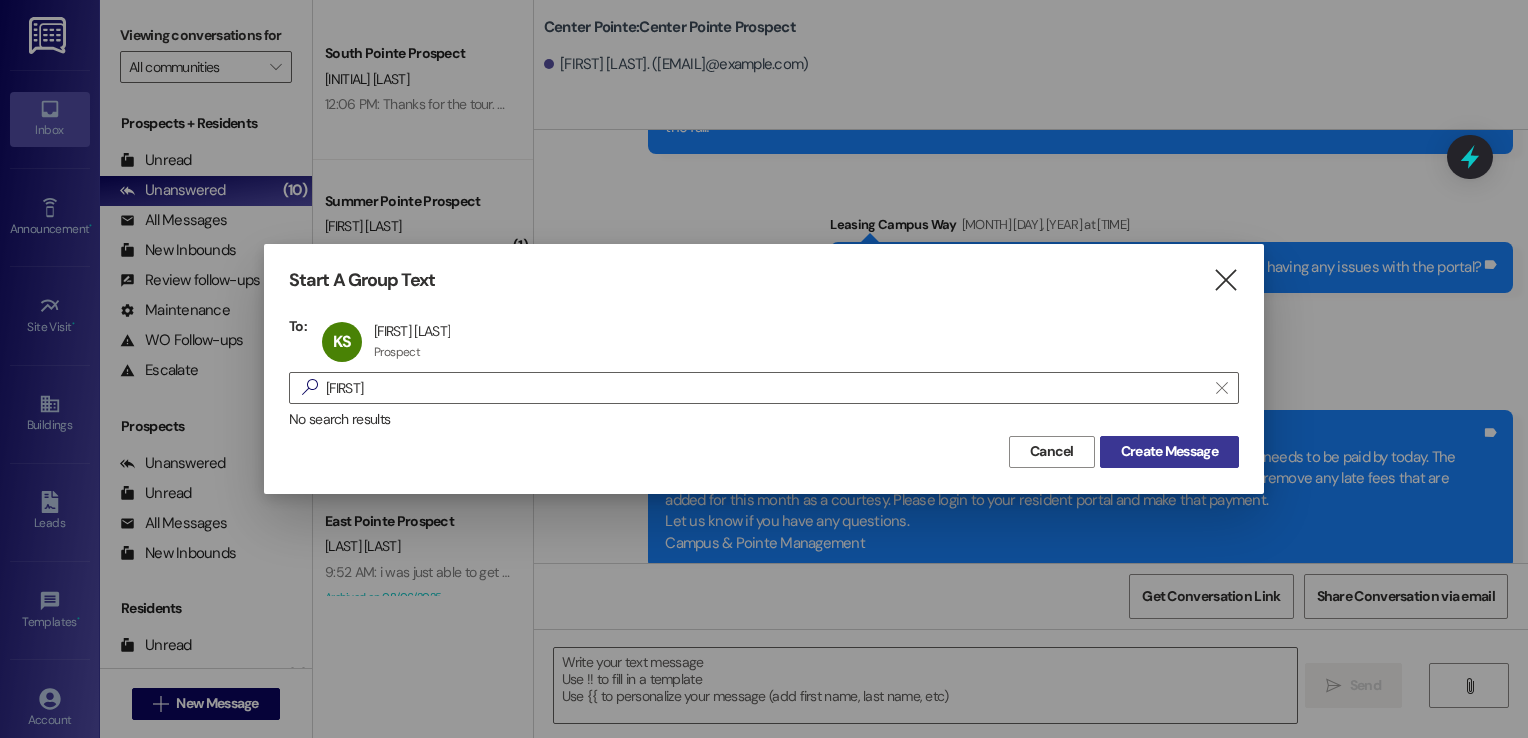 drag, startPoint x: 1179, startPoint y: 444, endPoint x: 1137, endPoint y: 452, distance: 42.755116 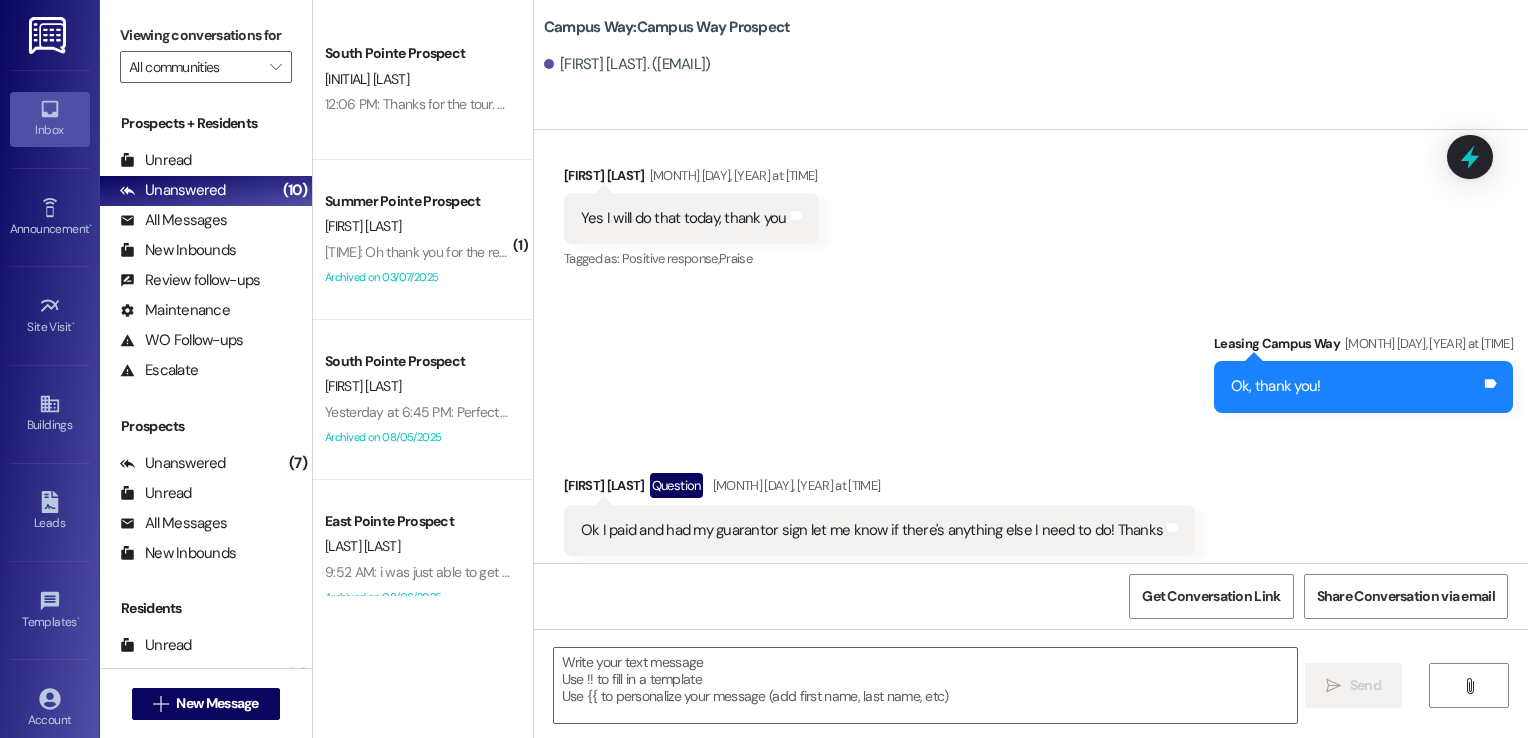 scroll, scrollTop: 1902, scrollLeft: 0, axis: vertical 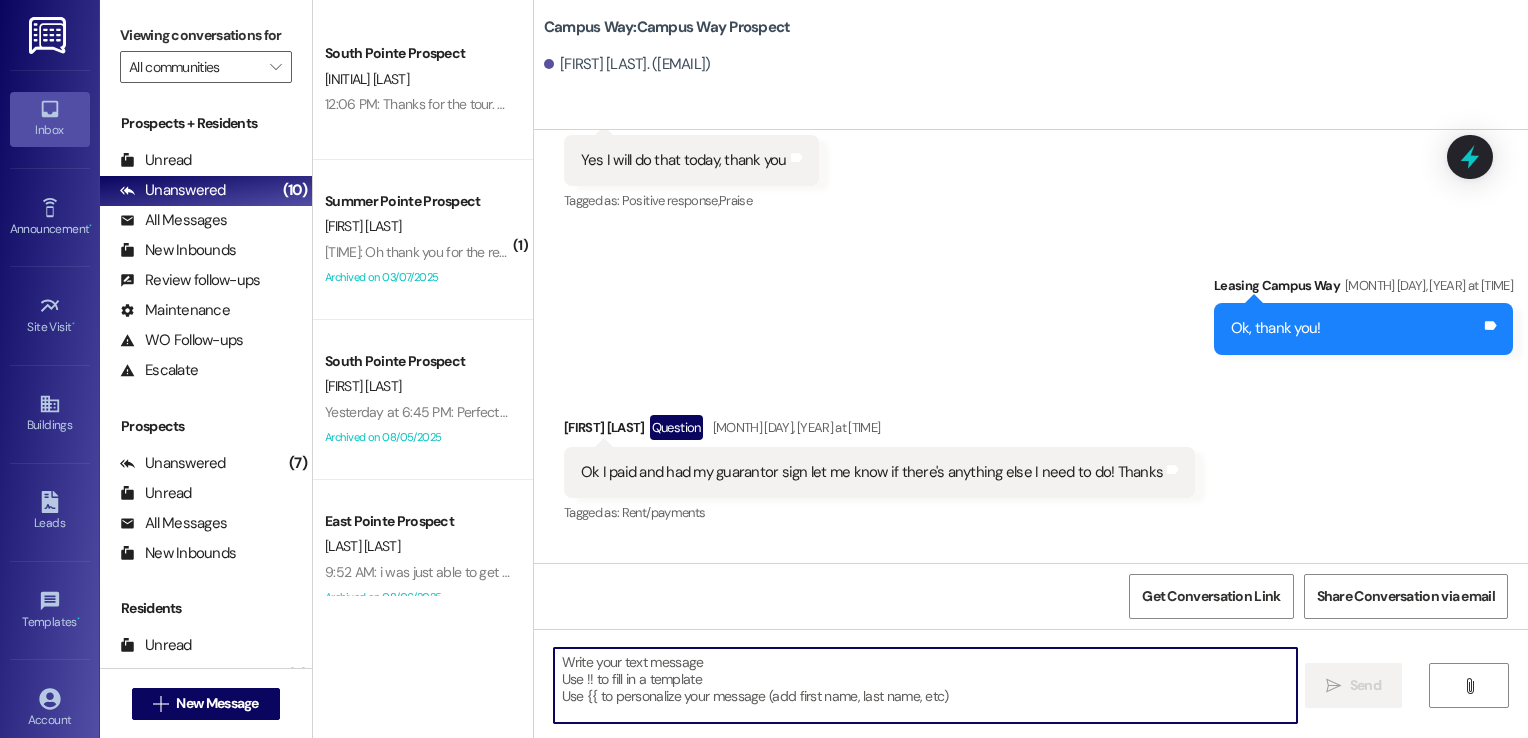 click at bounding box center [926, 685] 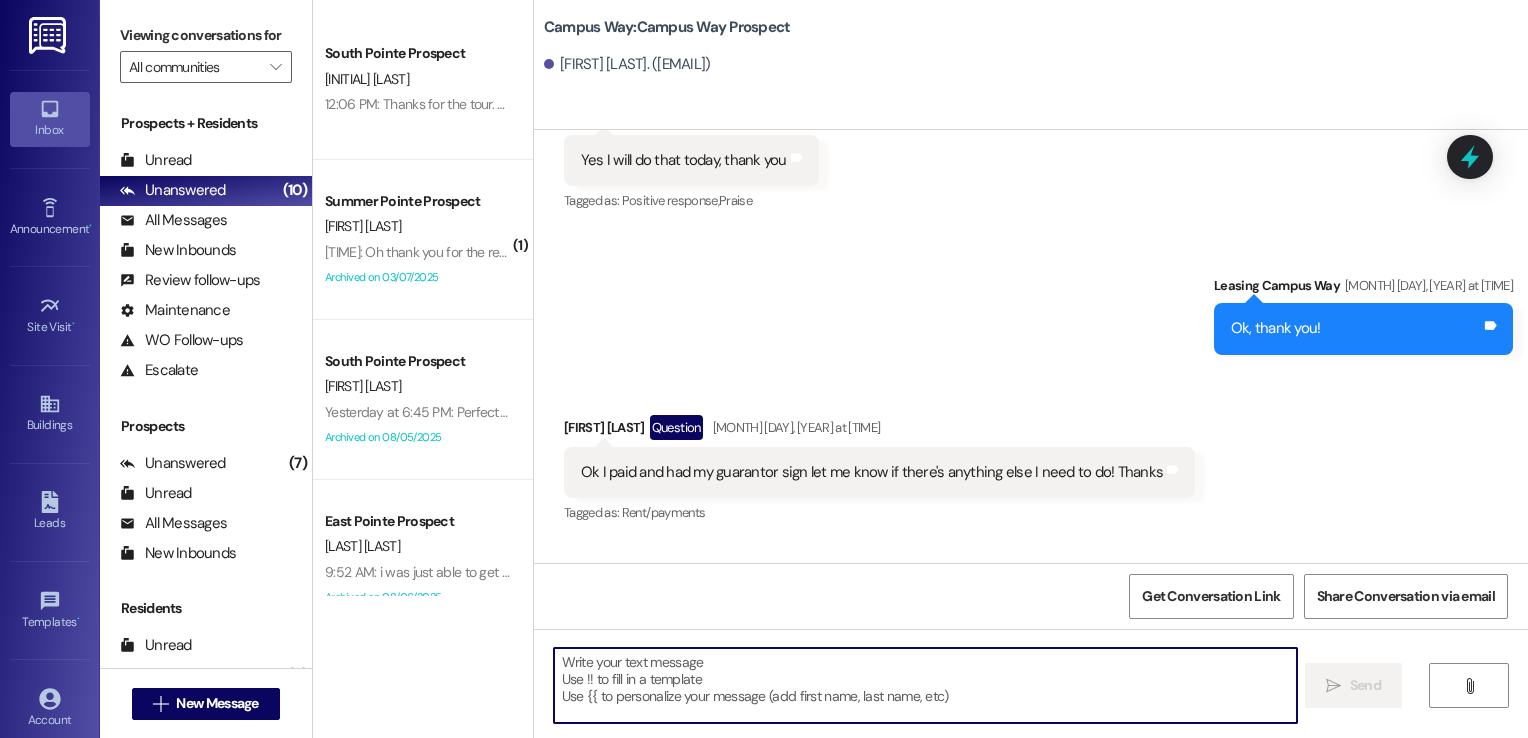 paste on "Hi {{first_name}}!
We're looking forward to having you at our {{property}}! There's a balance on your account that needs to be paid by today. The first installment is due on the month that the lease starts. On the [DATE] late fees are added, I'll remove any late fees that are added for this month as a courtesy. Please login to your resident portal and make that payment.
Let us know if you have any questions.
[COMPANY]" 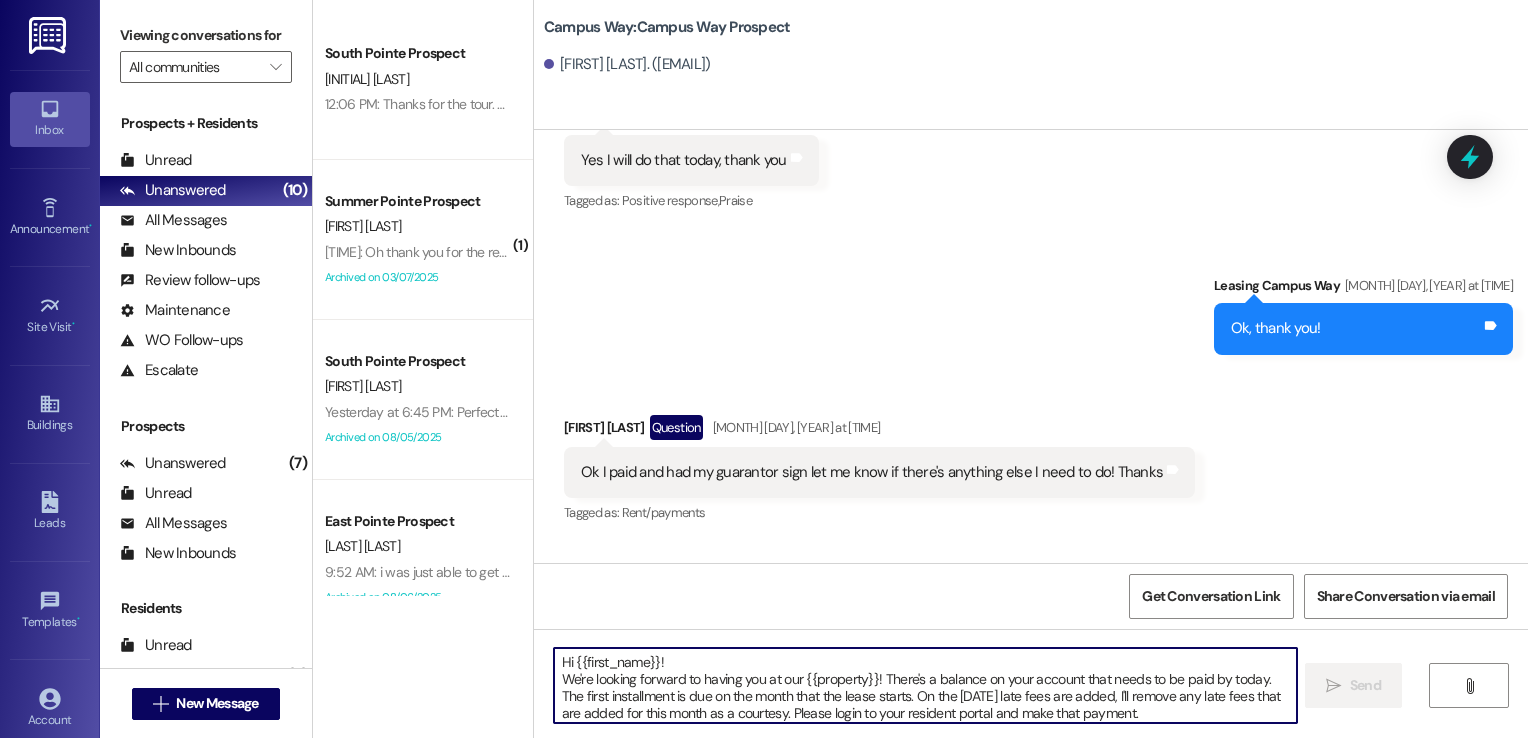 scroll, scrollTop: 33, scrollLeft: 0, axis: vertical 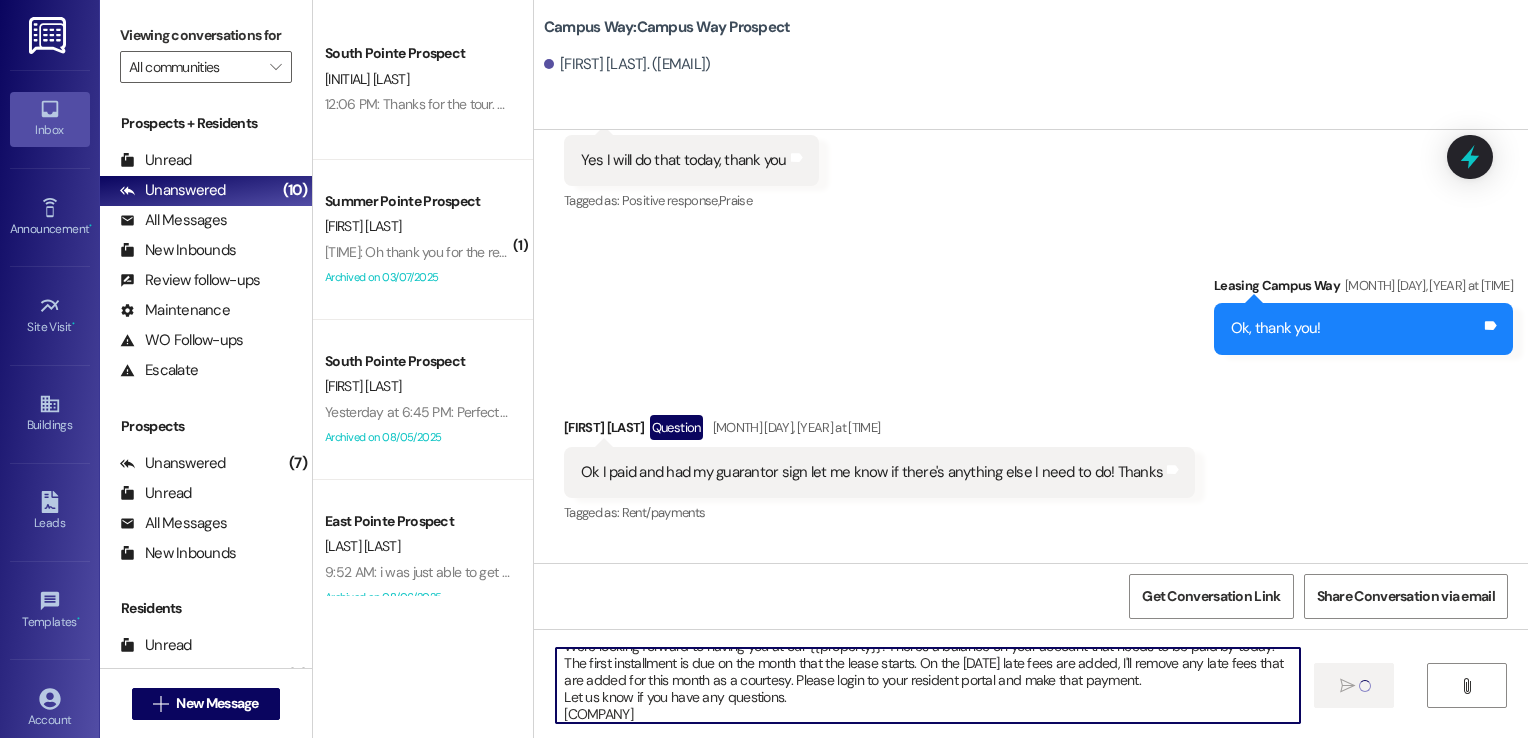 type 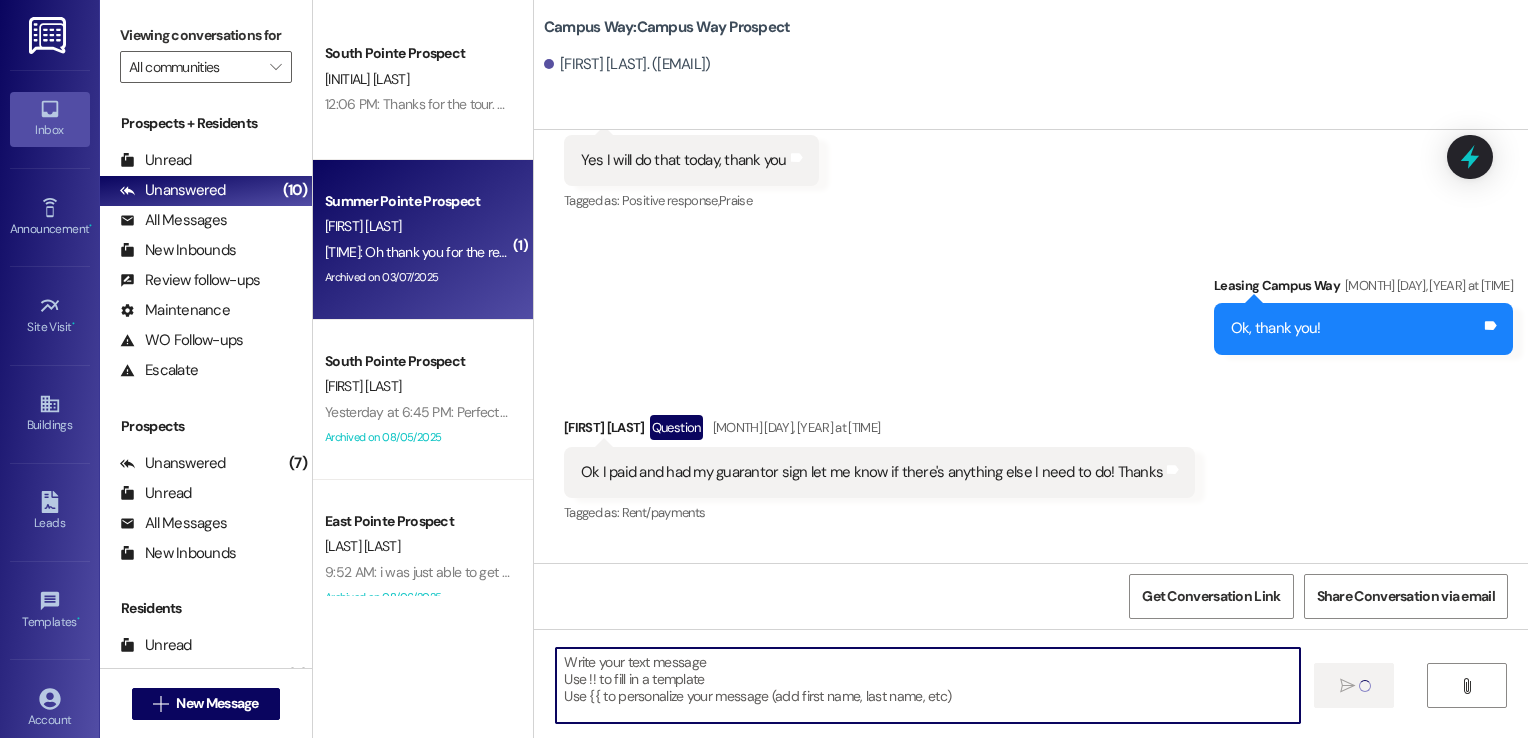 scroll, scrollTop: 0, scrollLeft: 0, axis: both 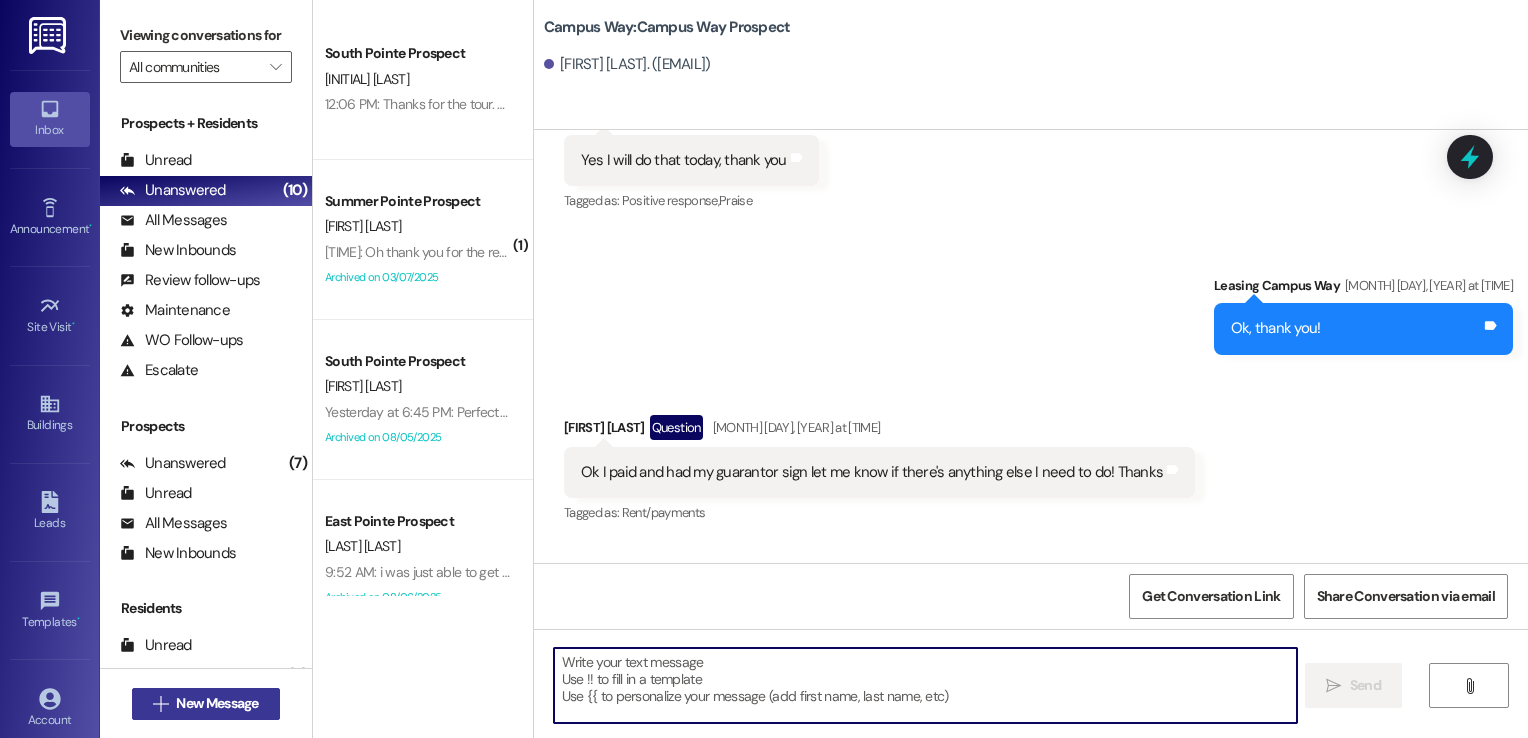 click on "New Message" at bounding box center (217, 703) 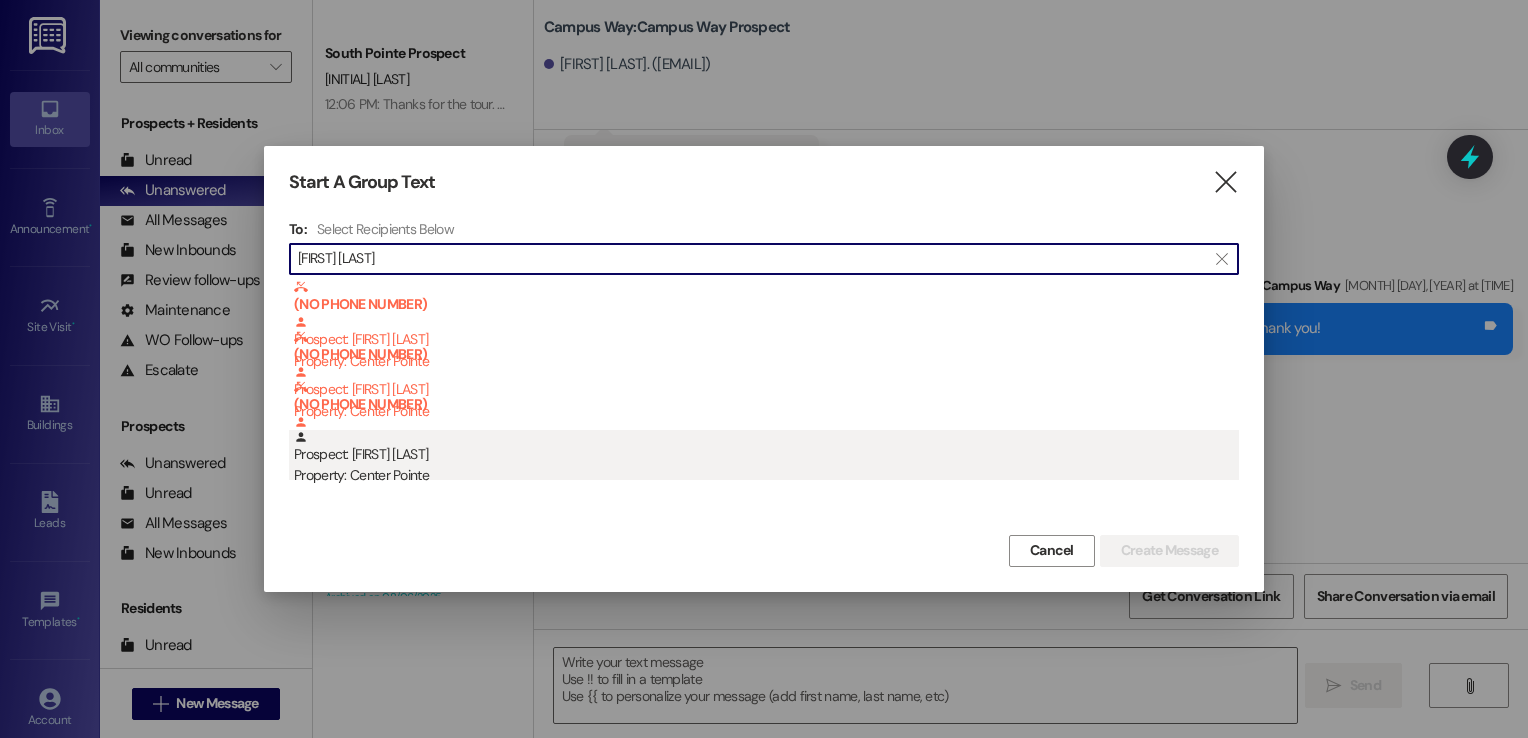 type on "[FIRST] [LAST]" 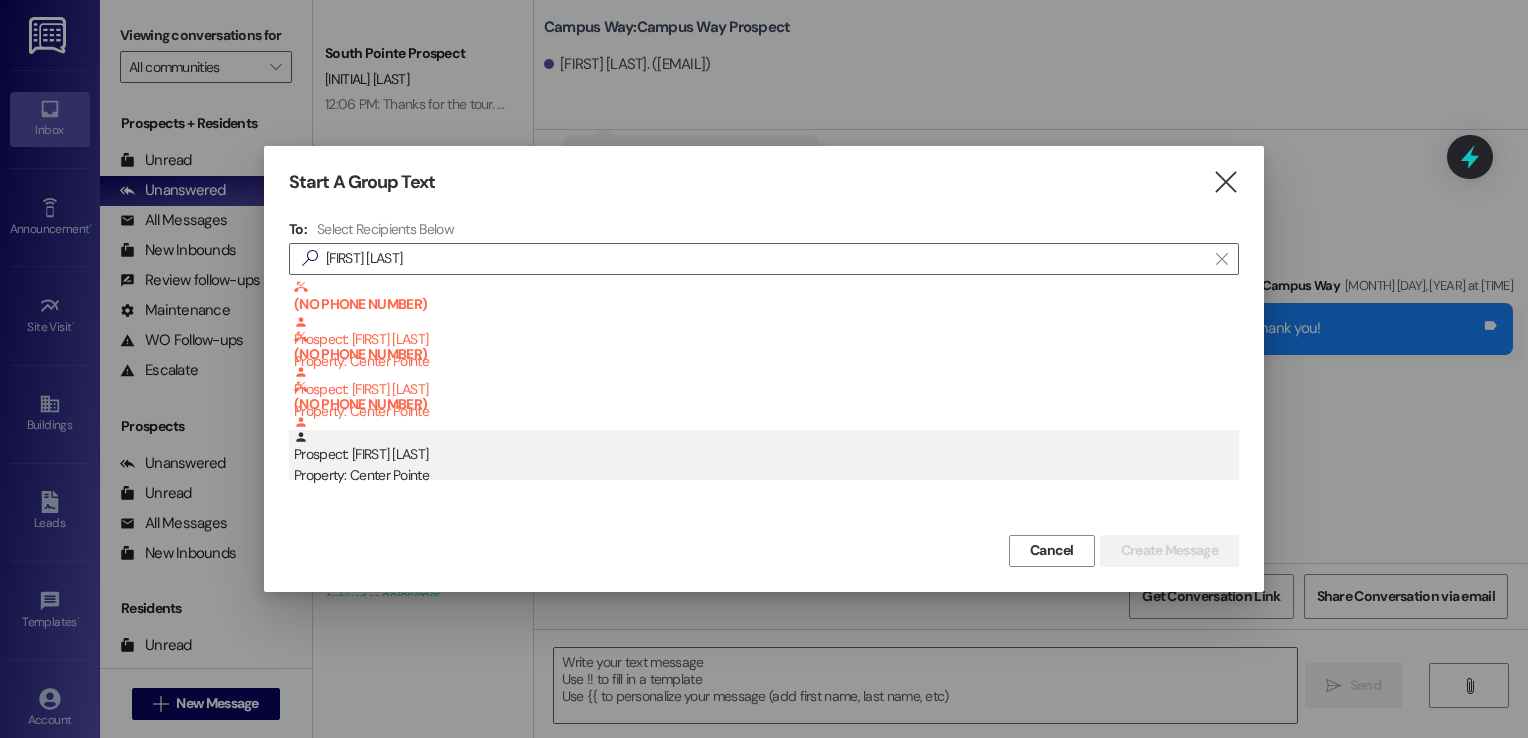 click on "Prospect: [FIRST] [LAST] Property: [PROPERTY]" at bounding box center (766, 458) 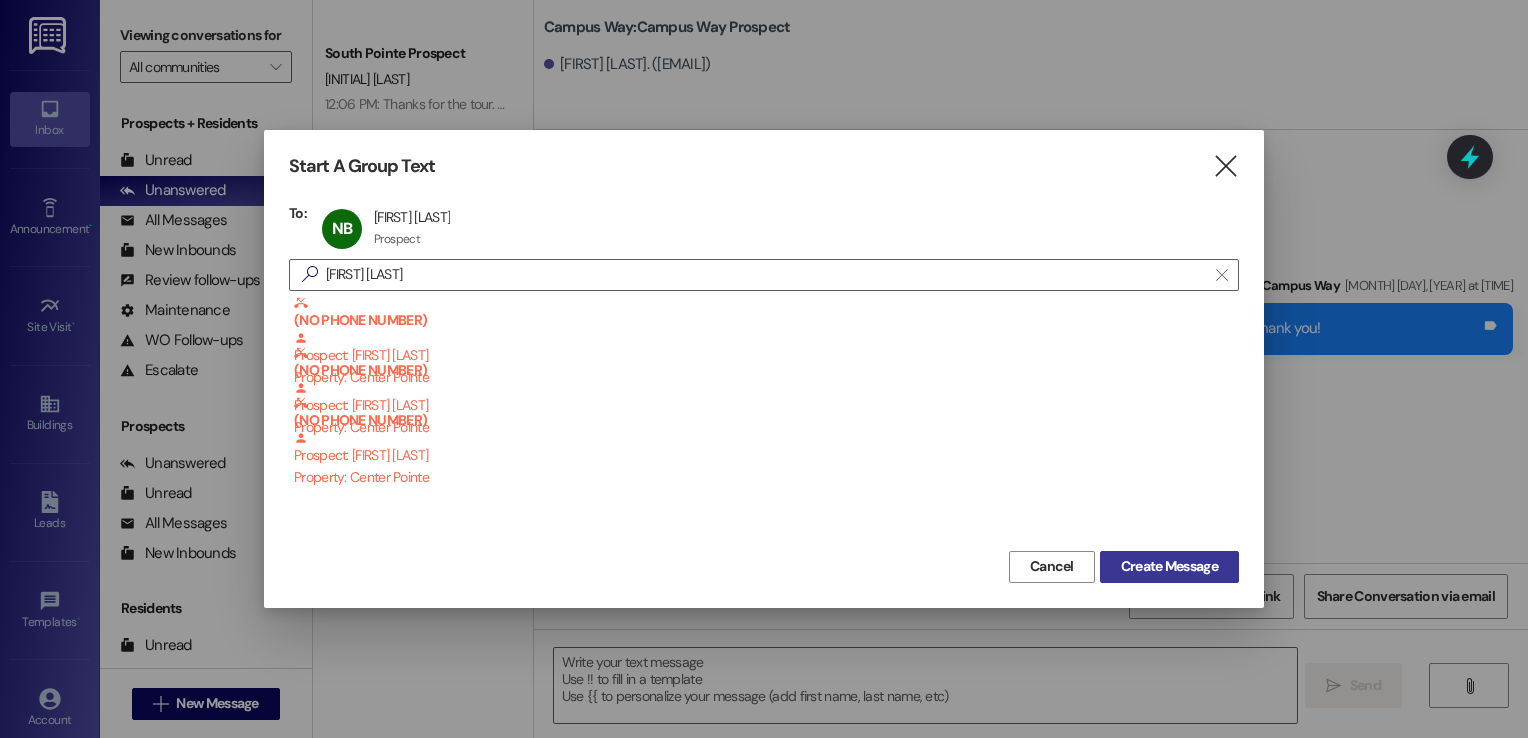 click on "Create Message" at bounding box center [1169, 566] 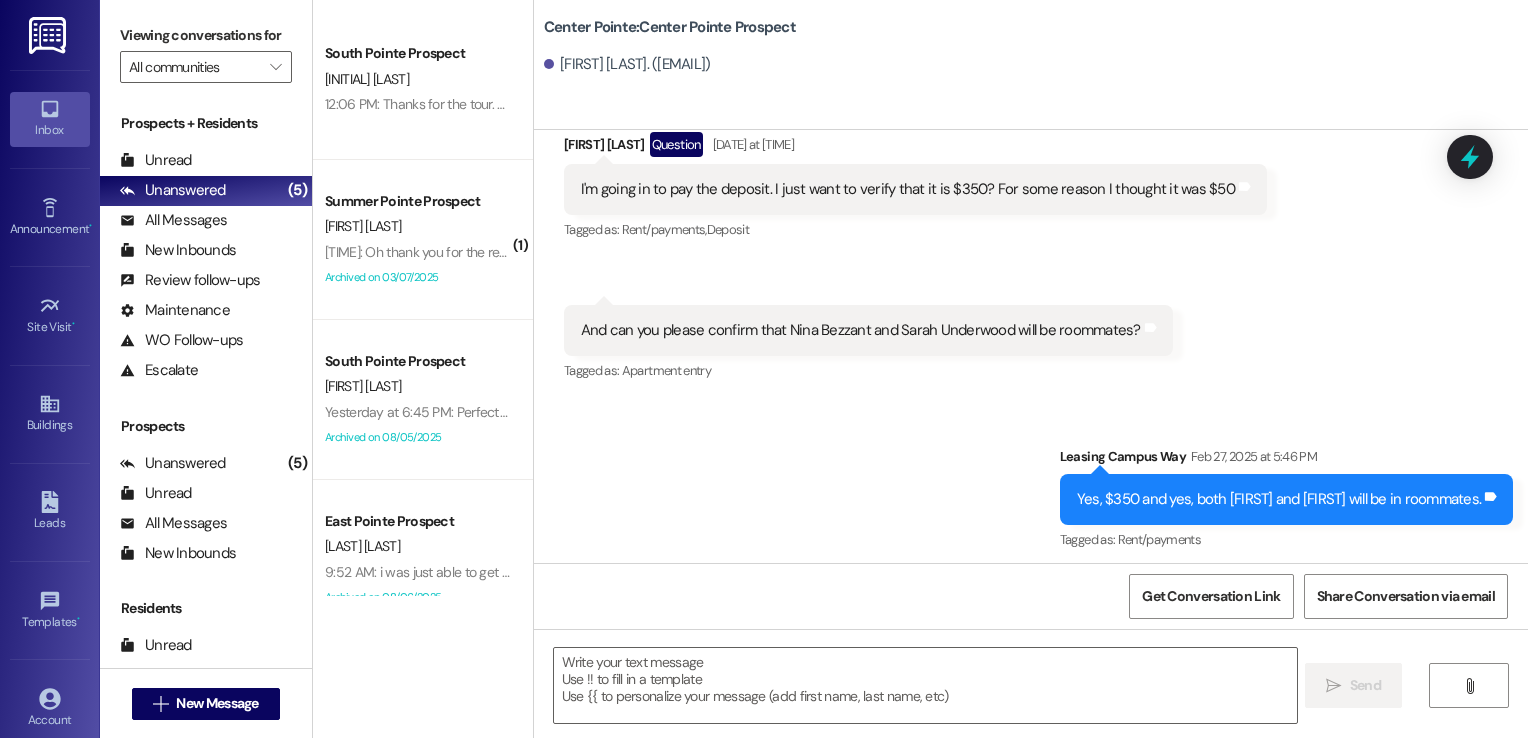 scroll, scrollTop: 1555, scrollLeft: 0, axis: vertical 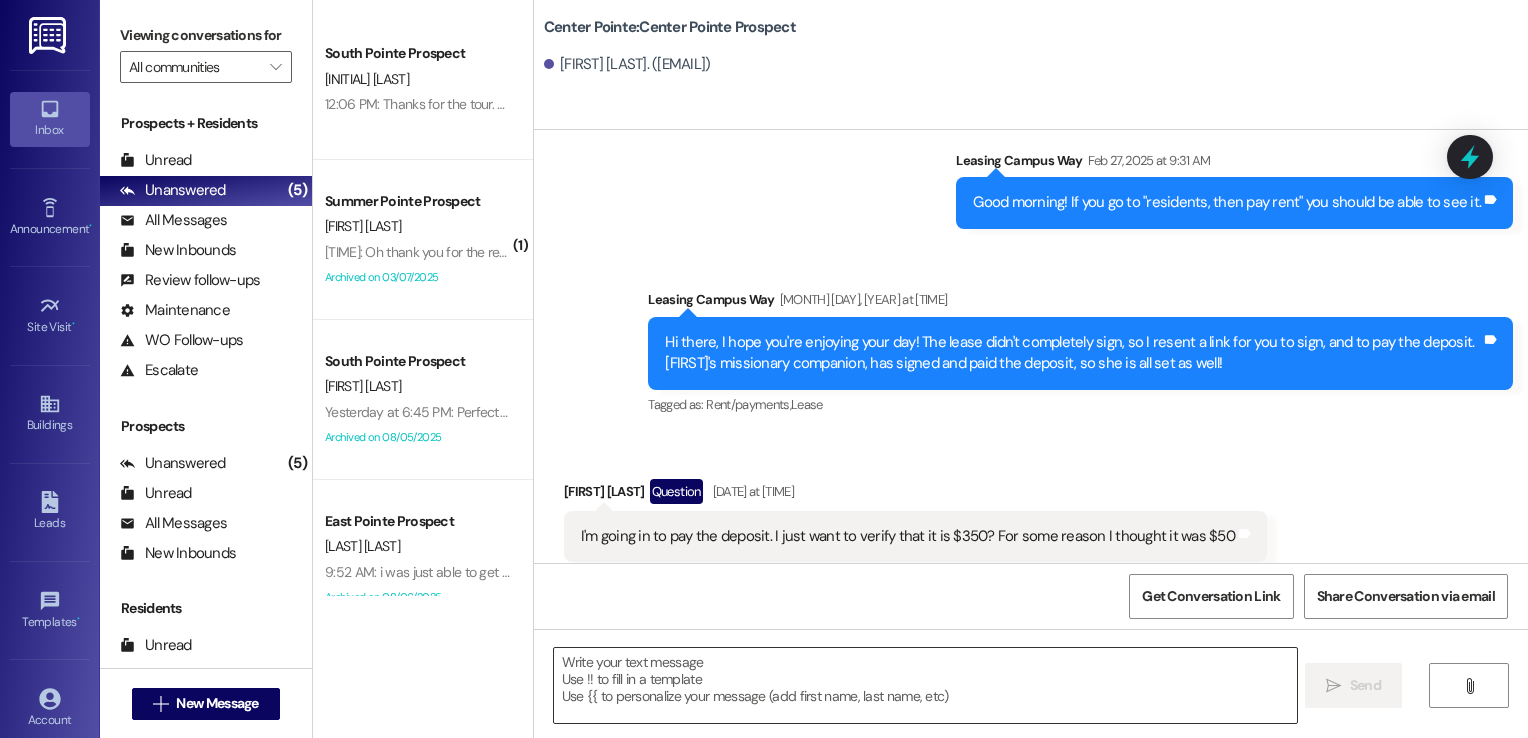 click at bounding box center (926, 685) 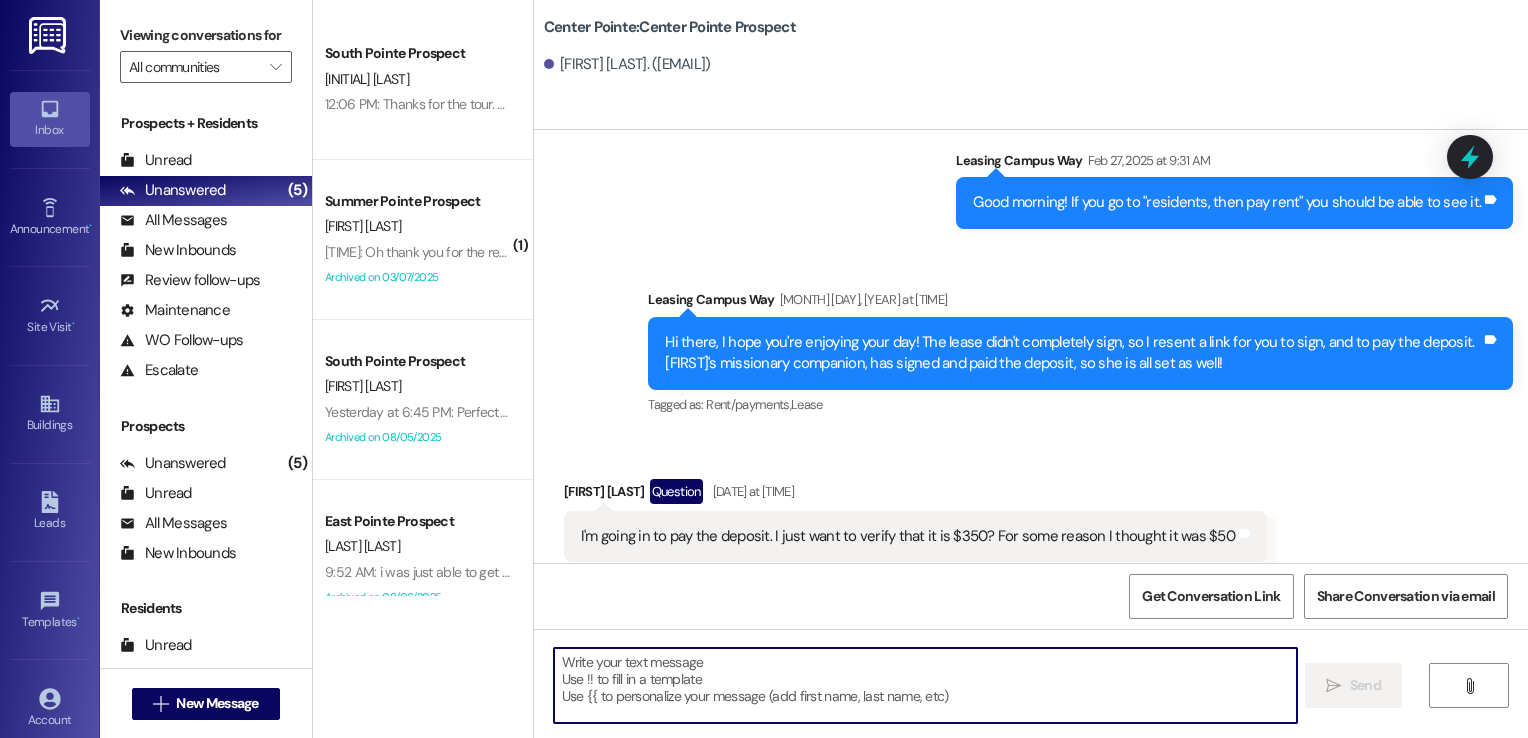 paste on "Hi {{first_name}}!
We're looking forward to having you at our {{property}}! There's a balance on your account that needs to be paid by today. The first installment is due on the month that the lease starts. On the [DATE] late fees are added, I'll remove any late fees that are added for this month as a courtesy. Please login to your resident portal and make that payment.
Let us know if you have any questions.
[COMPANY]" 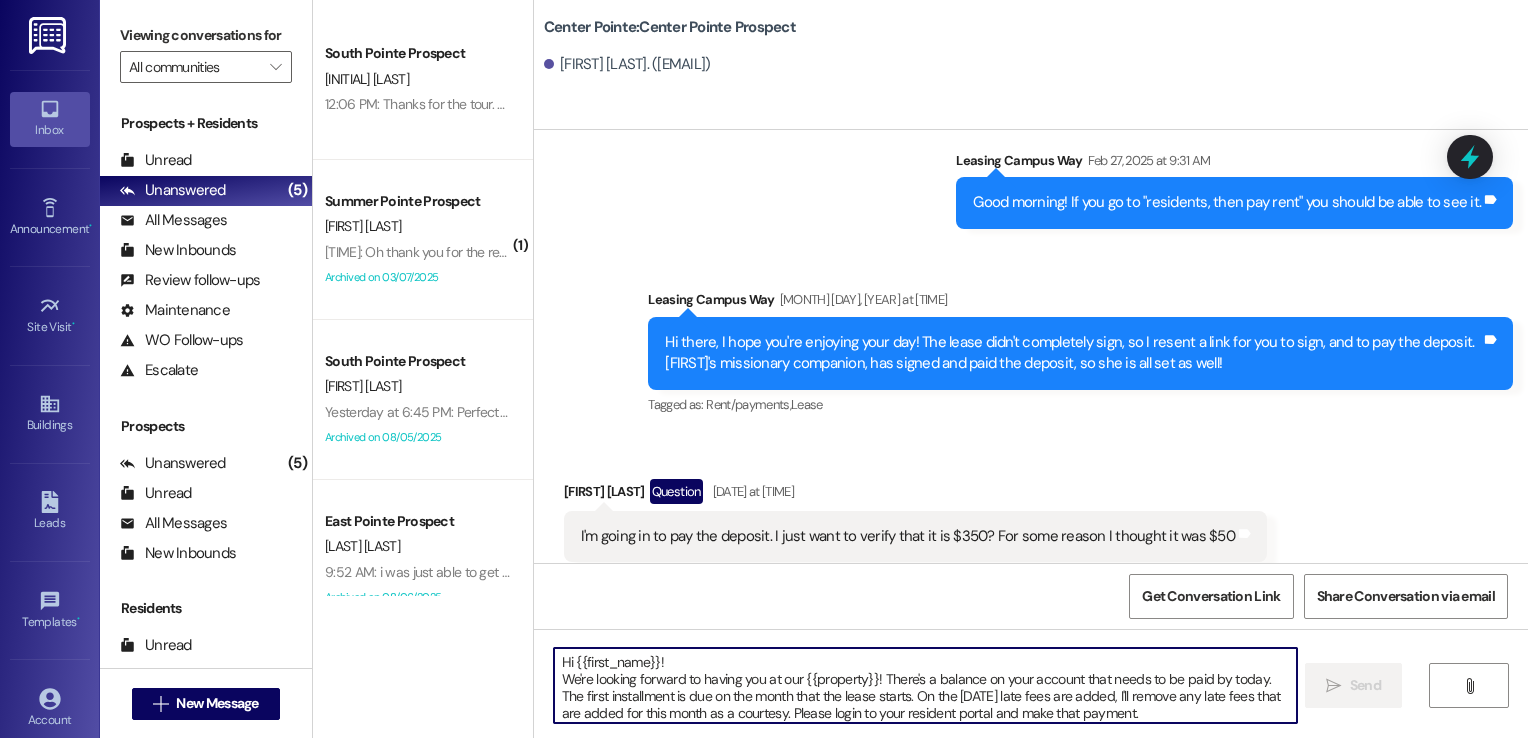 scroll, scrollTop: 33, scrollLeft: 0, axis: vertical 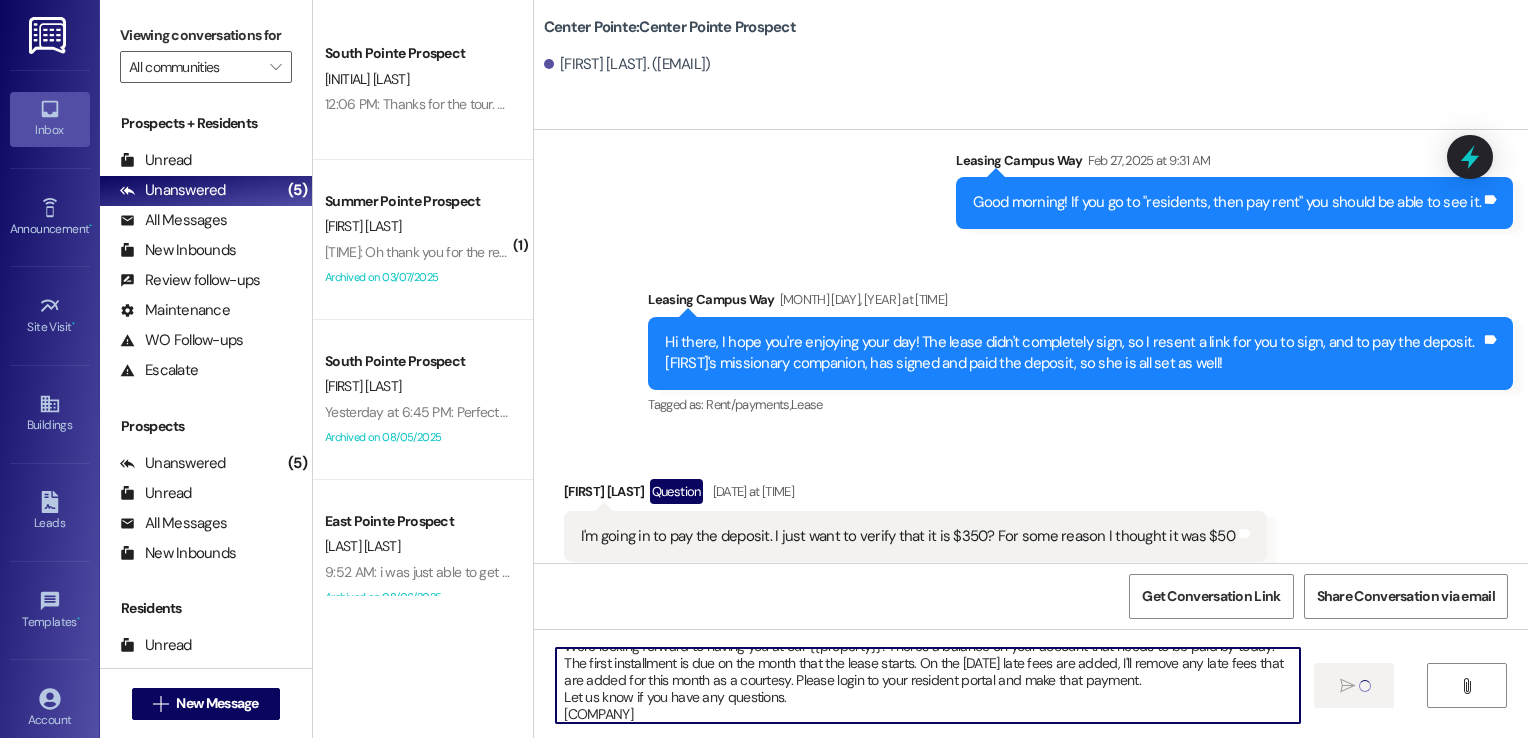 type 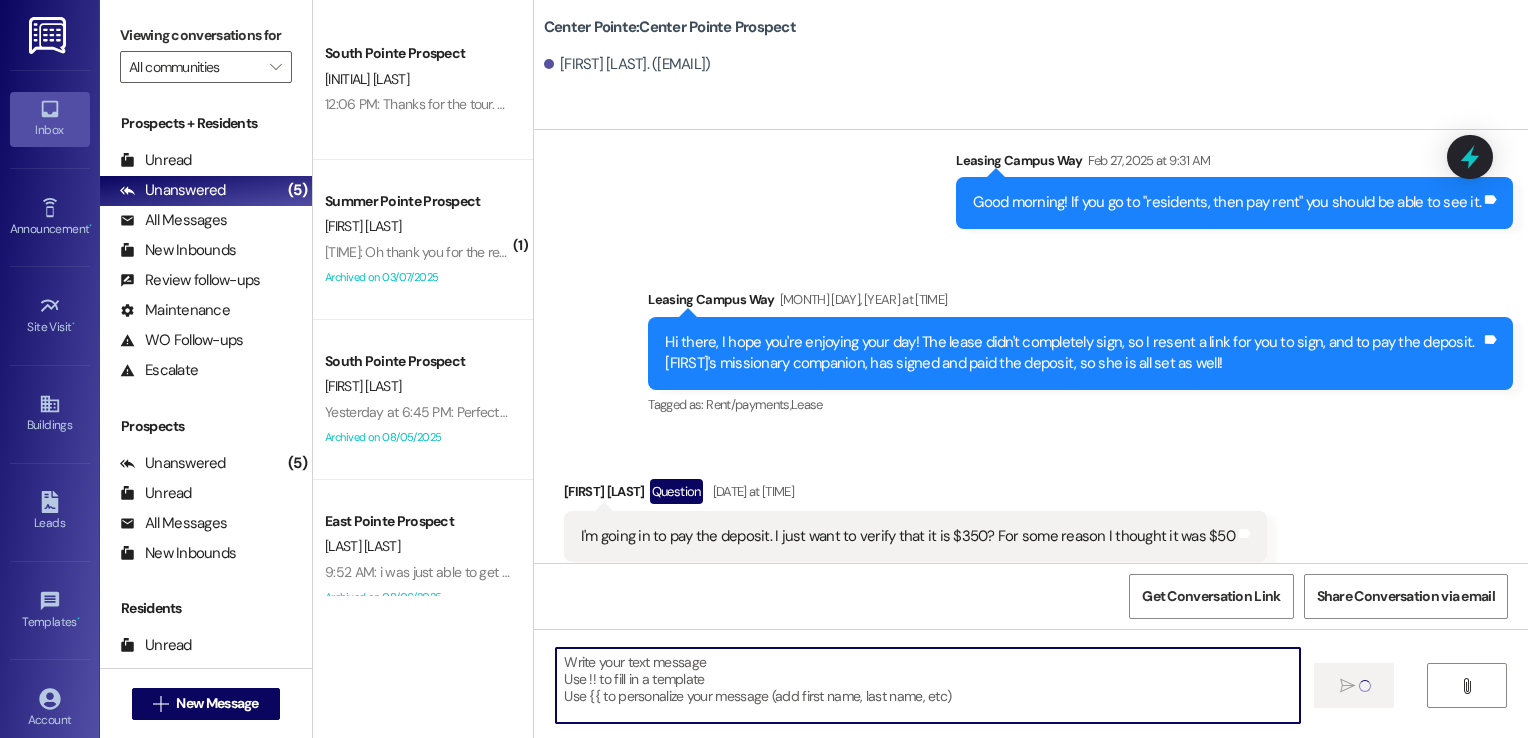 scroll, scrollTop: 0, scrollLeft: 0, axis: both 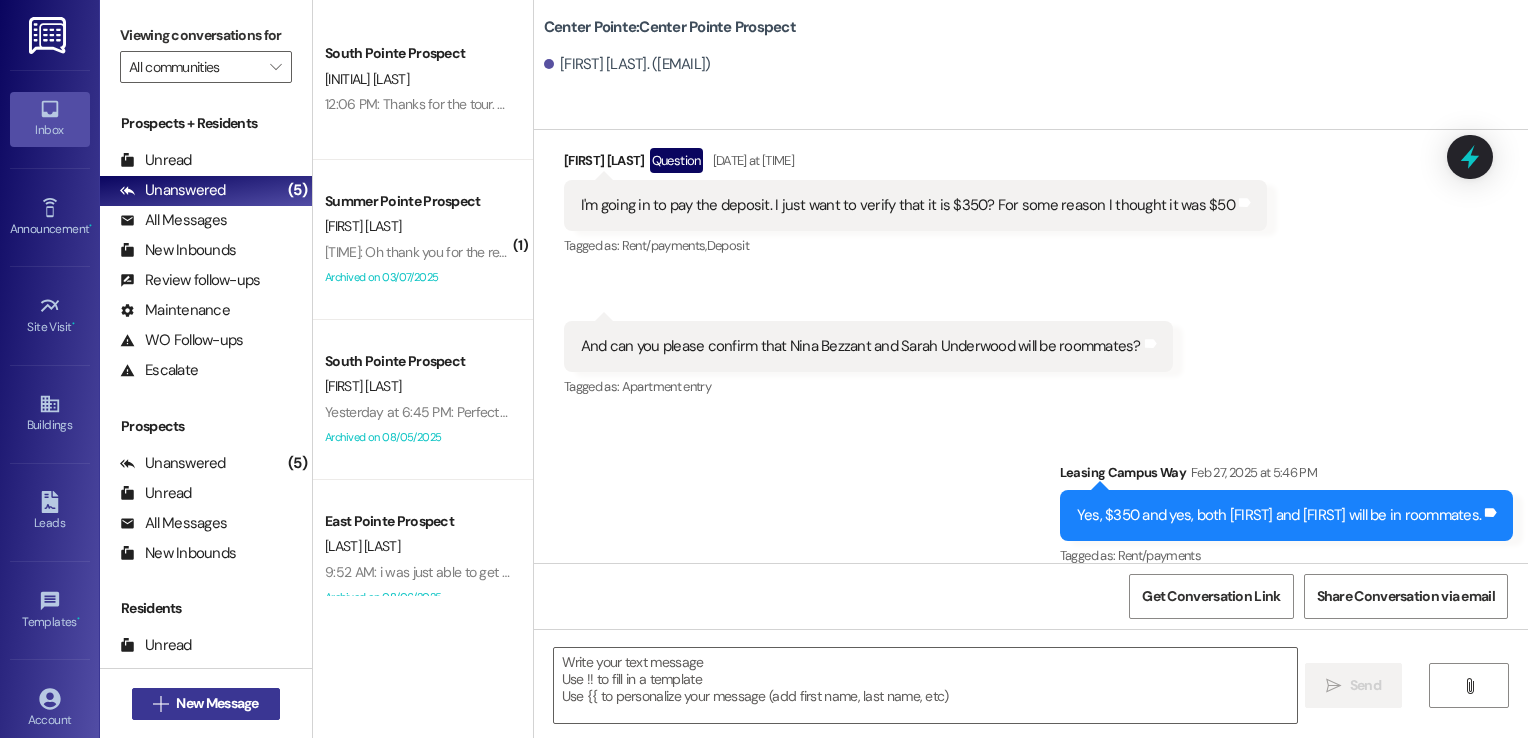 click on "New Message" at bounding box center (217, 703) 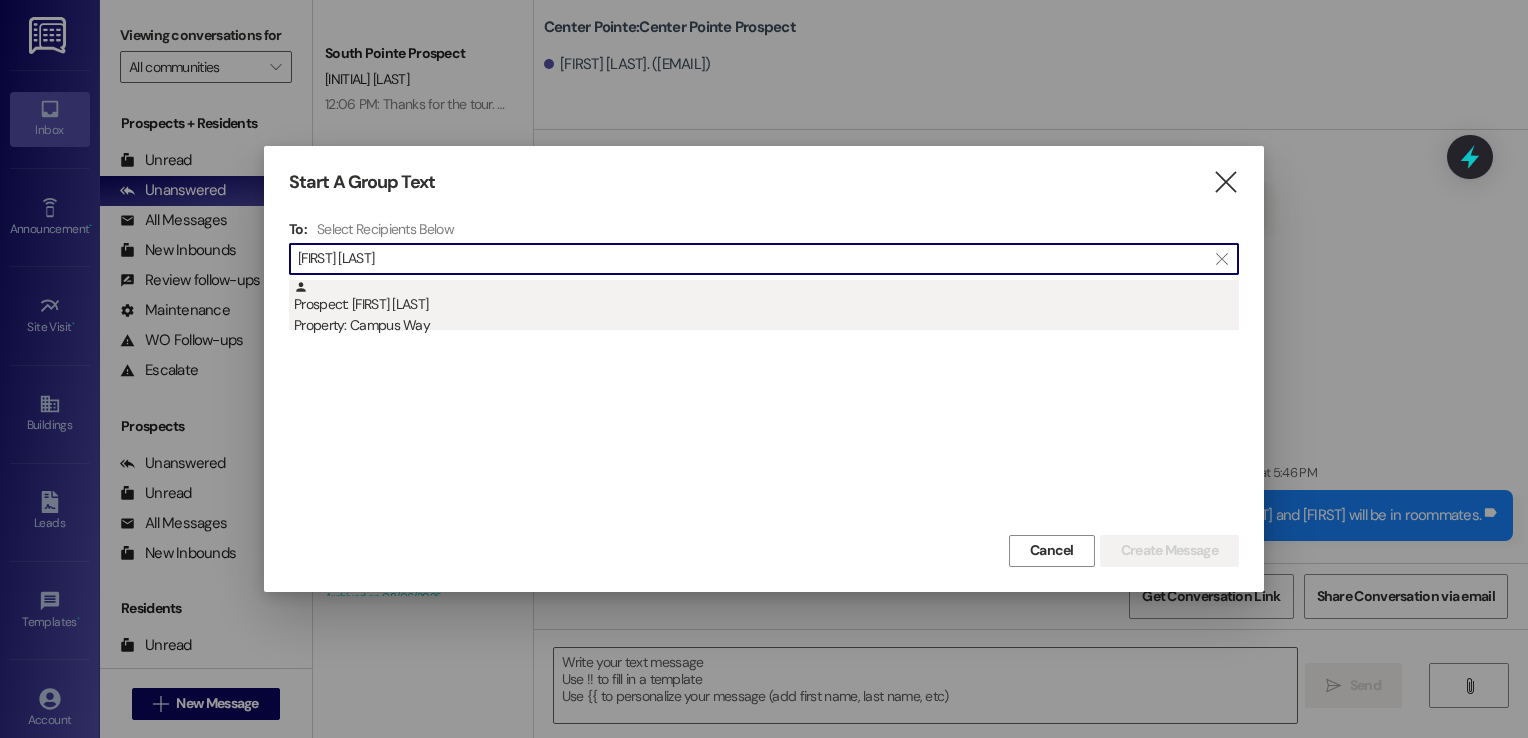 type on "[FIRST] [LAST]" 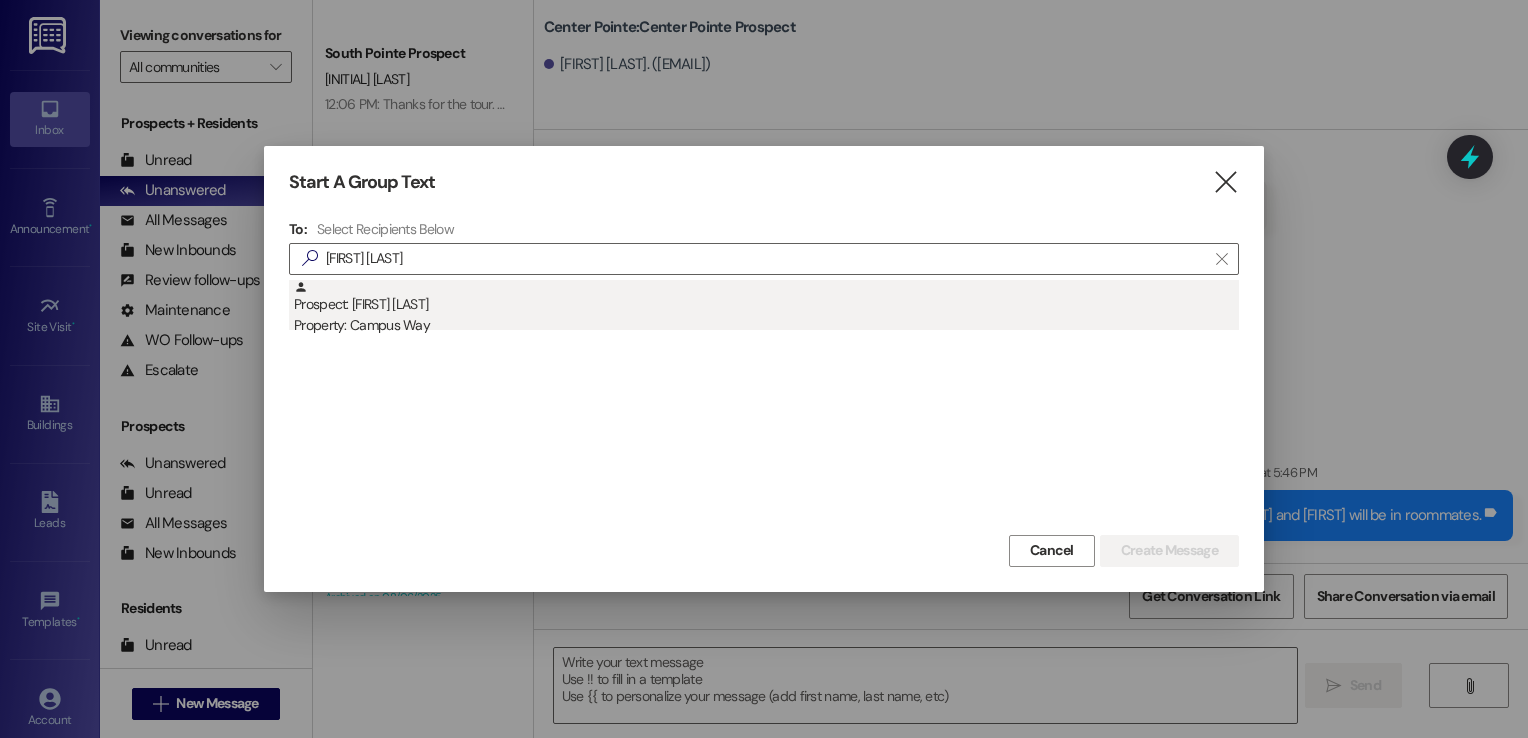 click on "Property: Campus Way" at bounding box center [766, 325] 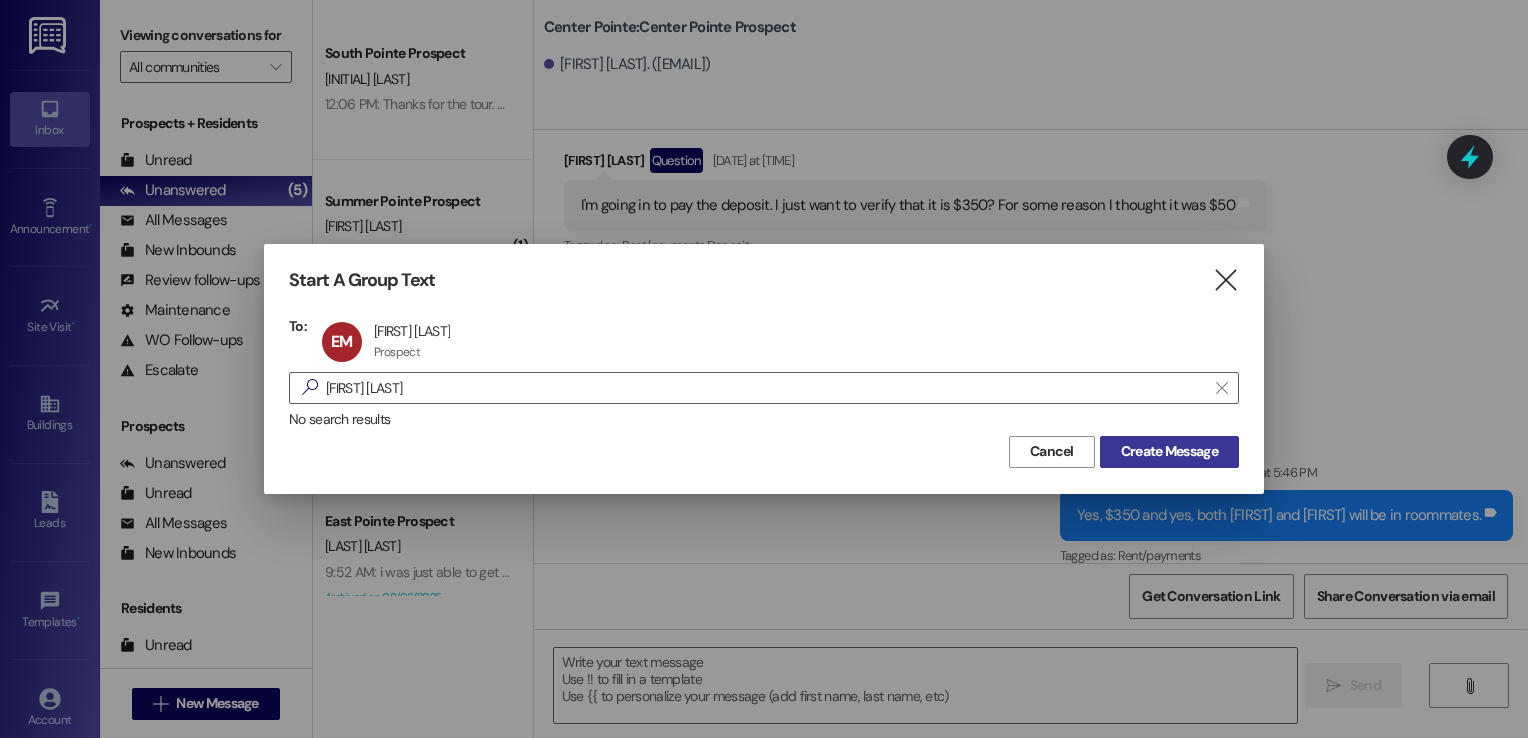 click on "Create Message" at bounding box center (1169, 451) 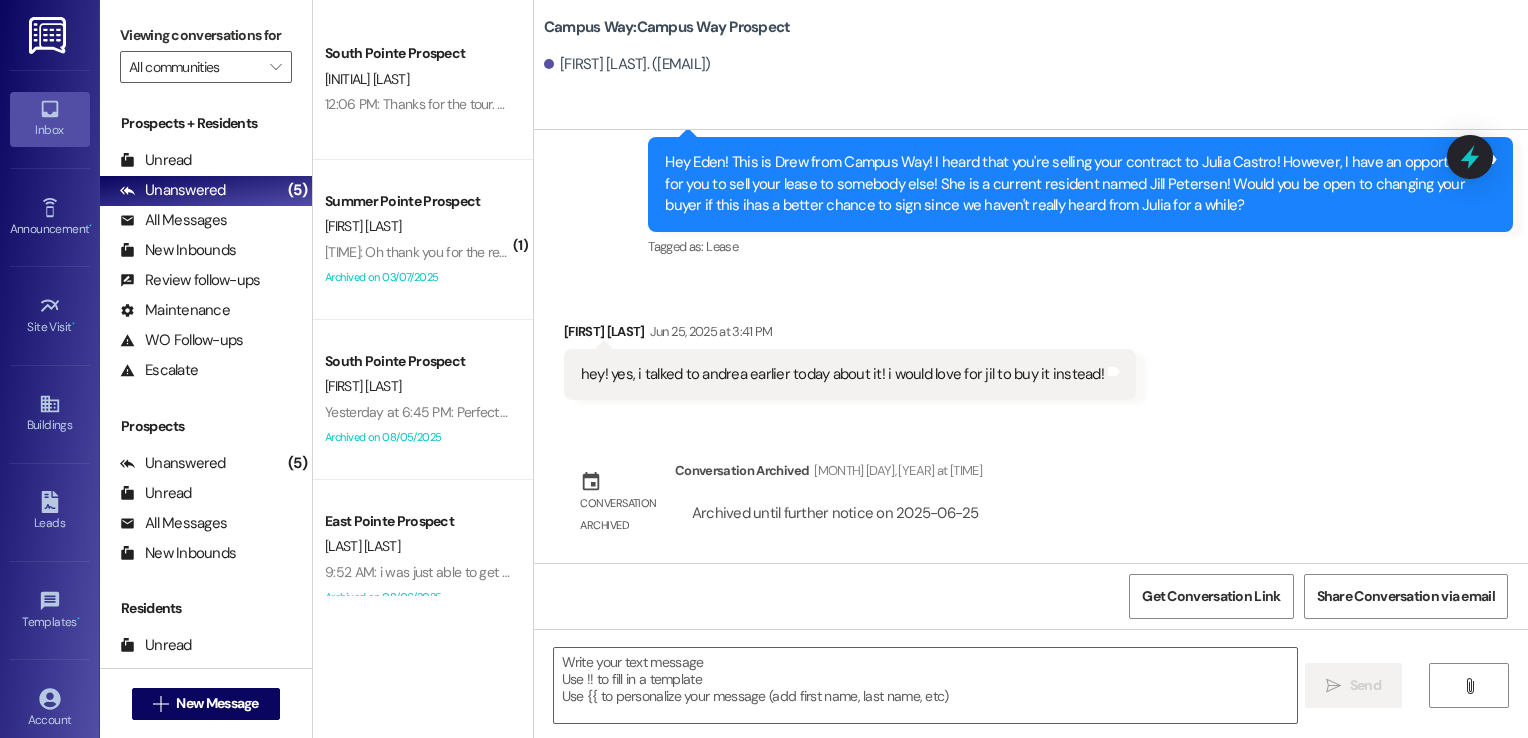 scroll, scrollTop: 1393, scrollLeft: 0, axis: vertical 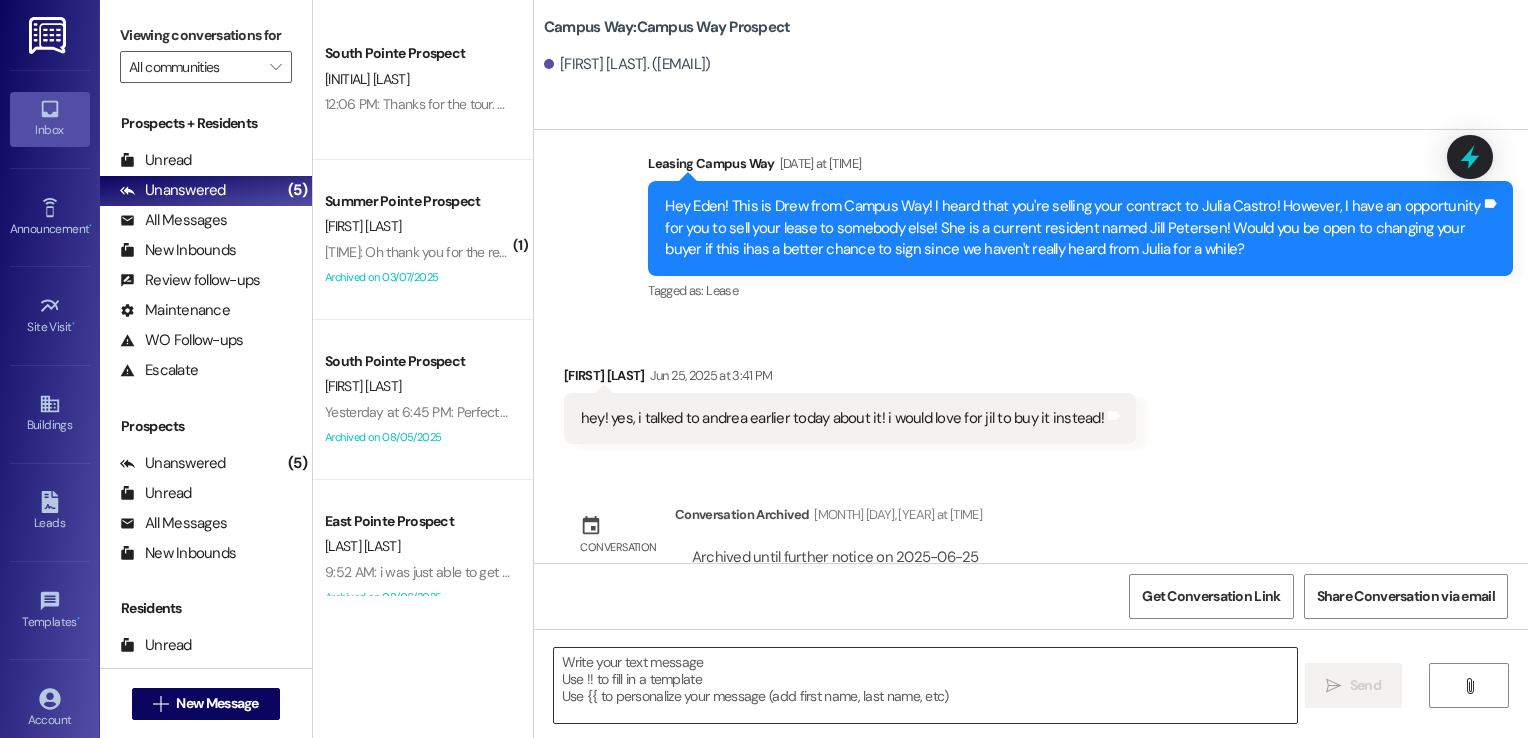 click at bounding box center [926, 685] 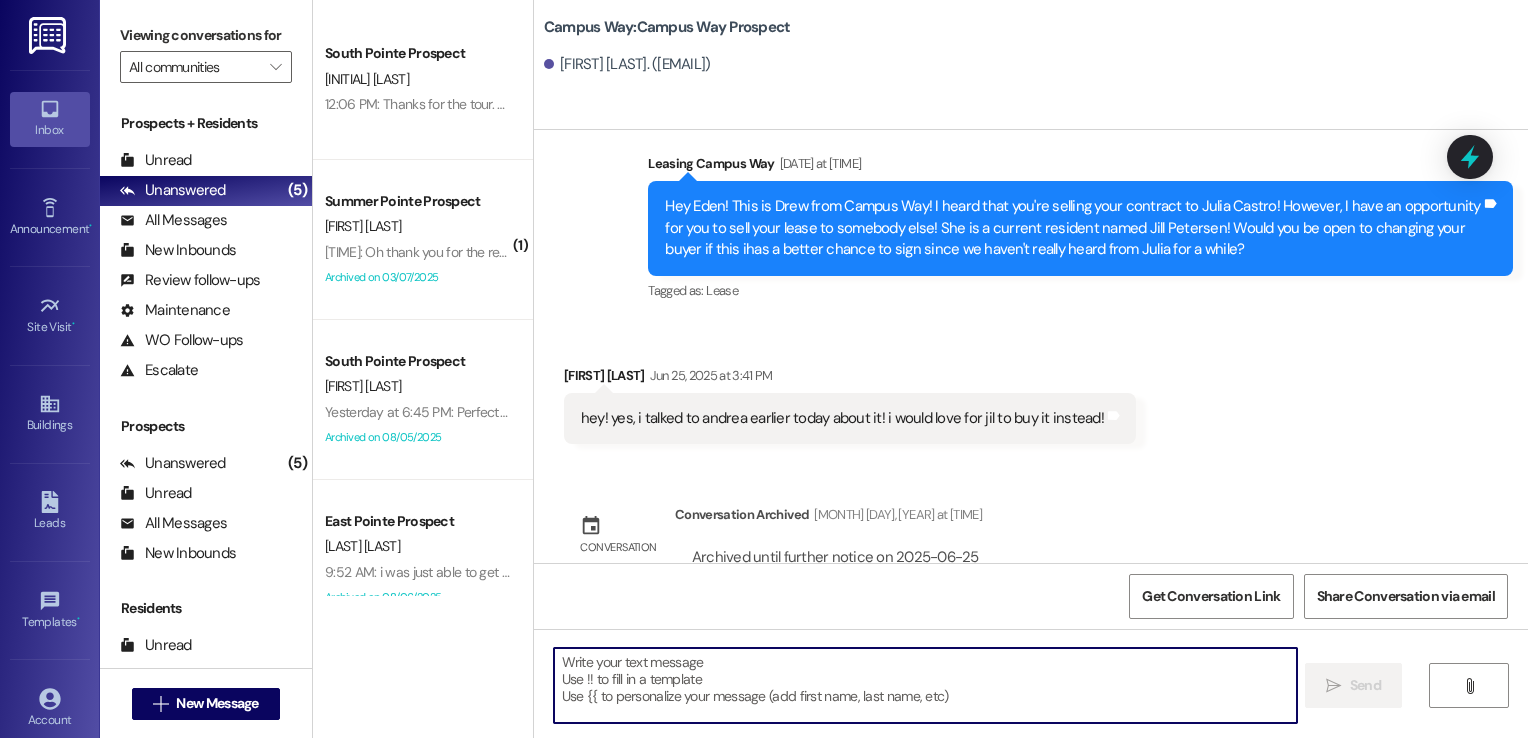 paste on "Hi {{first_name}}!
We're looking forward to having you at our {{property}}! There's a balance on your account that needs to be paid by today. The first installment is due on the month that the lease starts. On the [DATE] late fees are added, I'll remove any late fees that are added for this month as a courtesy. Please login to your resident portal and make that payment.
Let us know if you have any questions.
[COMPANY]" 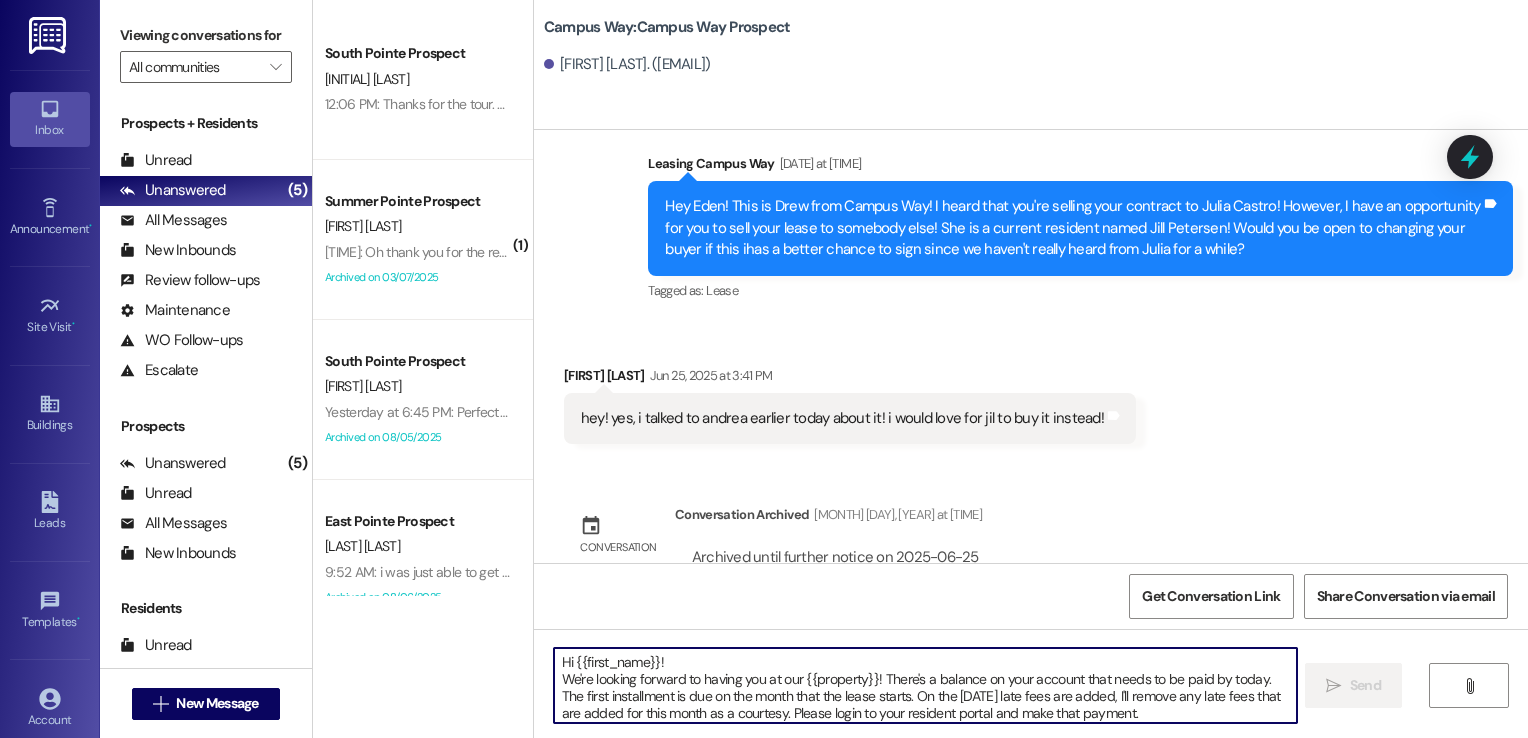 scroll, scrollTop: 33, scrollLeft: 0, axis: vertical 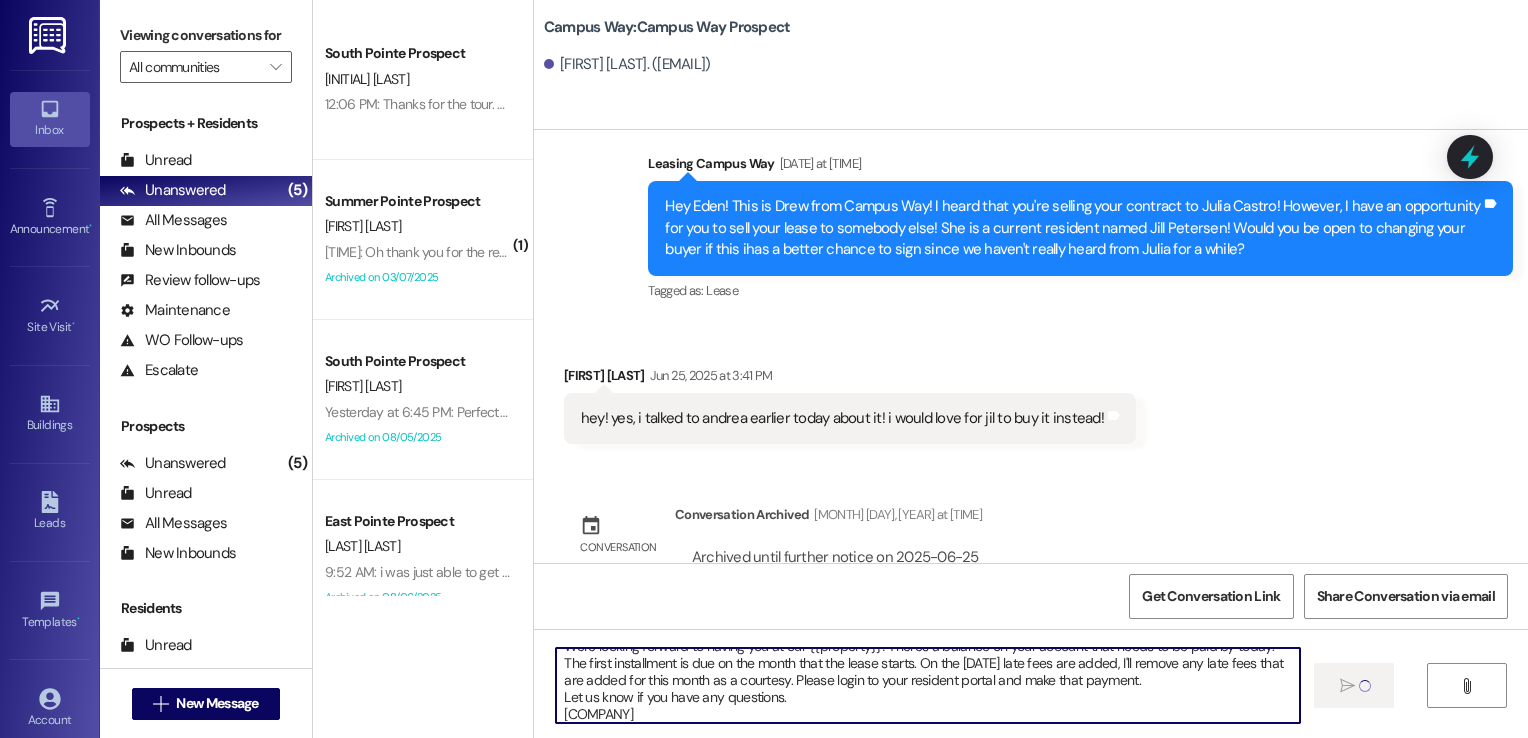 type 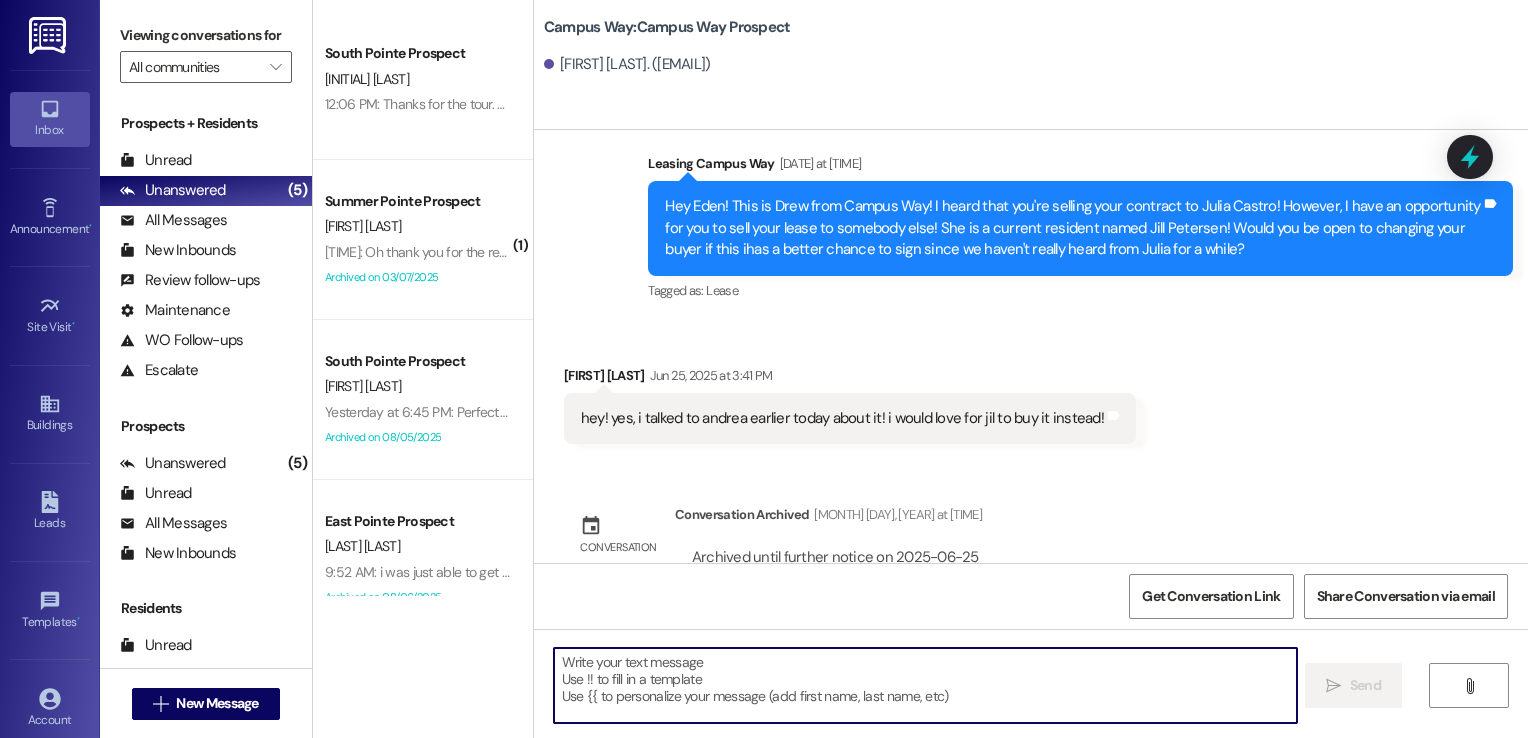 scroll, scrollTop: 0, scrollLeft: 0, axis: both 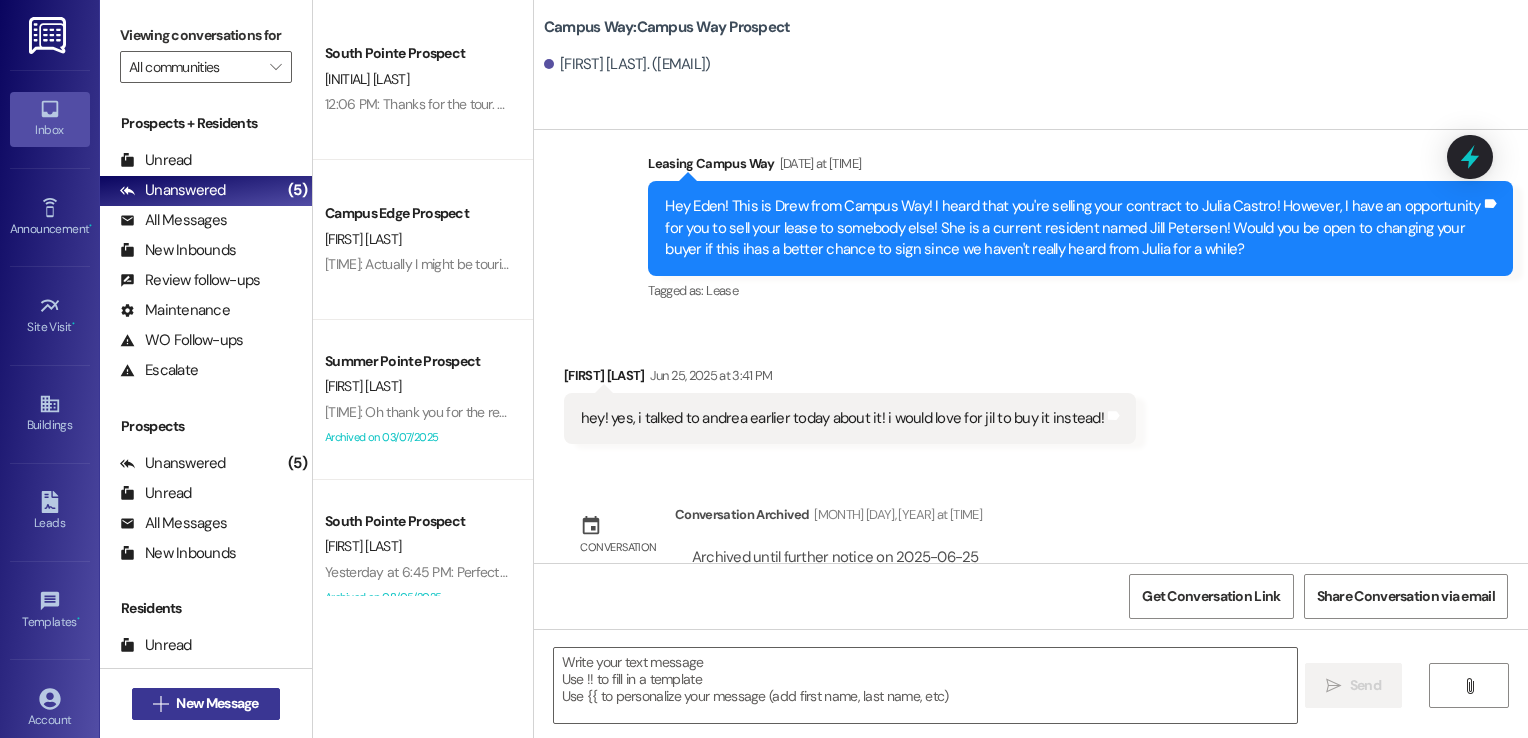 click on "New Message" at bounding box center (217, 703) 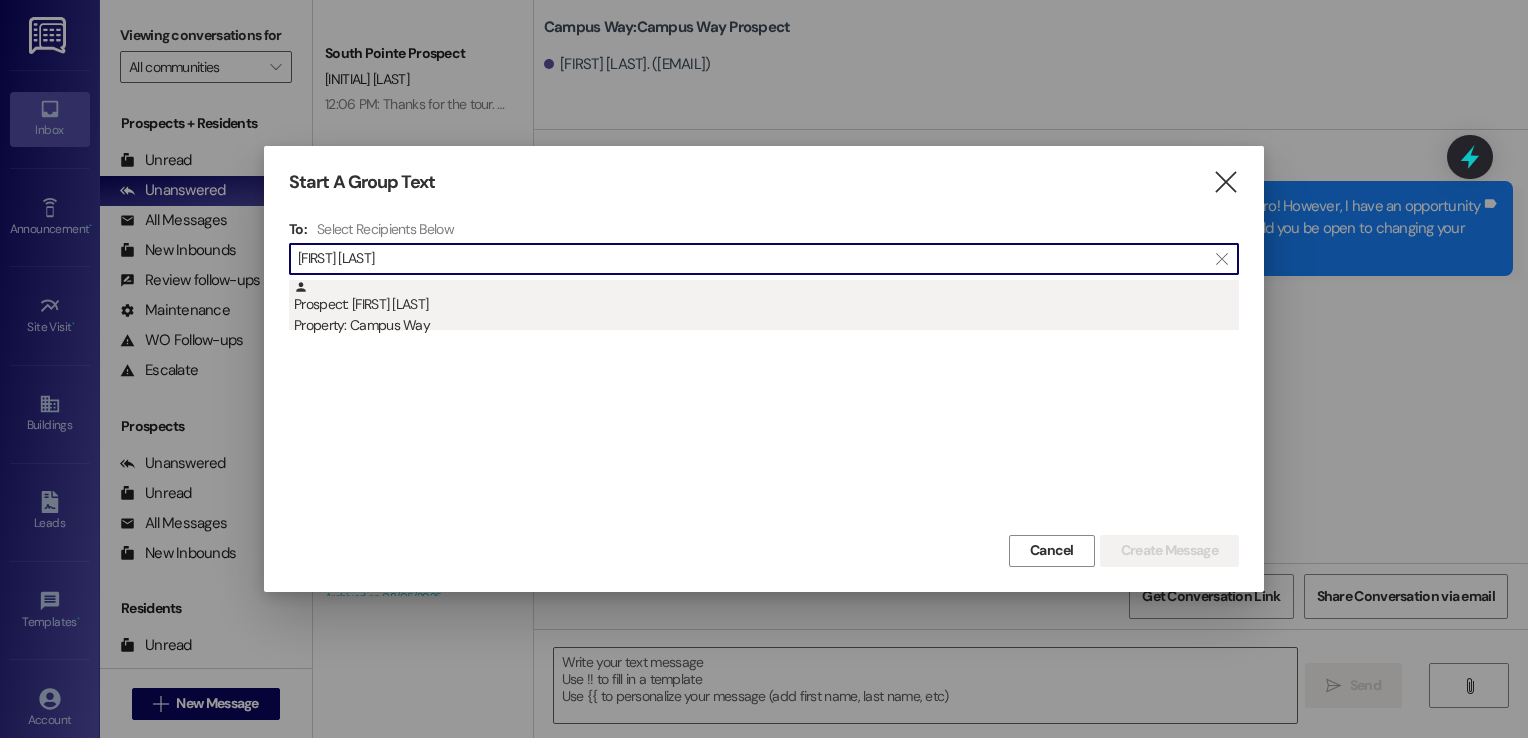 type on "[FIRST] [LAST]" 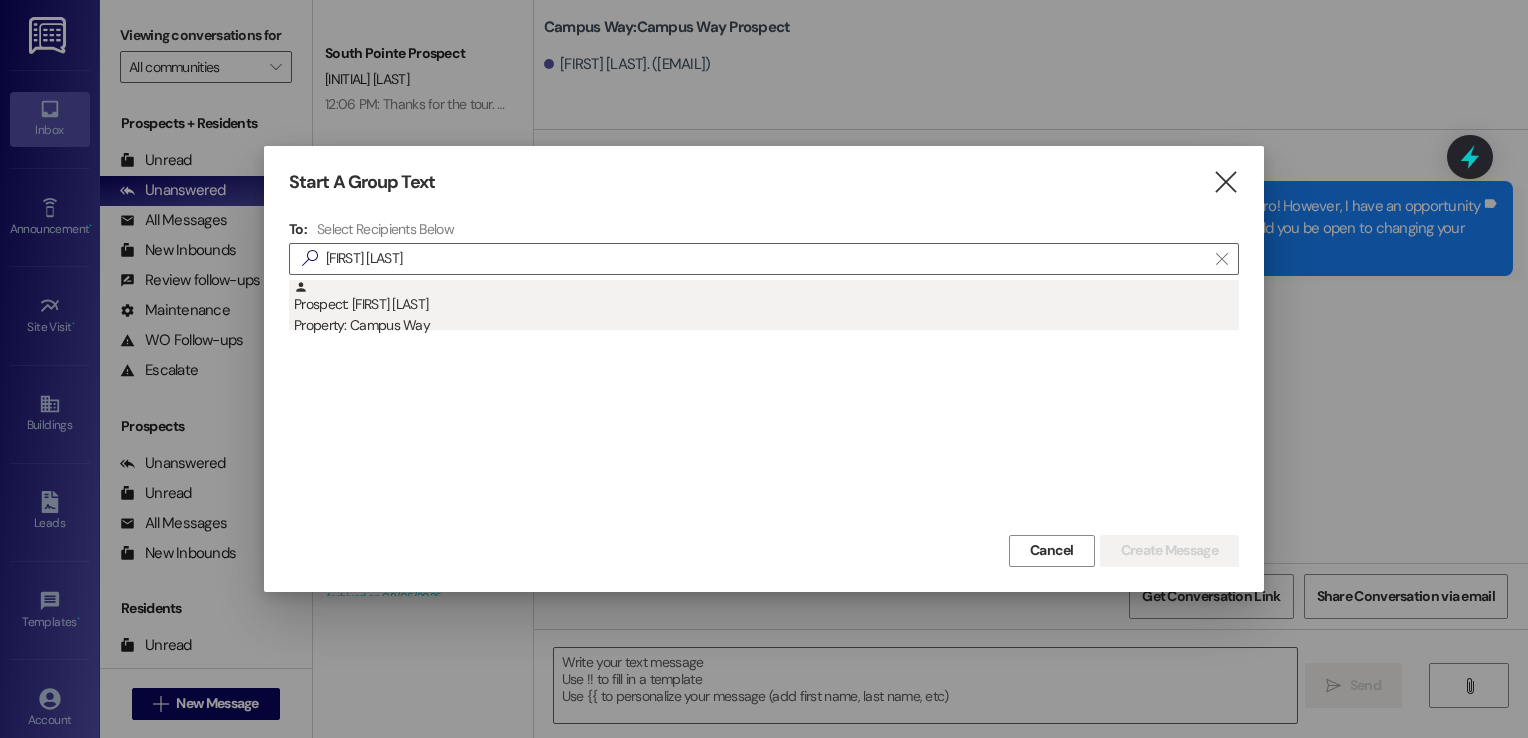 click on "Property: Campus Way" at bounding box center (766, 325) 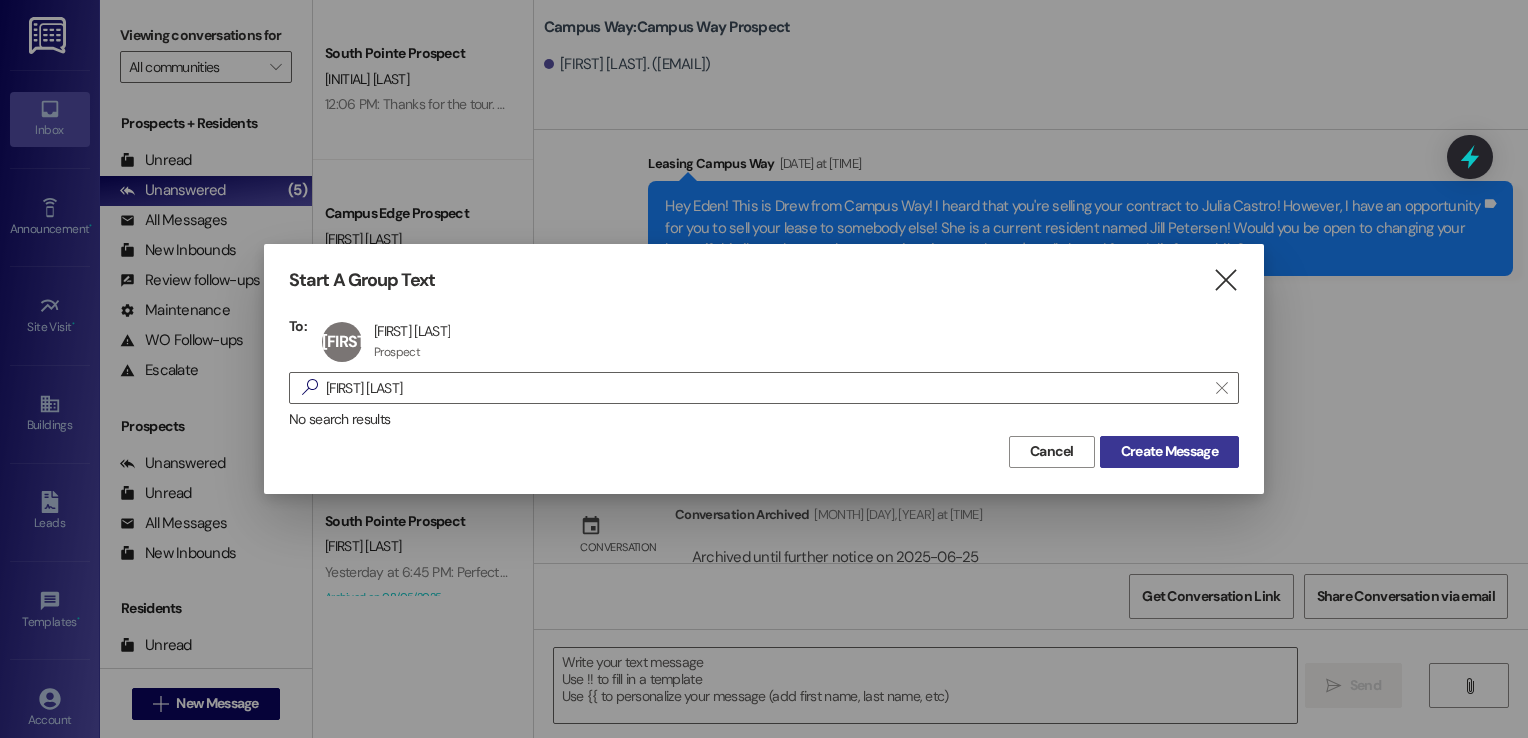 click on "Create Message" at bounding box center [1169, 452] 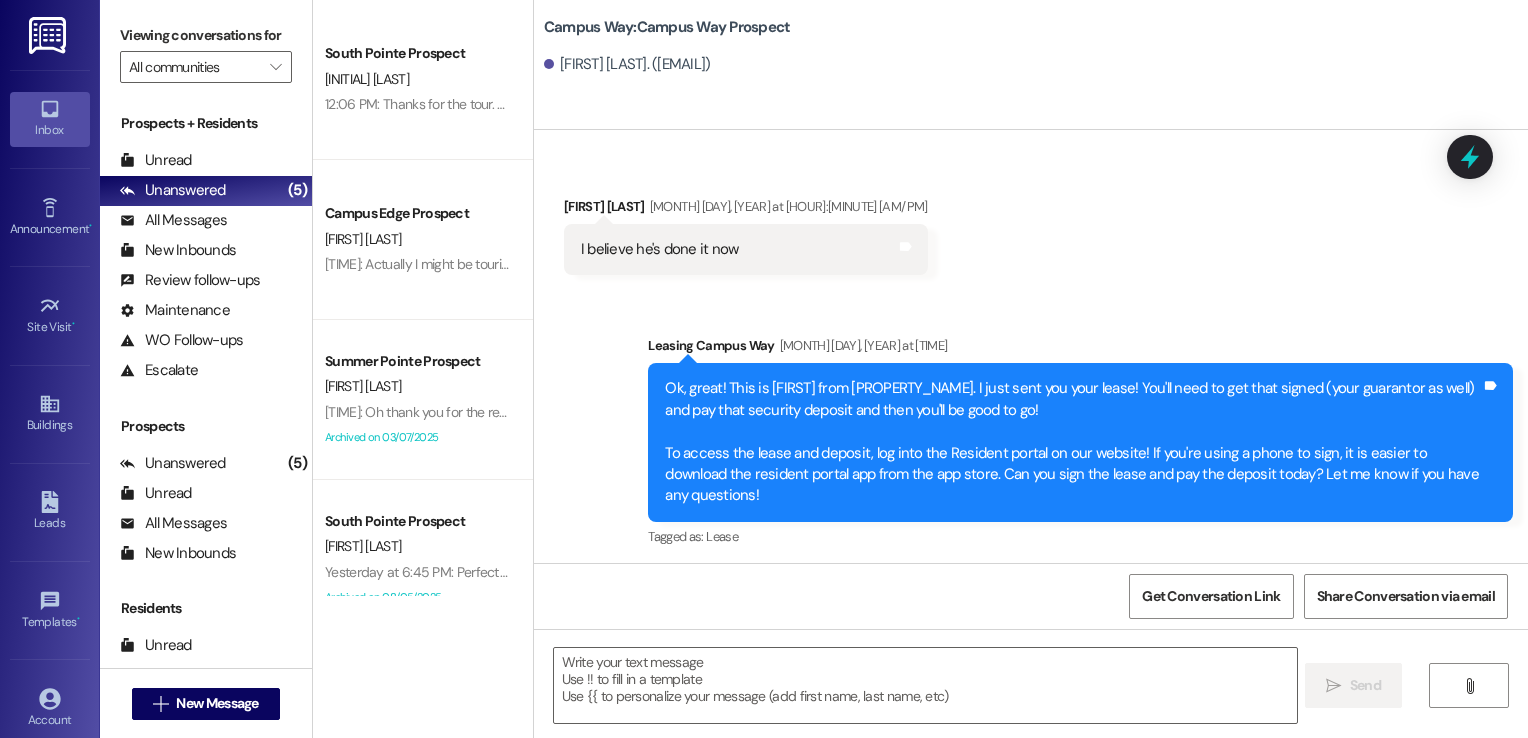 scroll, scrollTop: 1738, scrollLeft: 0, axis: vertical 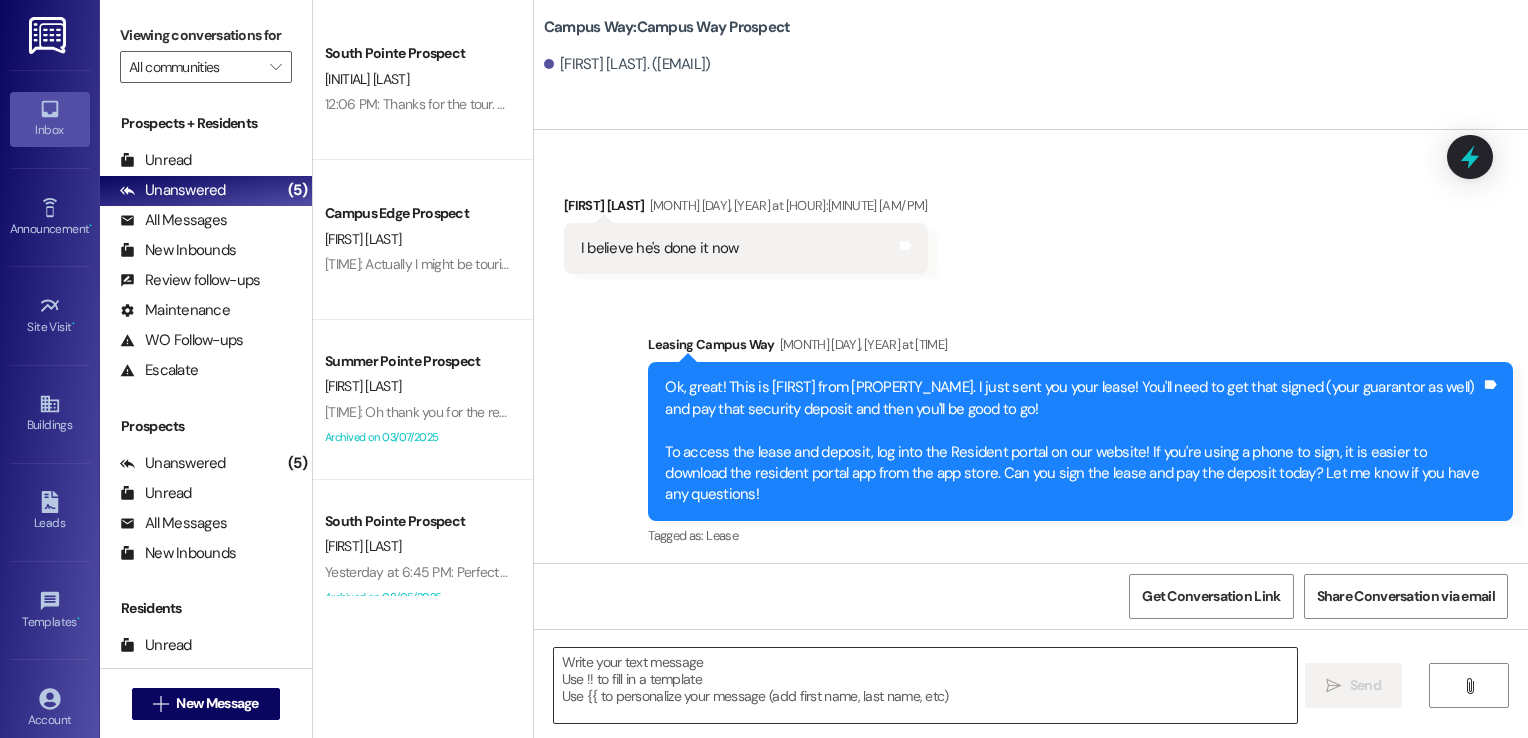 click at bounding box center [926, 685] 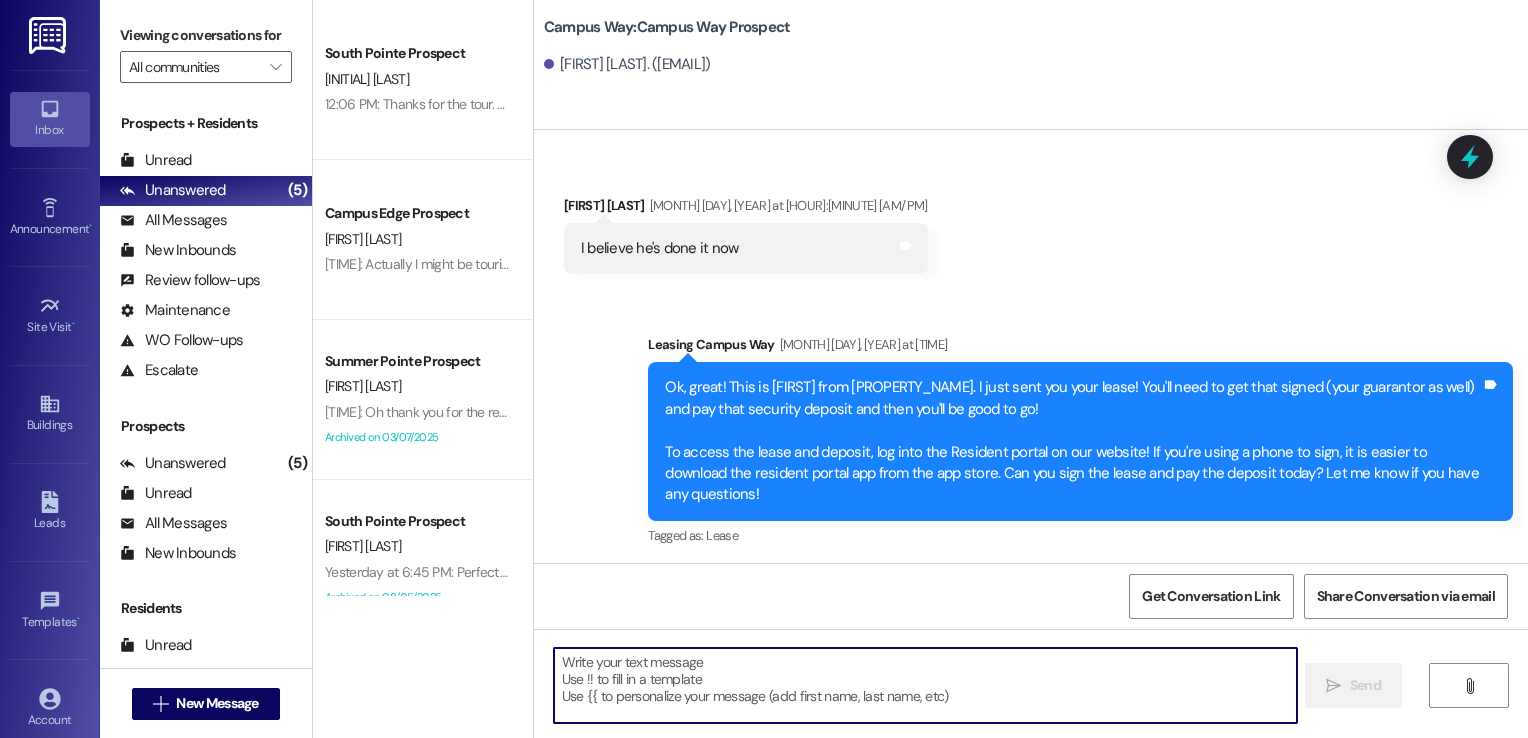 paste on "Hi {{first_name}}!
We're looking forward to having you at our {{property}}! There's a balance on your account that needs to be paid by today. The first installment is due on the month that the lease starts. On the [DATE] late fees are added, I'll remove any late fees that are added for this month as a courtesy. Please login to your resident portal and make that payment.
Let us know if you have any questions.
[COMPANY]" 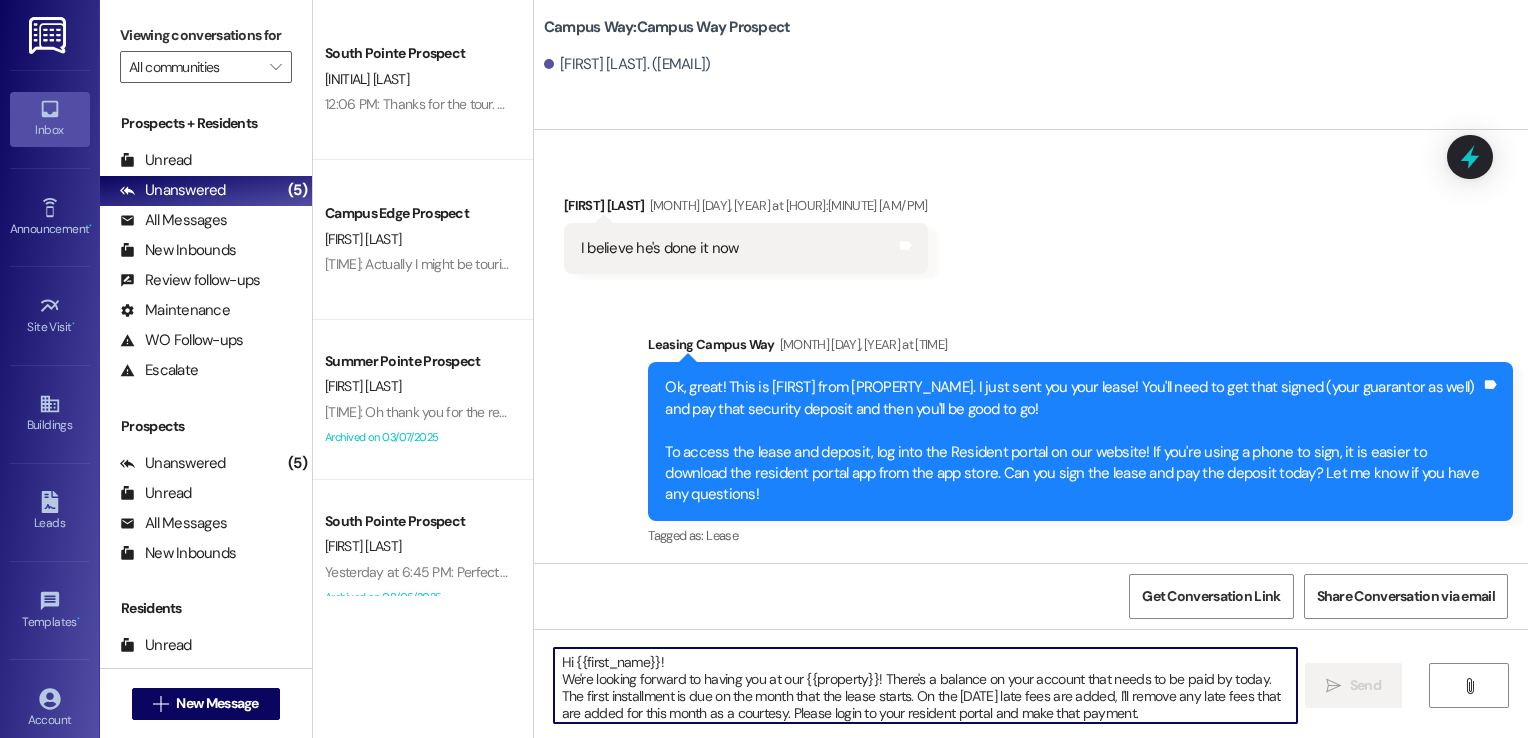scroll, scrollTop: 33, scrollLeft: 0, axis: vertical 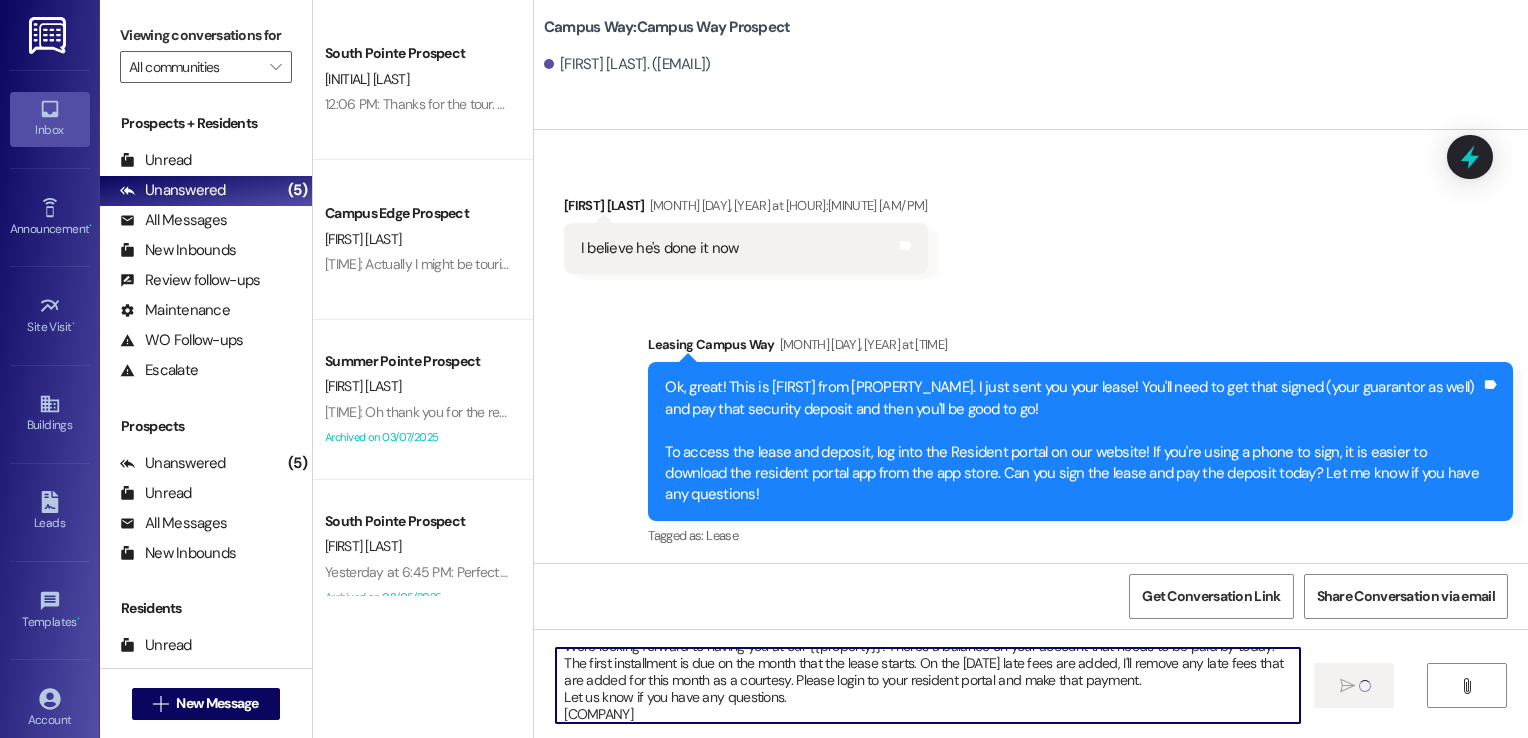 type 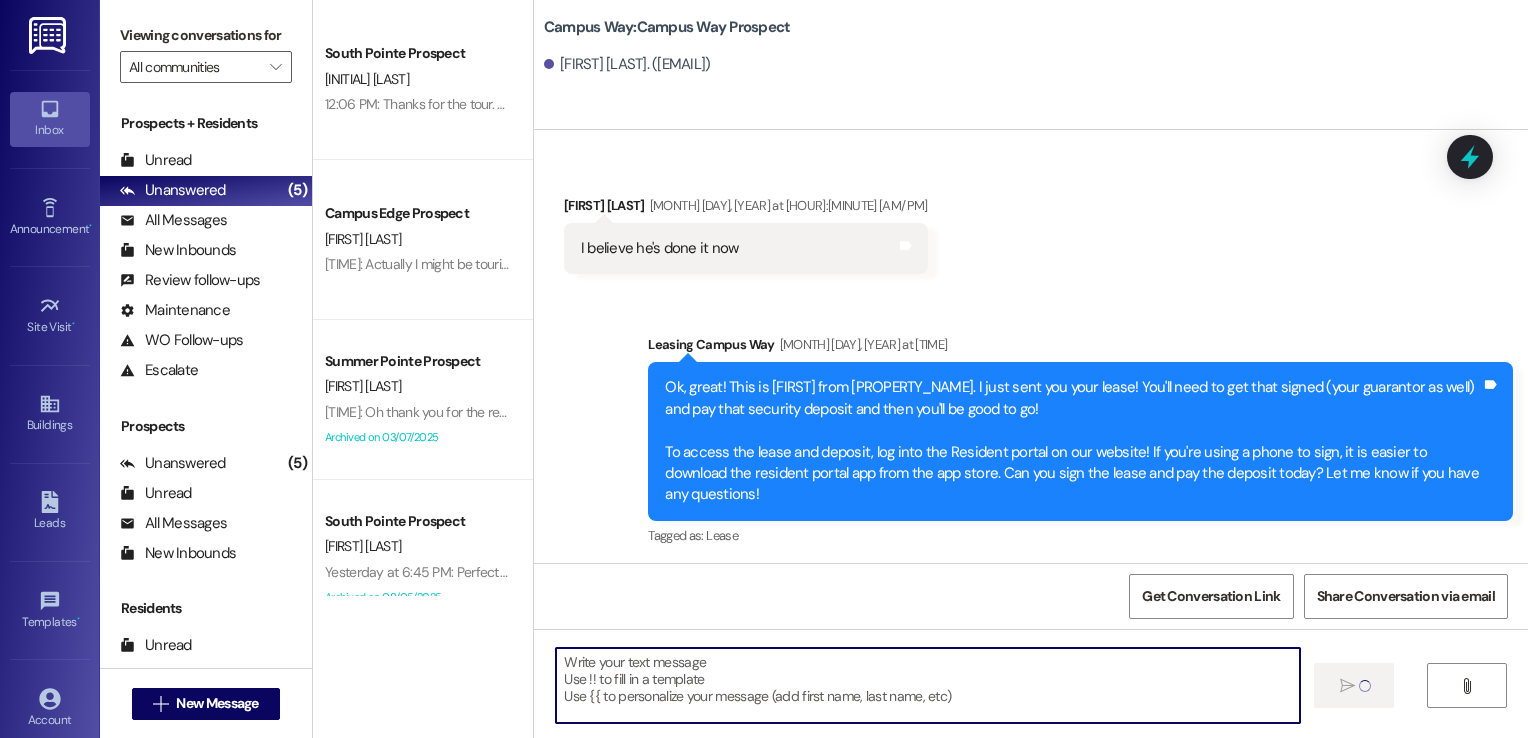 scroll, scrollTop: 0, scrollLeft: 0, axis: both 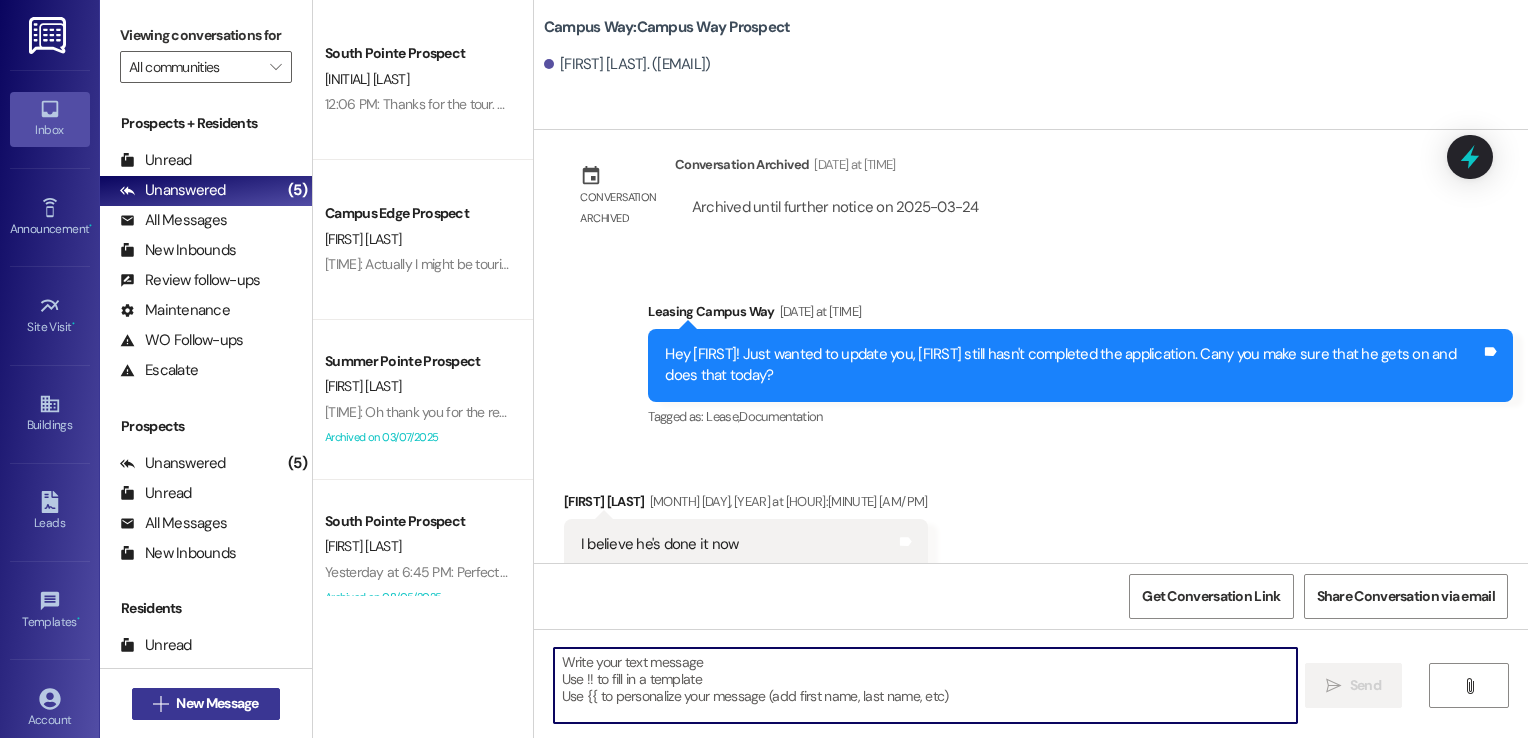 click on "New Message" at bounding box center (217, 703) 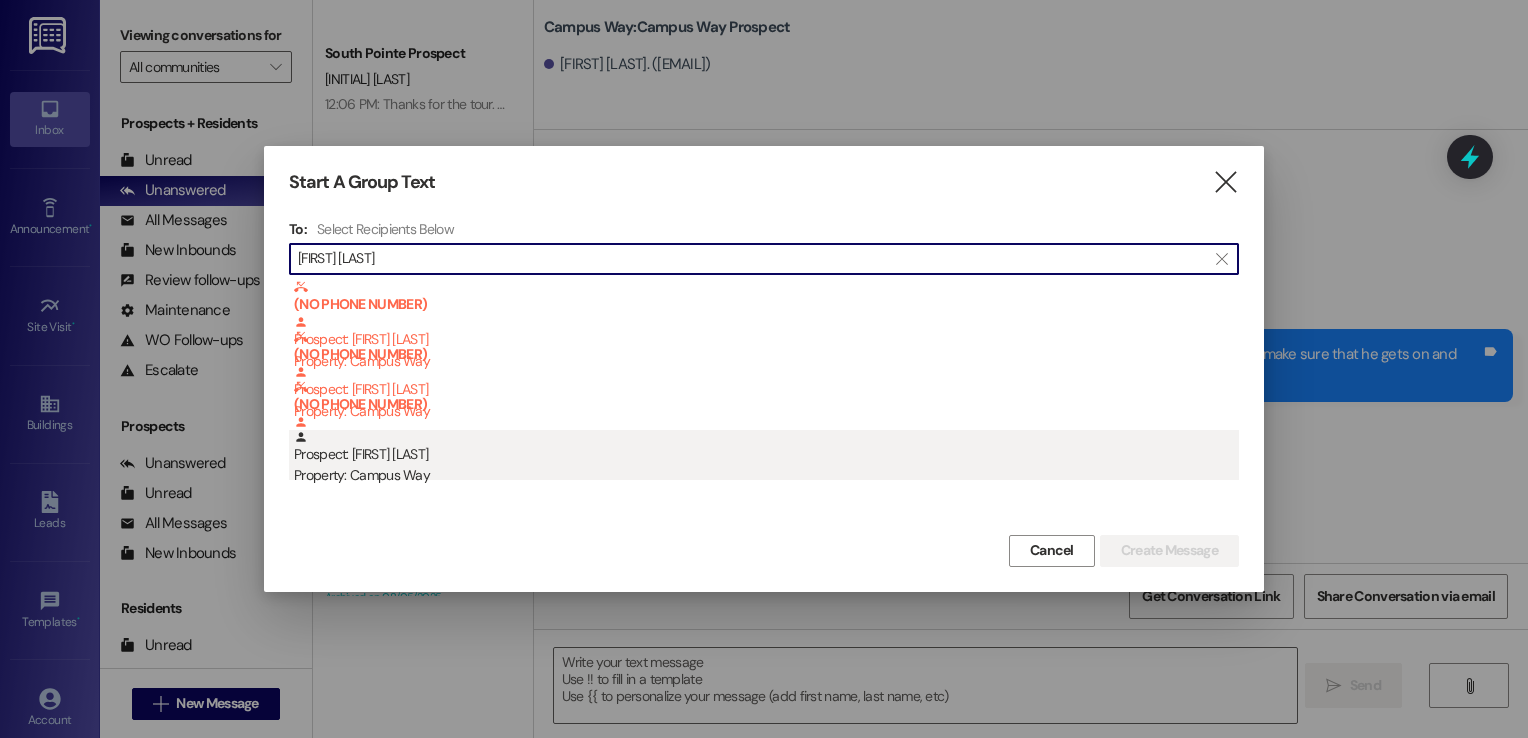 type on "[FIRST] [LAST]" 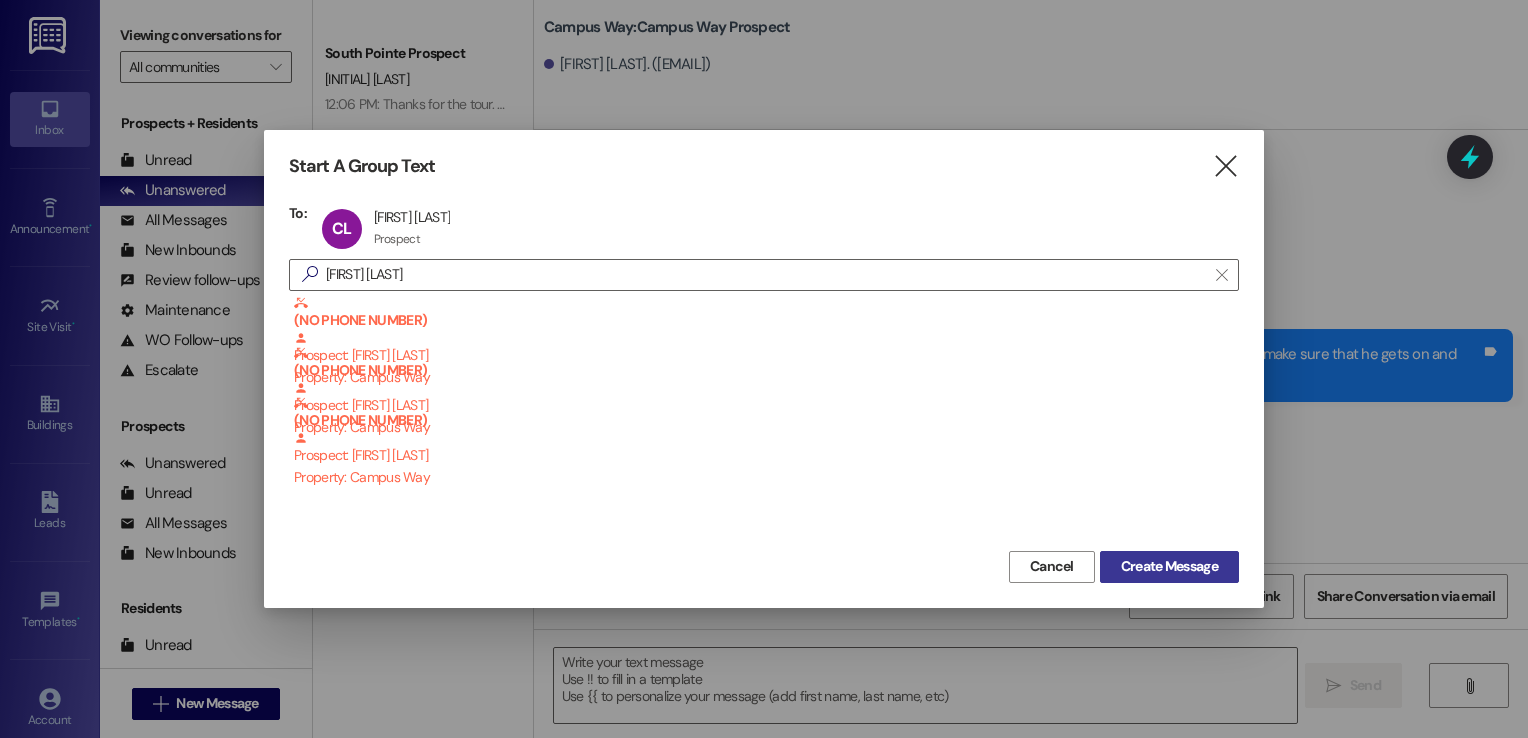 click on "Create Message" at bounding box center [1169, 566] 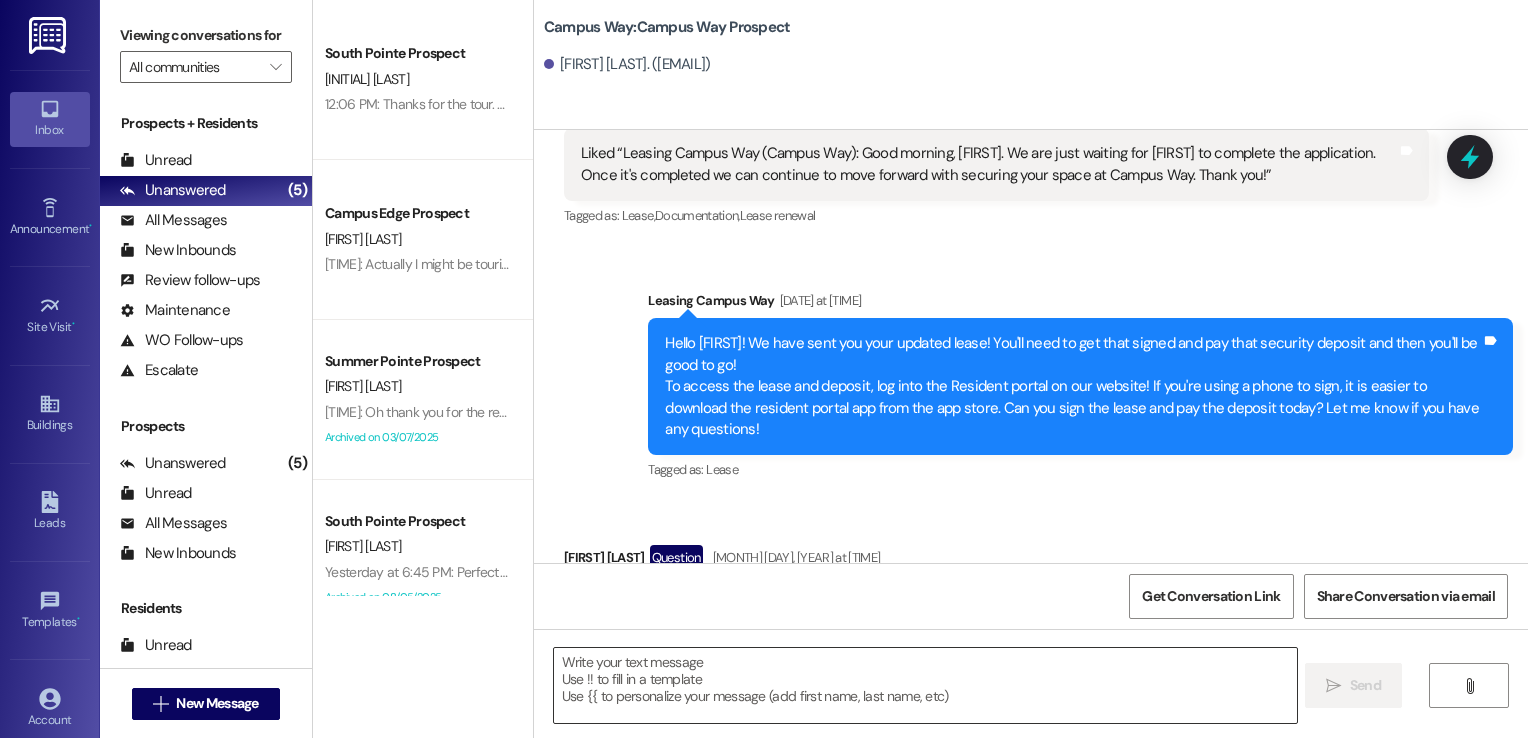 scroll, scrollTop: 2454, scrollLeft: 0, axis: vertical 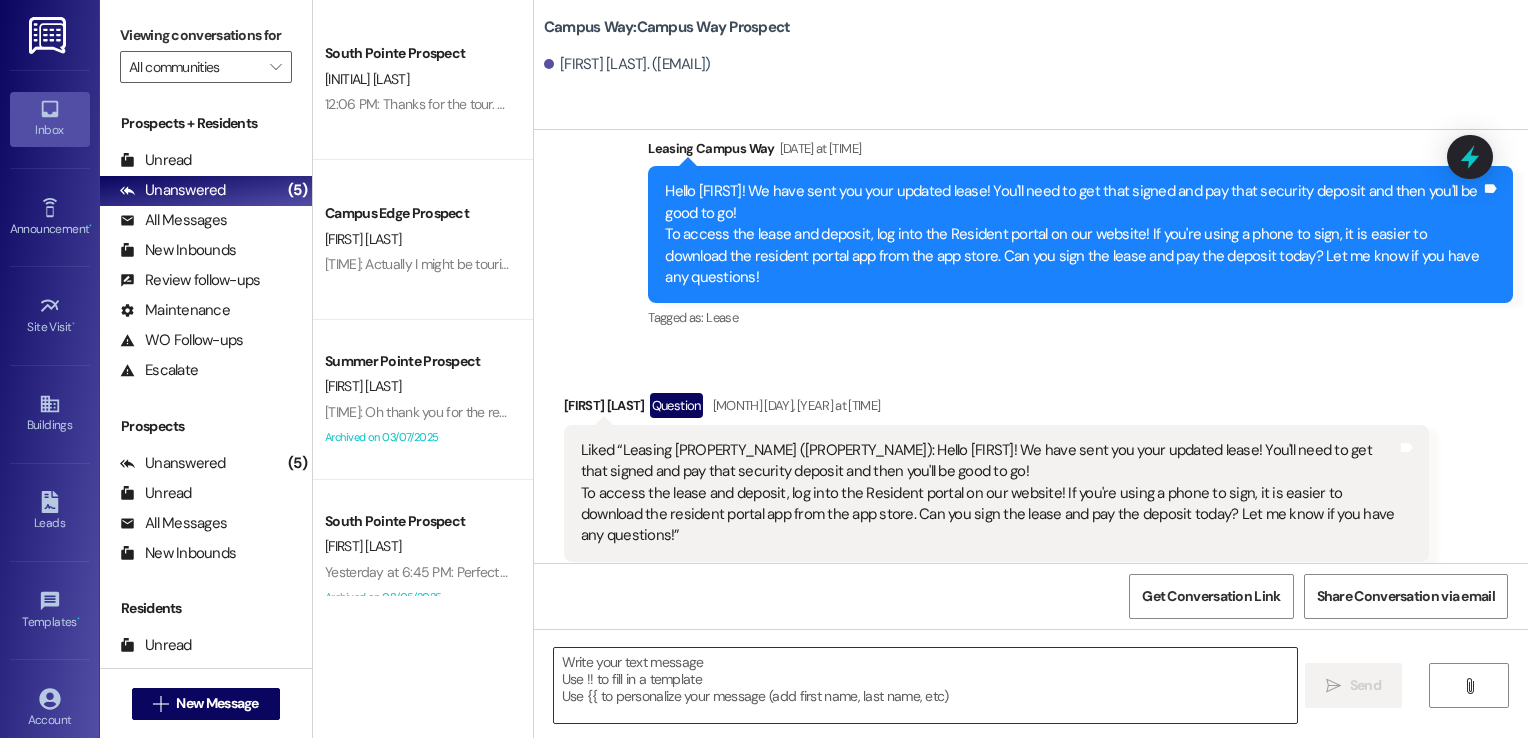 click at bounding box center (926, 685) 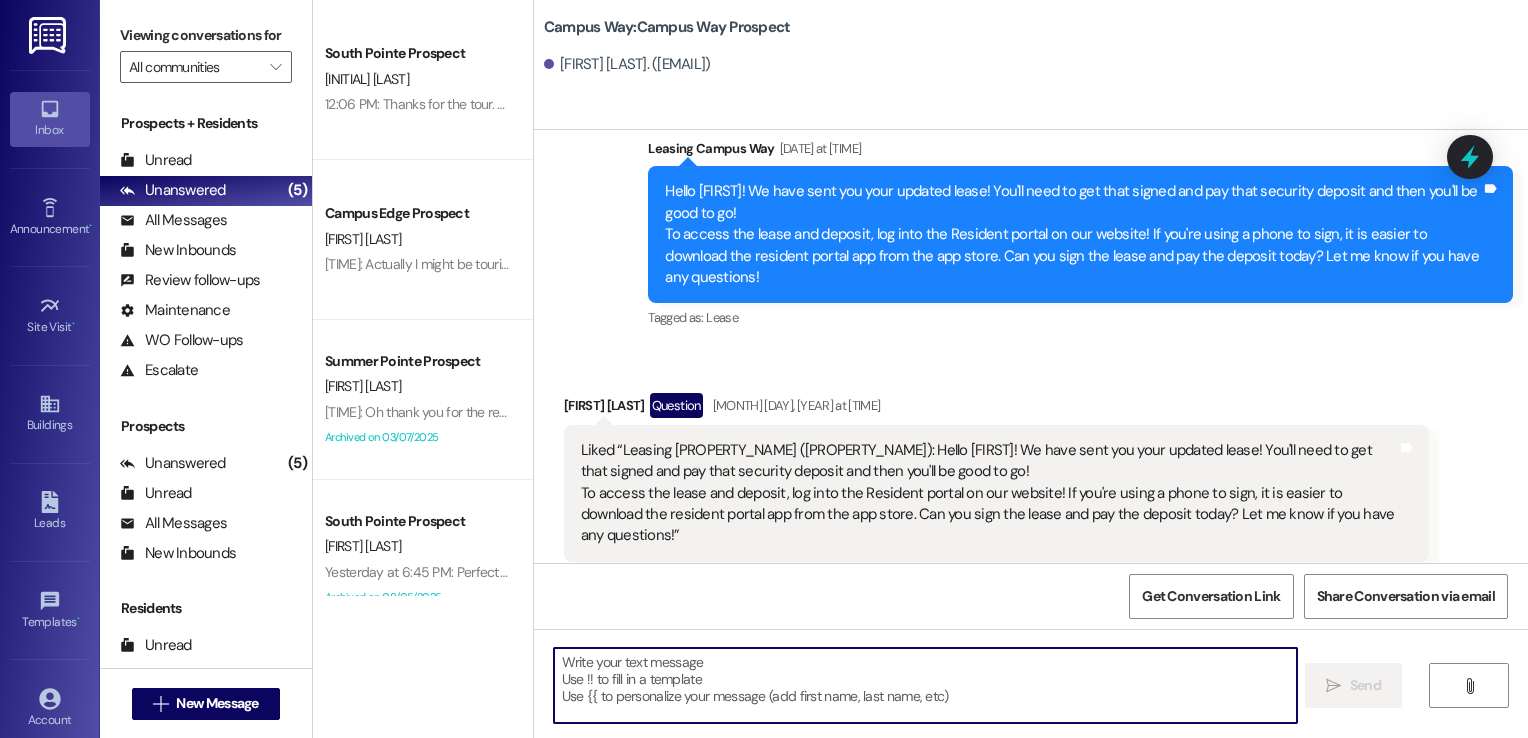 paste on "Hi {{first_name}}!
We're looking forward to having you at our {{property}}! There's a balance on your account that needs to be paid by today. The first installment is due on the month that the lease starts. On the [DATE] late fees are added, I'll remove any late fees that are added for this month as a courtesy. Please login to your resident portal and make that payment.
Let us know if you have any questions.
[COMPANY]" 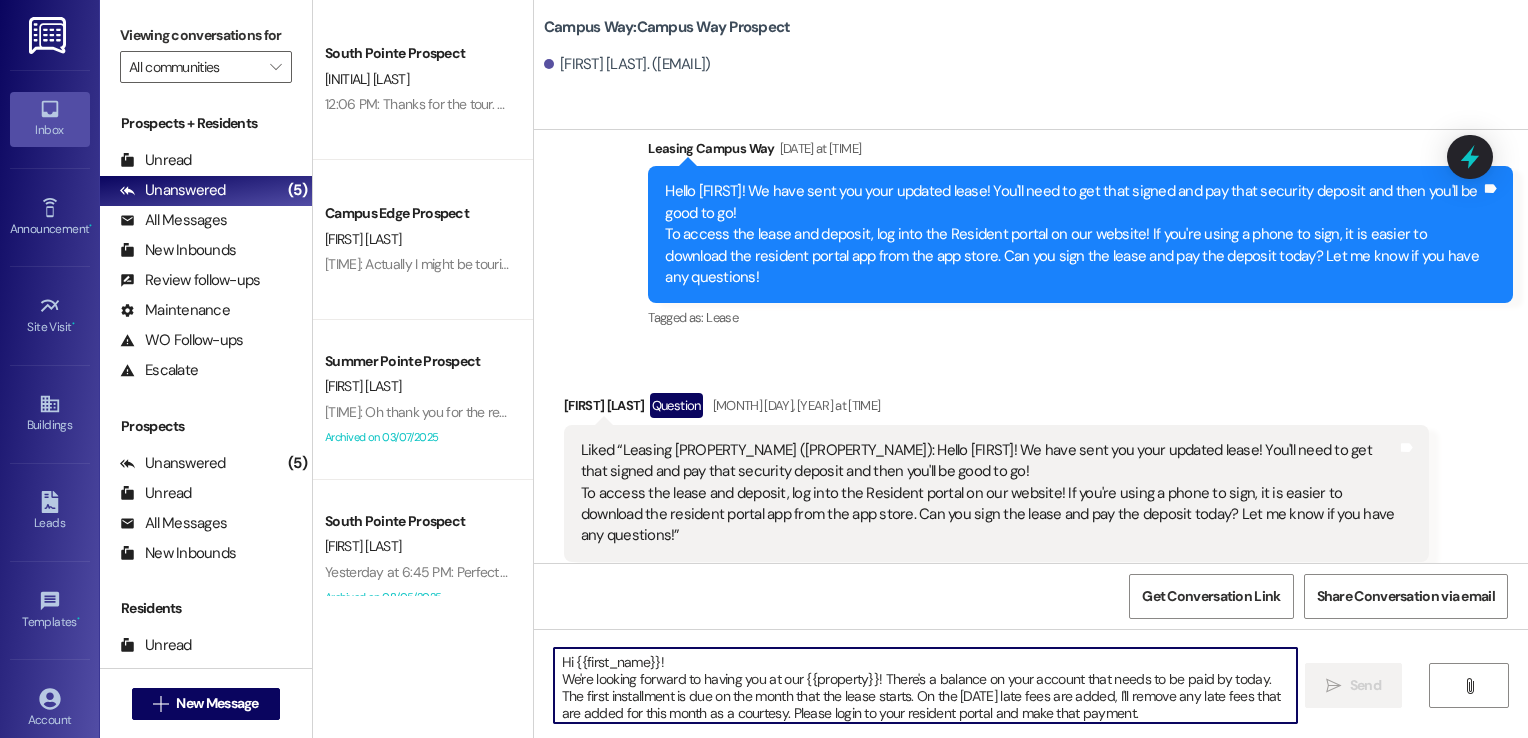 scroll, scrollTop: 33, scrollLeft: 0, axis: vertical 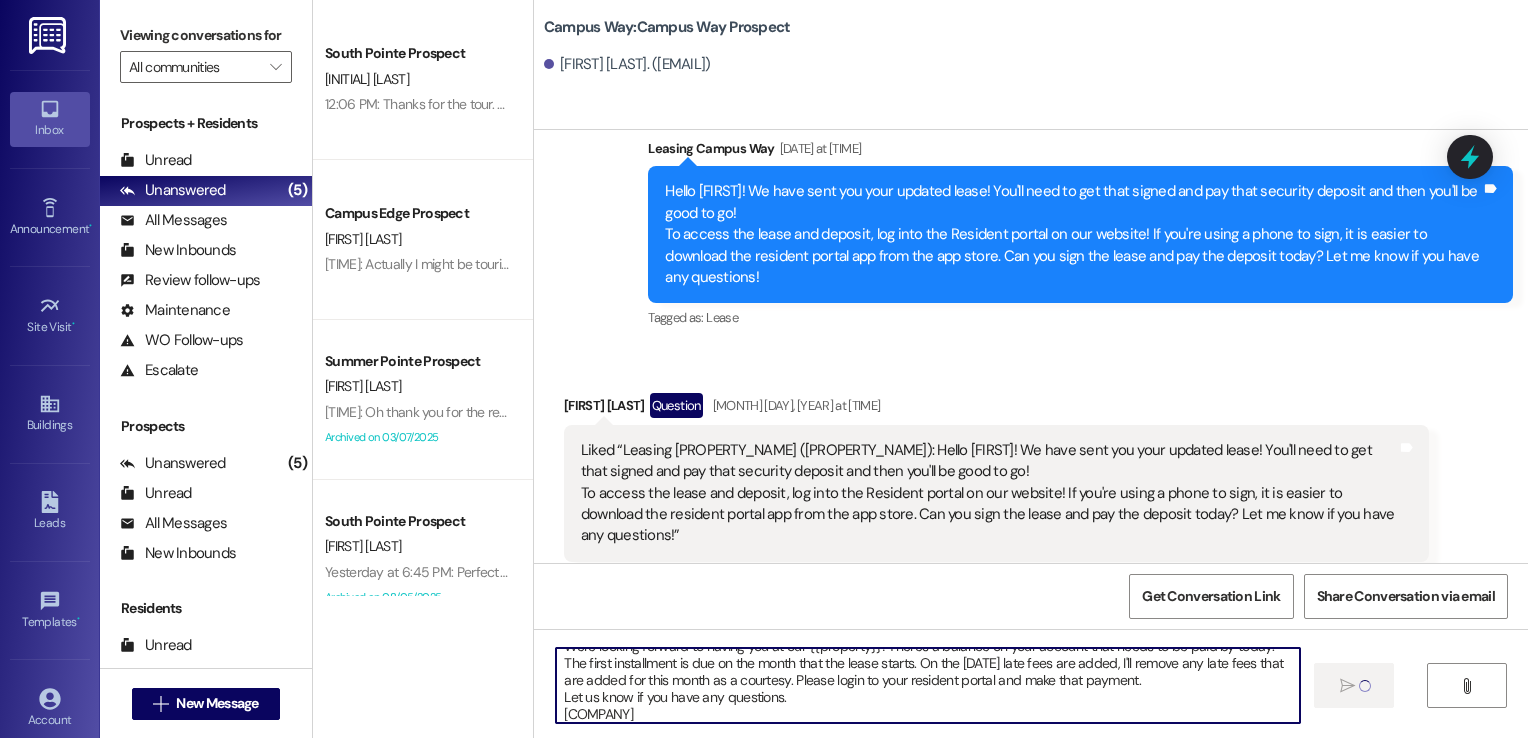 type 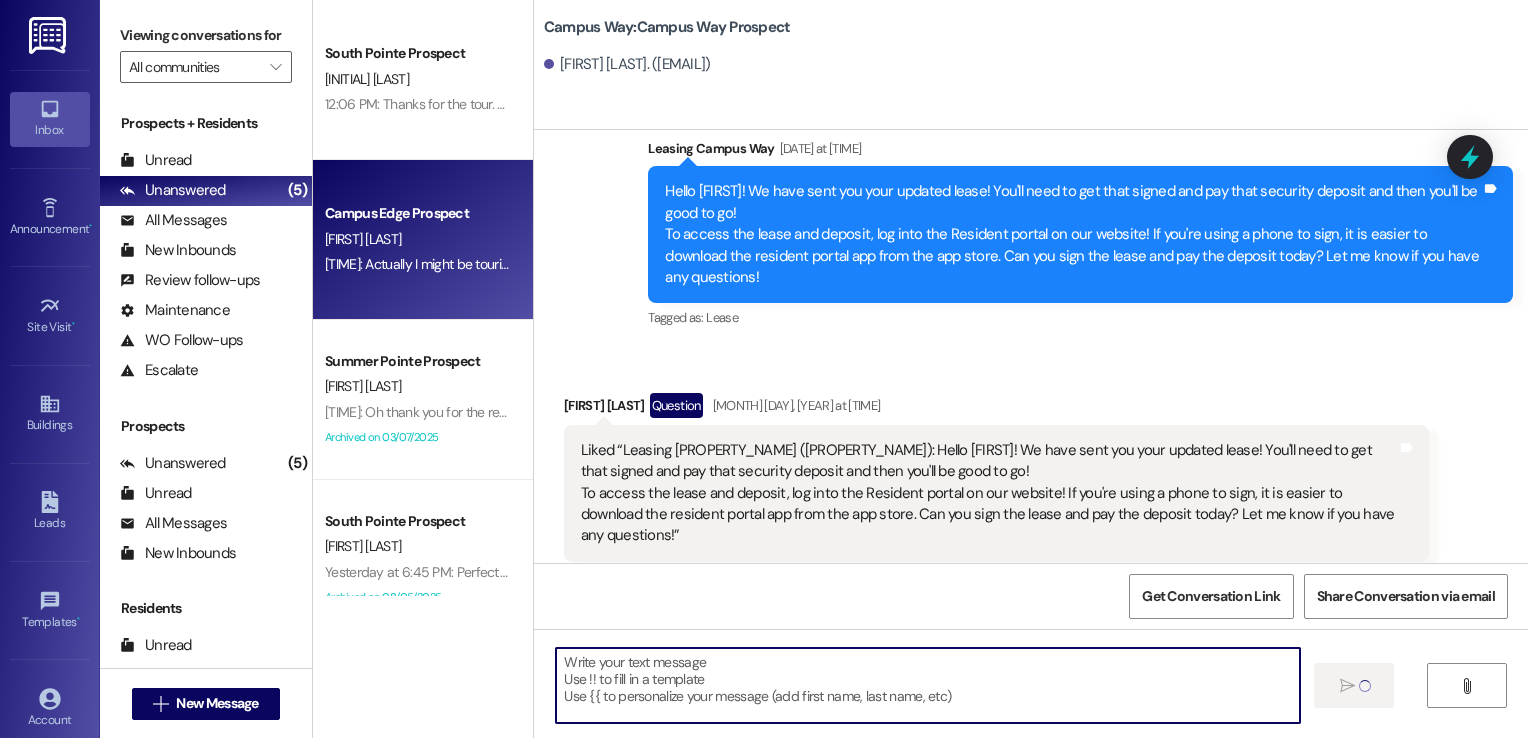 scroll, scrollTop: 0, scrollLeft: 0, axis: both 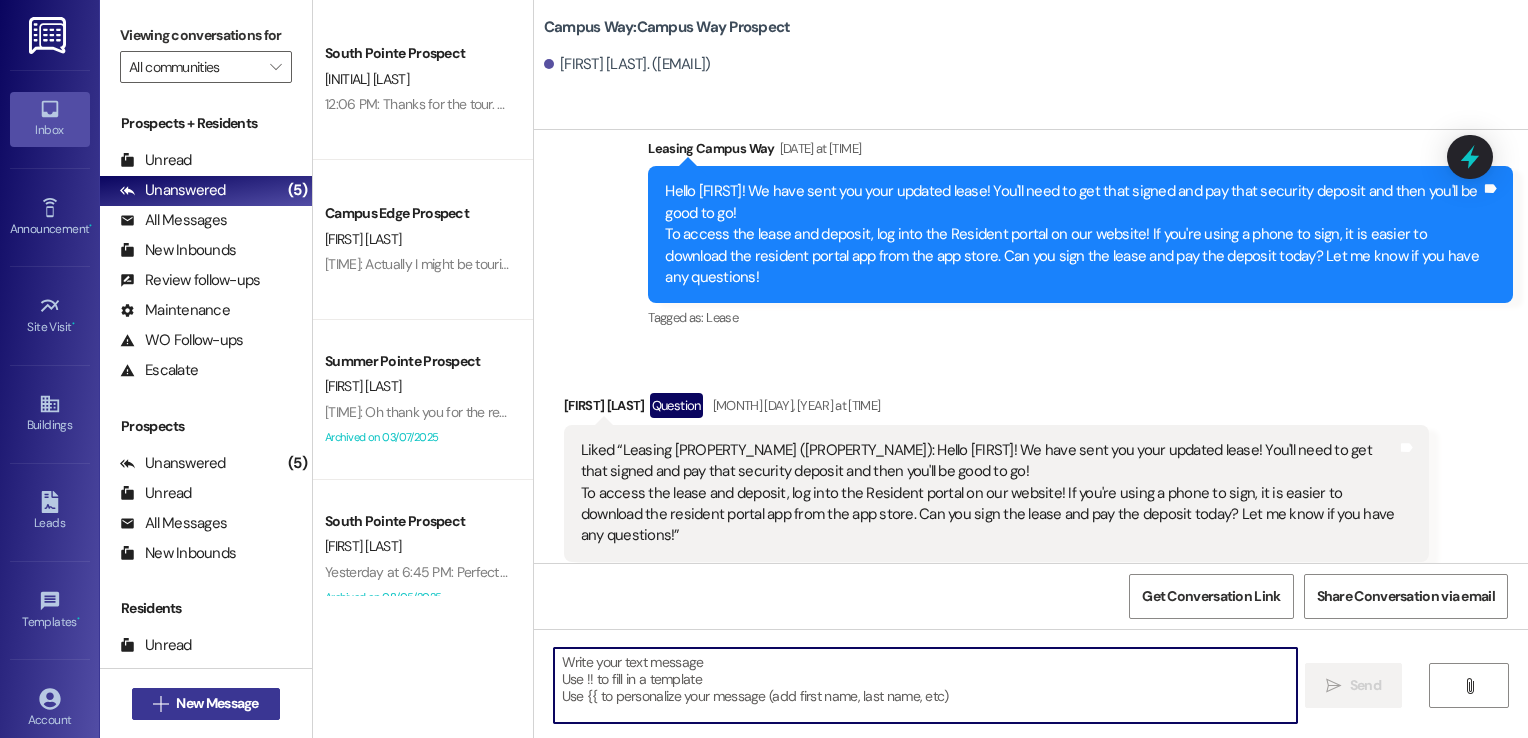click on "New Message" at bounding box center (217, 703) 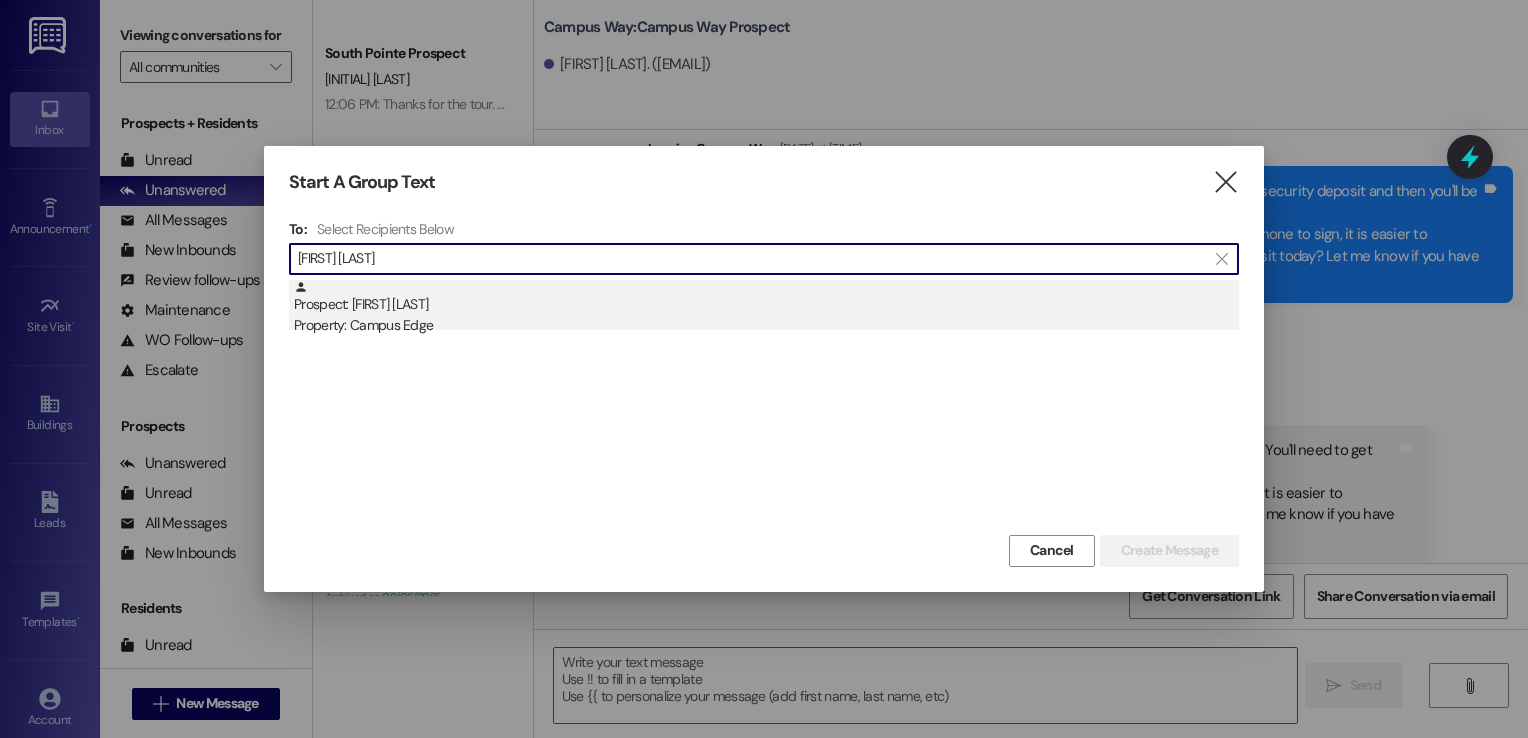 type on "[FIRST] [LAST]" 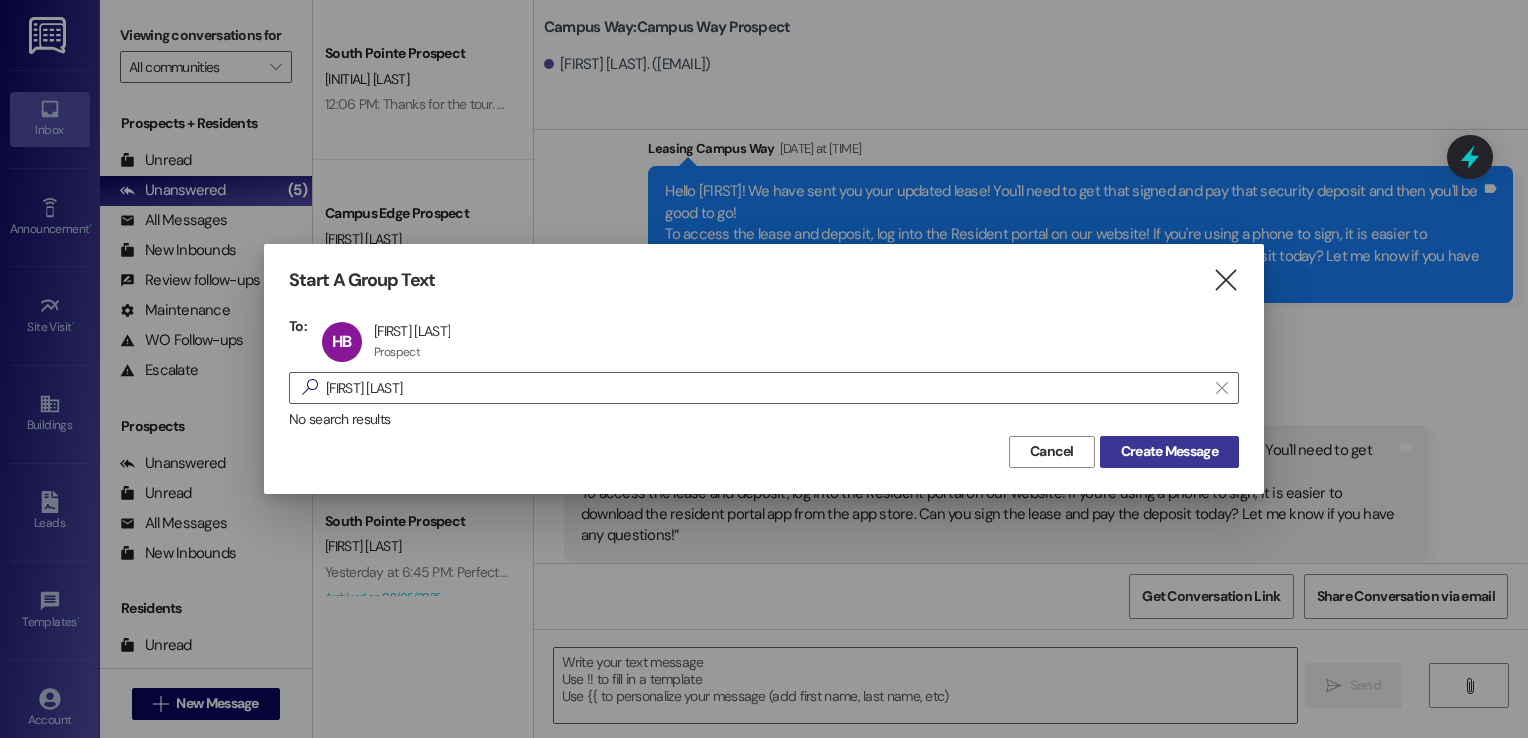 click on "Create Message" at bounding box center [1169, 452] 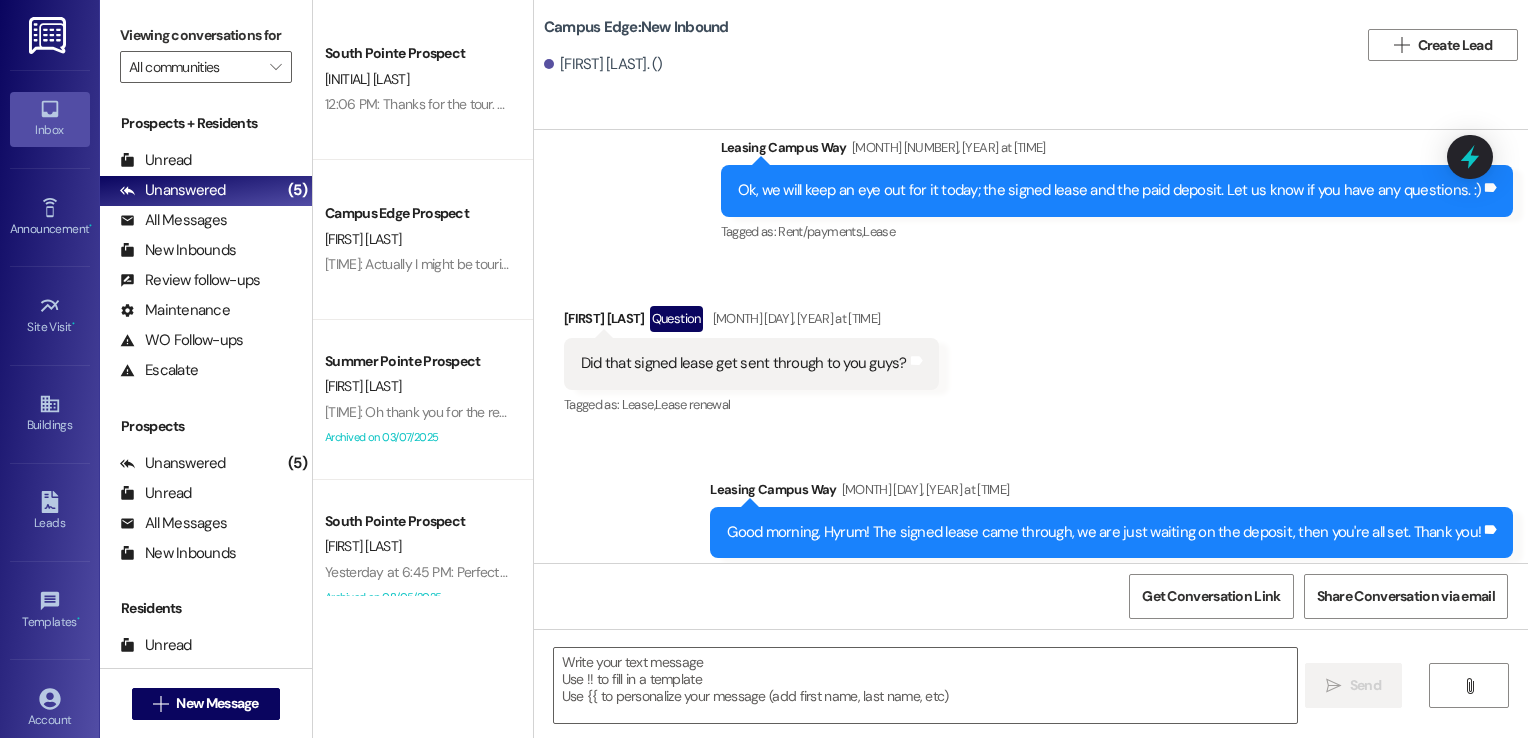 scroll, scrollTop: 1862, scrollLeft: 0, axis: vertical 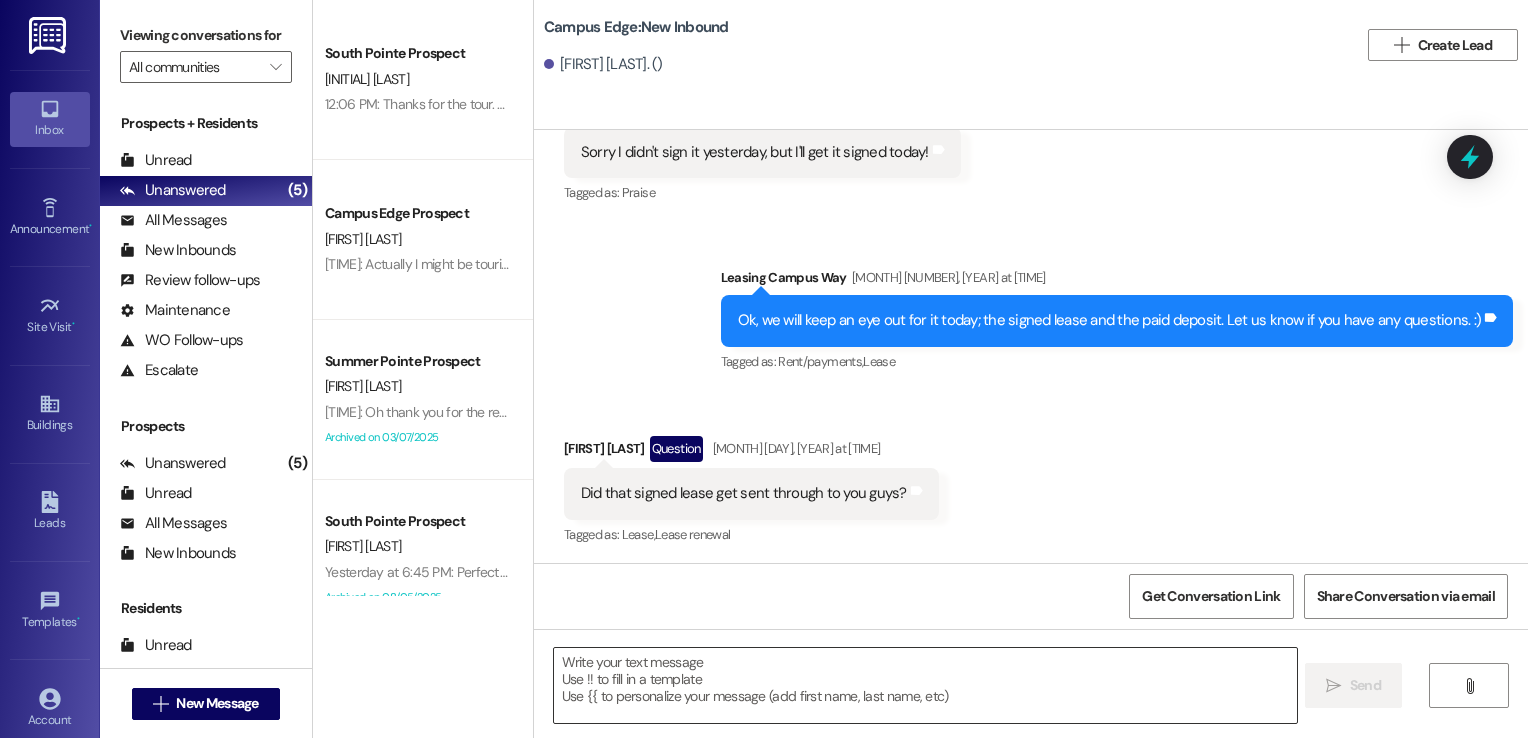 click at bounding box center [926, 685] 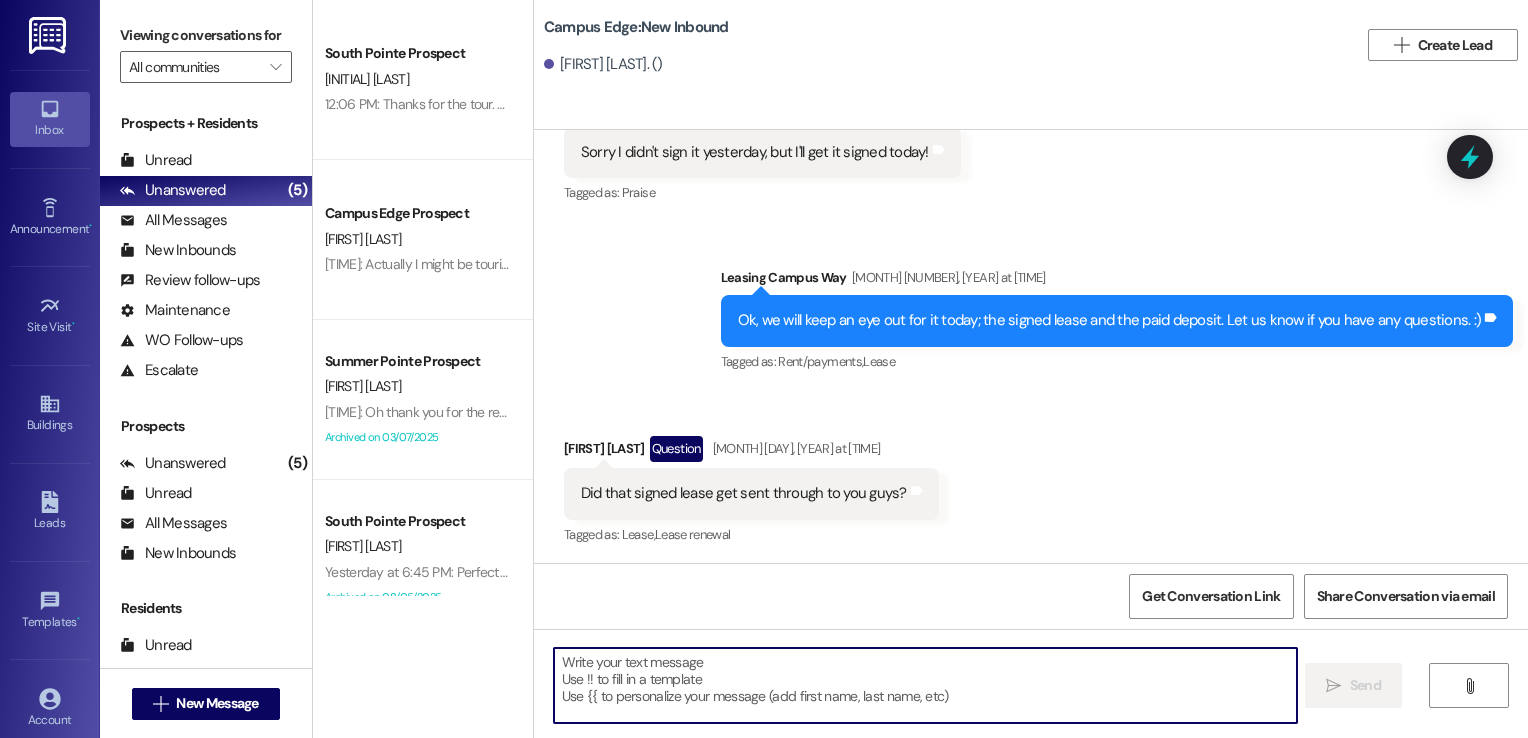 paste on "Hi {{first_name}}!
We're looking forward to having you at our {{property}}! There's a balance on your account that needs to be paid by today. The first installment is due on the month that the lease starts. On the [DATE] late fees are added, I'll remove any late fees that are added for this month as a courtesy. Please login to your resident portal and make that payment.
Let us know if you have any questions.
[COMPANY]" 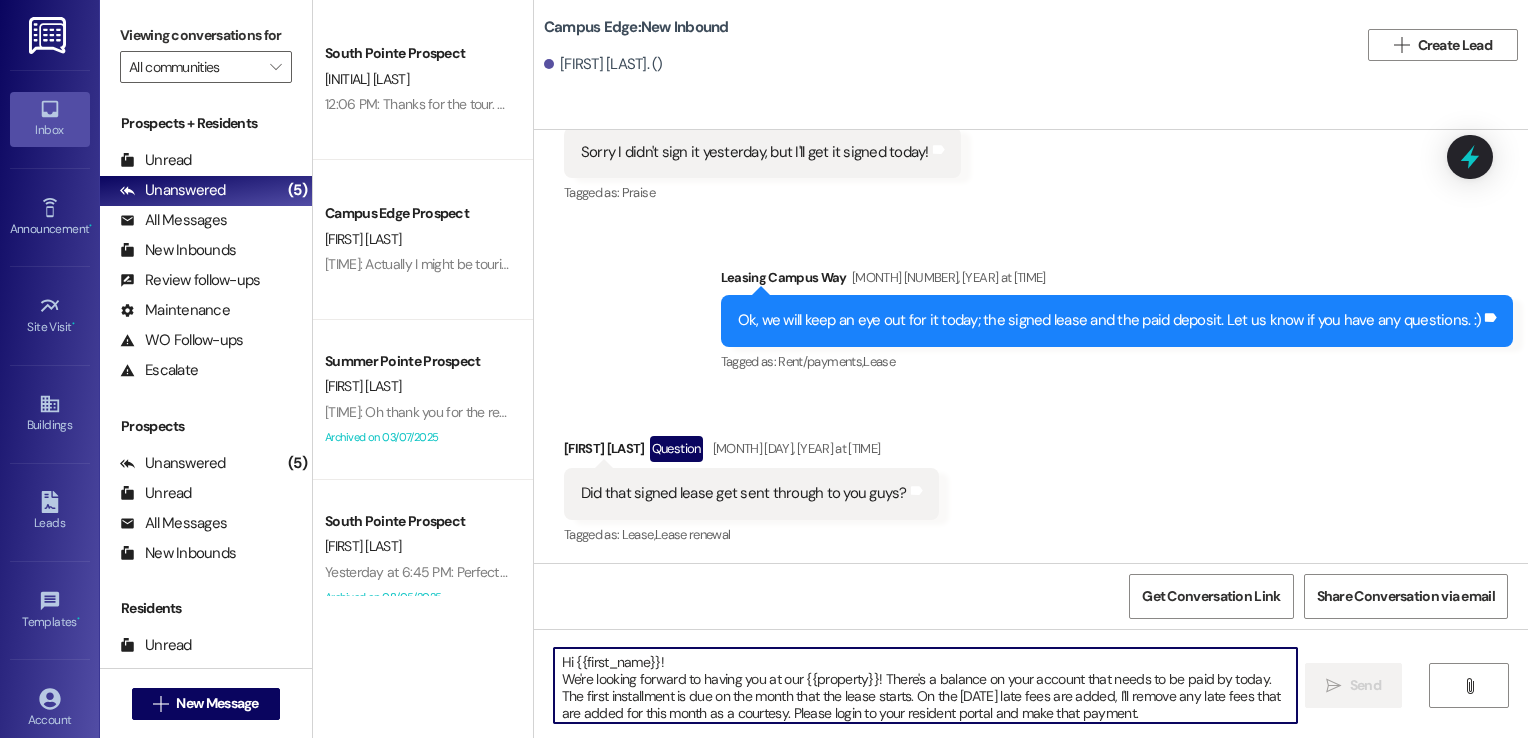 scroll, scrollTop: 33, scrollLeft: 0, axis: vertical 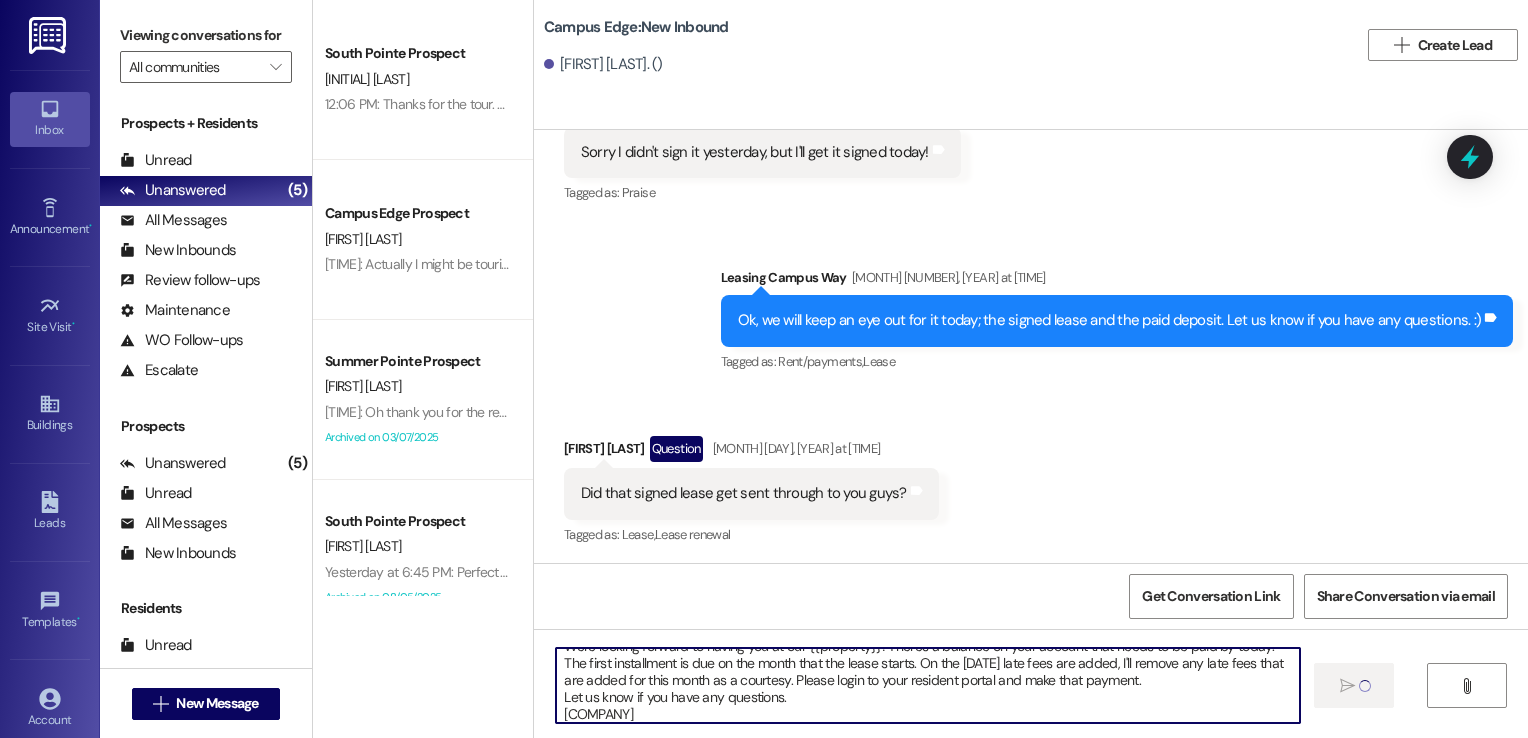 type 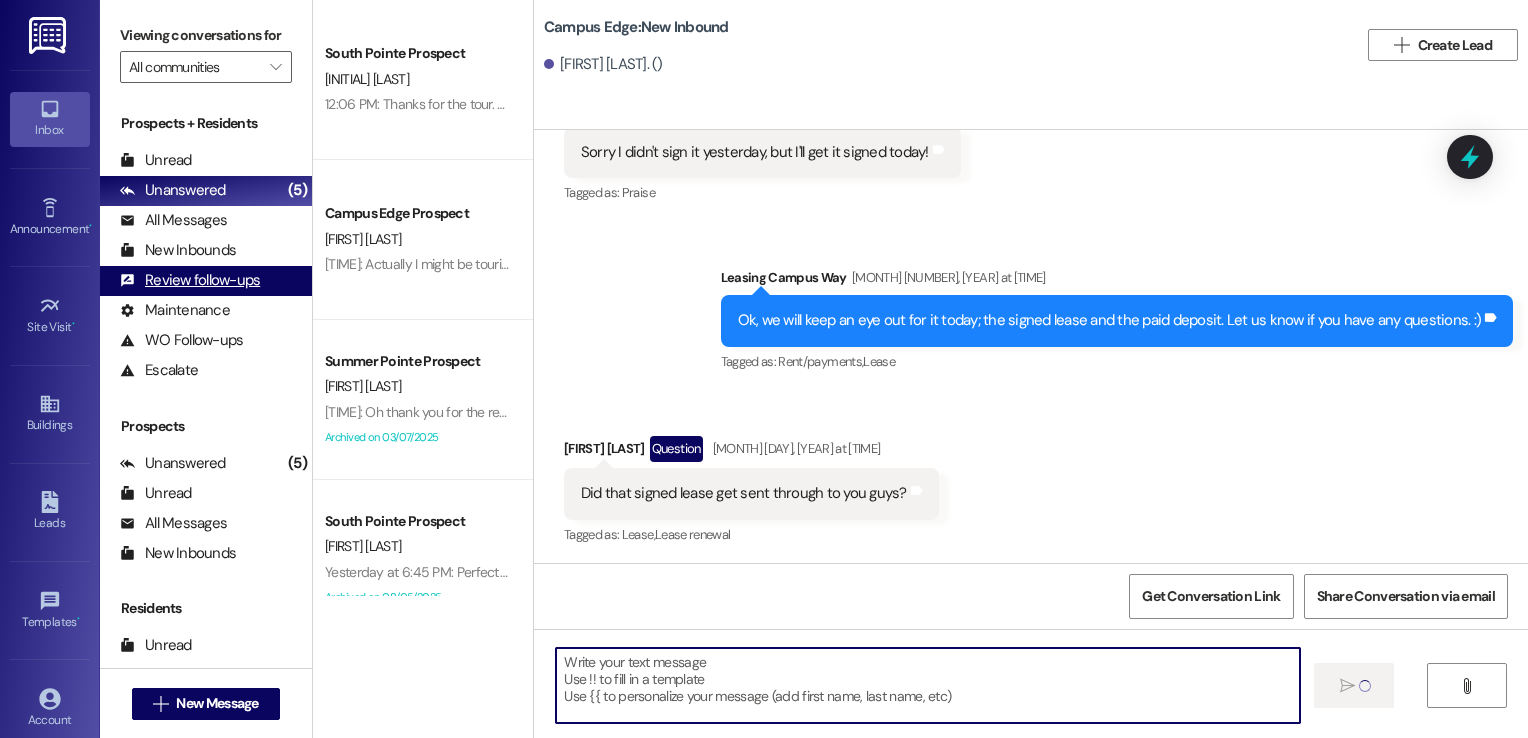 scroll, scrollTop: 0, scrollLeft: 0, axis: both 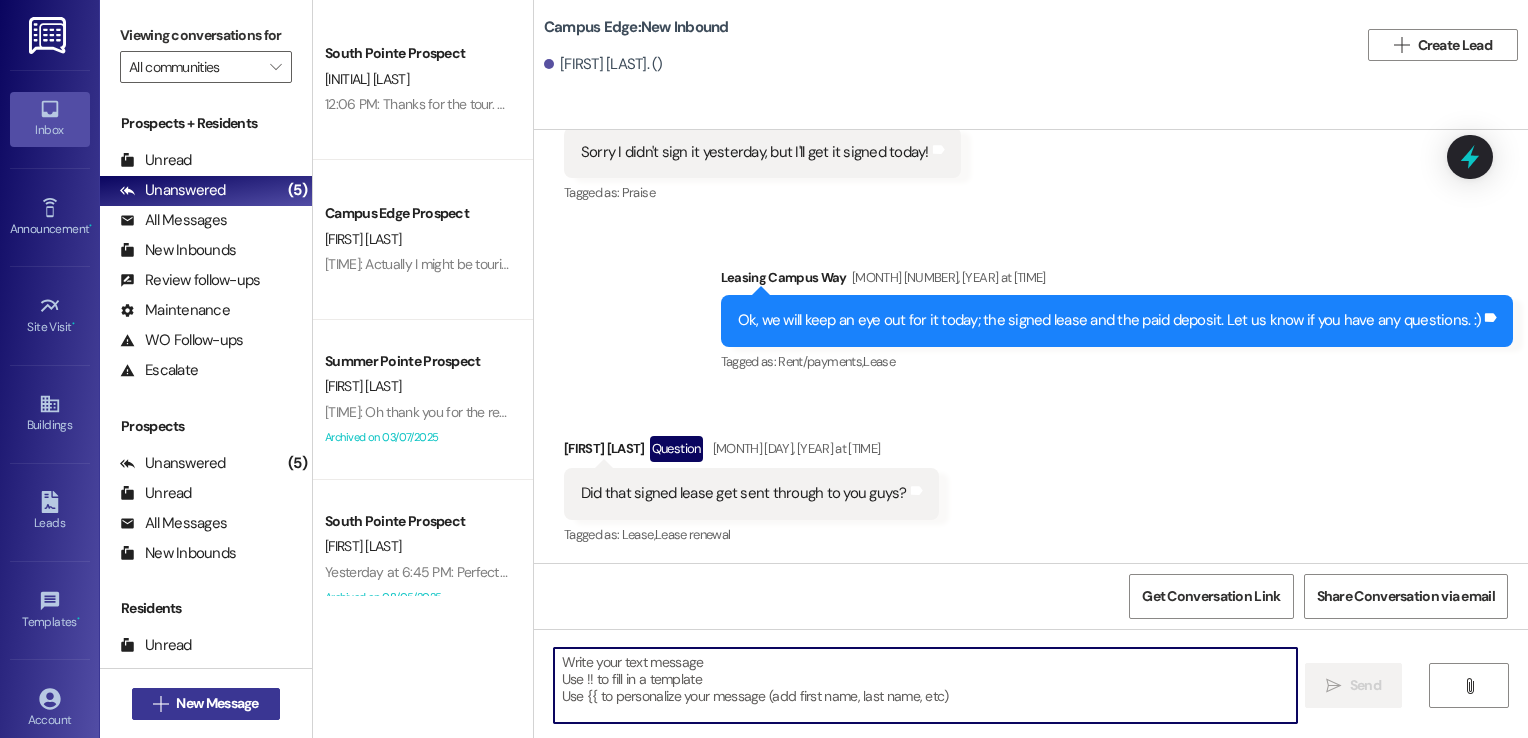 click on "New Message" at bounding box center (217, 703) 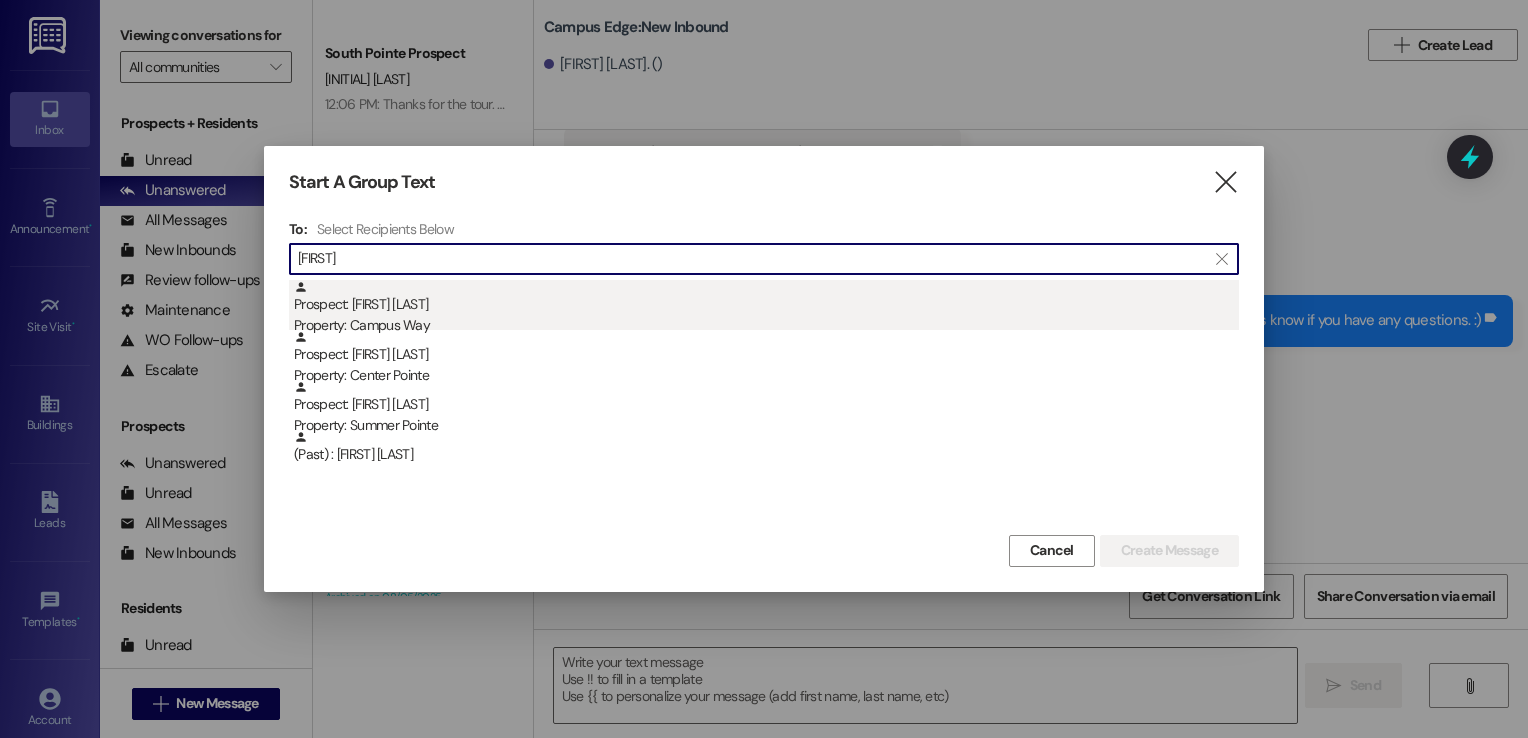type on "[FIRST]" 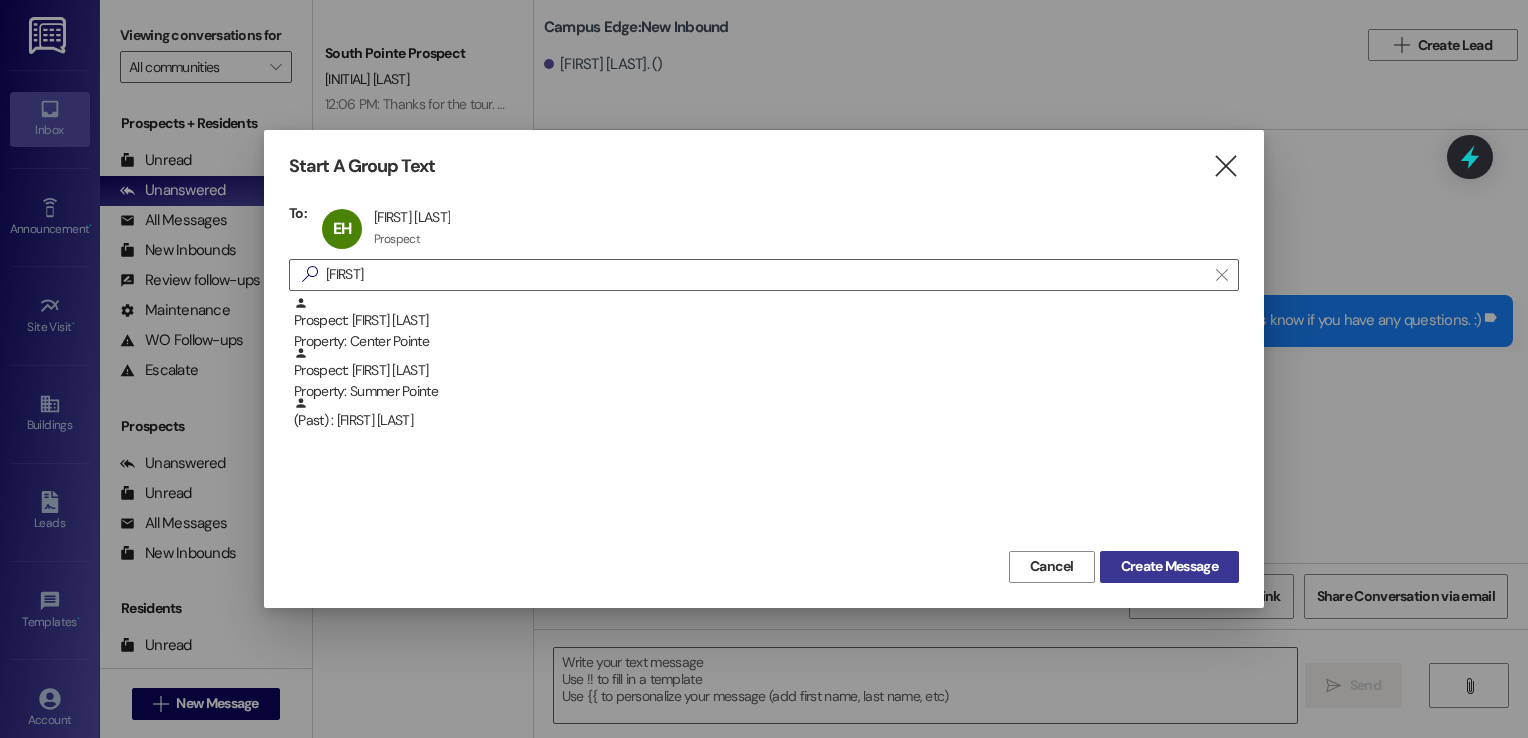 click on "Create Message" at bounding box center (1169, 566) 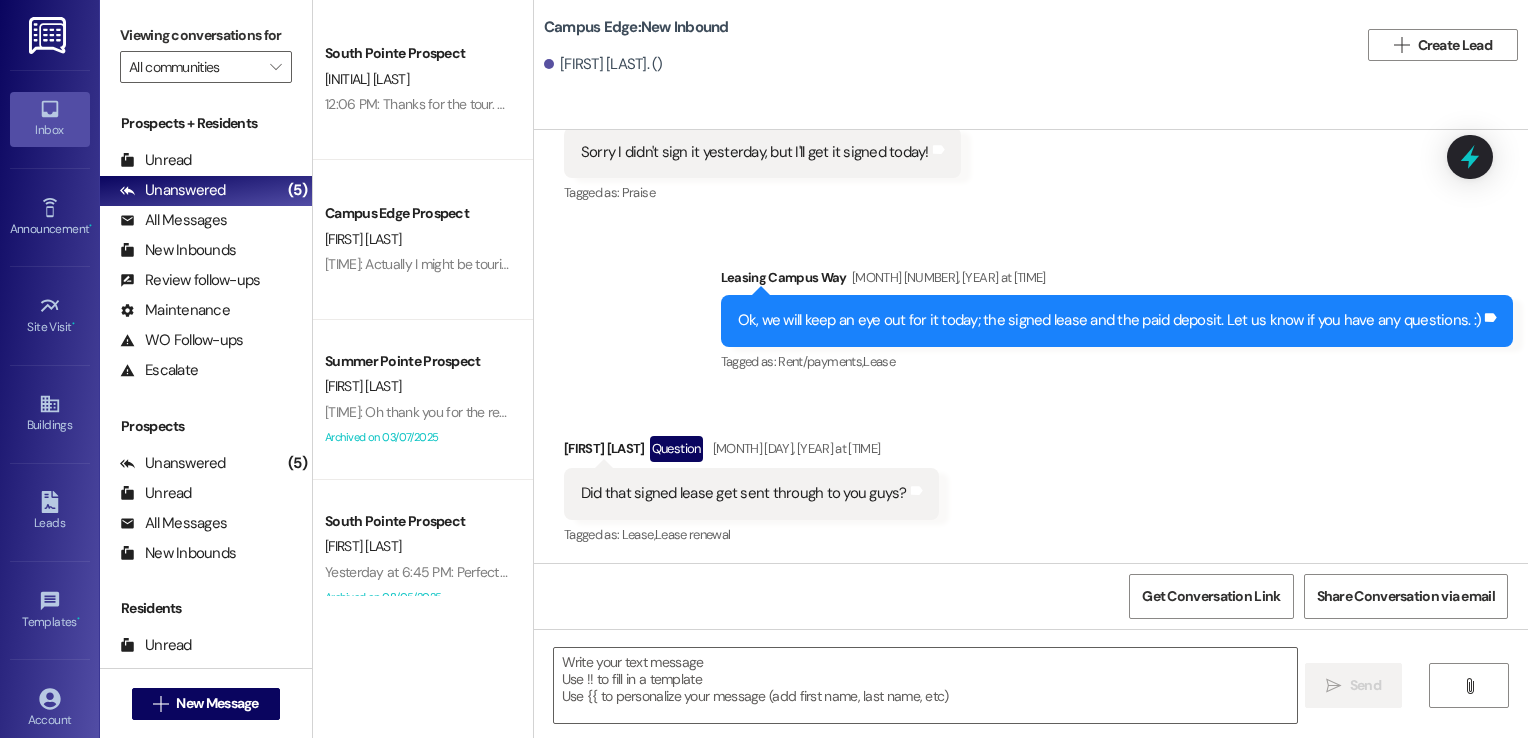 scroll, scrollTop: 0, scrollLeft: 0, axis: both 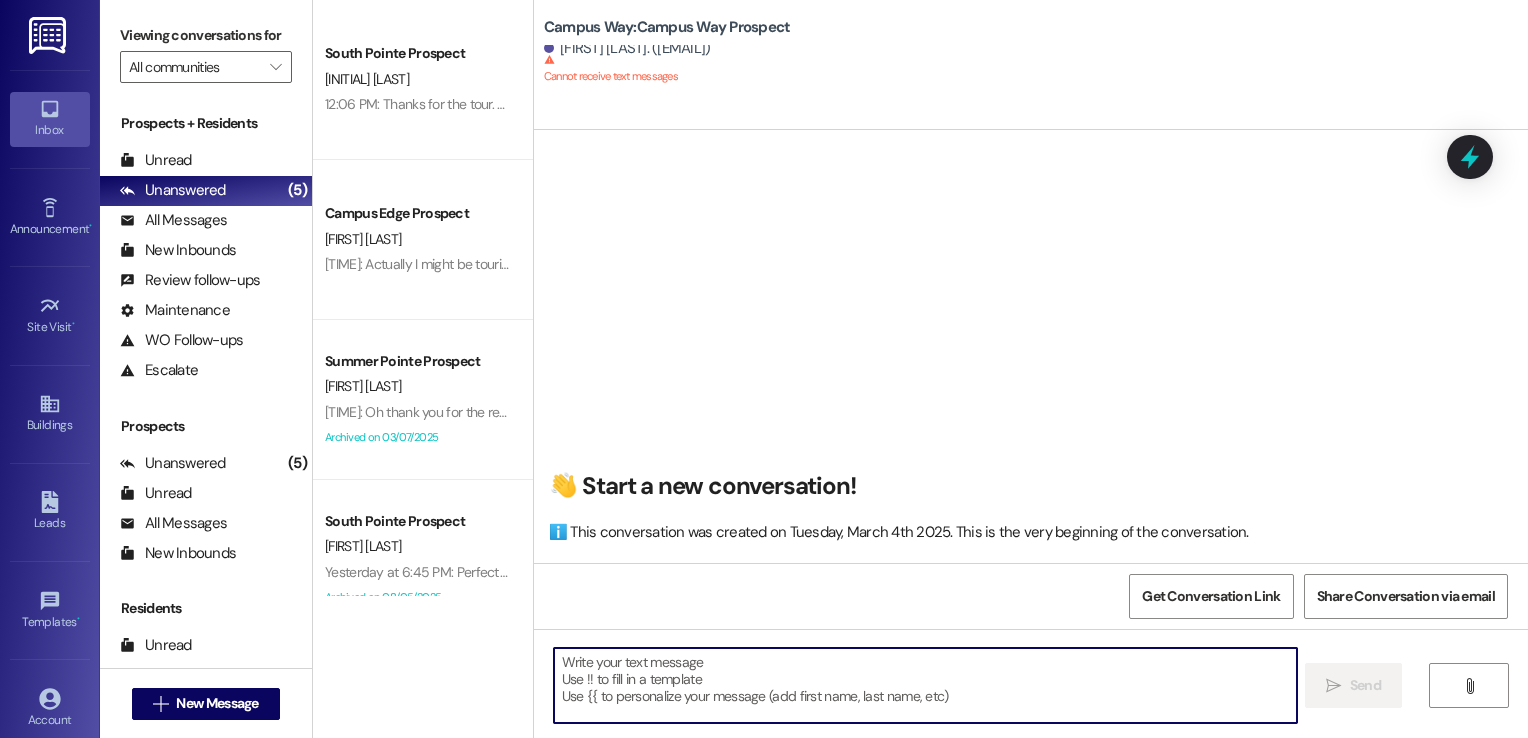 click at bounding box center (926, 685) 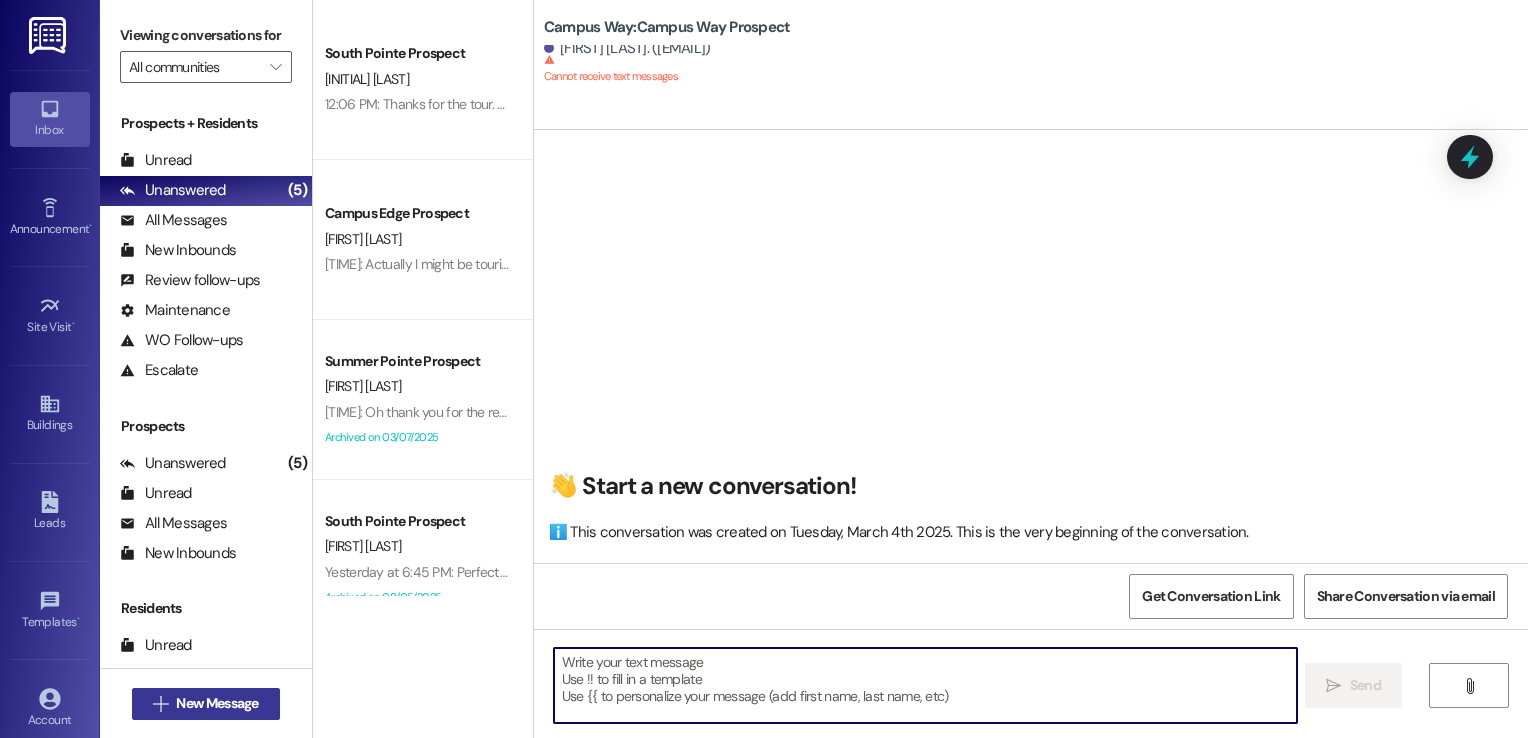 click on "New Message" at bounding box center (217, 703) 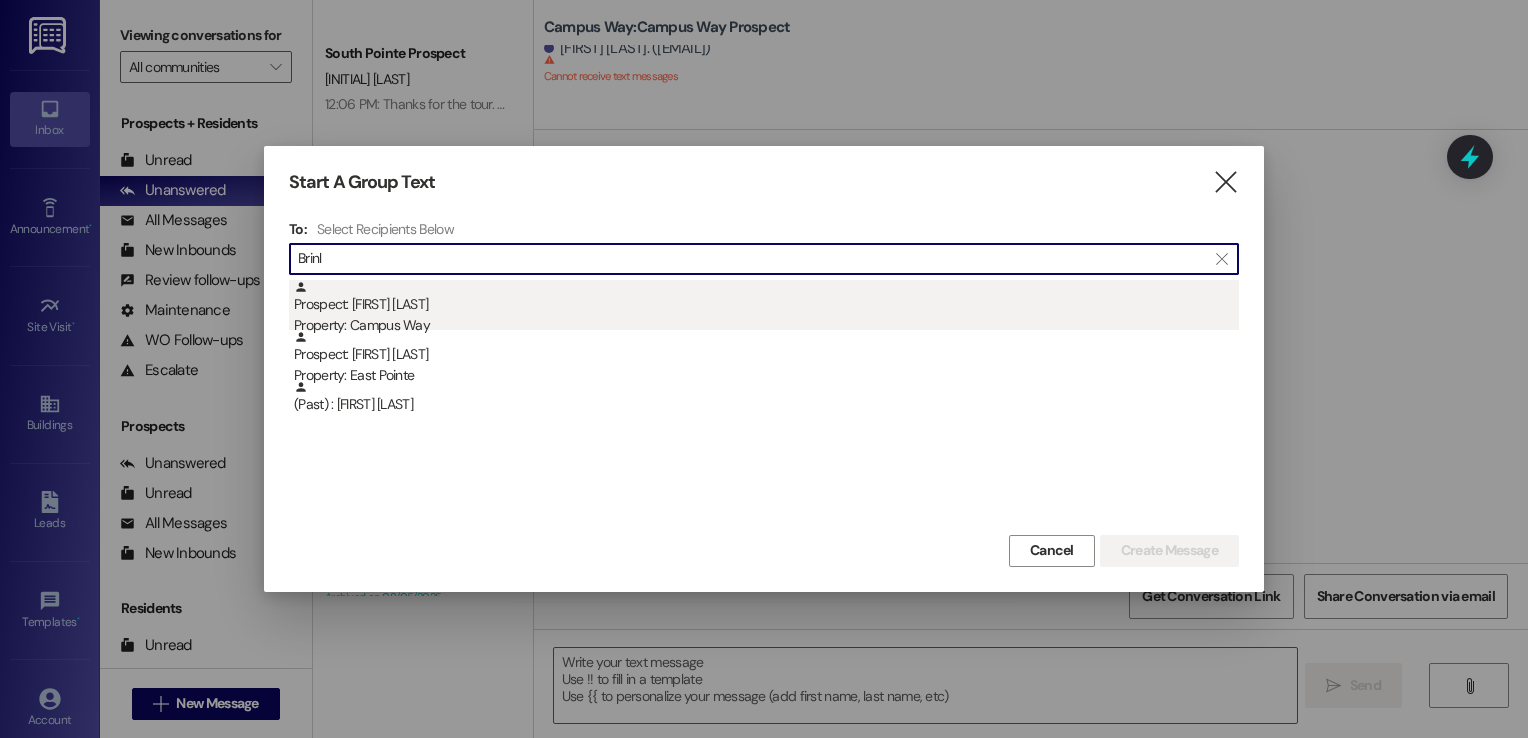 type on "Brinl" 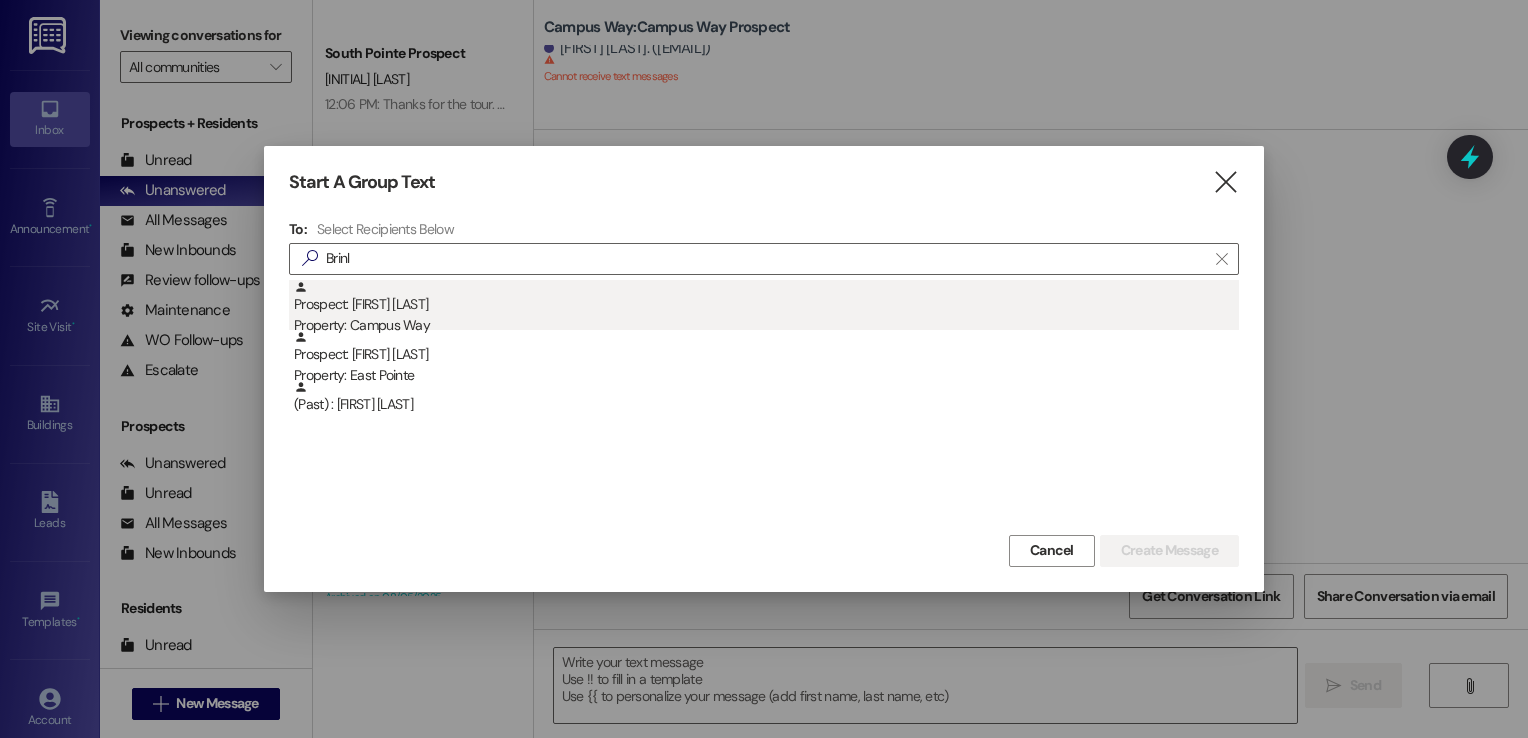 click on "Prospect: [FIRST] [LAST] Property: [PROPERTY]" at bounding box center [766, 308] 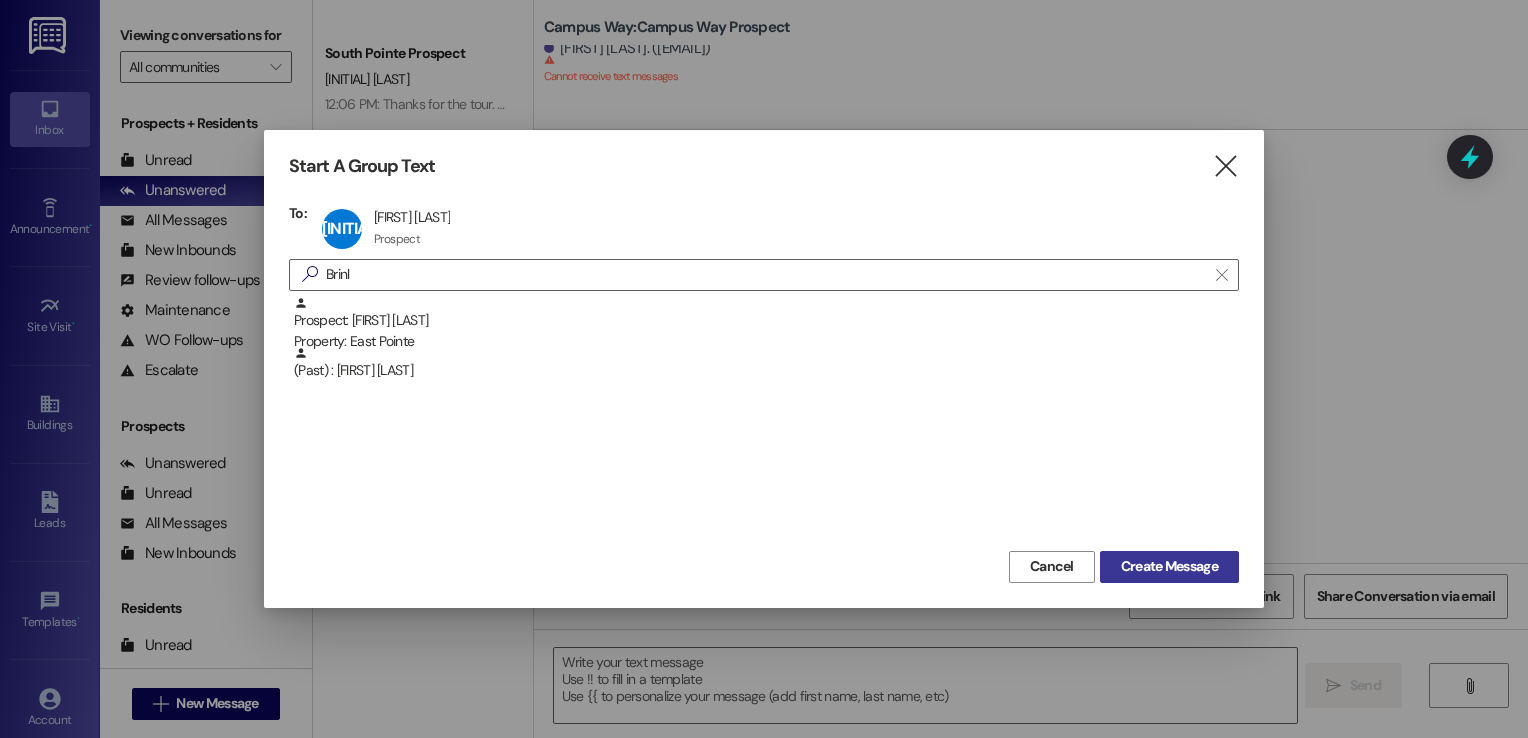 click on "Create Message" at bounding box center [1169, 566] 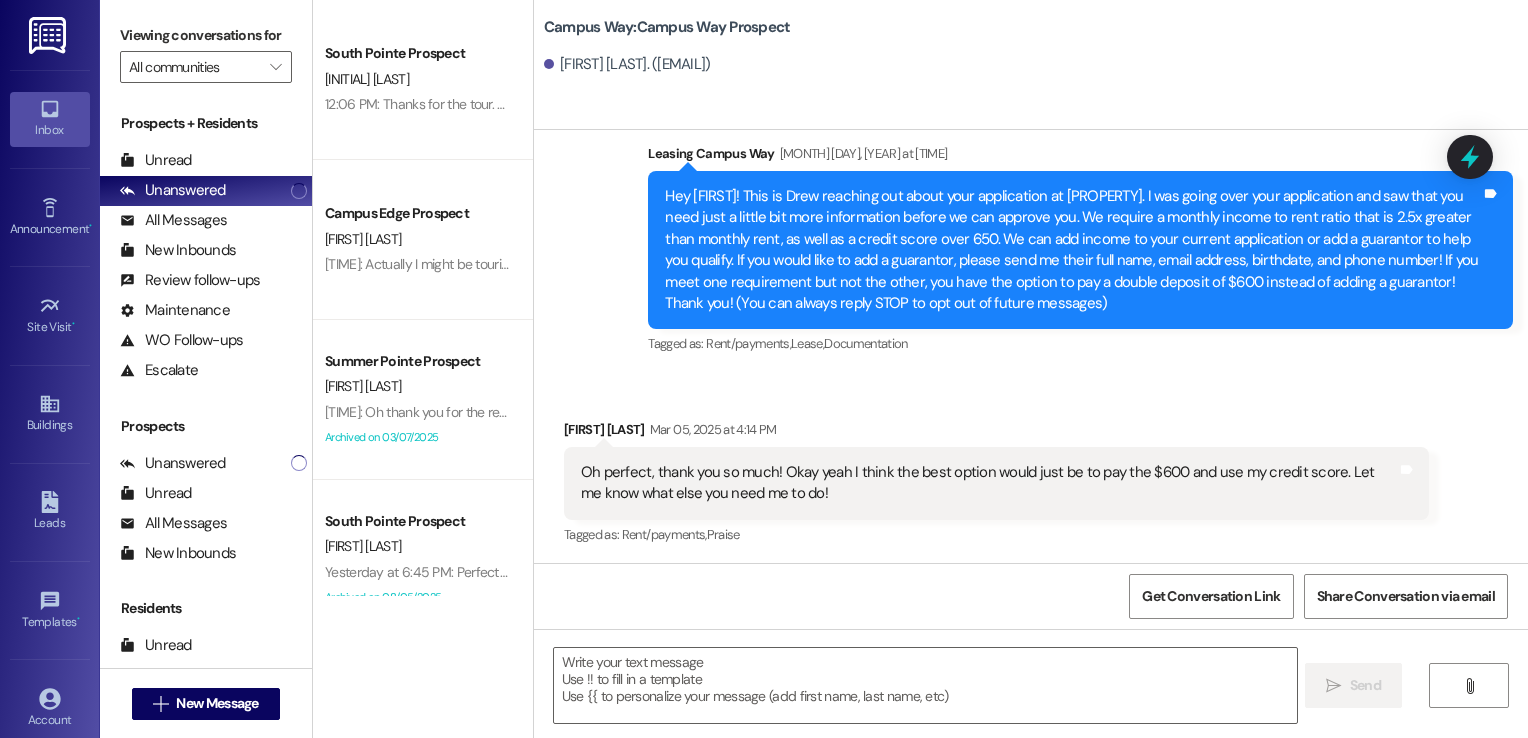 scroll, scrollTop: 48, scrollLeft: 0, axis: vertical 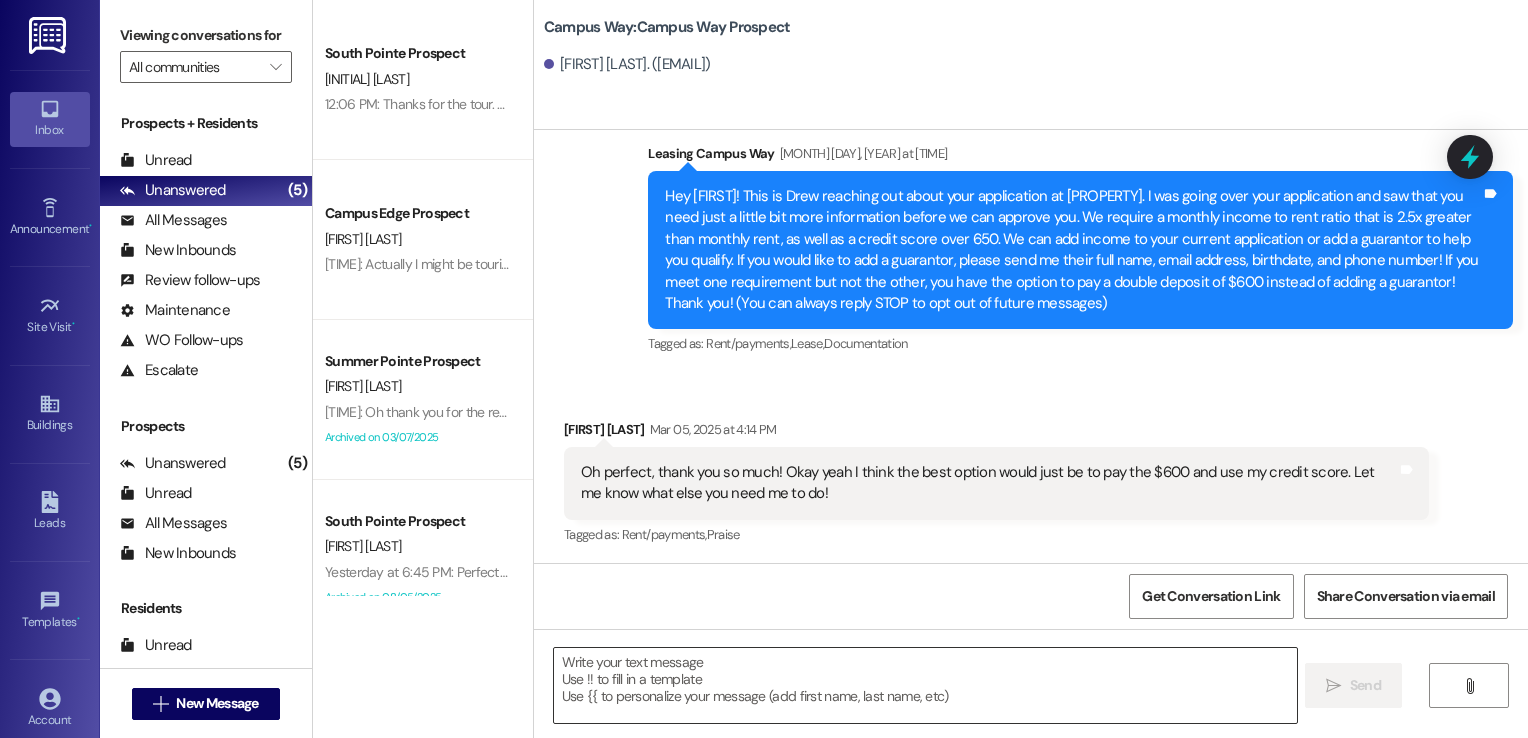 click at bounding box center (926, 685) 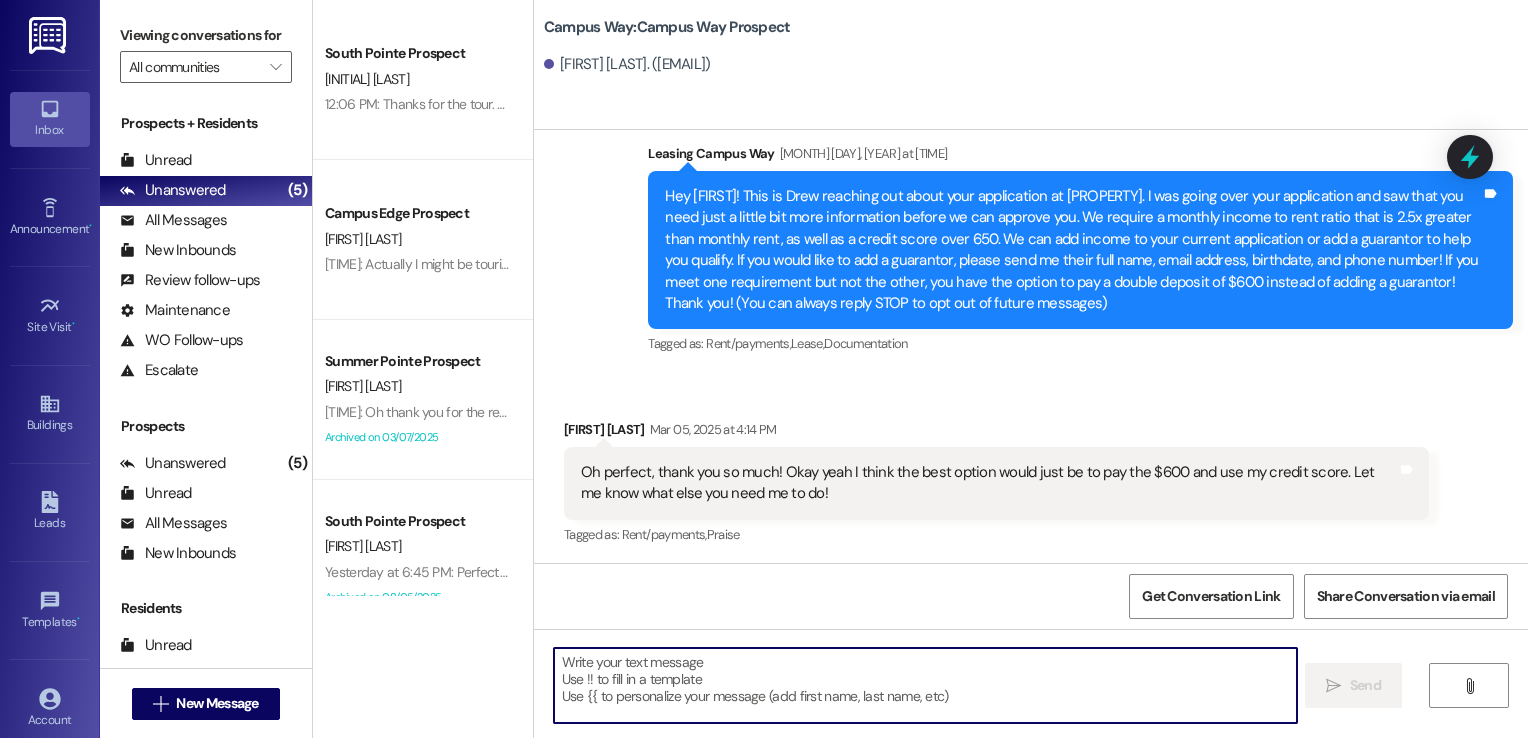 paste on "Hi {{first_name}}!
We're looking forward to having you at our {{property}}! There's a balance on your account that needs to be paid by today. The first installment is due on the month that the lease starts. On the [DATE] late fees are added, I'll remove any late fees that are added for this month as a courtesy. Please login to your resident portal and make that payment.
Let us know if you have any questions.
[COMPANY]" 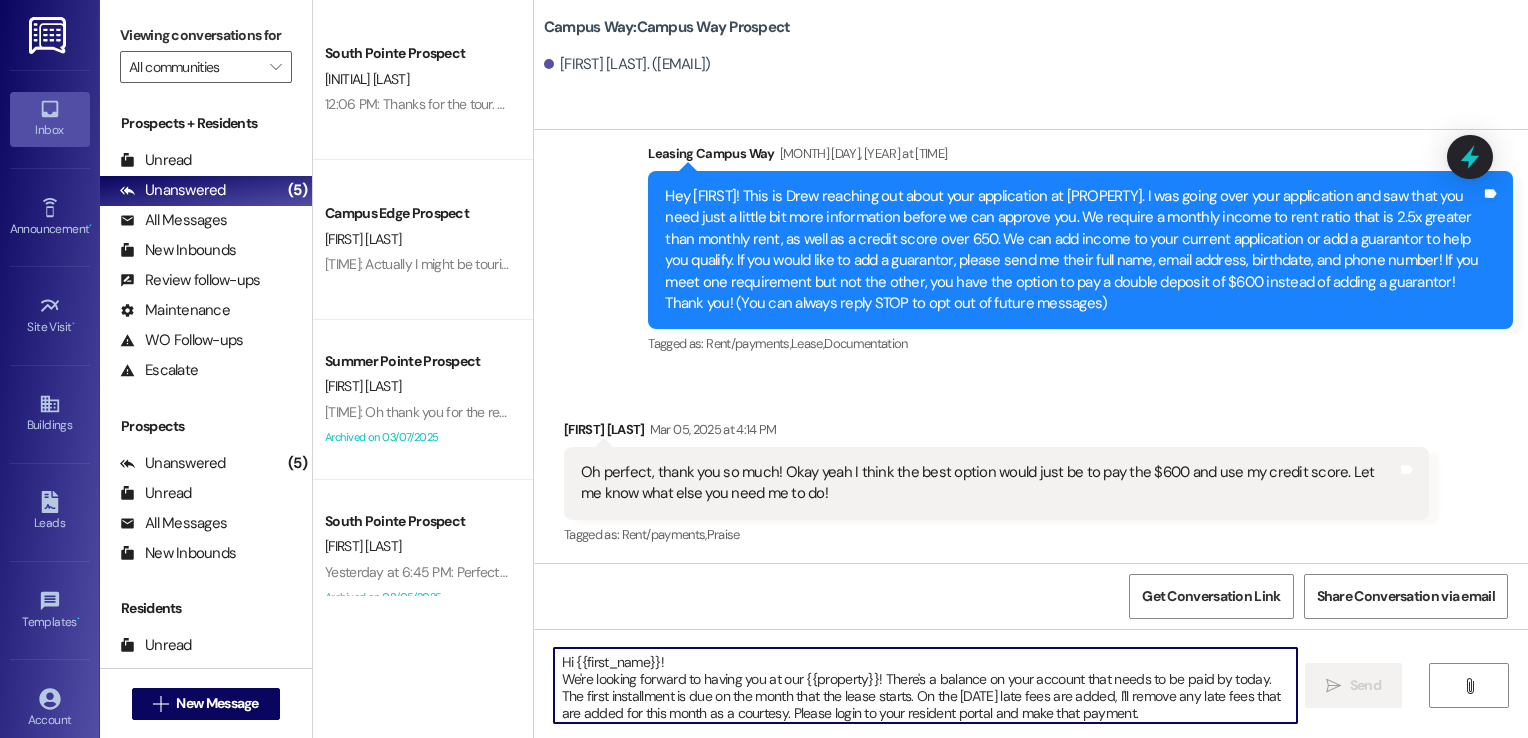 scroll, scrollTop: 33, scrollLeft: 0, axis: vertical 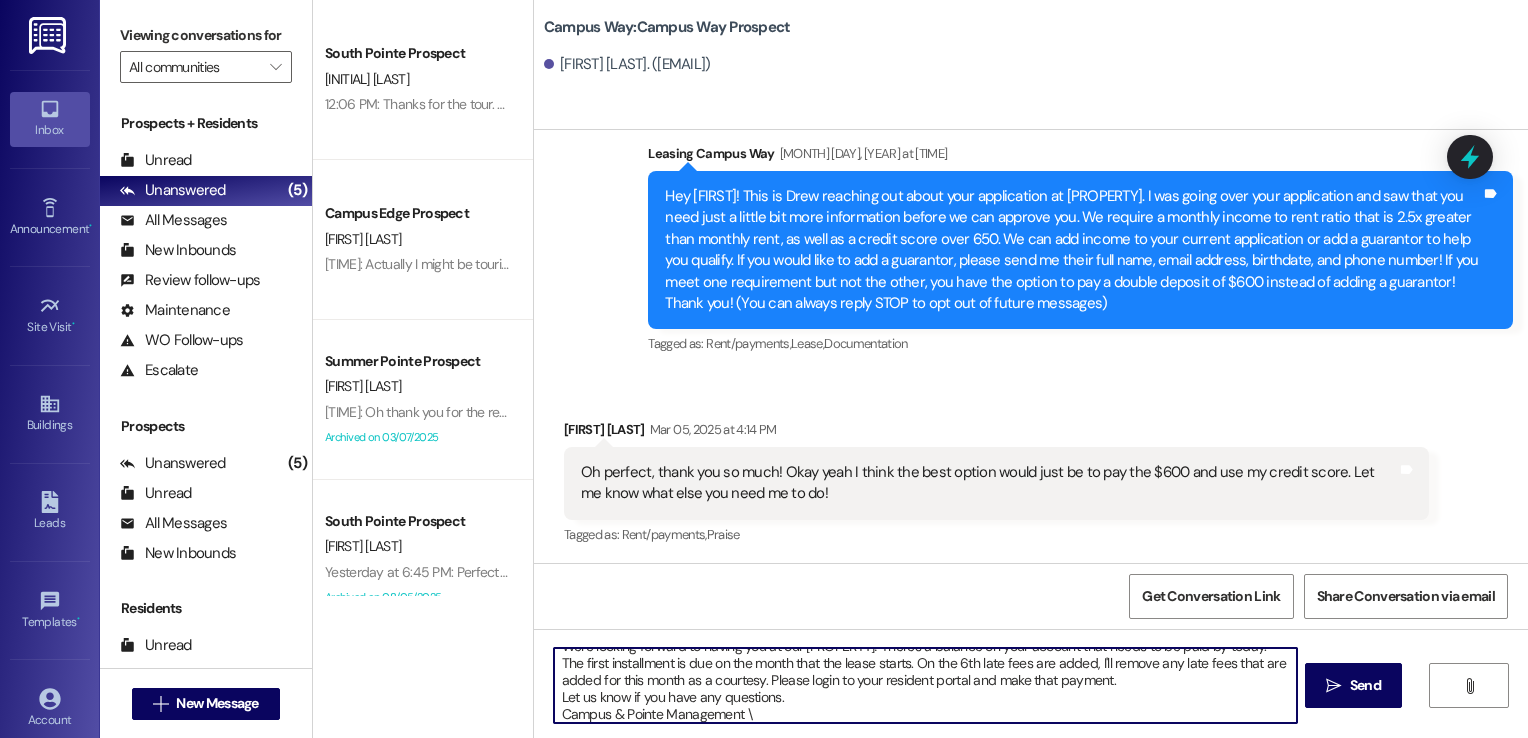 type on "Hi {{first_name}}!
We're looking forward to having you at our {{property}}! There's a balance on your account that needs to be paid by today. The first installment is due on the month that the lease starts. On the [DATE] late fees are added, I'll remove any late fees that are added for this month as a courtesy. Please login to your resident portal and make that payment.
Let us know if you have any questions.
[COMPANY]" 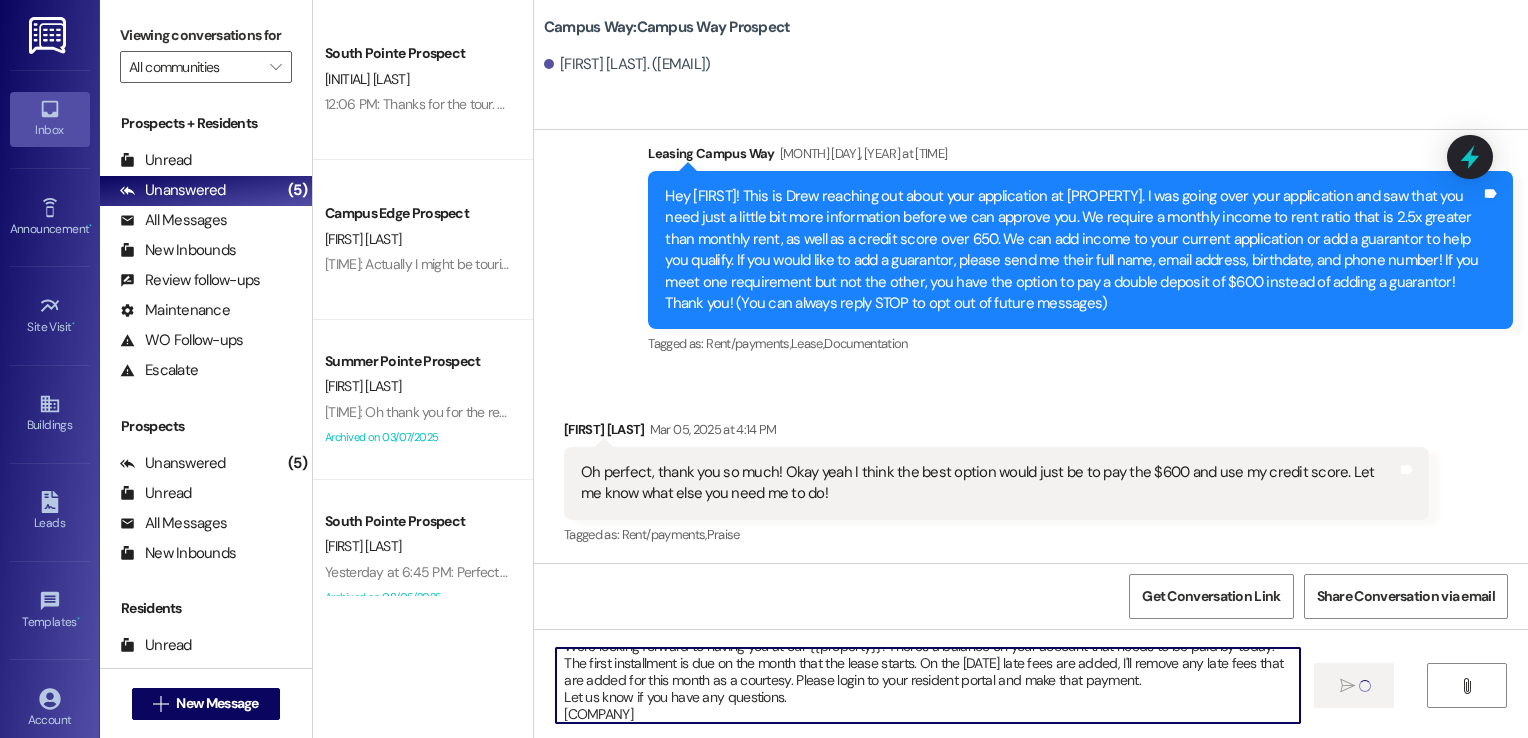 type 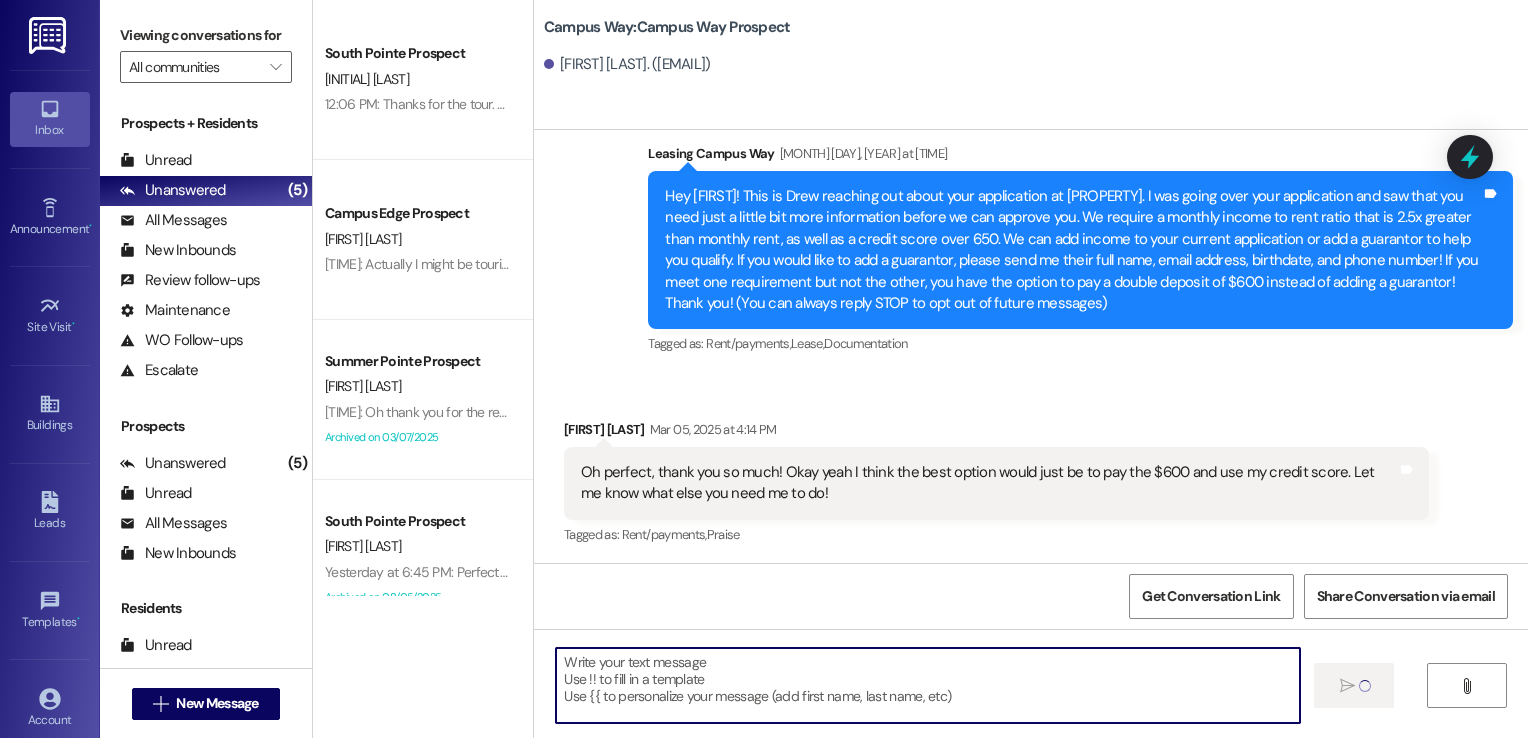scroll, scrollTop: 0, scrollLeft: 0, axis: both 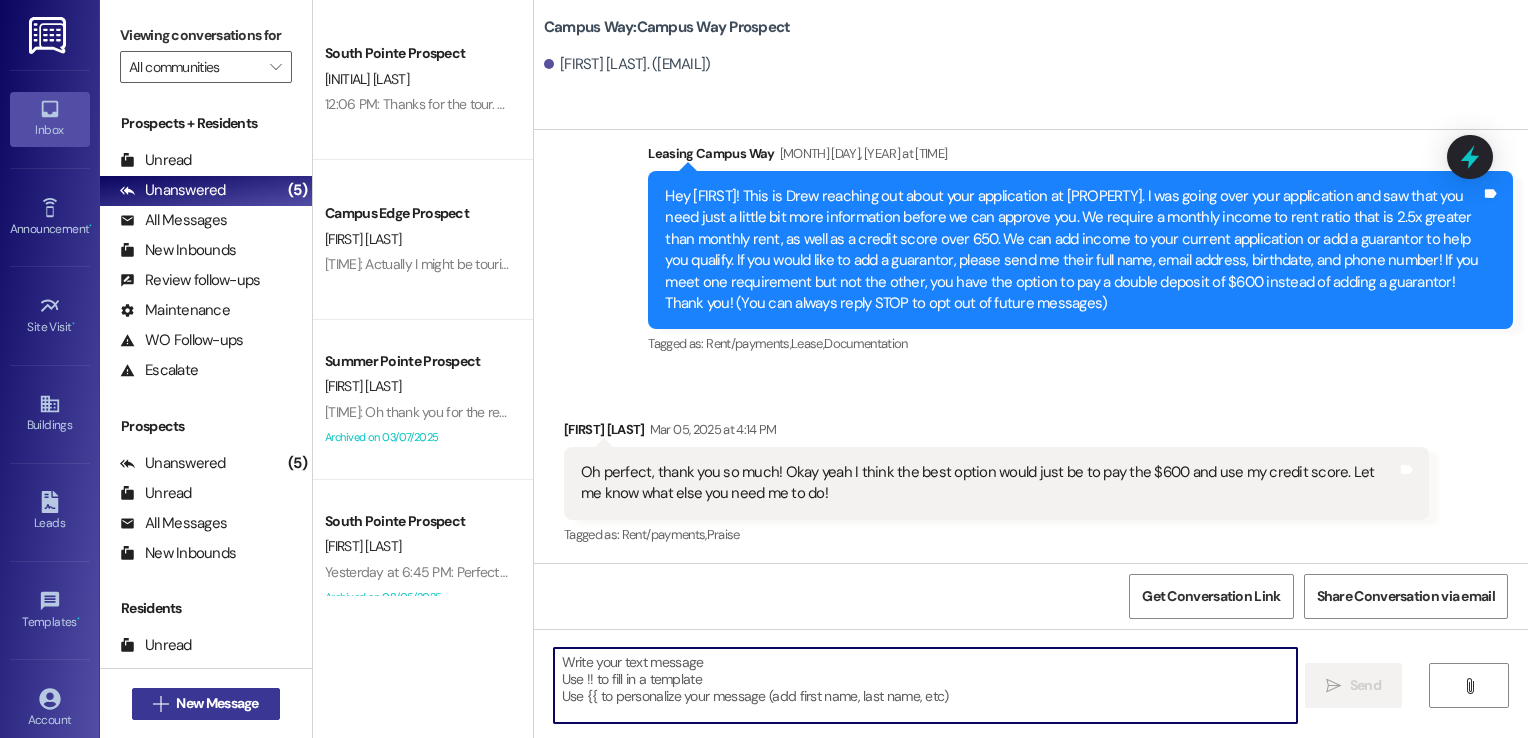 click on "New Message" at bounding box center (217, 703) 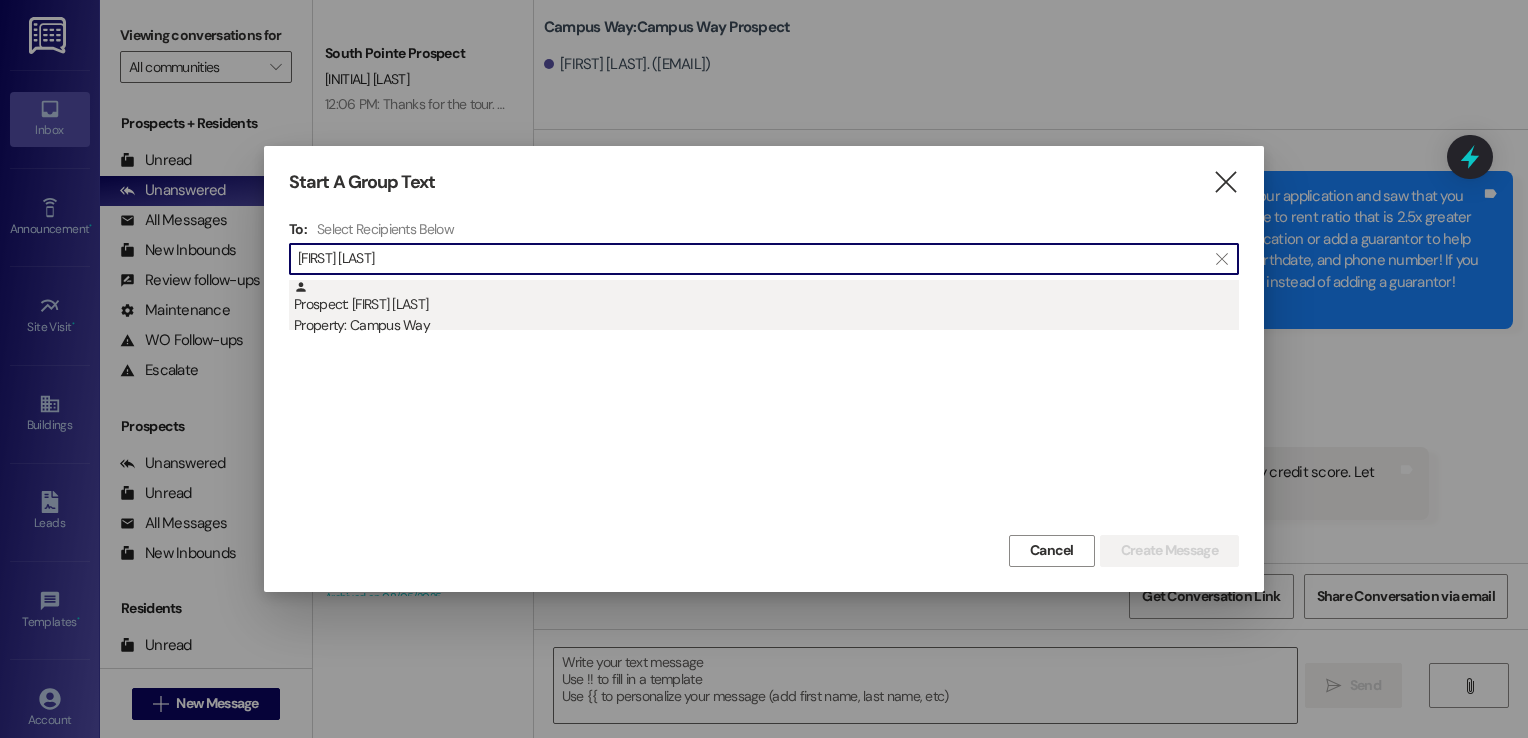 type on "[FIRST] [LAST]" 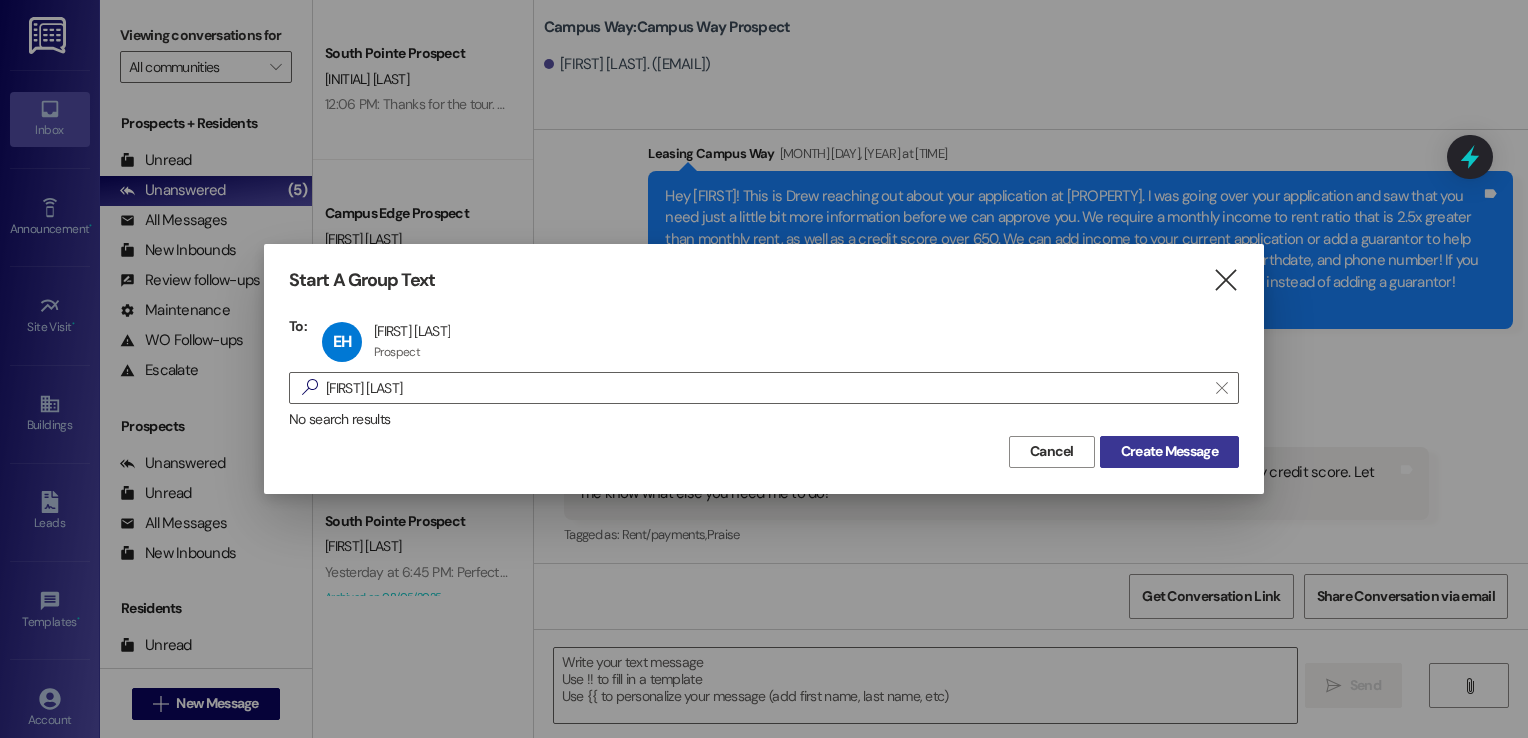 click on "Create Message" at bounding box center [1169, 451] 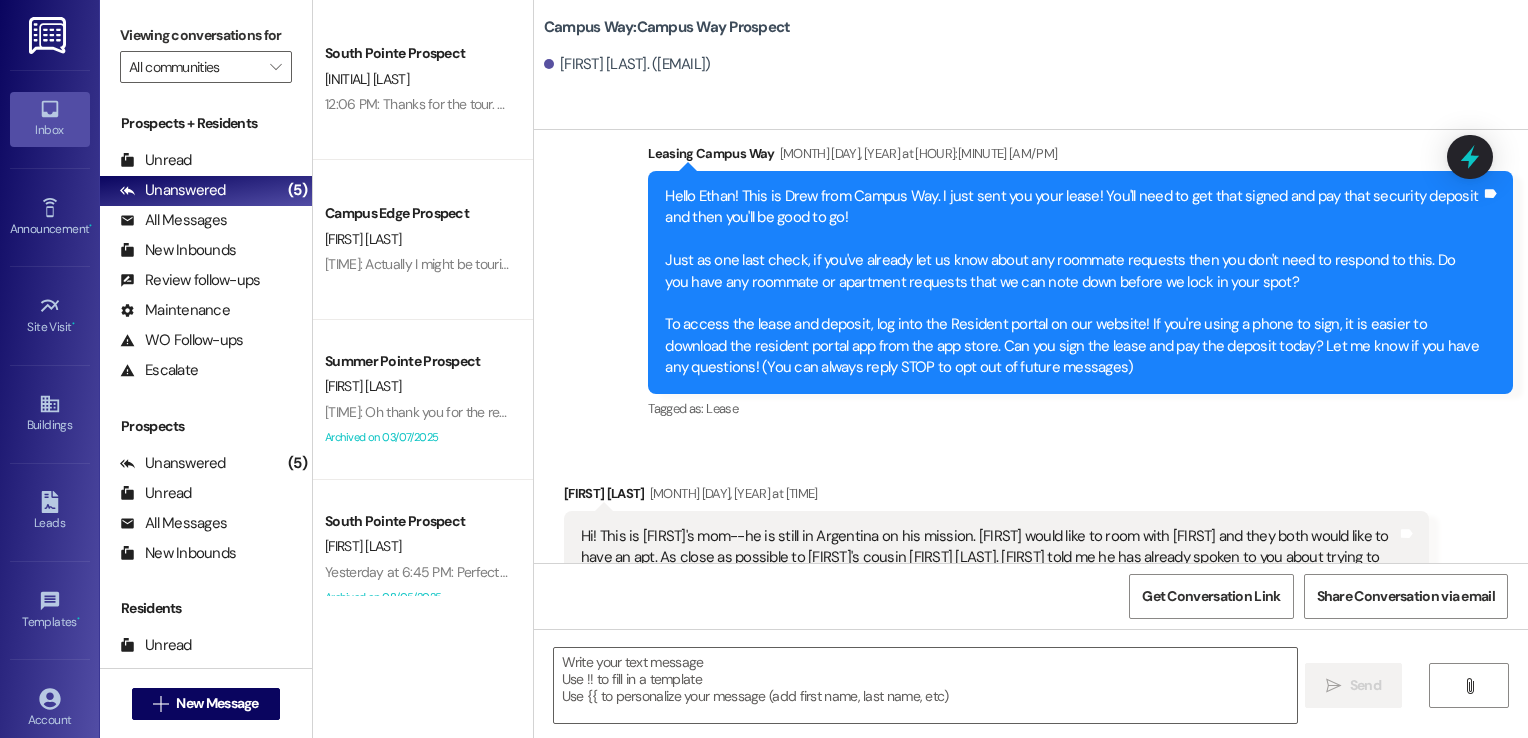 scroll, scrollTop: 134, scrollLeft: 0, axis: vertical 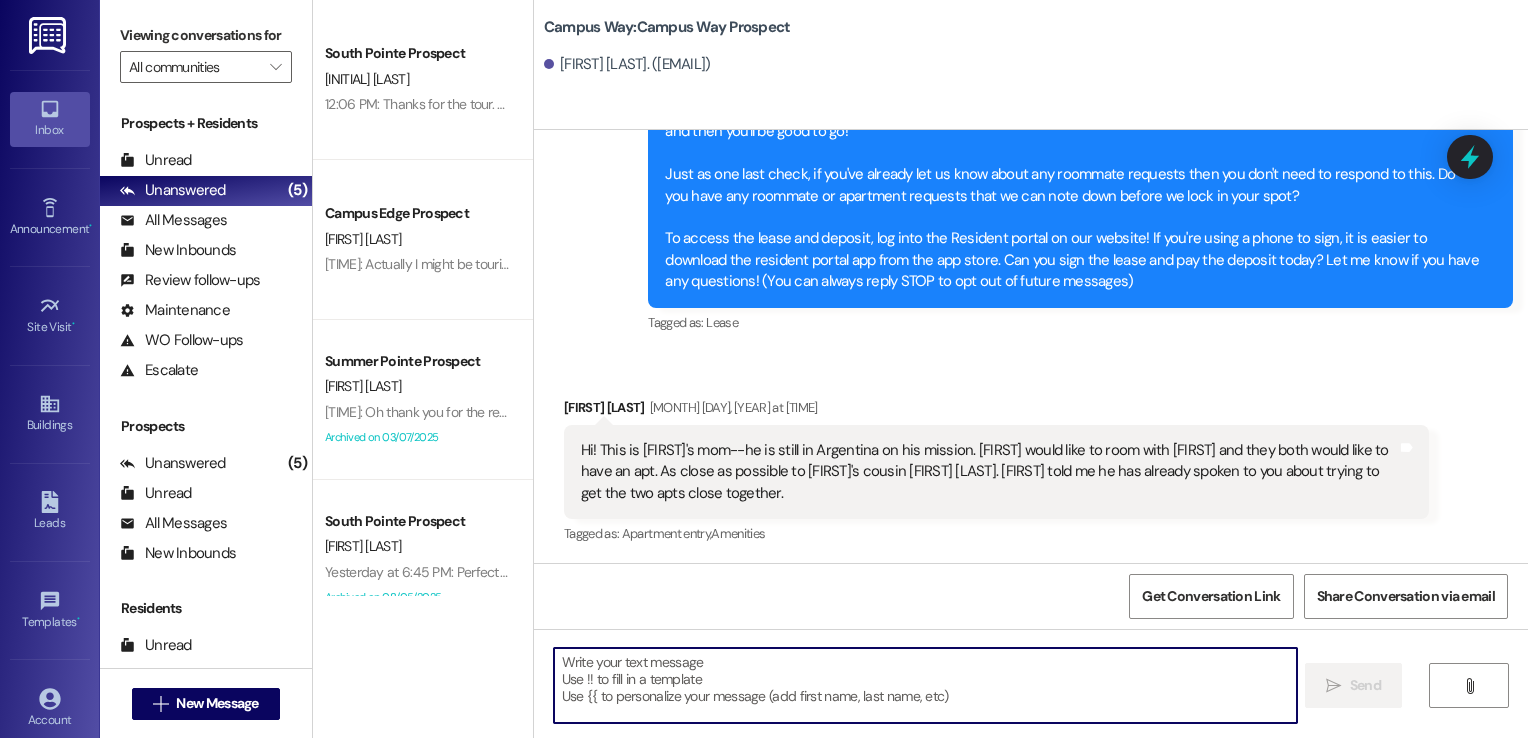 click at bounding box center [926, 685] 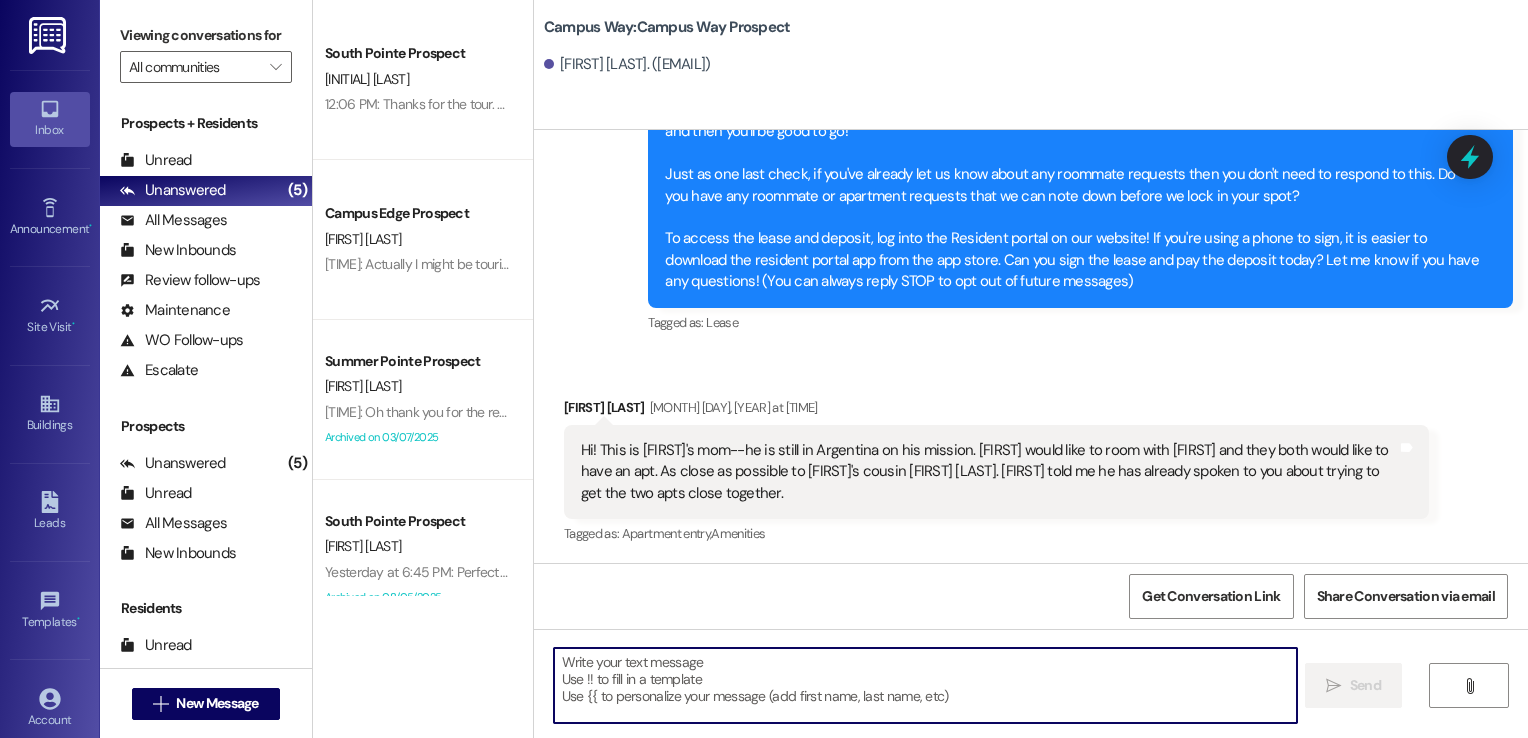 paste on "Hi {{first_name}}!
We're looking forward to having you at our {{property}}! There's a balance on your account that needs to be paid by today. The first installment is due on the month that the lease starts. On the [DATE] late fees are added, I'll remove any late fees that are added for this month as a courtesy. Please login to your resident portal and make that payment.
Let us know if you have any questions.
[COMPANY]" 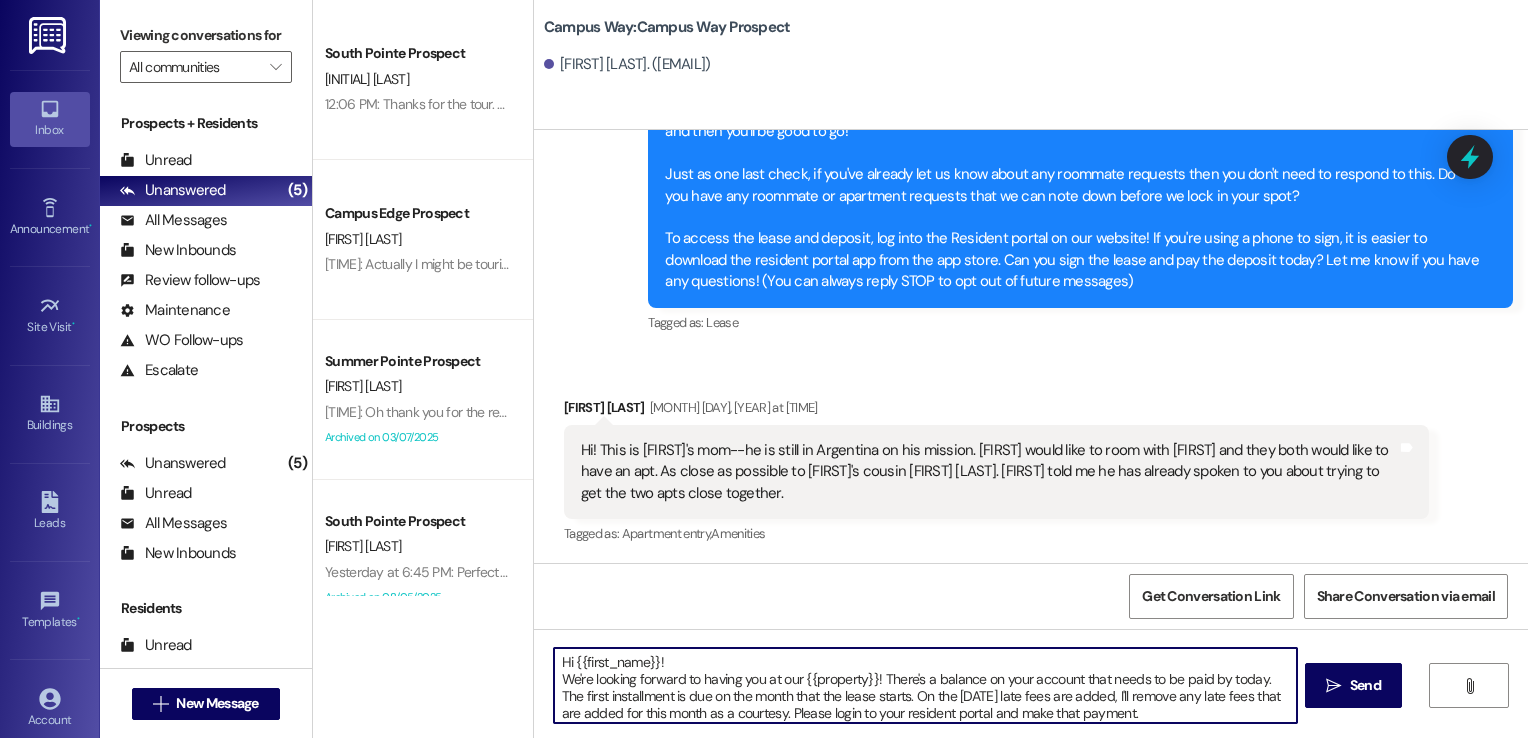 scroll, scrollTop: 33, scrollLeft: 0, axis: vertical 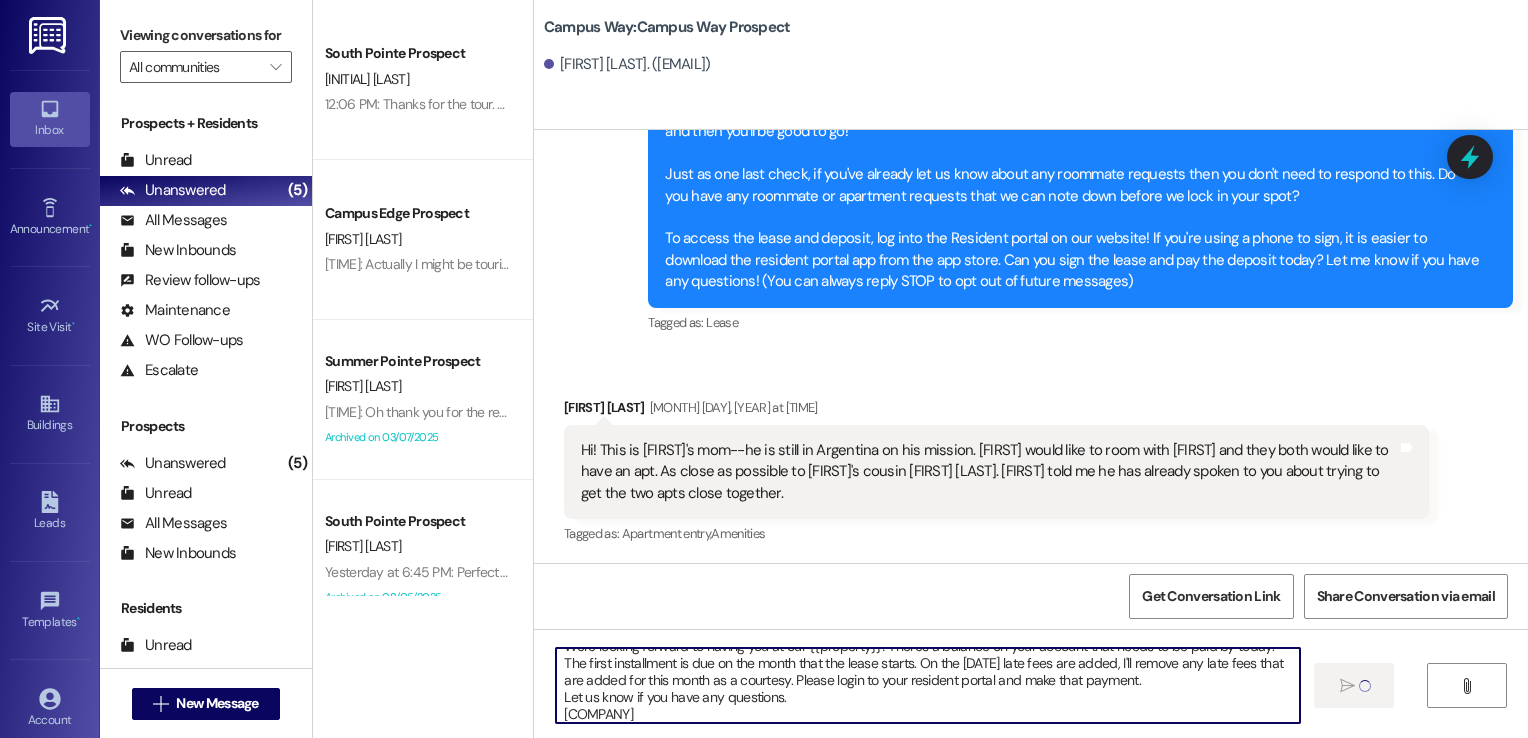 type 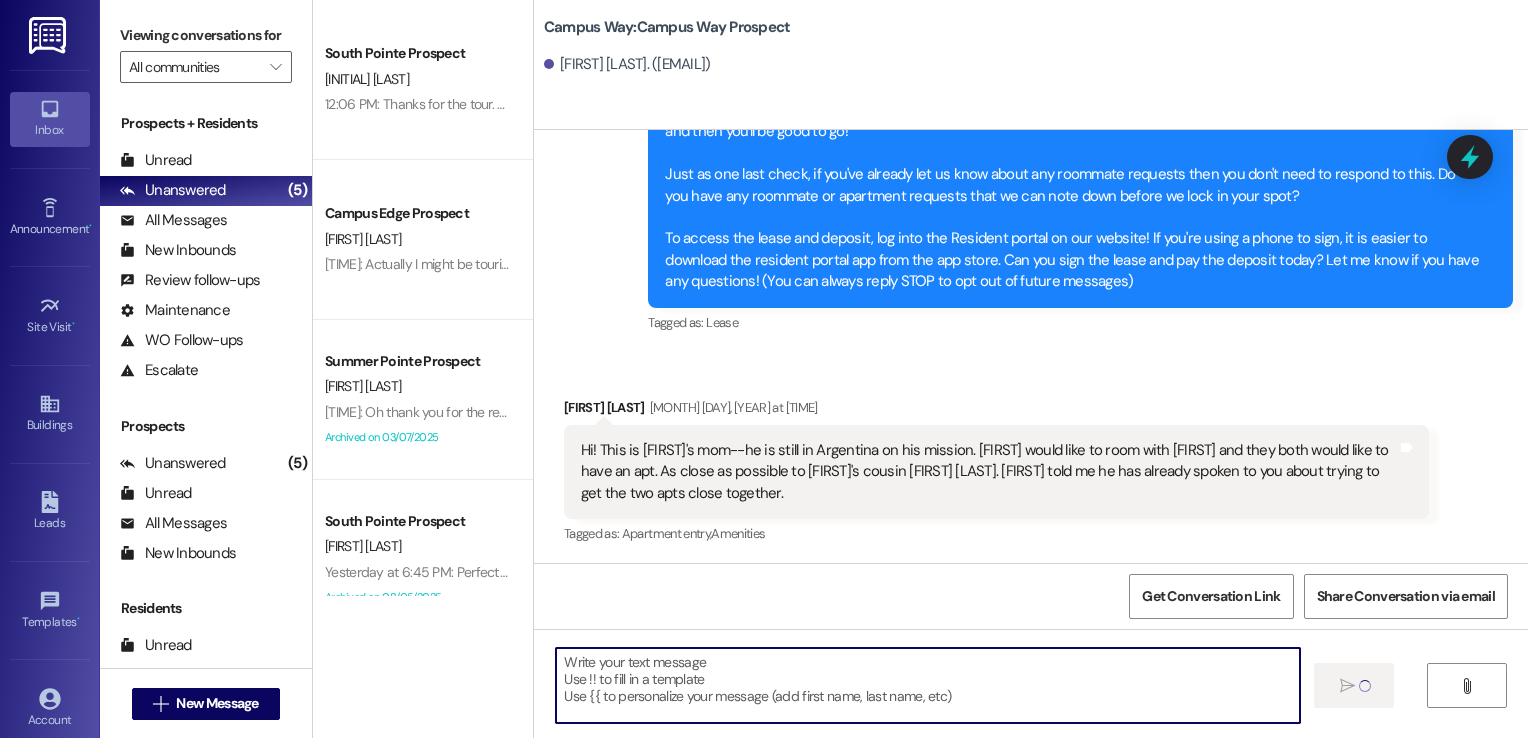 scroll, scrollTop: 0, scrollLeft: 0, axis: both 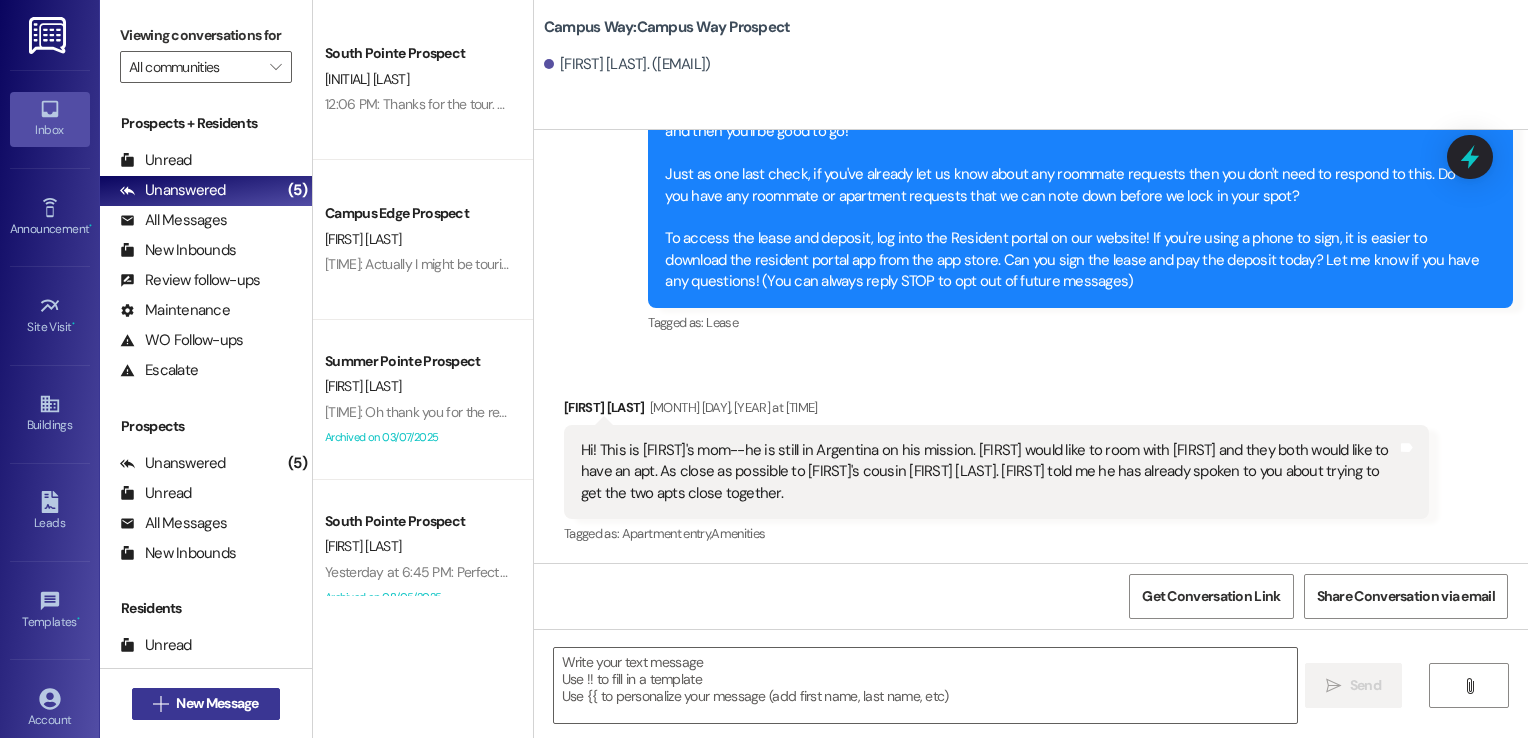 click on "New Message" at bounding box center [217, 703] 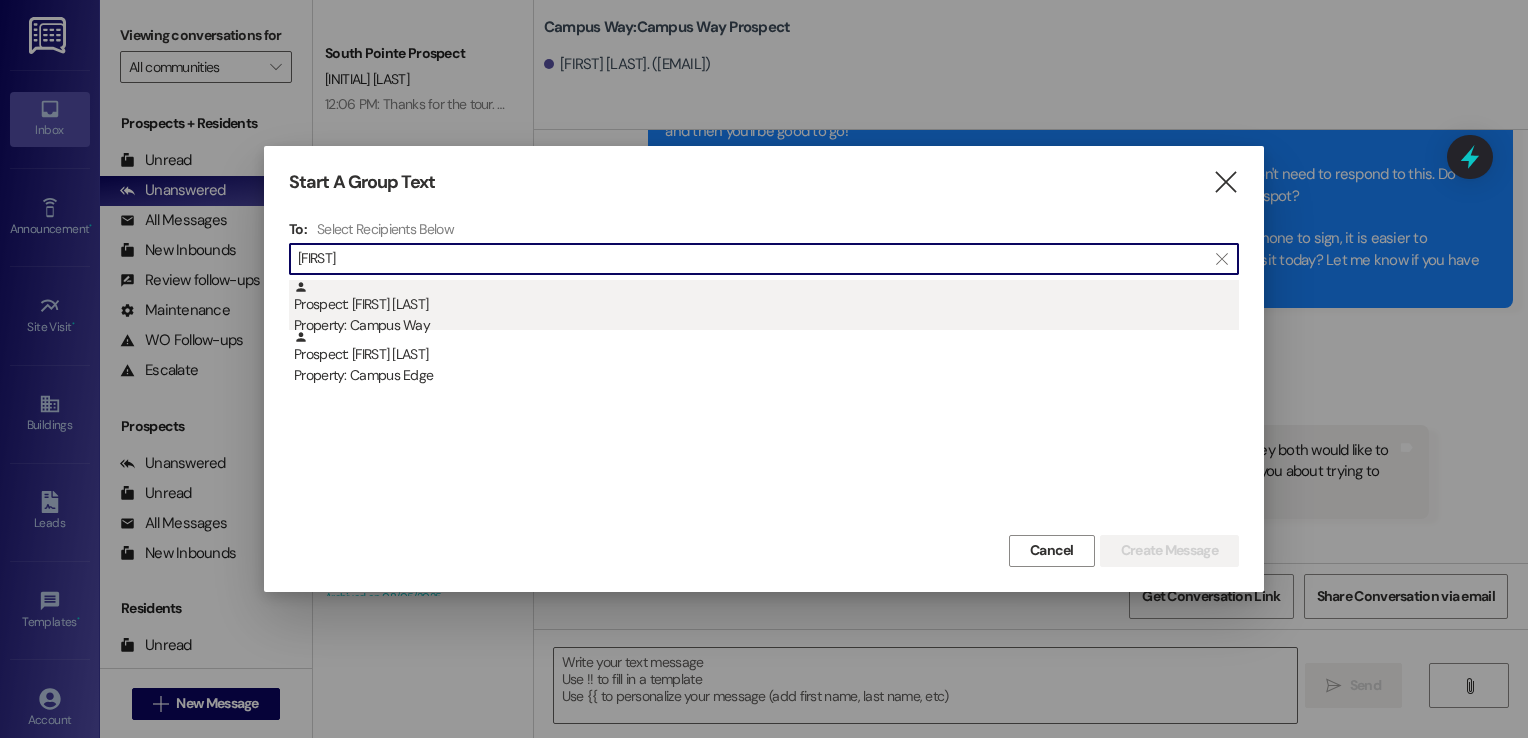 type on "[FIRST]" 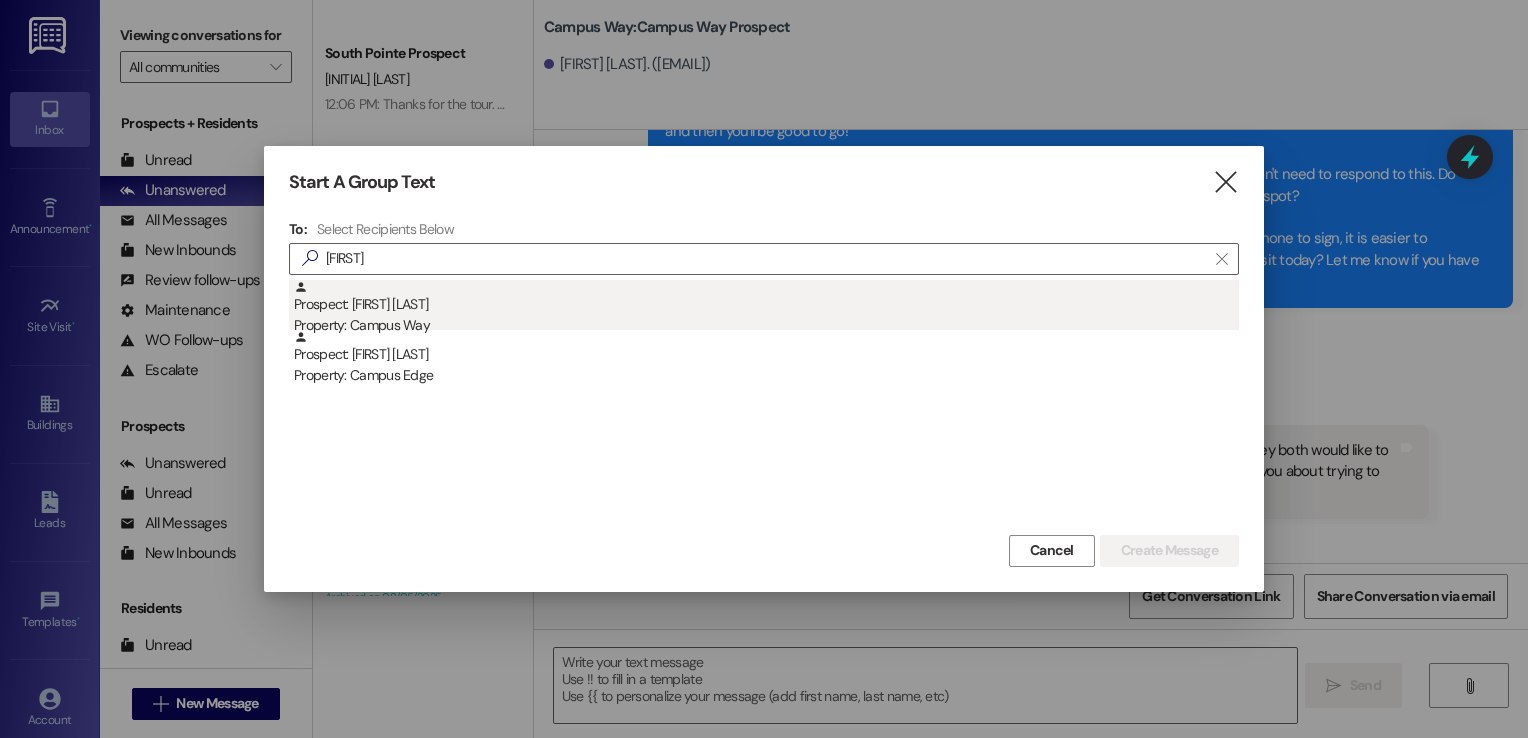 click on "Property: Campus Way" at bounding box center [766, 325] 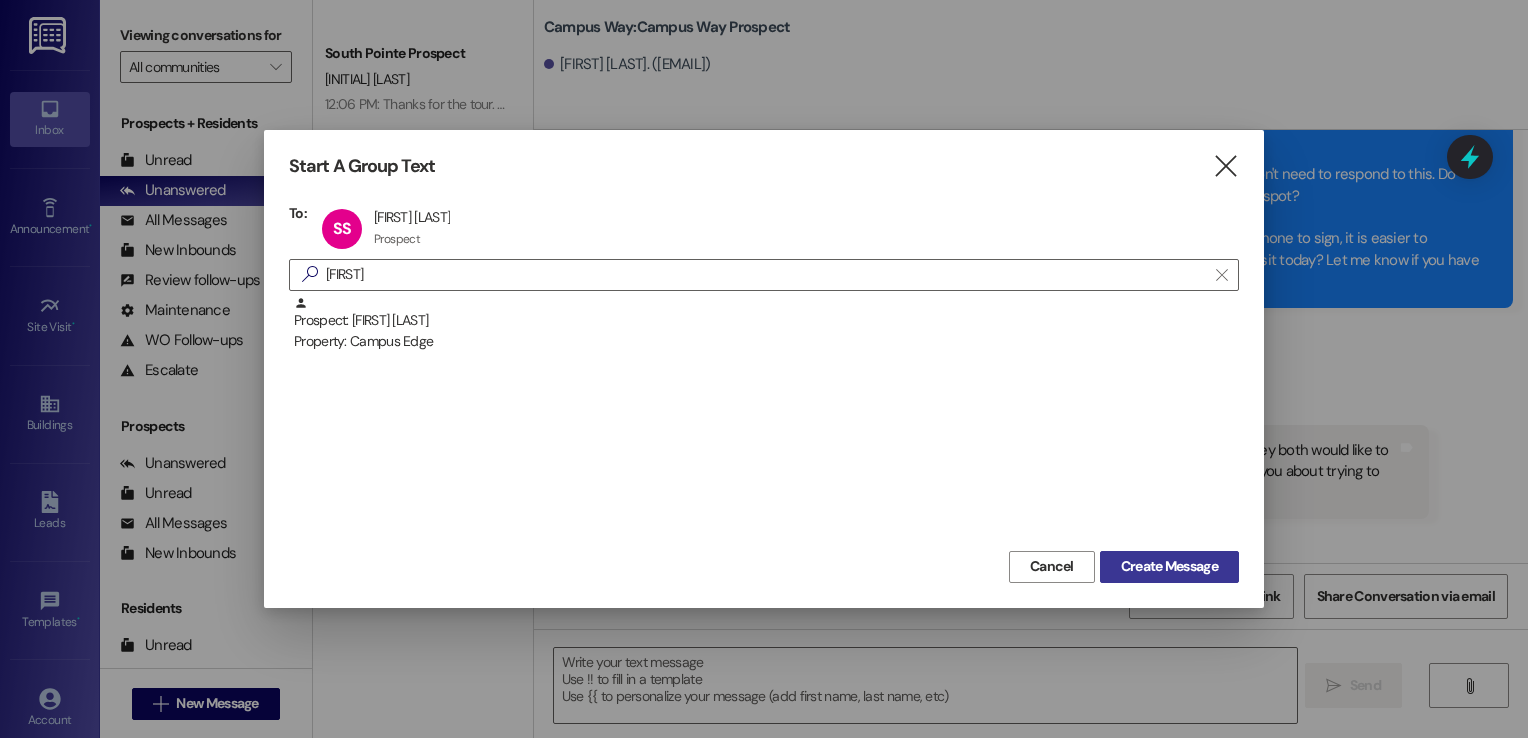click on "Create Message" at bounding box center (1169, 566) 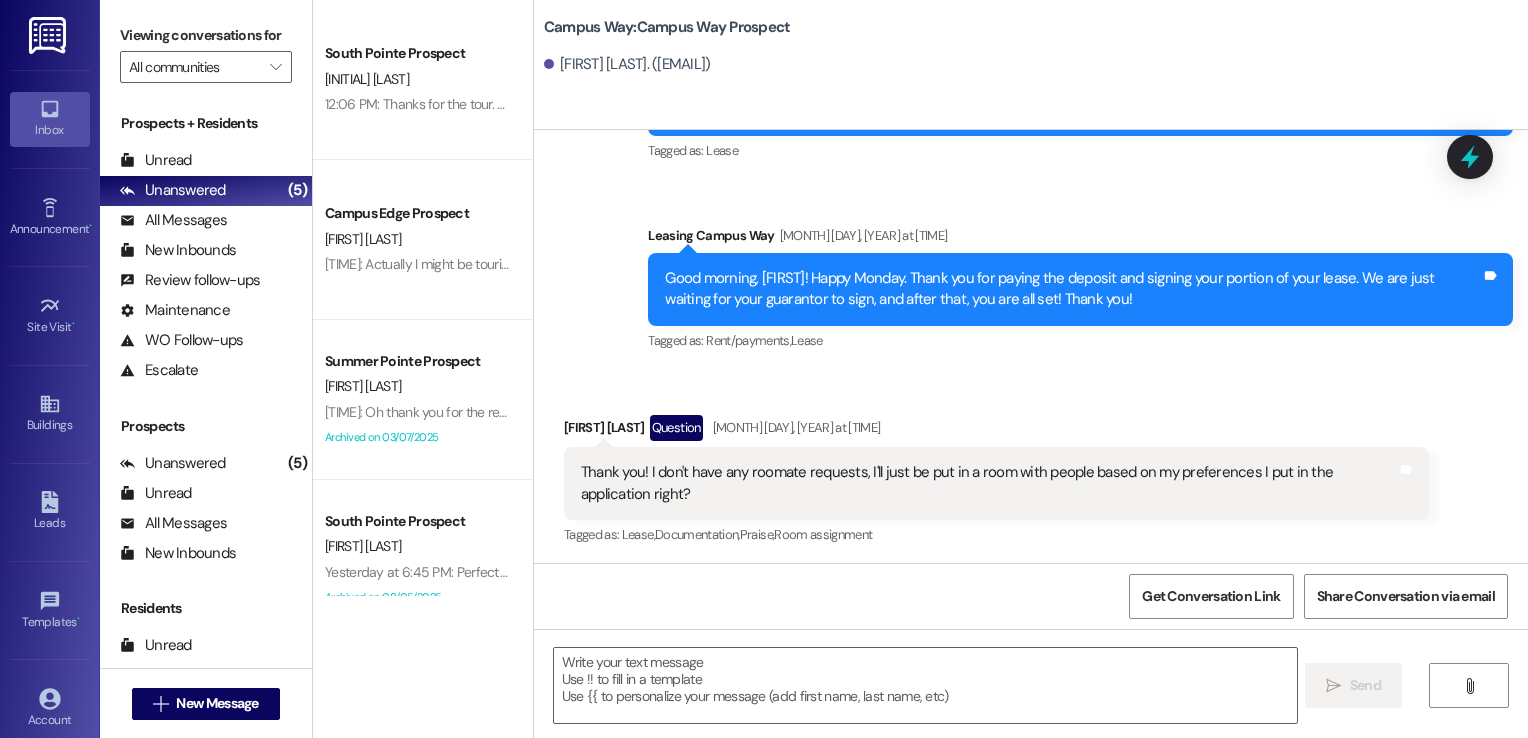 scroll, scrollTop: 307, scrollLeft: 0, axis: vertical 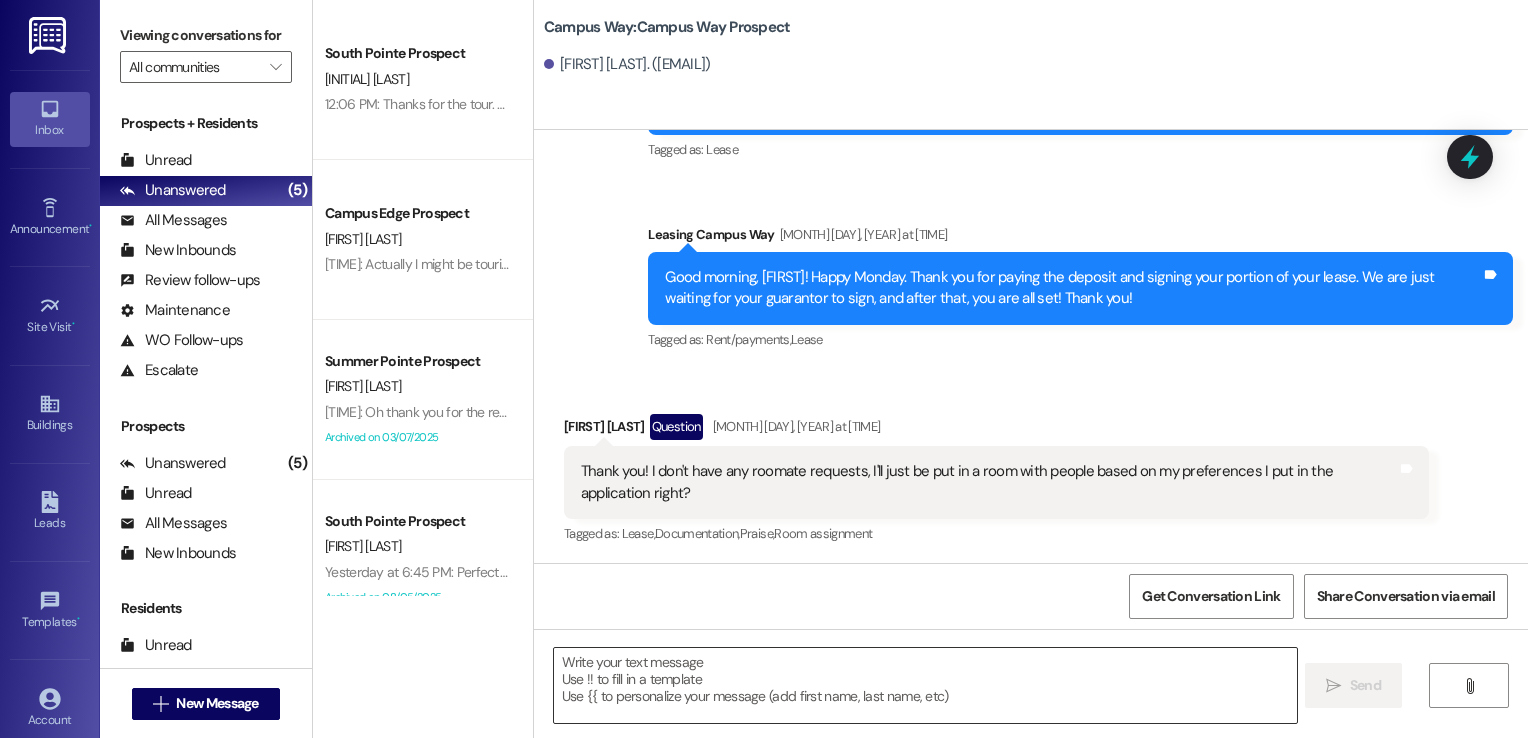 click at bounding box center (926, 685) 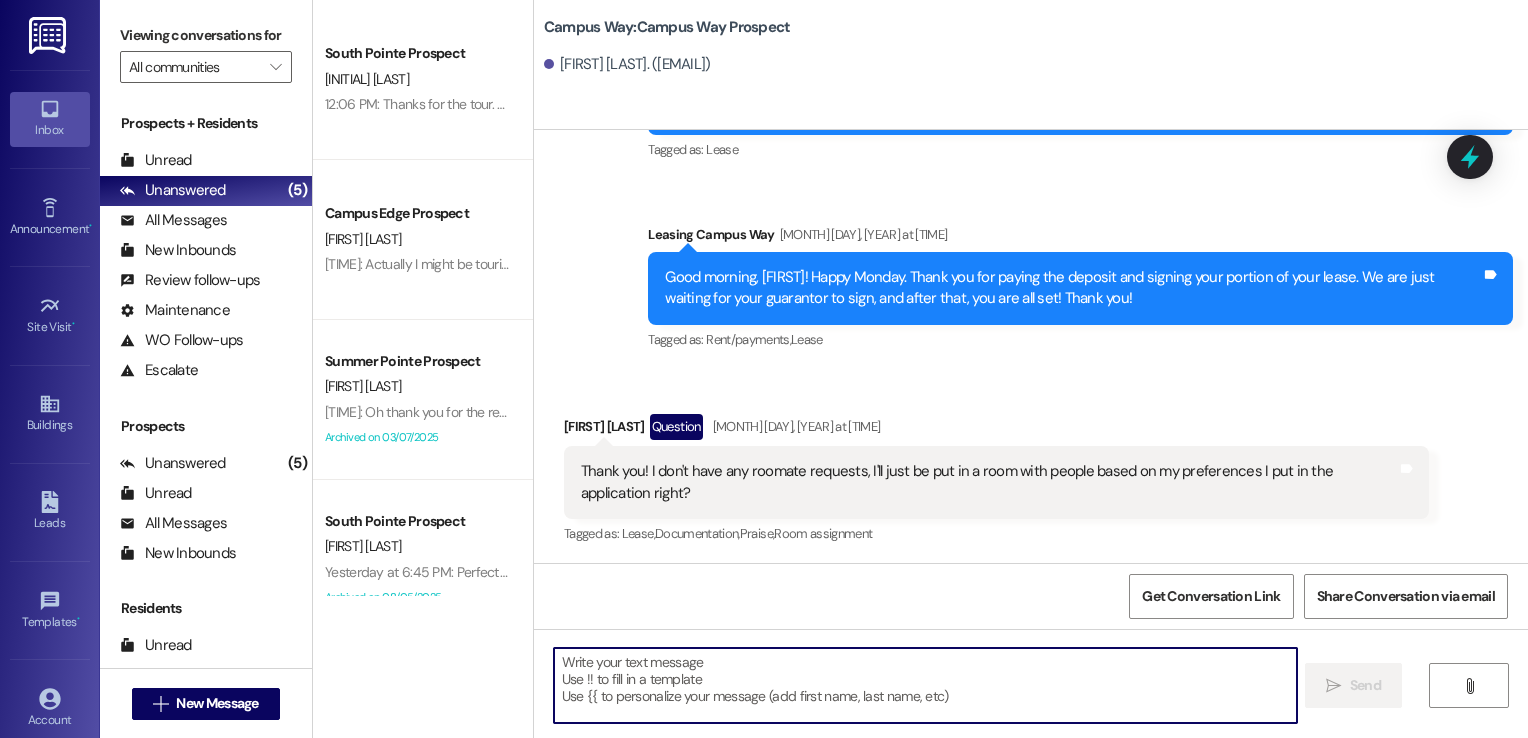 paste on "Hi {{first_name}}!
We're looking forward to having you at our {{property}}! There's a balance on your account that needs to be paid by today. The first installment is due on the month that the lease starts. On the [DATE] late fees are added, I'll remove any late fees that are added for this month as a courtesy. Please login to your resident portal and make that payment.
Let us know if you have any questions.
[COMPANY]" 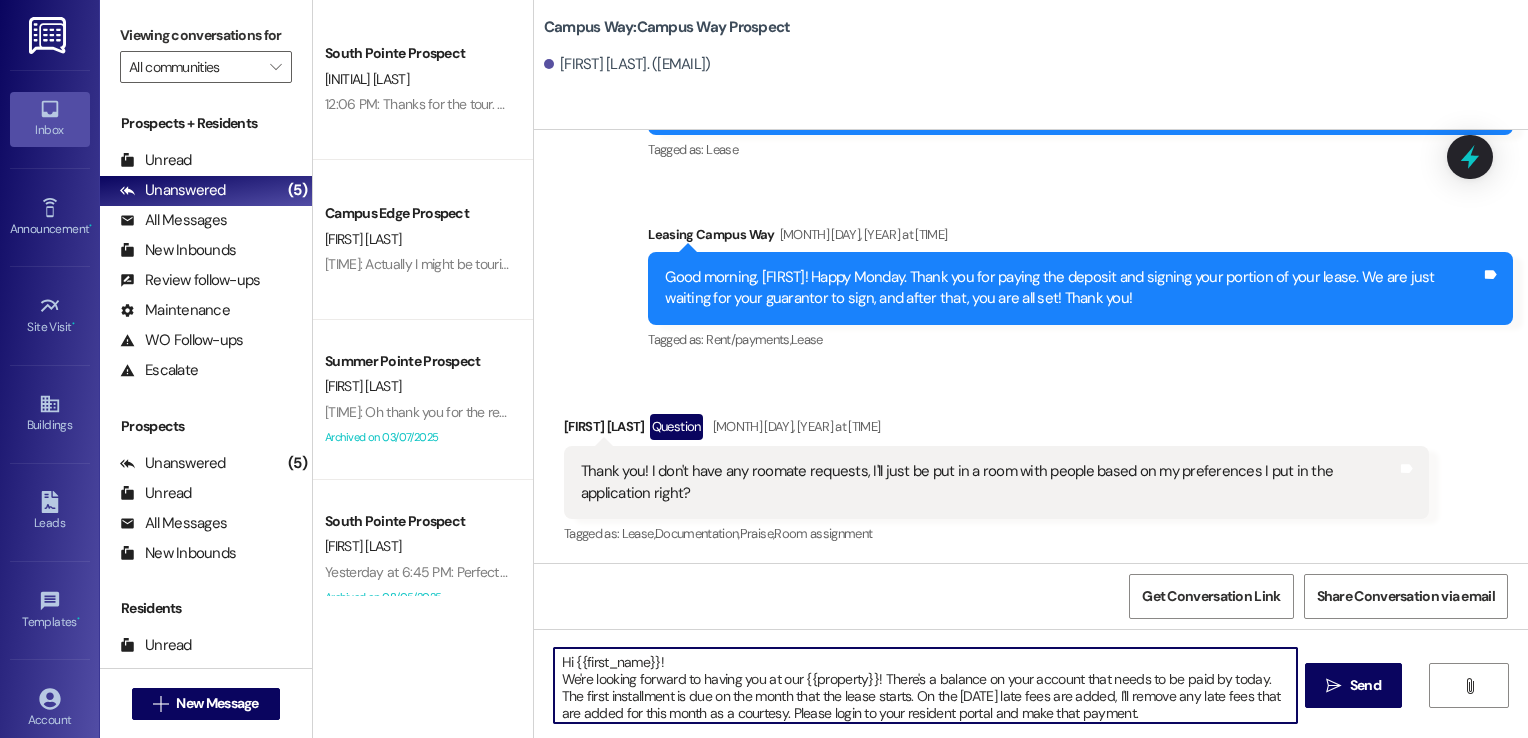 scroll, scrollTop: 33, scrollLeft: 0, axis: vertical 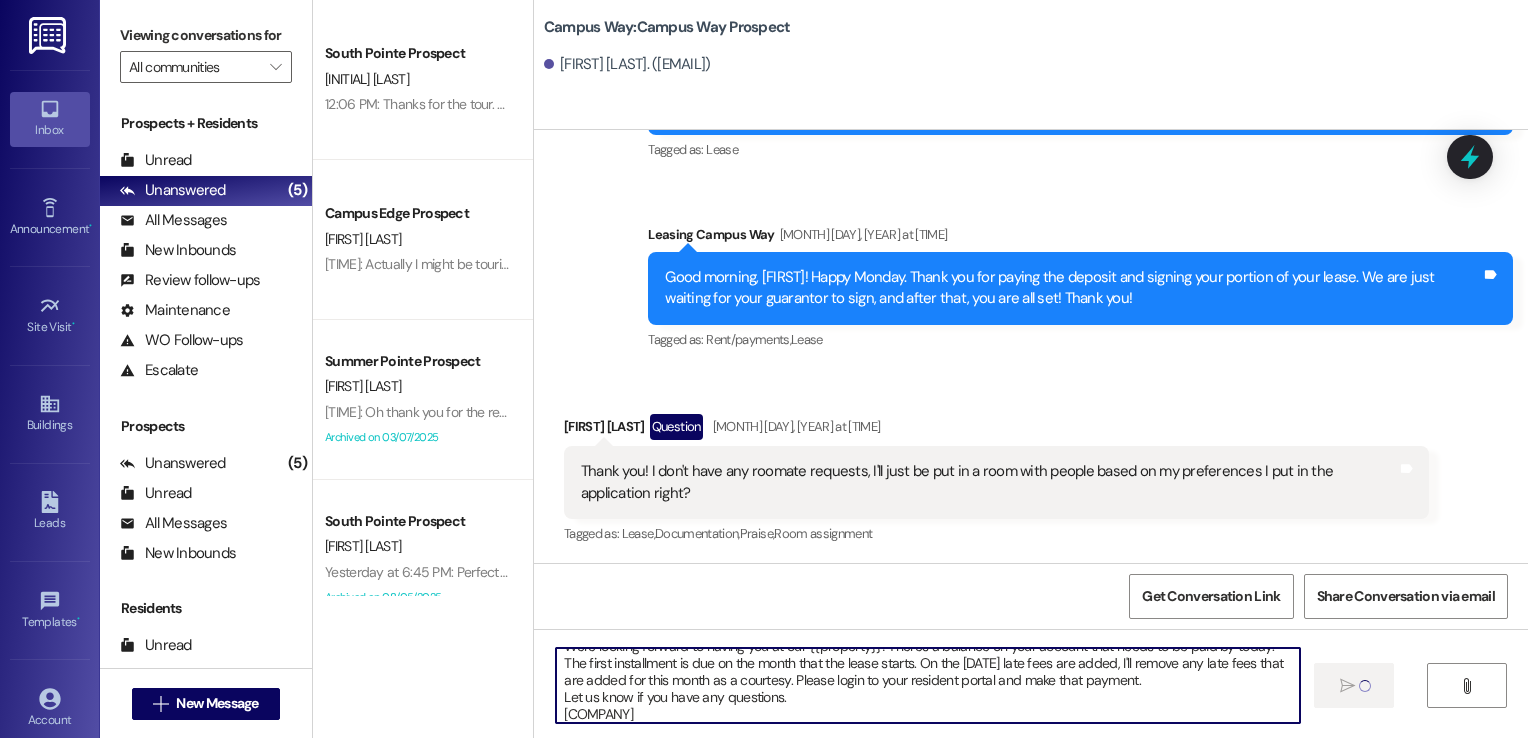 type 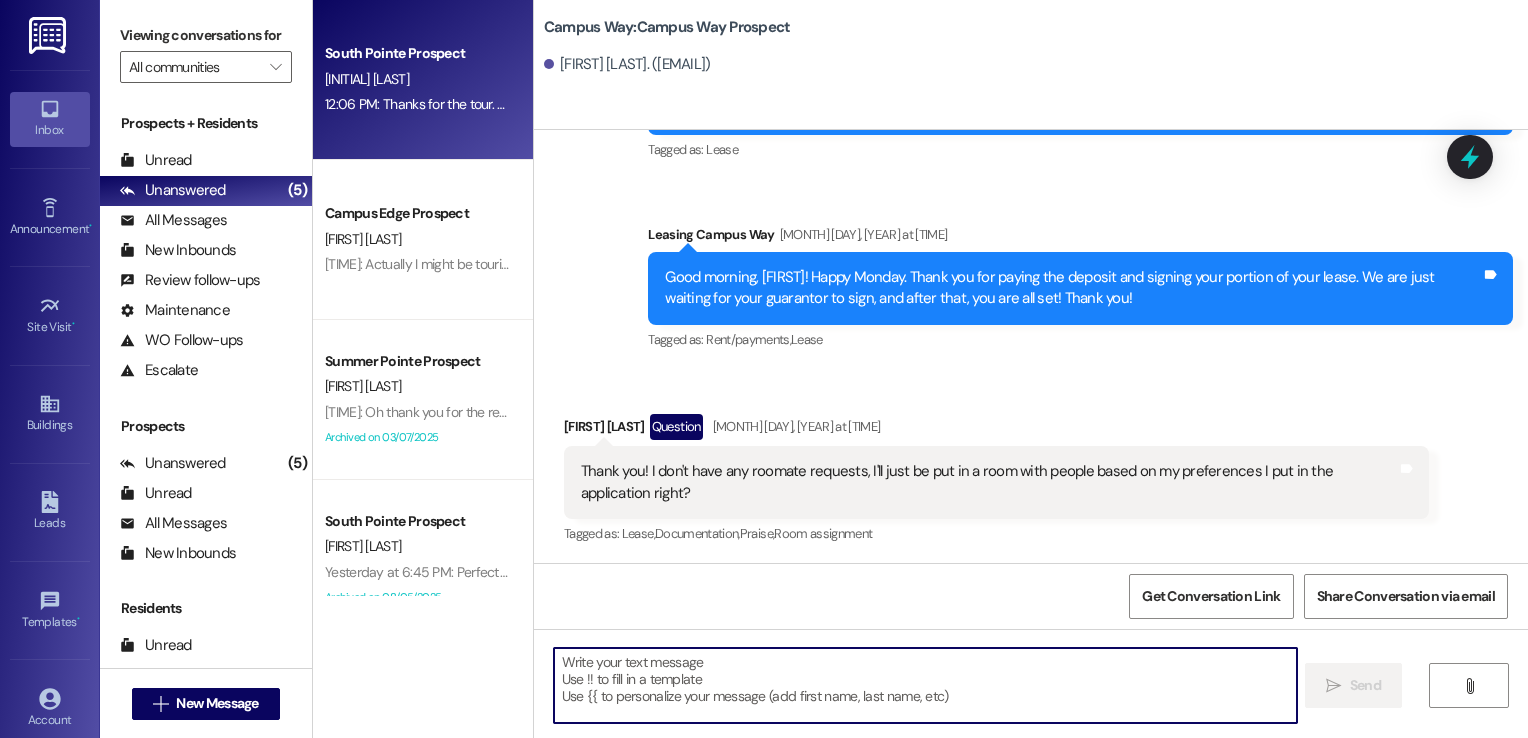 scroll, scrollTop: 0, scrollLeft: 0, axis: both 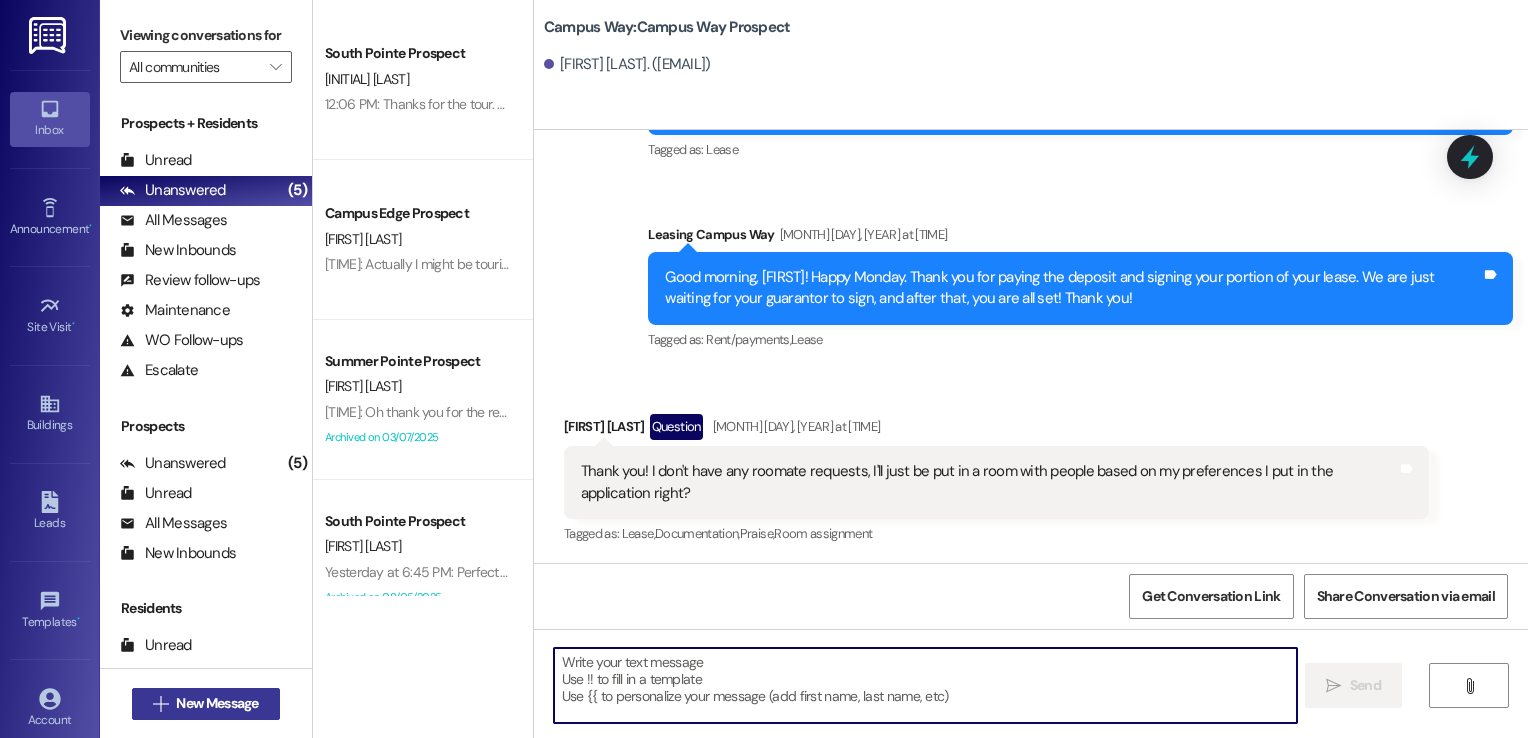 click on "New Message" at bounding box center [217, 703] 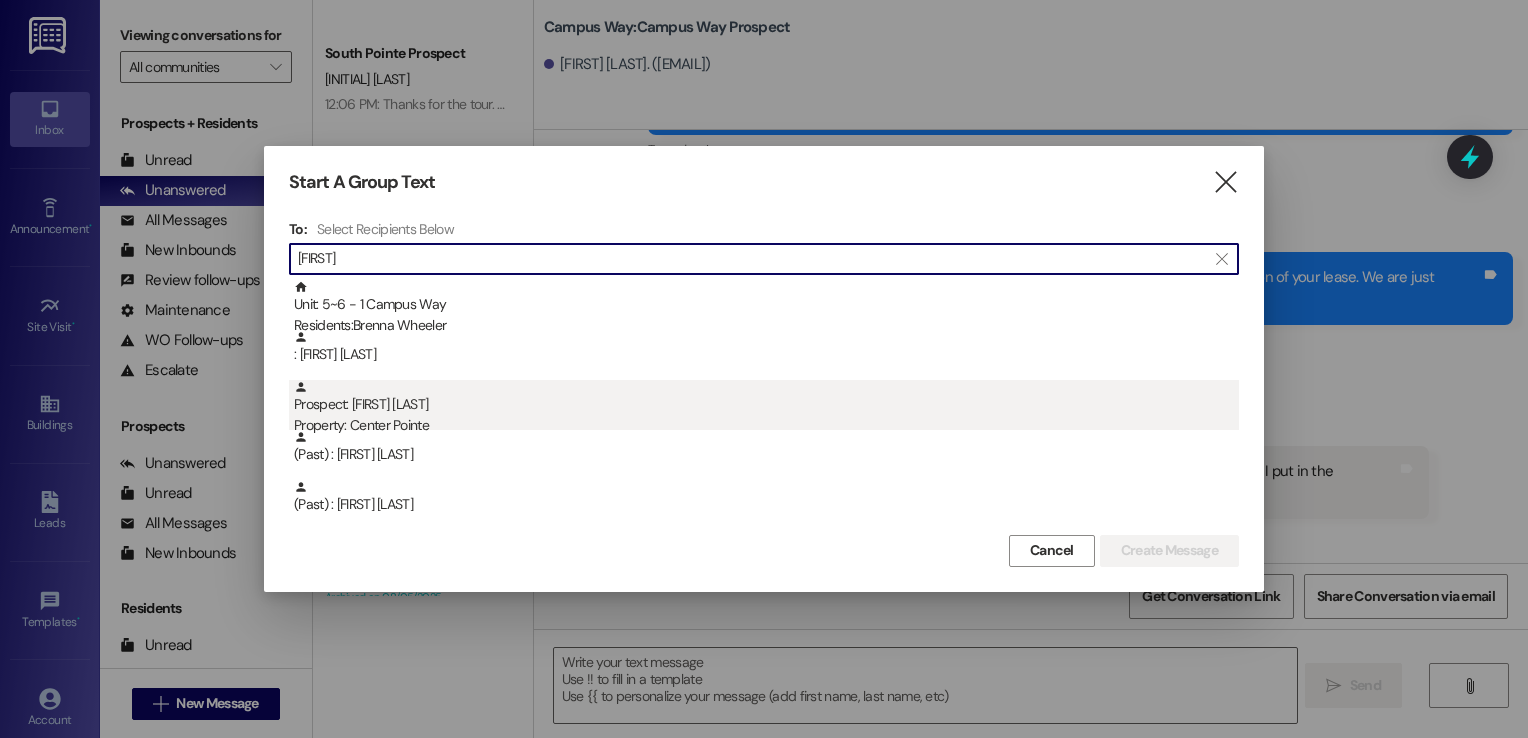type on "[FIRST]" 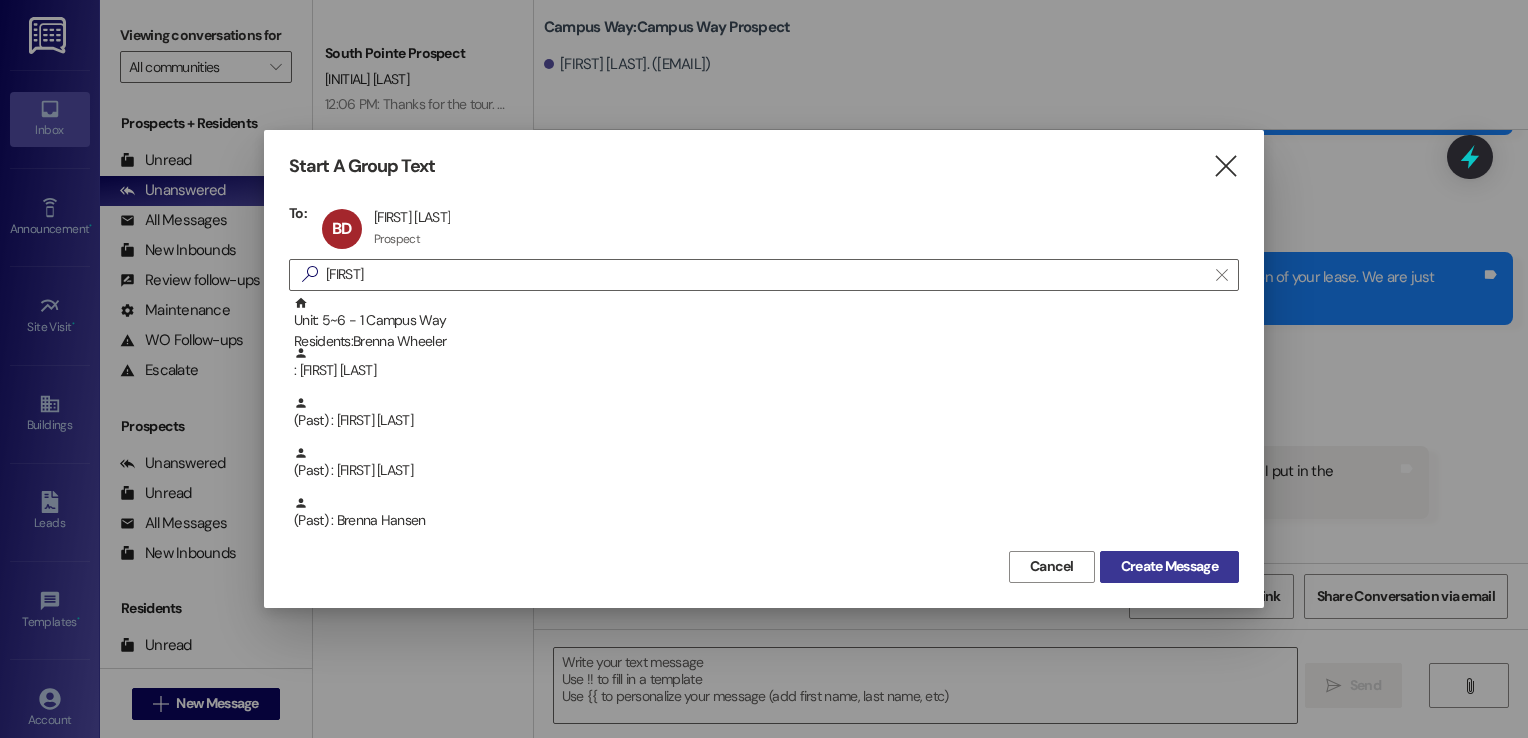 click on "Create Message" at bounding box center (1169, 566) 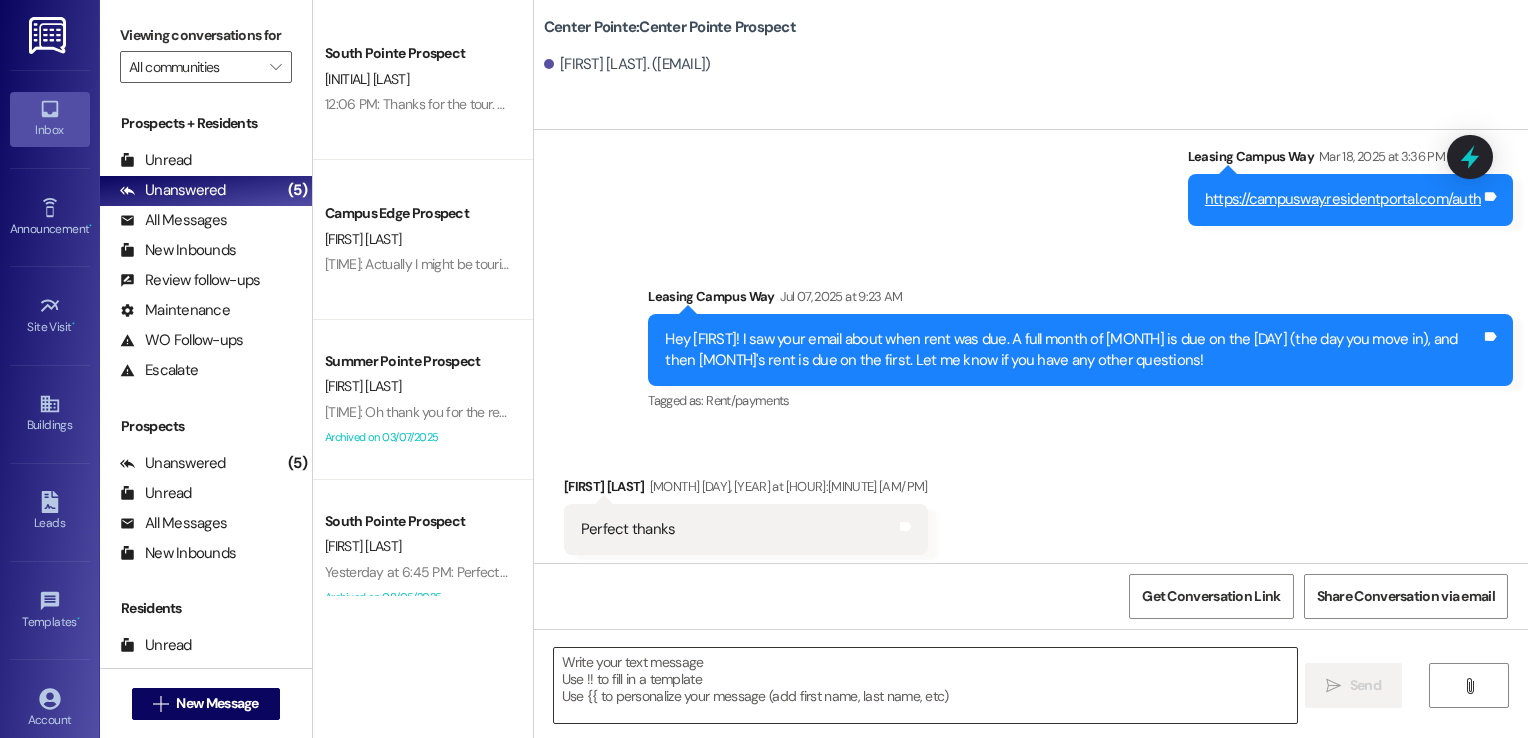 scroll, scrollTop: 1721, scrollLeft: 0, axis: vertical 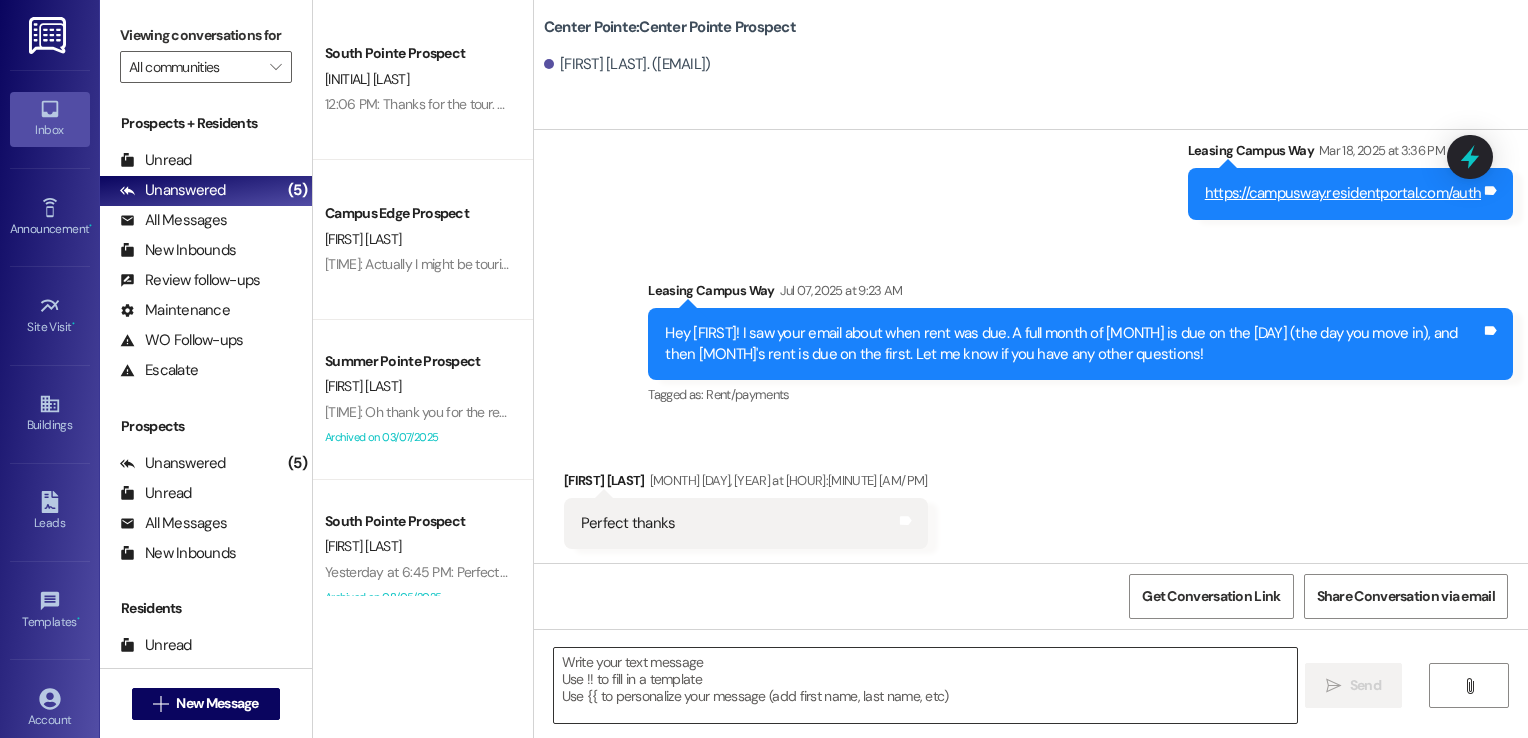 click at bounding box center [926, 685] 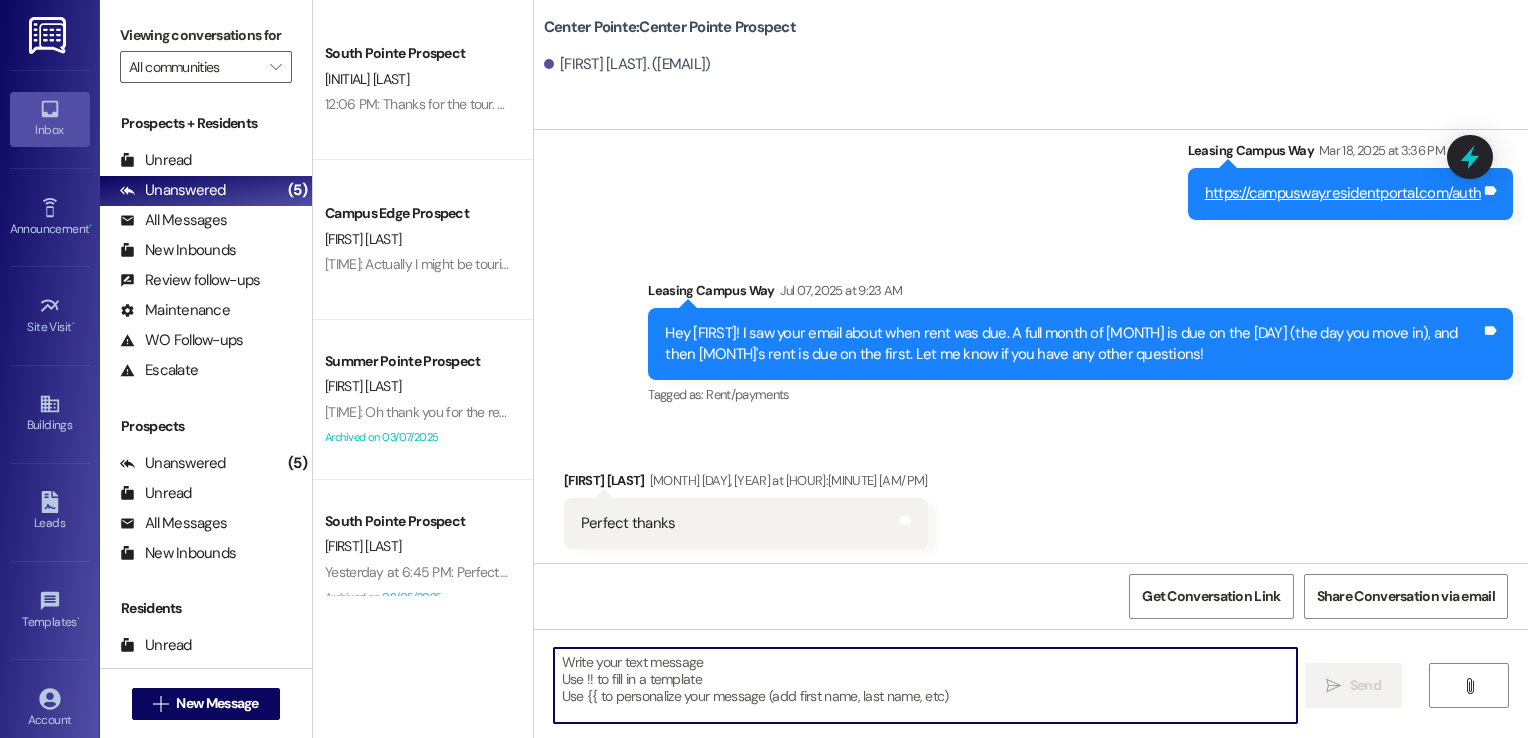 paste on "Hi {{first_name}}!
We're looking forward to having you at our {{property}}! There's a balance on your account that needs to be paid by today. The first installment is due on the month that the lease starts. On the [DATE] late fees are added, I'll remove any late fees that are added for this month as a courtesy. Please login to your resident portal and make that payment.
Let us know if you have any questions.
[COMPANY]" 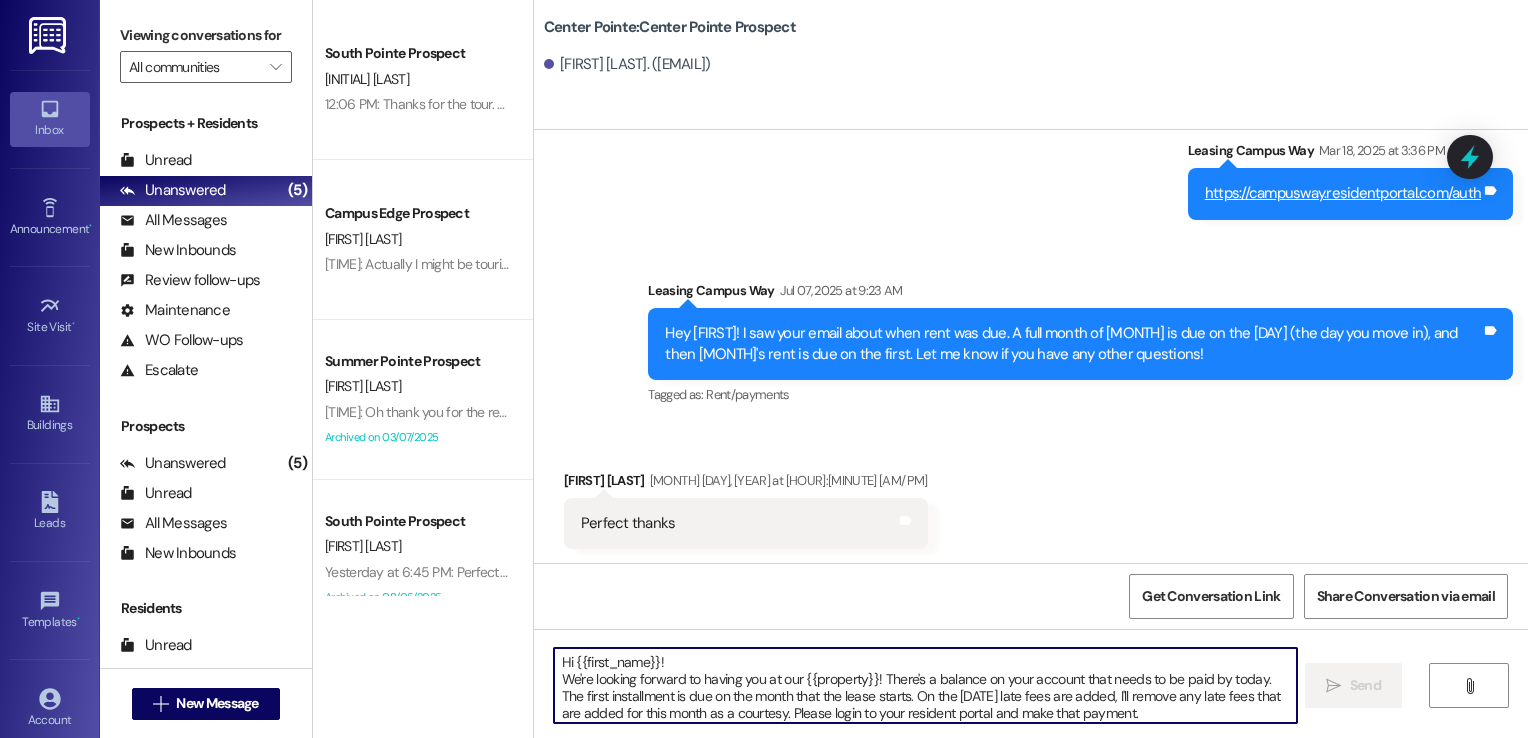 scroll, scrollTop: 33, scrollLeft: 0, axis: vertical 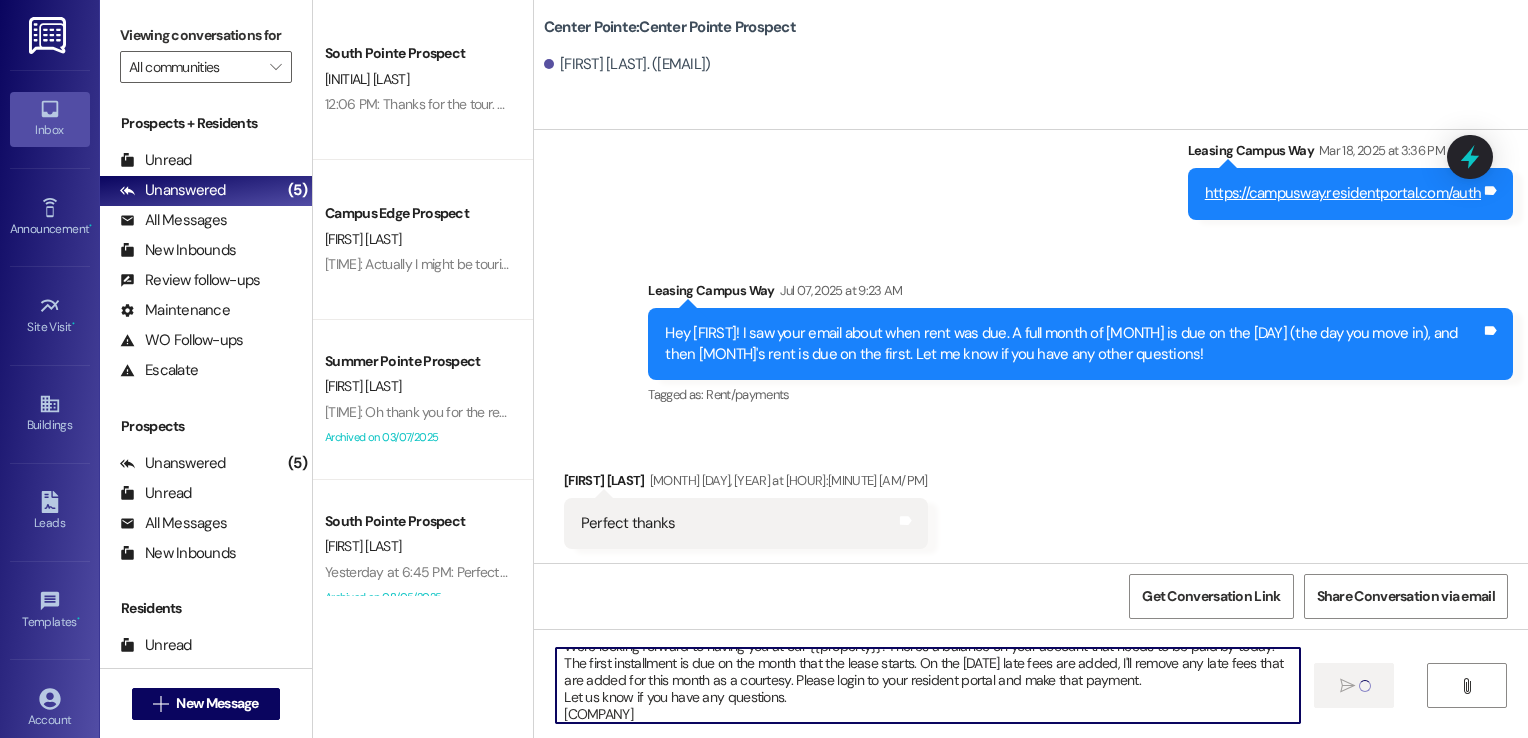 type 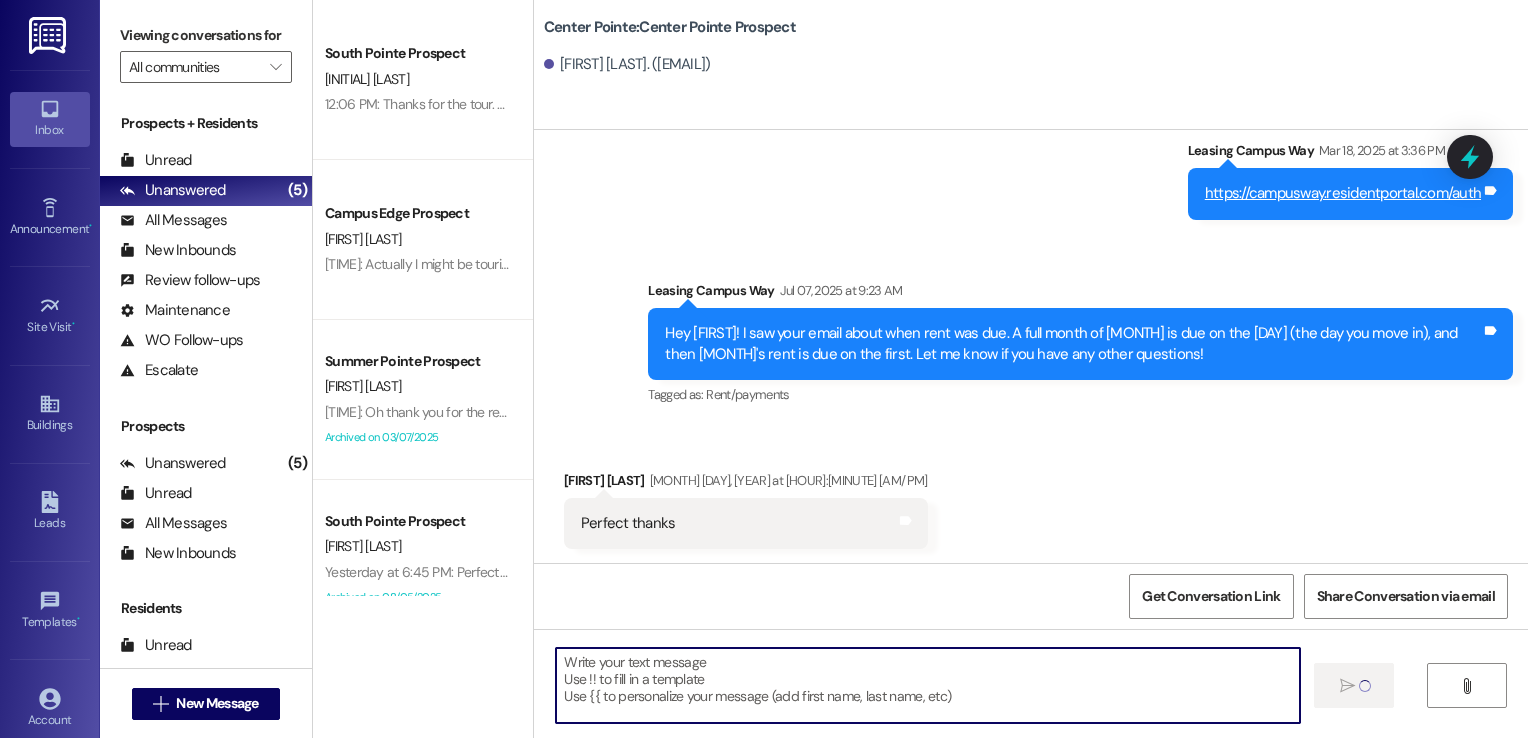 scroll, scrollTop: 0, scrollLeft: 0, axis: both 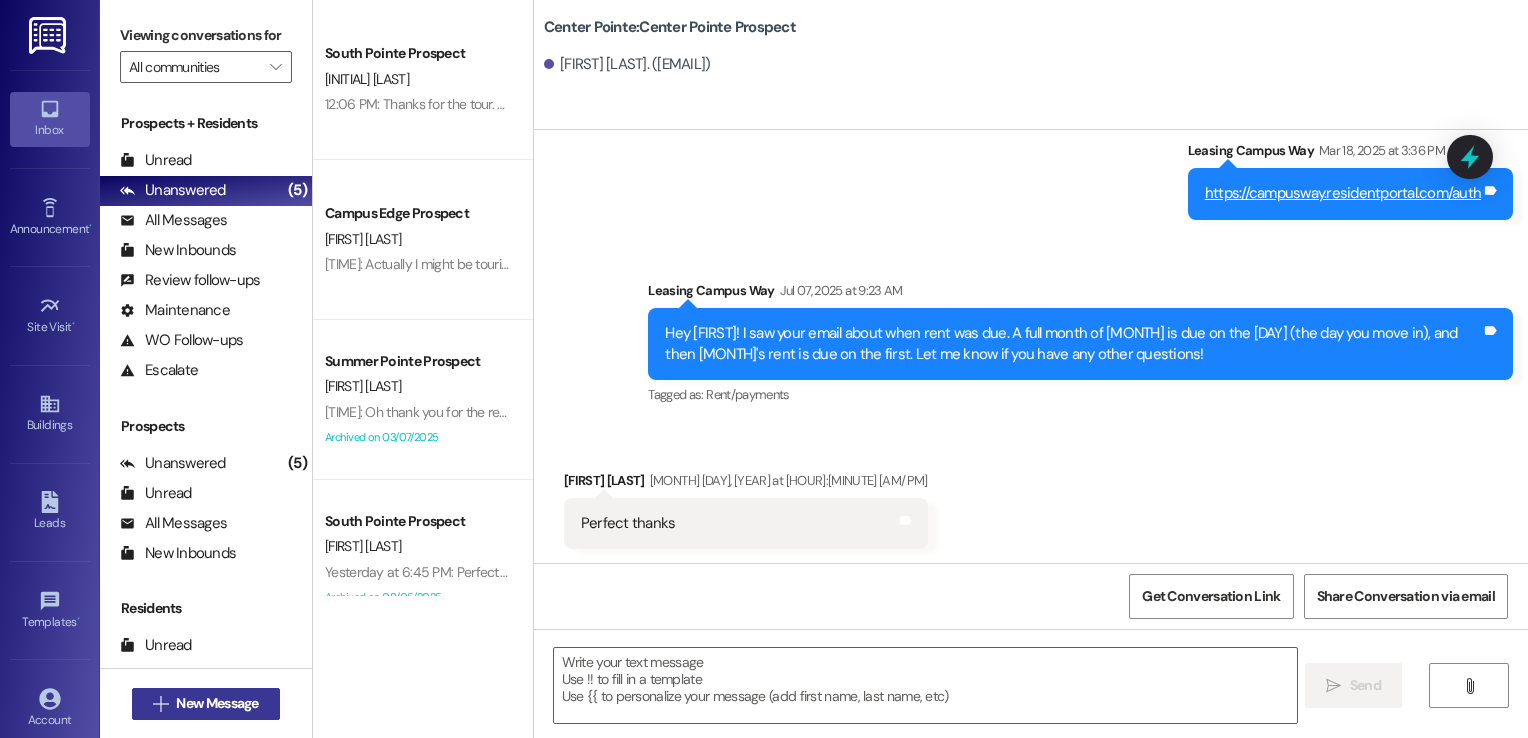 click on "New Message" at bounding box center [217, 703] 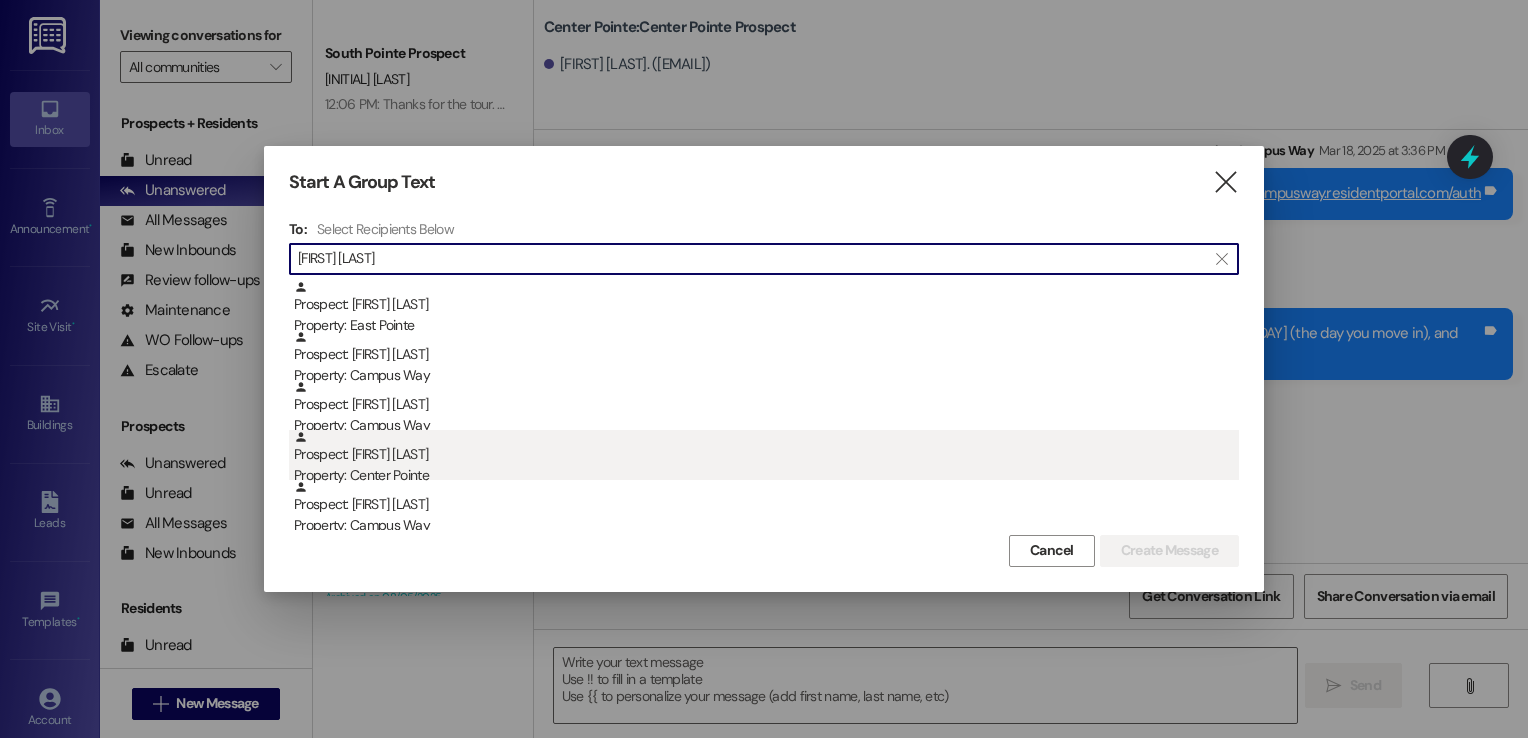 type on "[FIRST] [LAST]" 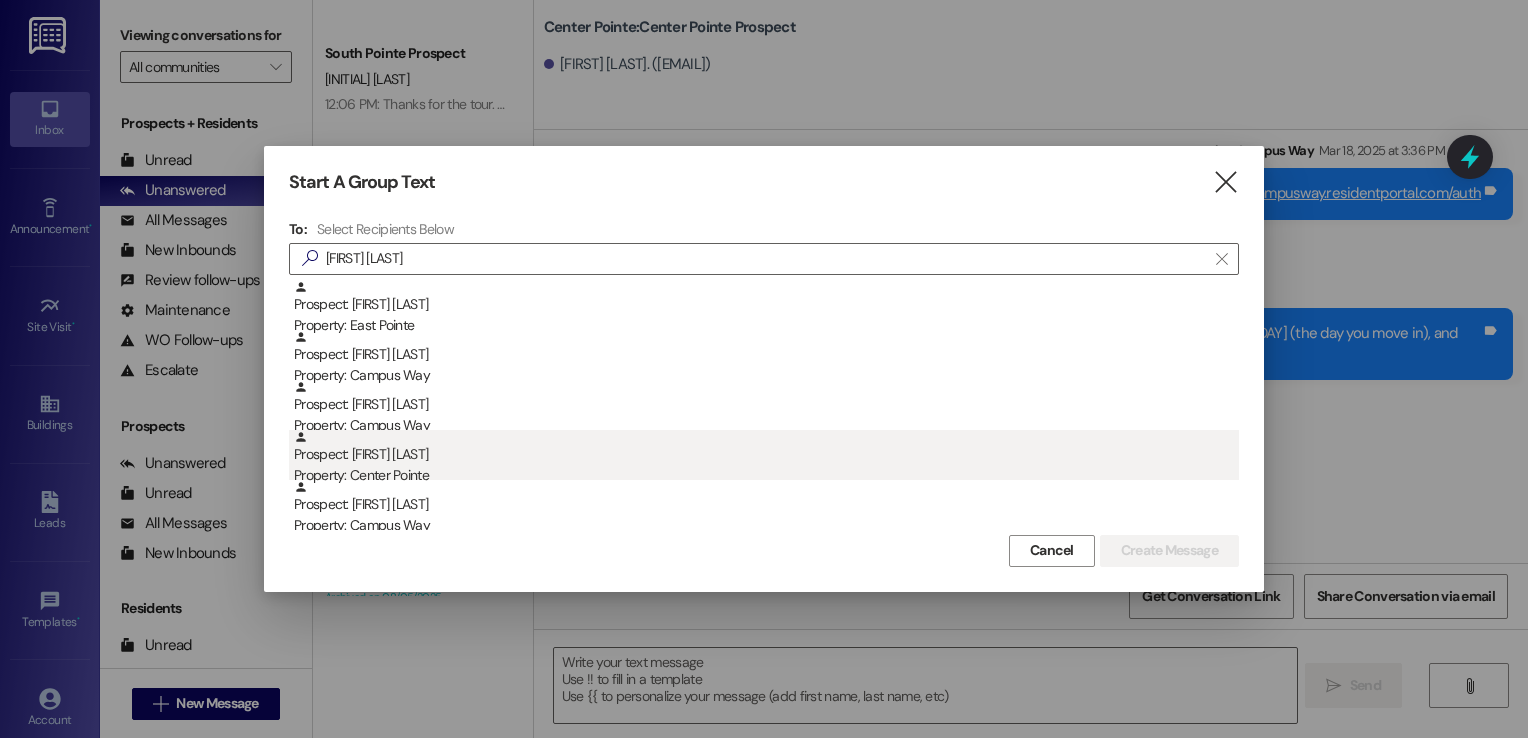 click on "Property: Center Pointe" at bounding box center (766, 475) 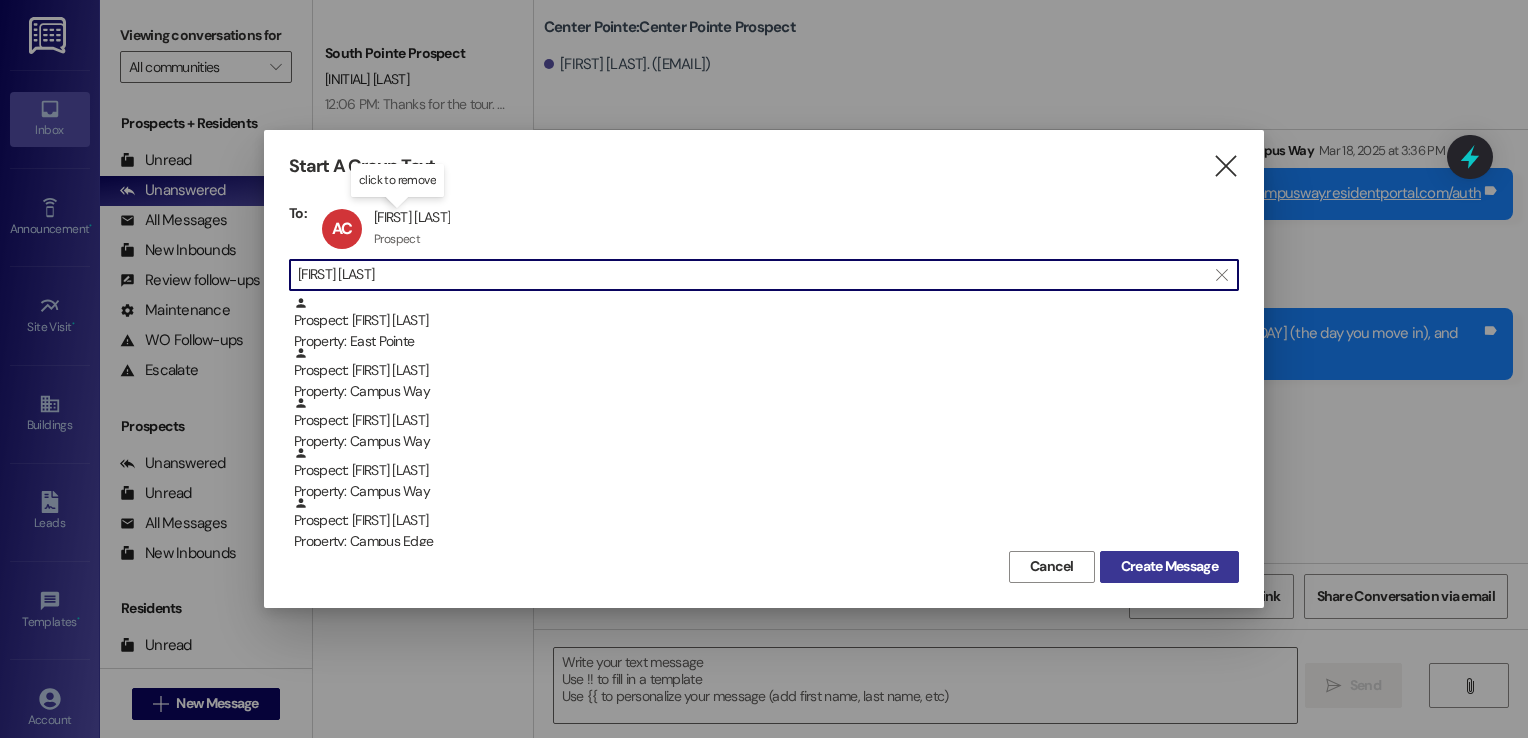 click on "Create Message" at bounding box center [1169, 566] 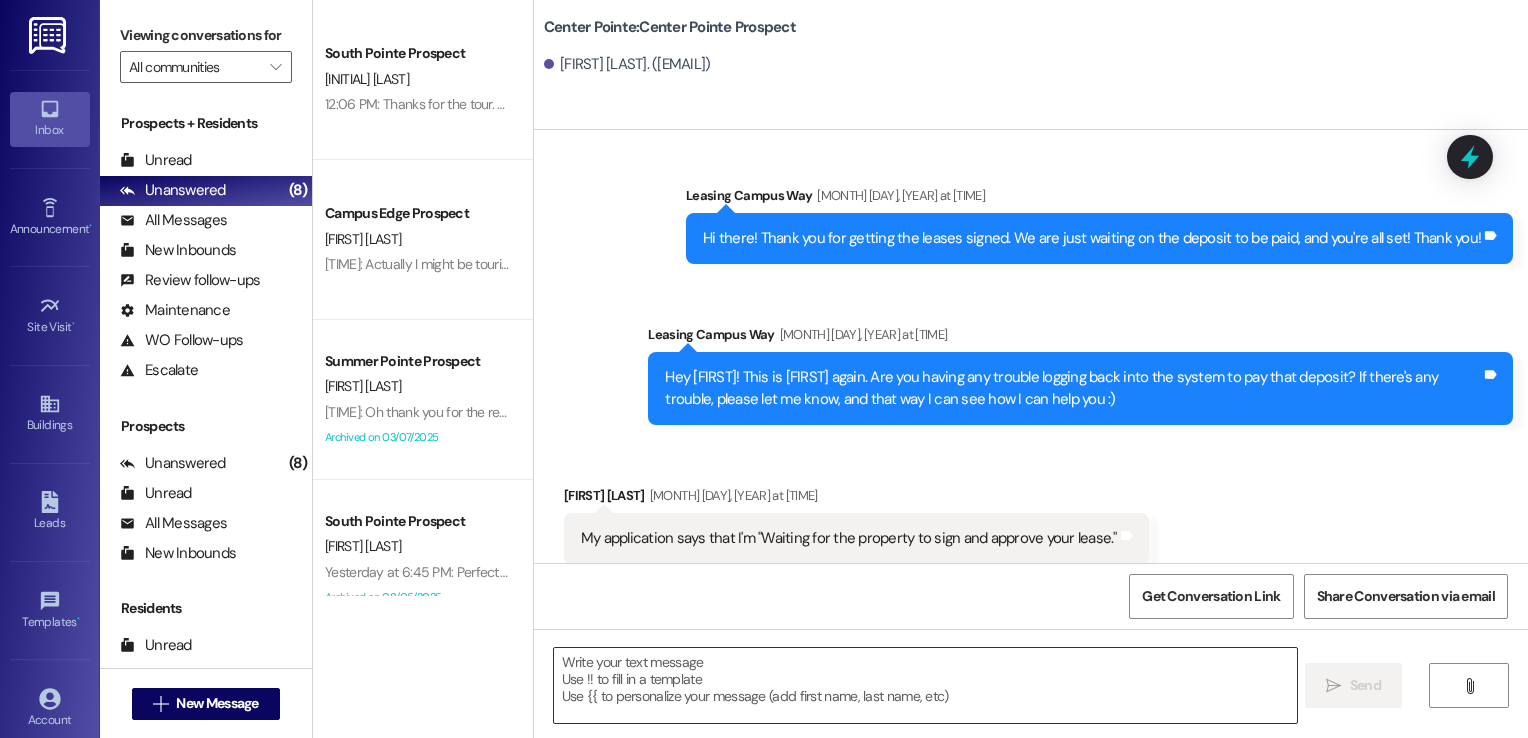 scroll, scrollTop: 1922, scrollLeft: 0, axis: vertical 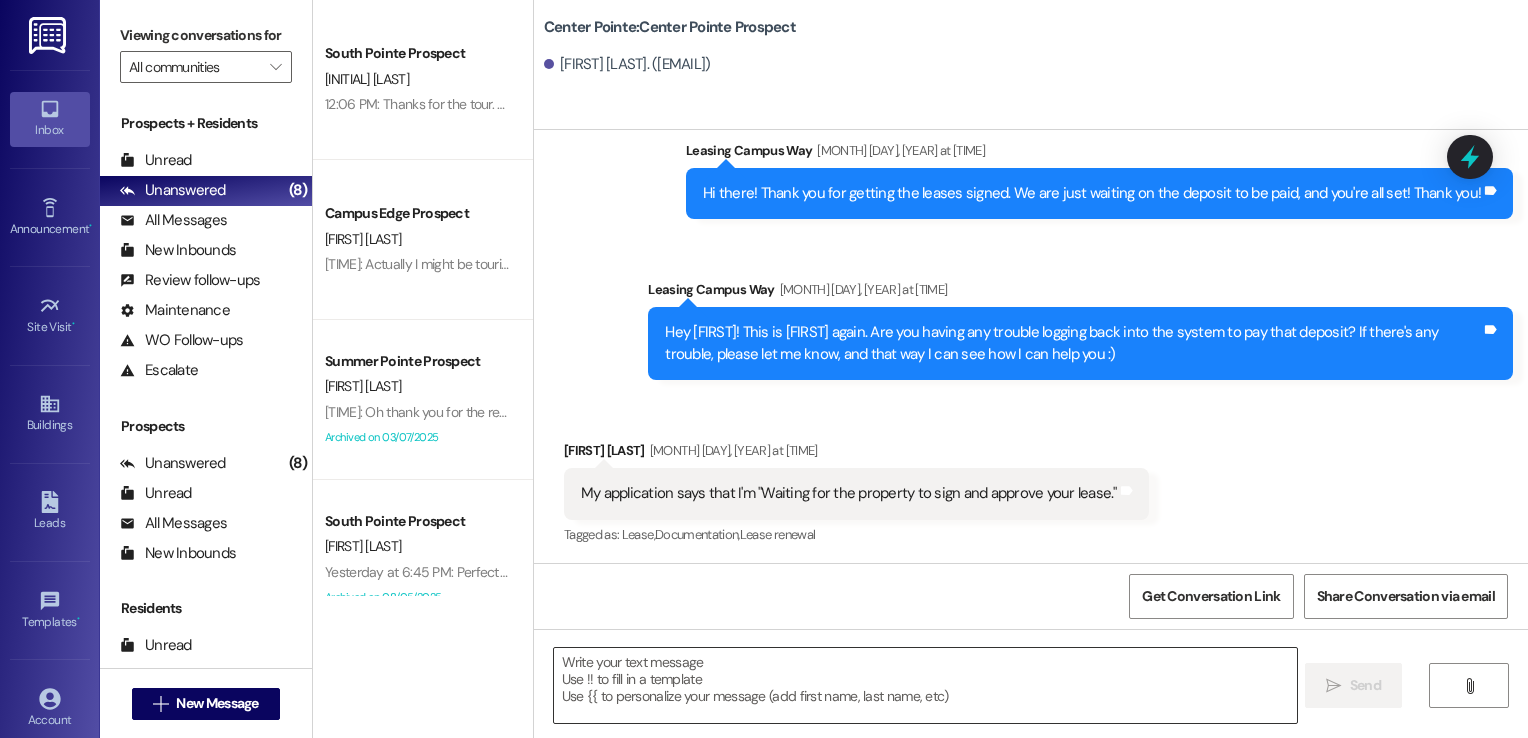 click at bounding box center (926, 685) 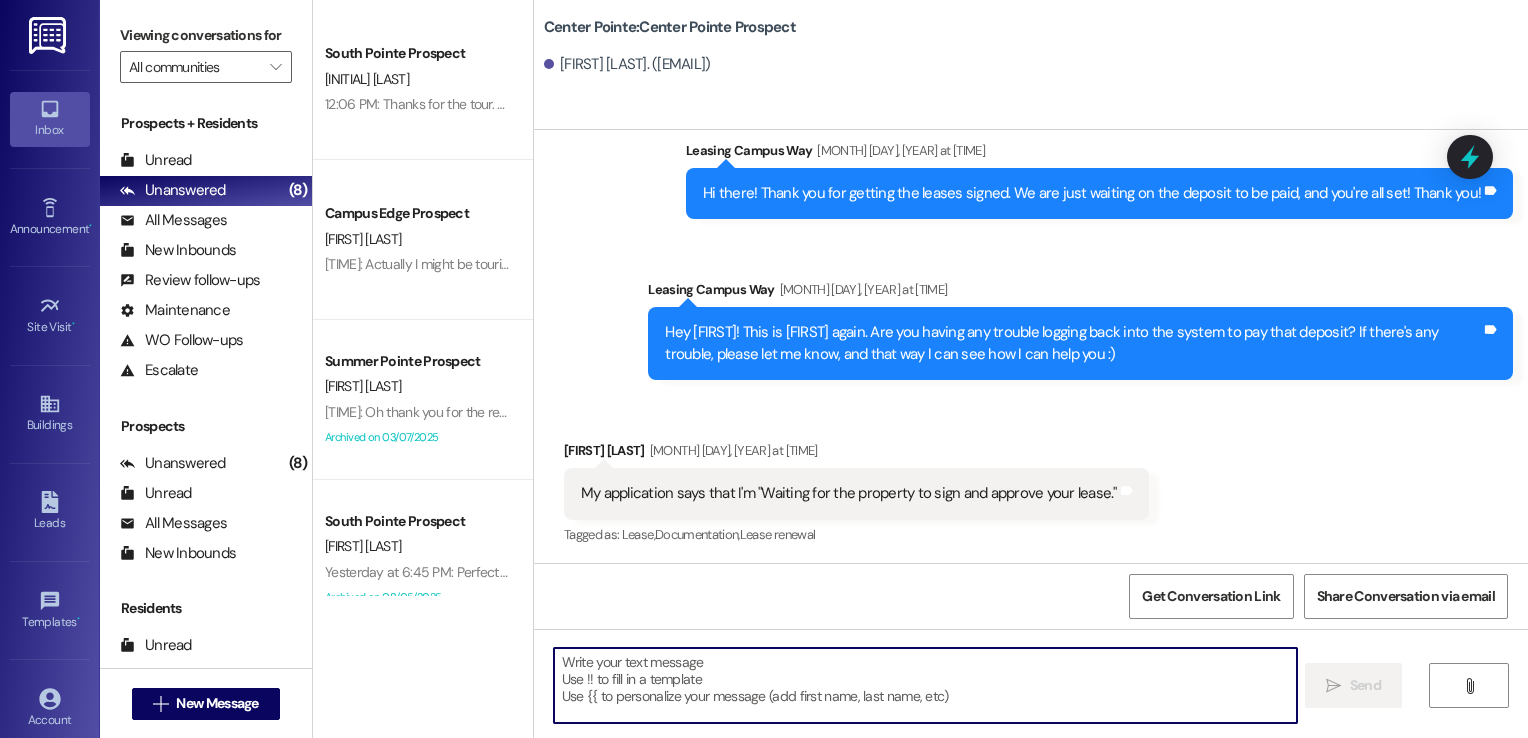 paste on "Hi {{first_name}}!
We're looking forward to having you at our {{property}}! There's a balance on your account that needs to be paid by today. The first installment is due on the month that the lease starts. On the [DATE] late fees are added, I'll remove any late fees that are added for this month as a courtesy. Please login to your resident portal and make that payment.
Let us know if you have any questions.
[COMPANY]" 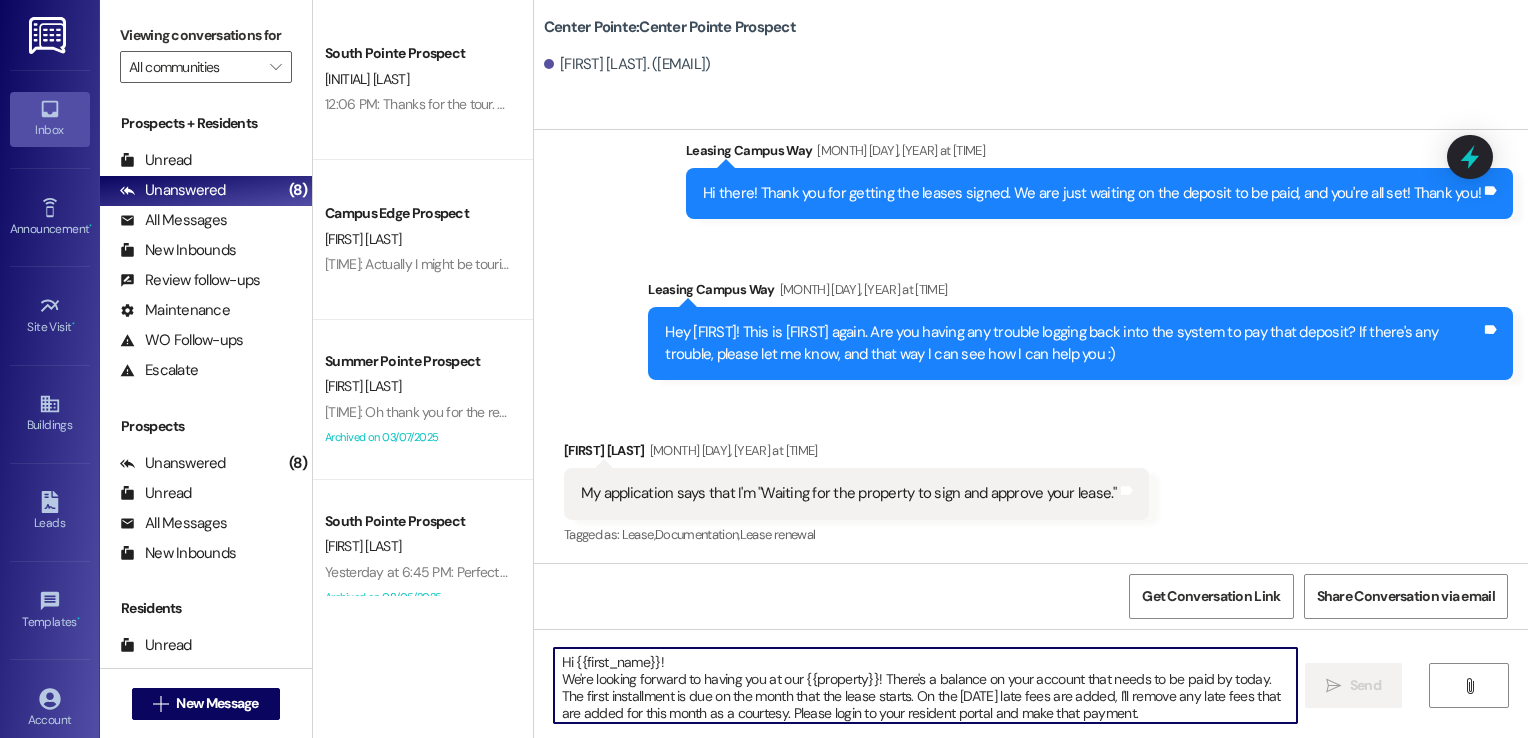 scroll, scrollTop: 33, scrollLeft: 0, axis: vertical 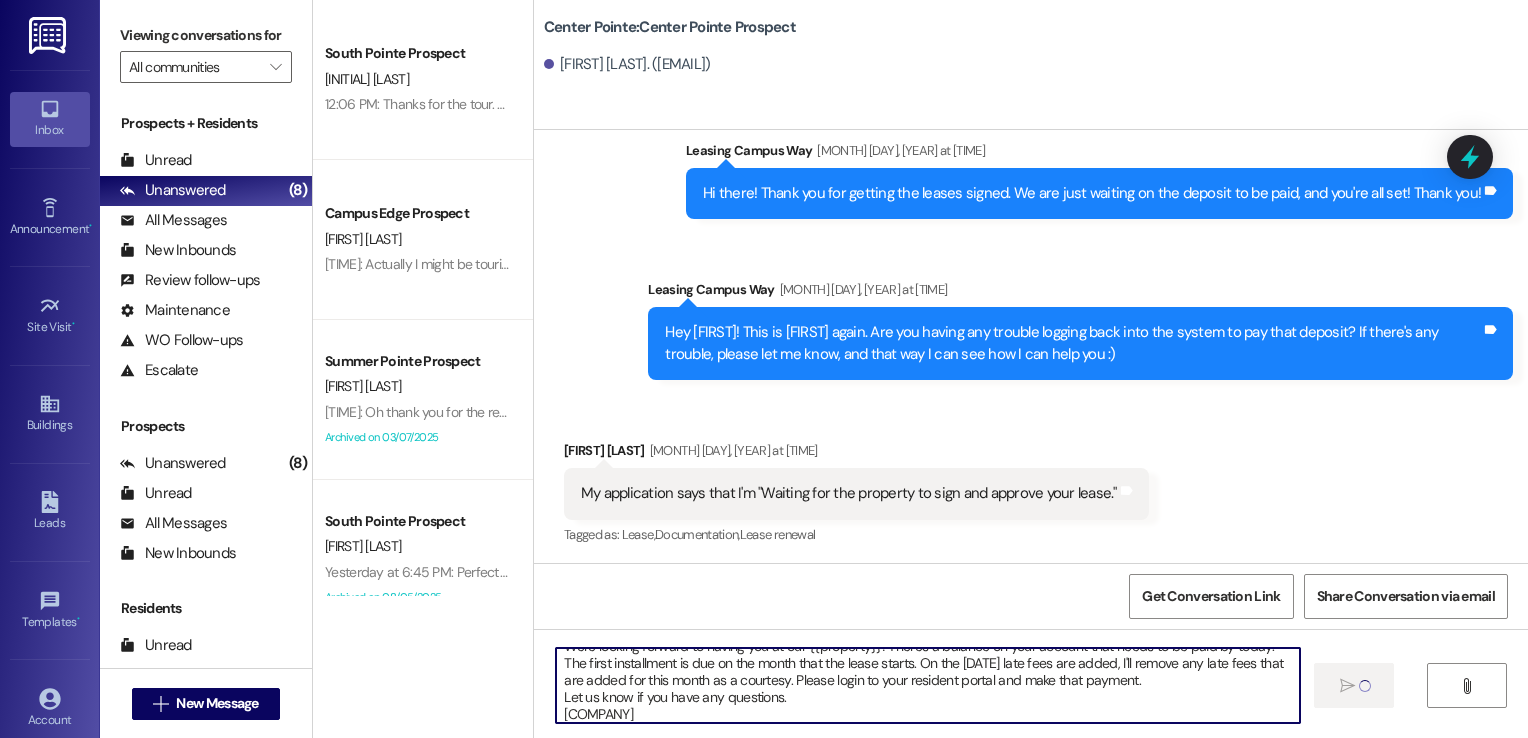 type 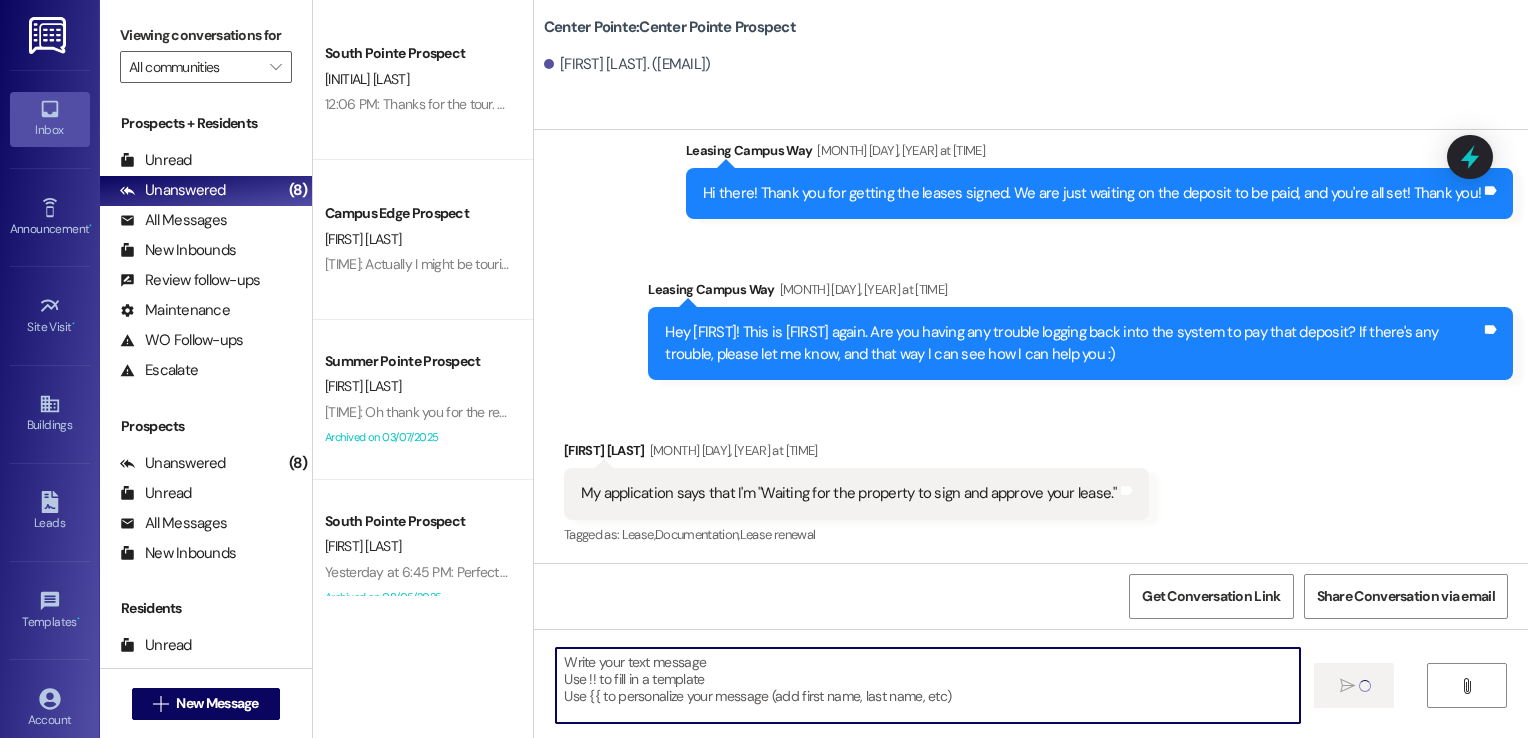 scroll, scrollTop: 0, scrollLeft: 0, axis: both 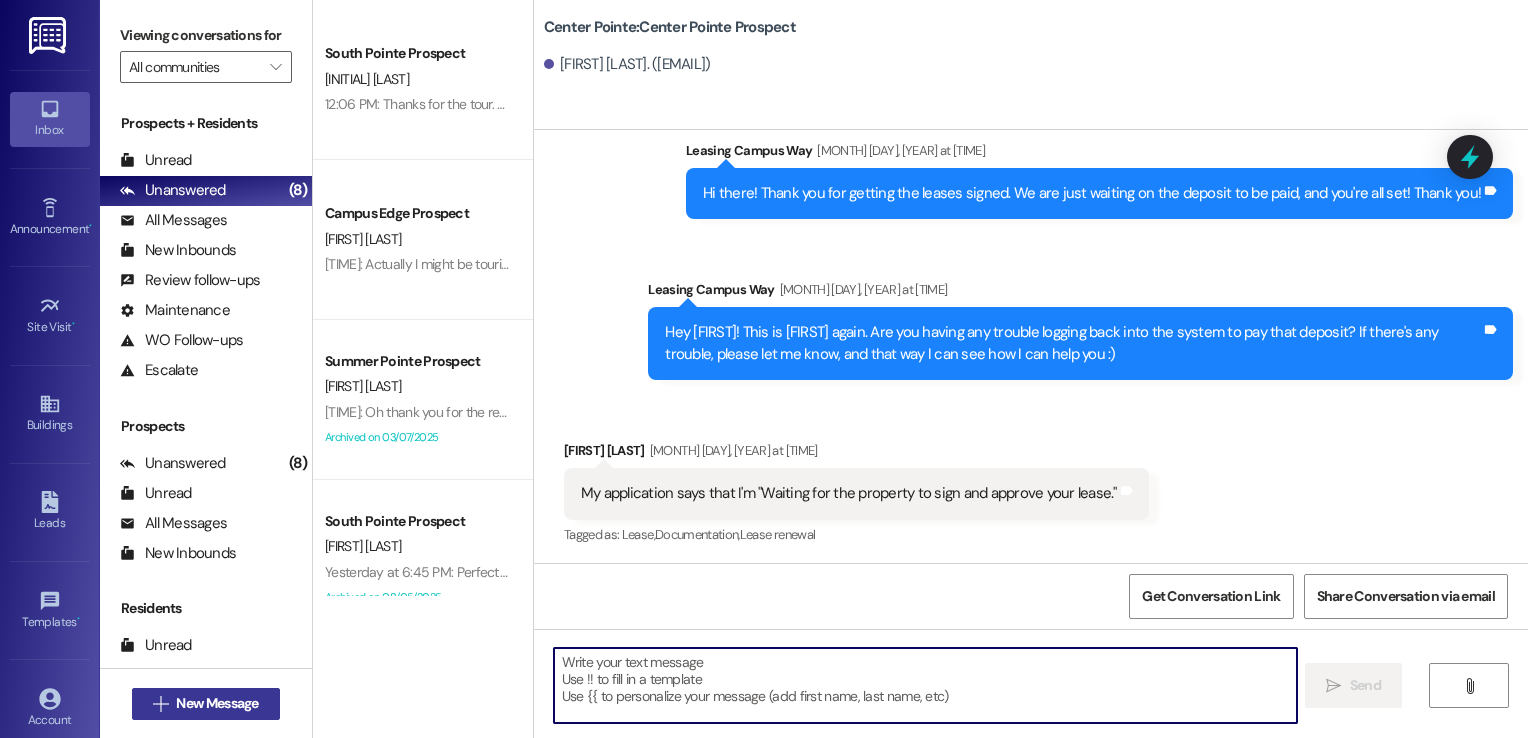 click on "New Message" at bounding box center [217, 703] 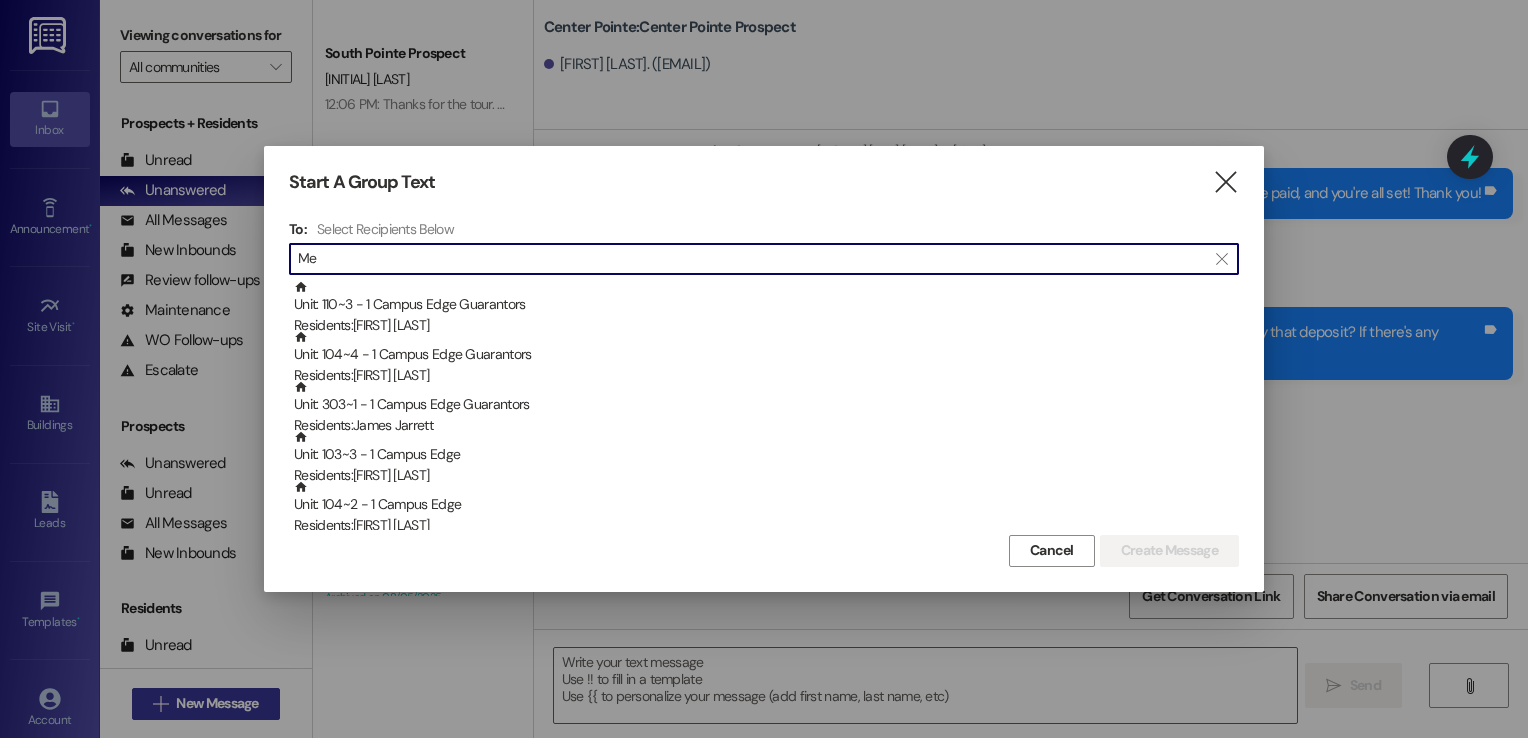 type on "M" 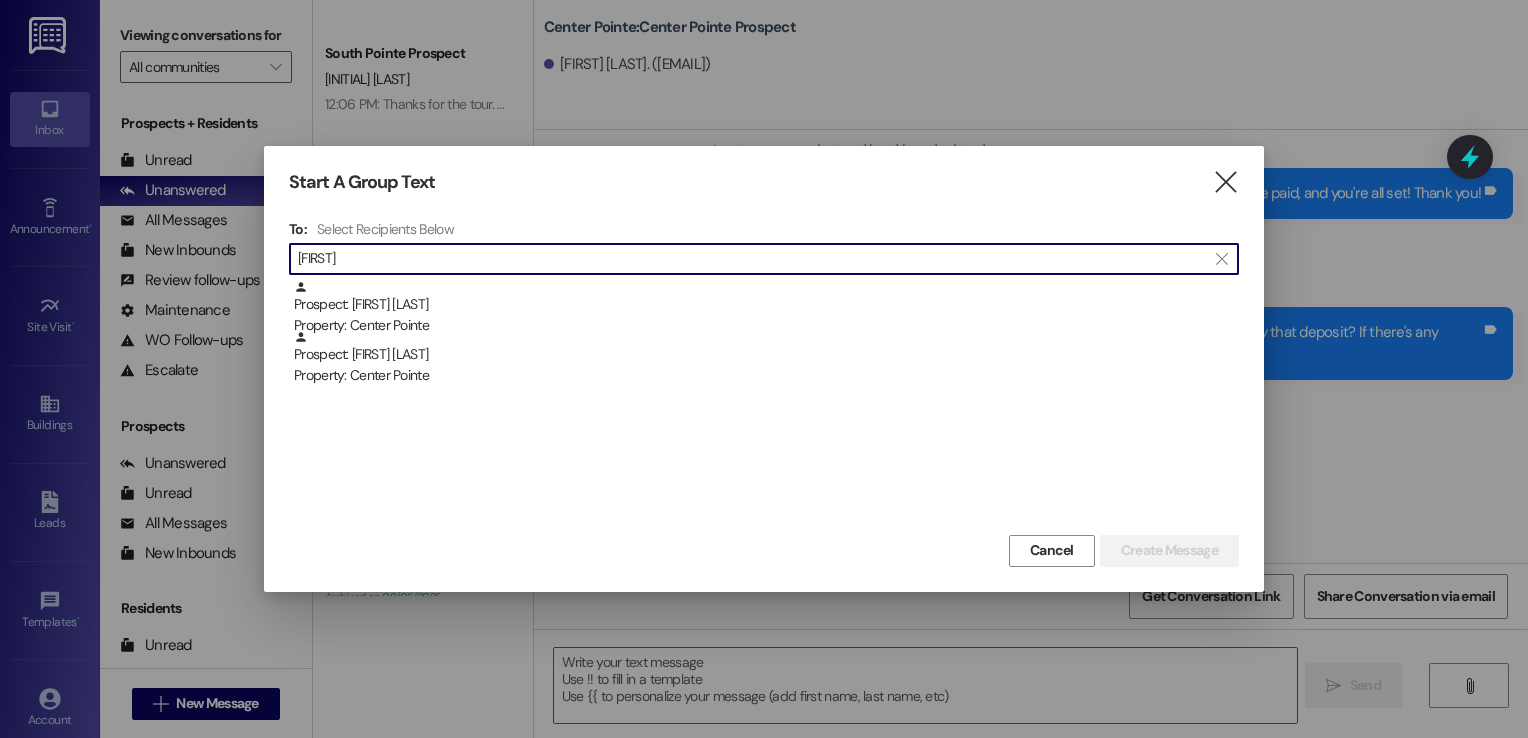 type on "[FIRST]" 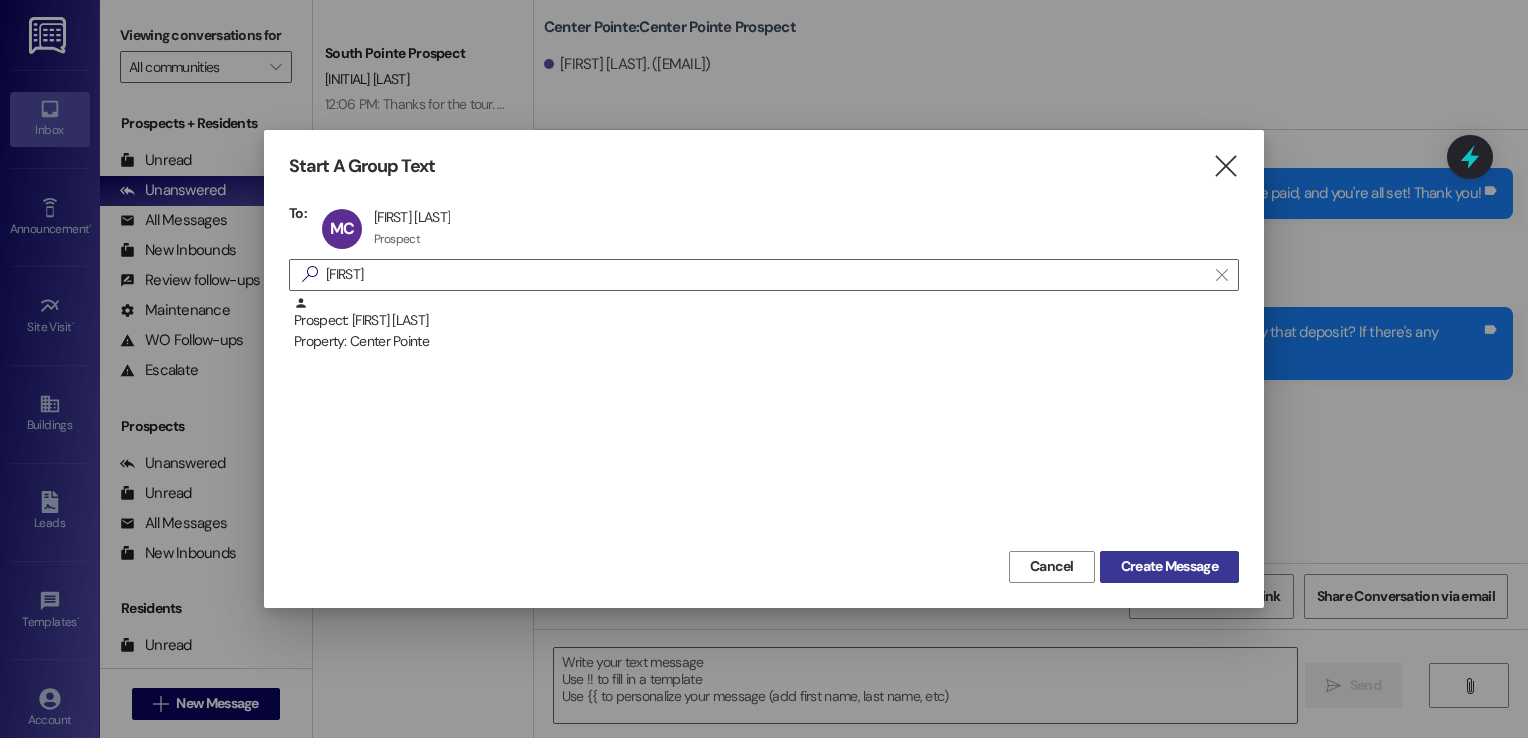 click on "Create Message" at bounding box center (1169, 566) 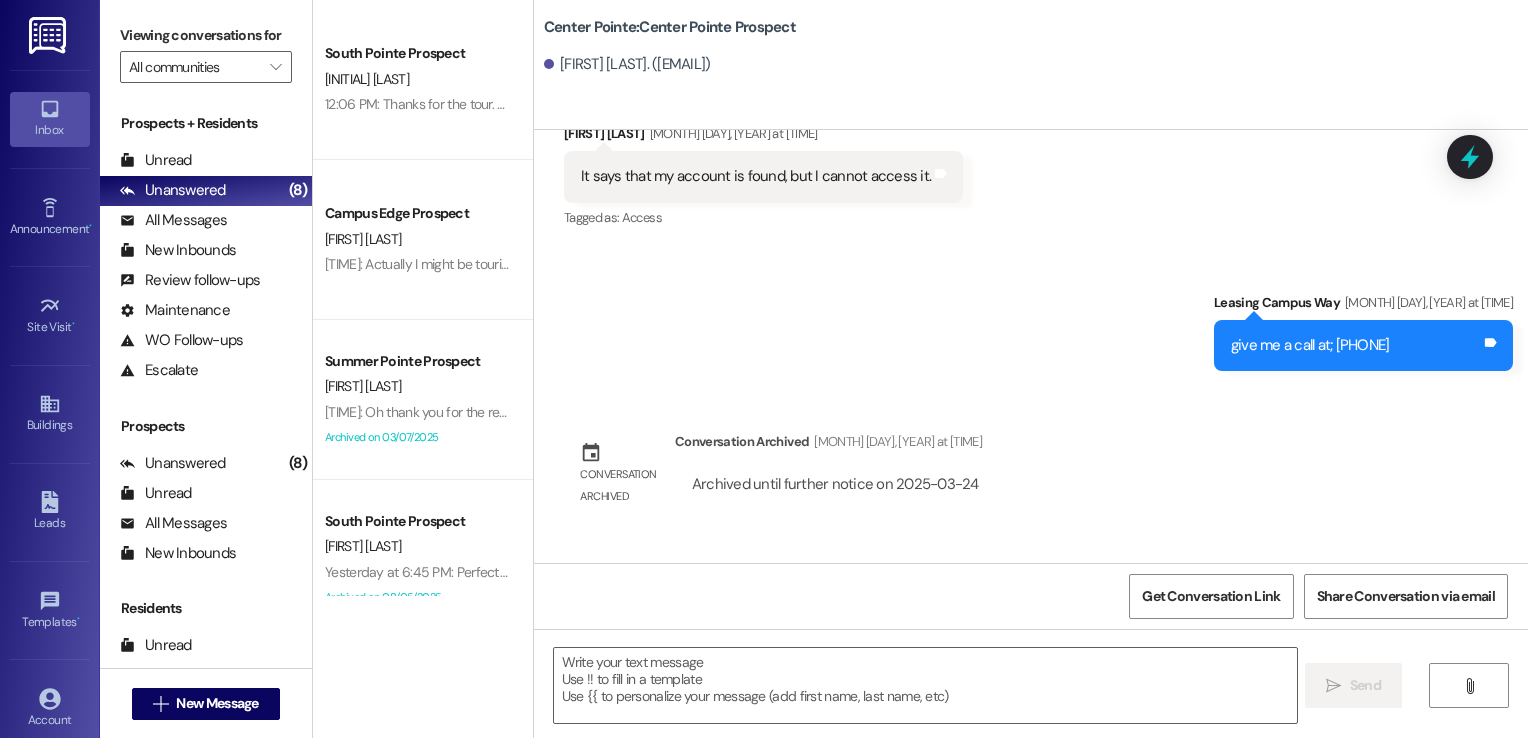 scroll, scrollTop: 2343, scrollLeft: 0, axis: vertical 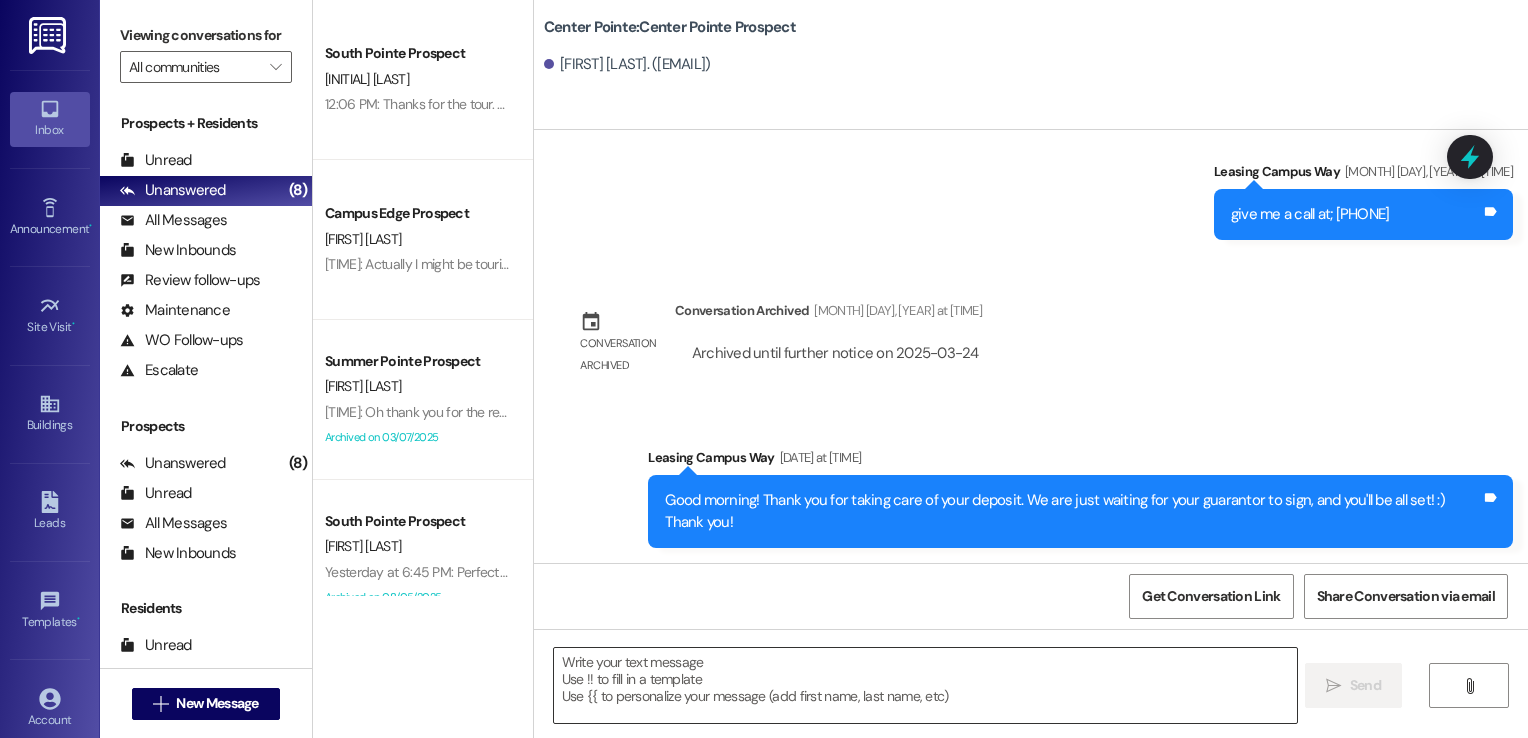 click at bounding box center [926, 685] 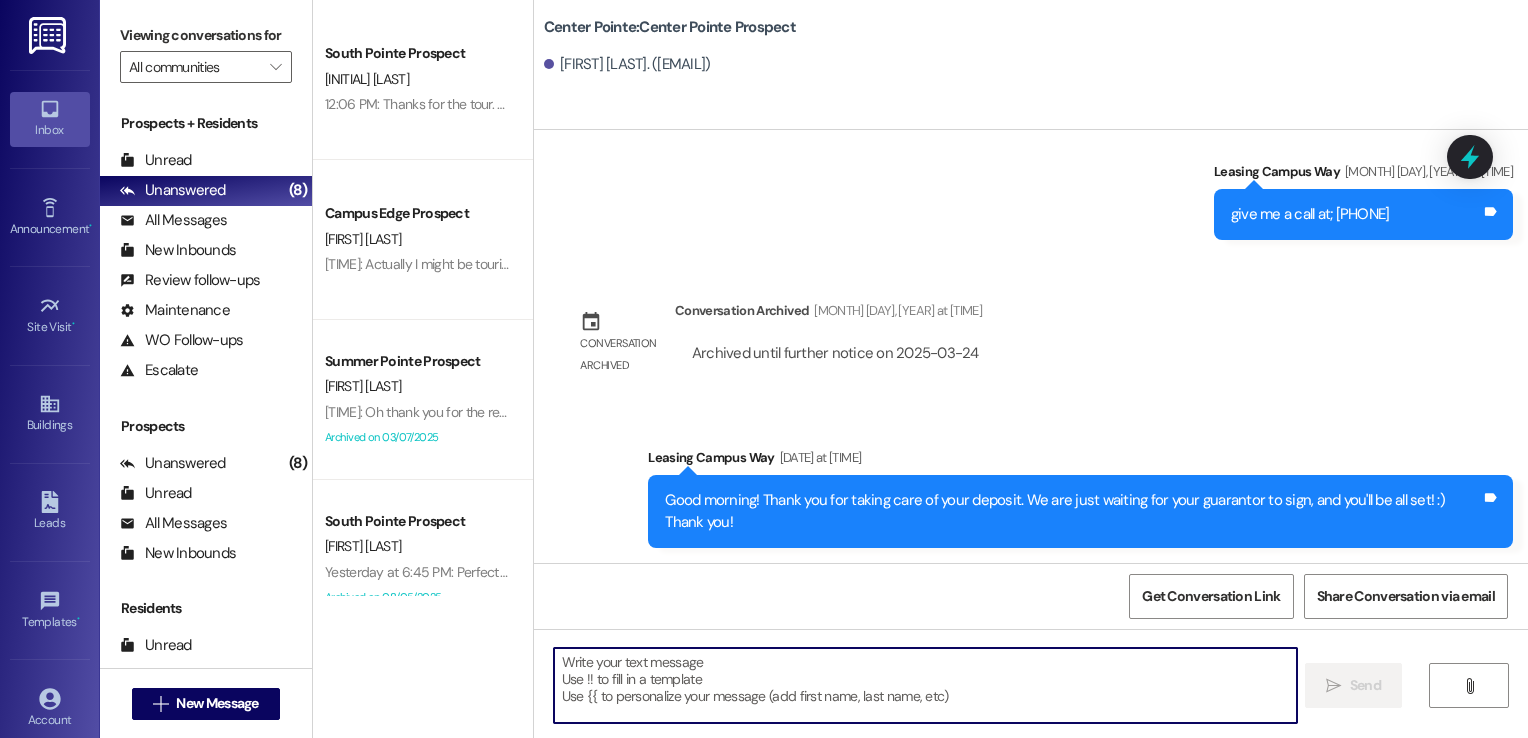 paste on "Hi {{first_name}}!
We're looking forward to having you at our {{property}}! There's a balance on your account that needs to be paid by today. The first installment is due on the month that the lease starts. On the [DATE] late fees are added, I'll remove any late fees that are added for this month as a courtesy. Please login to your resident portal and make that payment.
Let us know if you have any questions.
[COMPANY]" 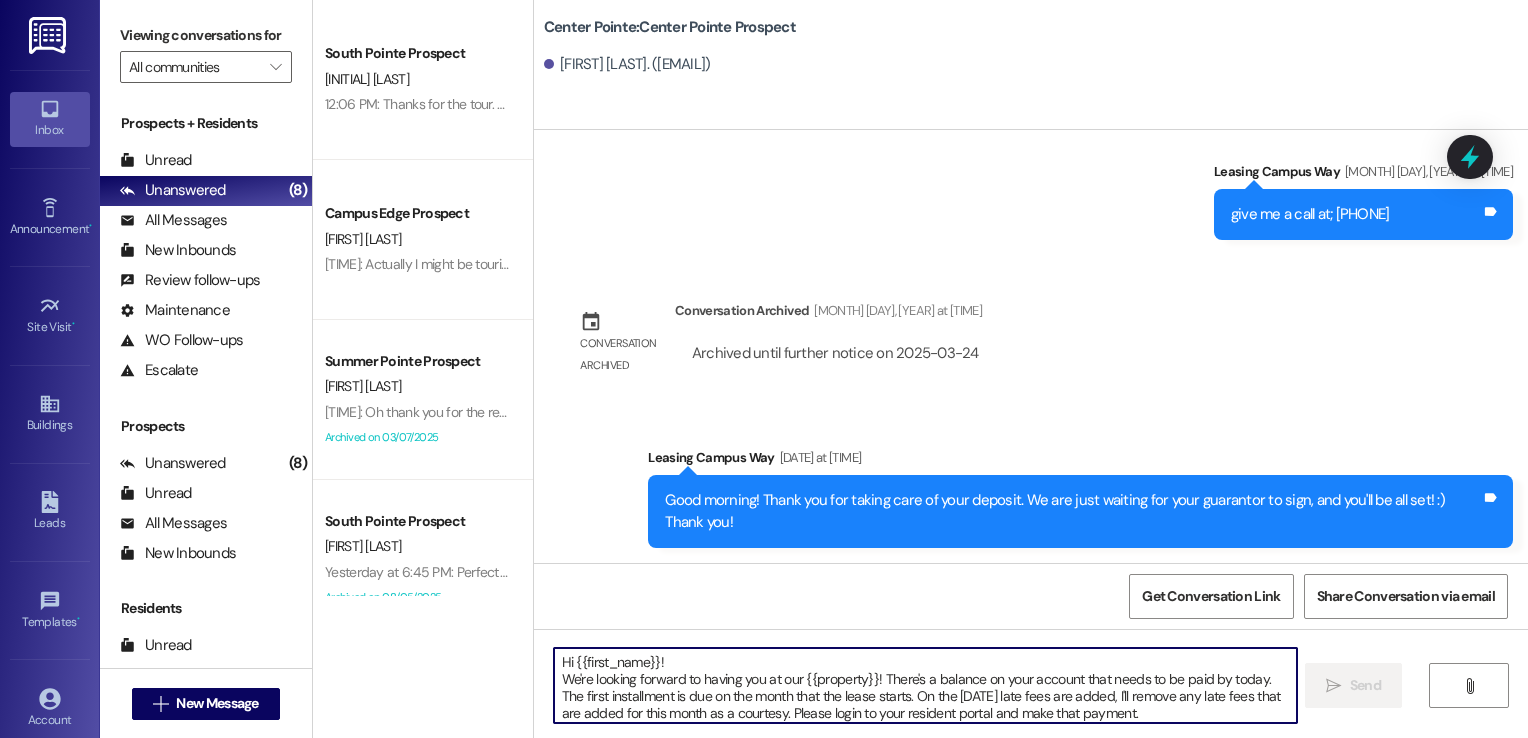 scroll, scrollTop: 33, scrollLeft: 0, axis: vertical 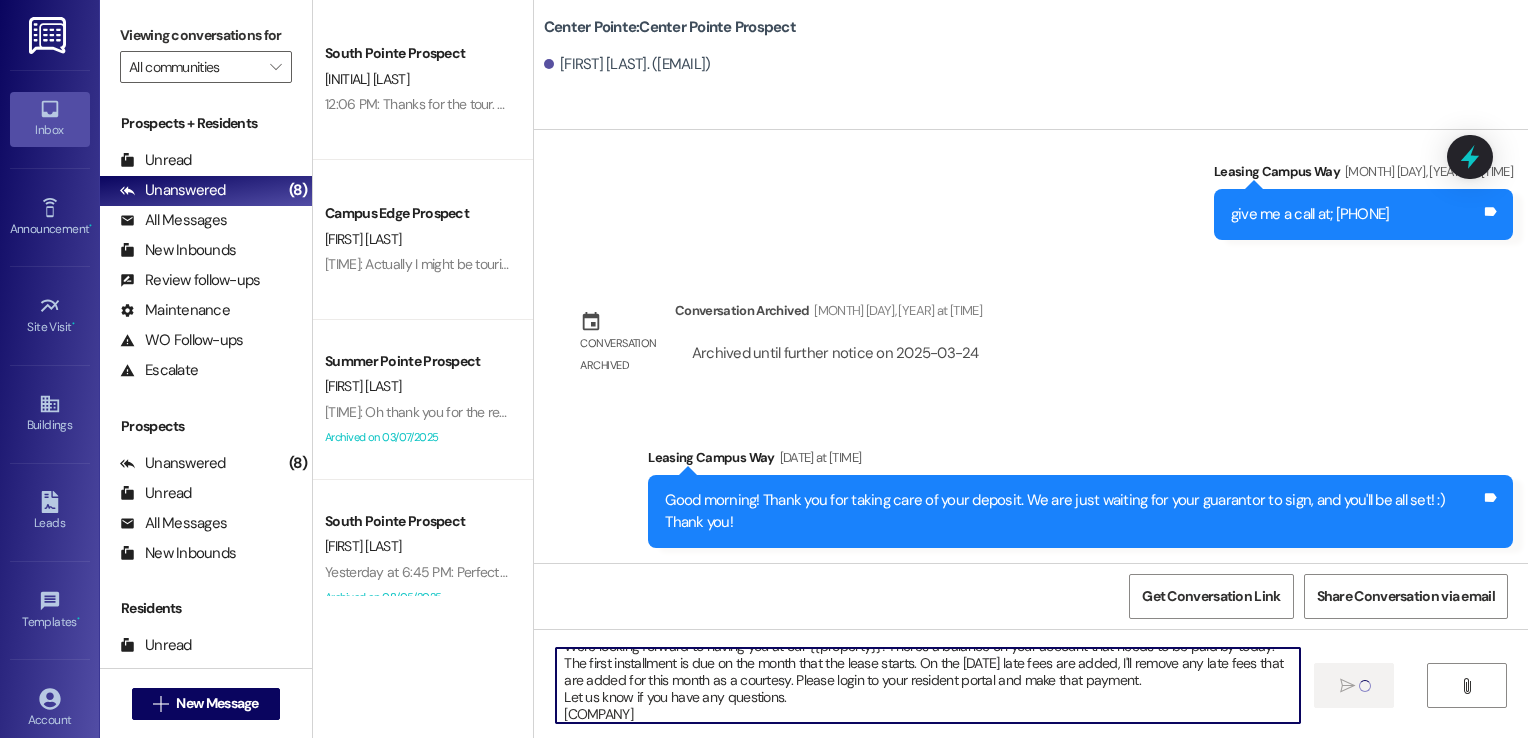 type 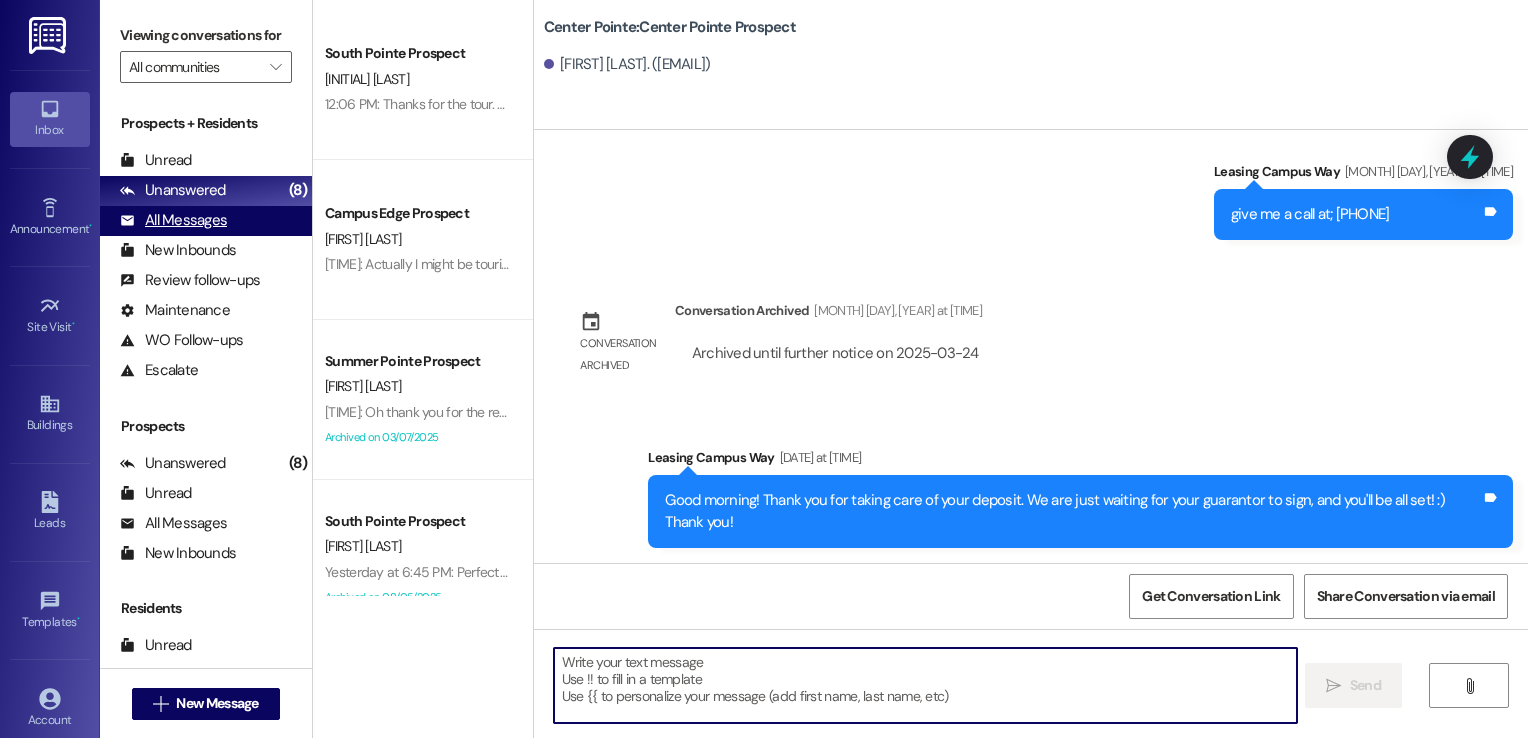 scroll, scrollTop: 0, scrollLeft: 0, axis: both 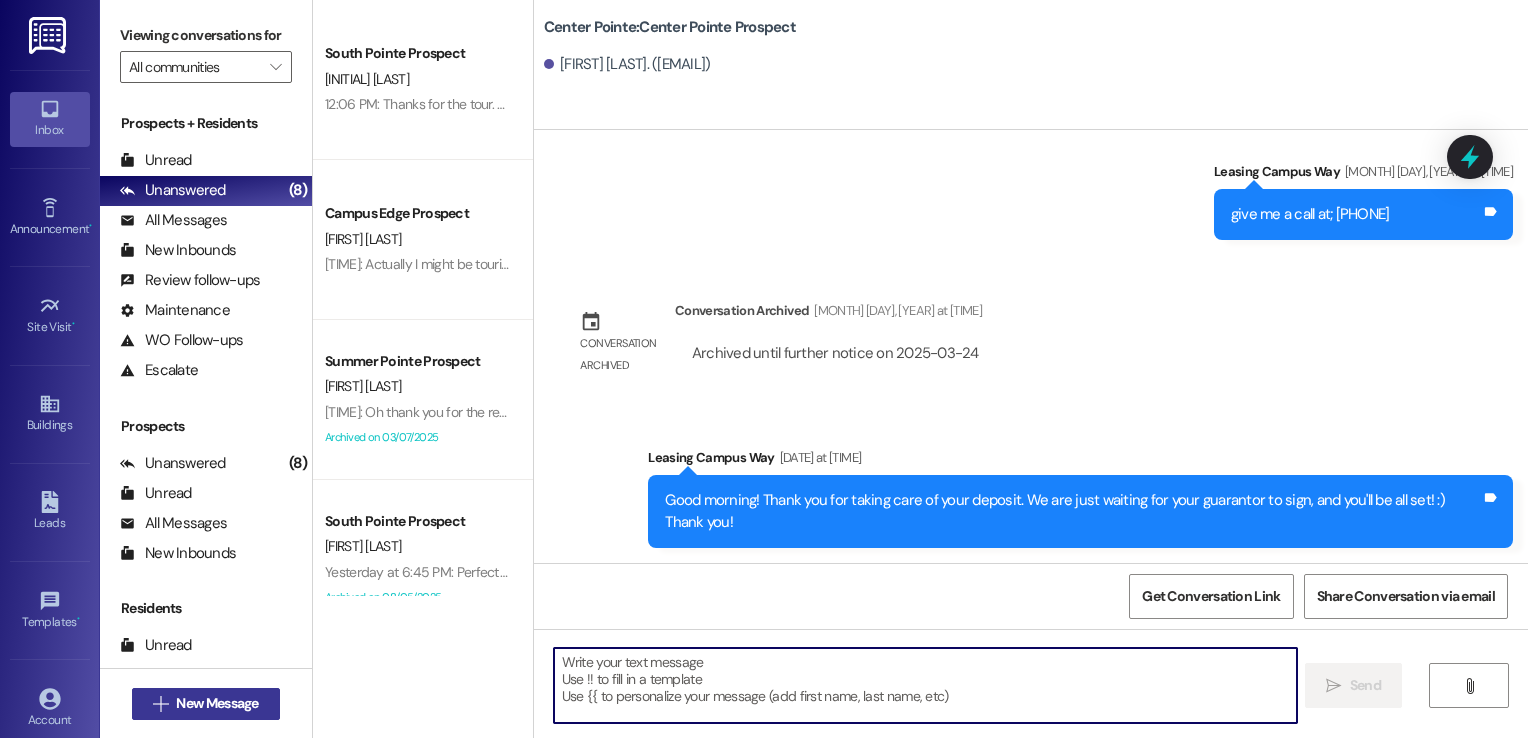 click on "New Message" at bounding box center [217, 703] 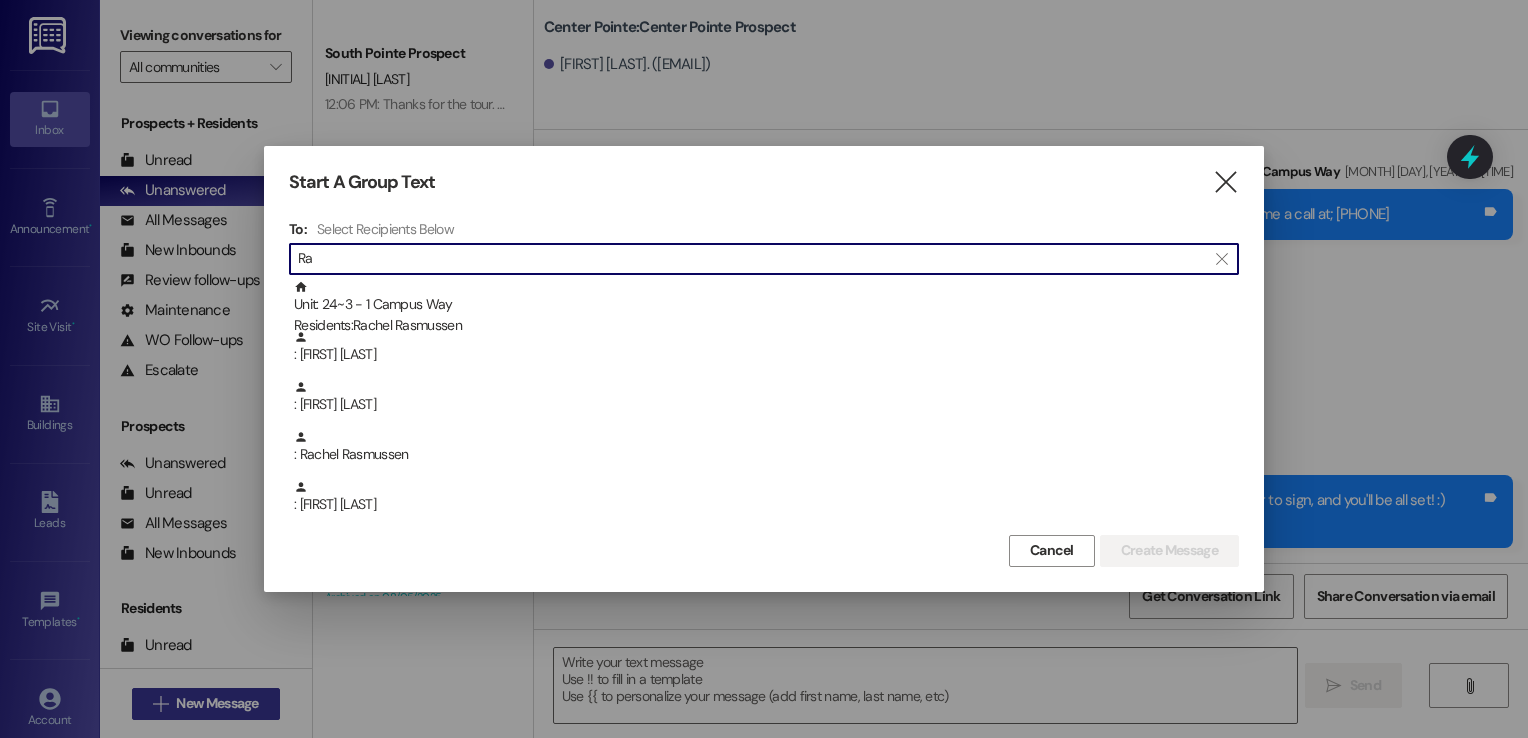 type on "R" 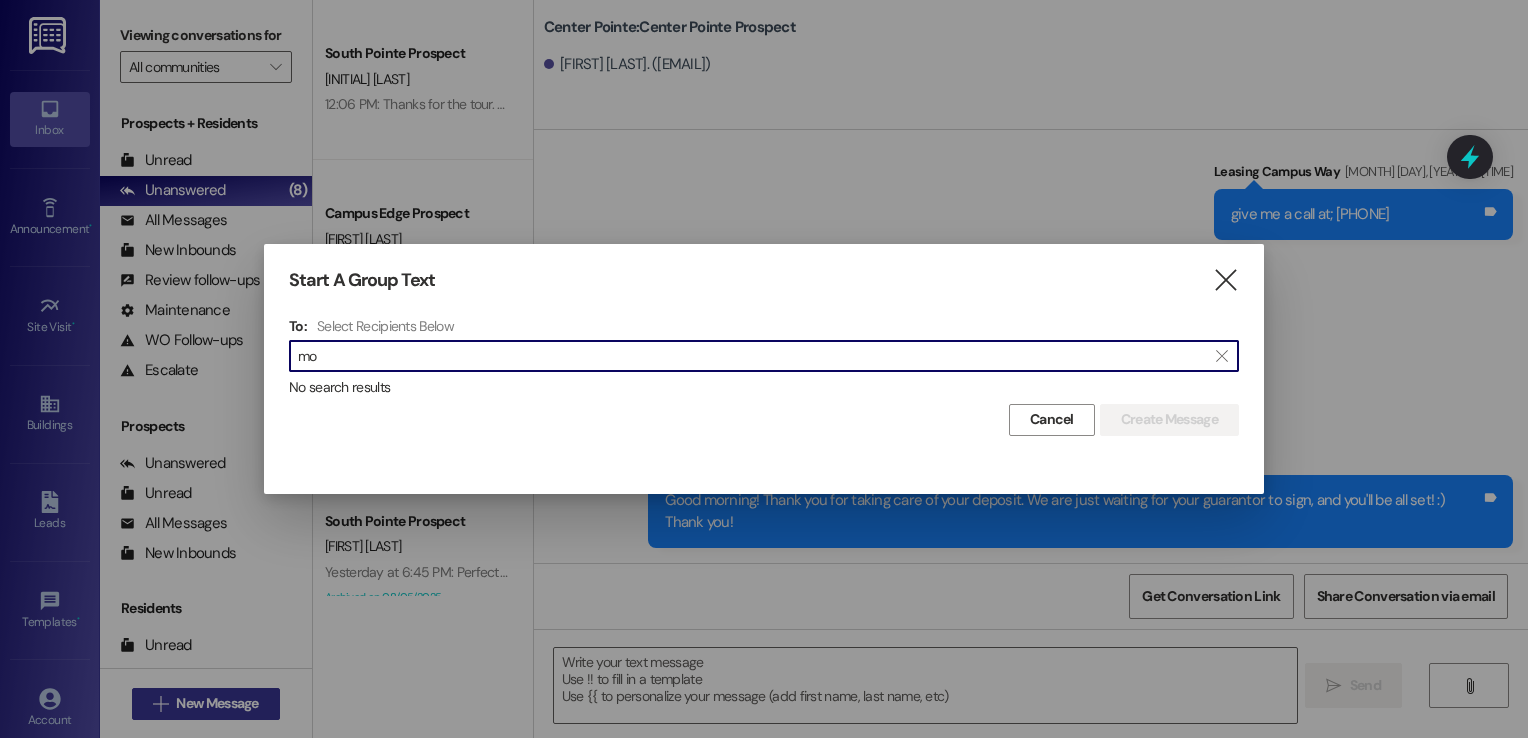 type on "m" 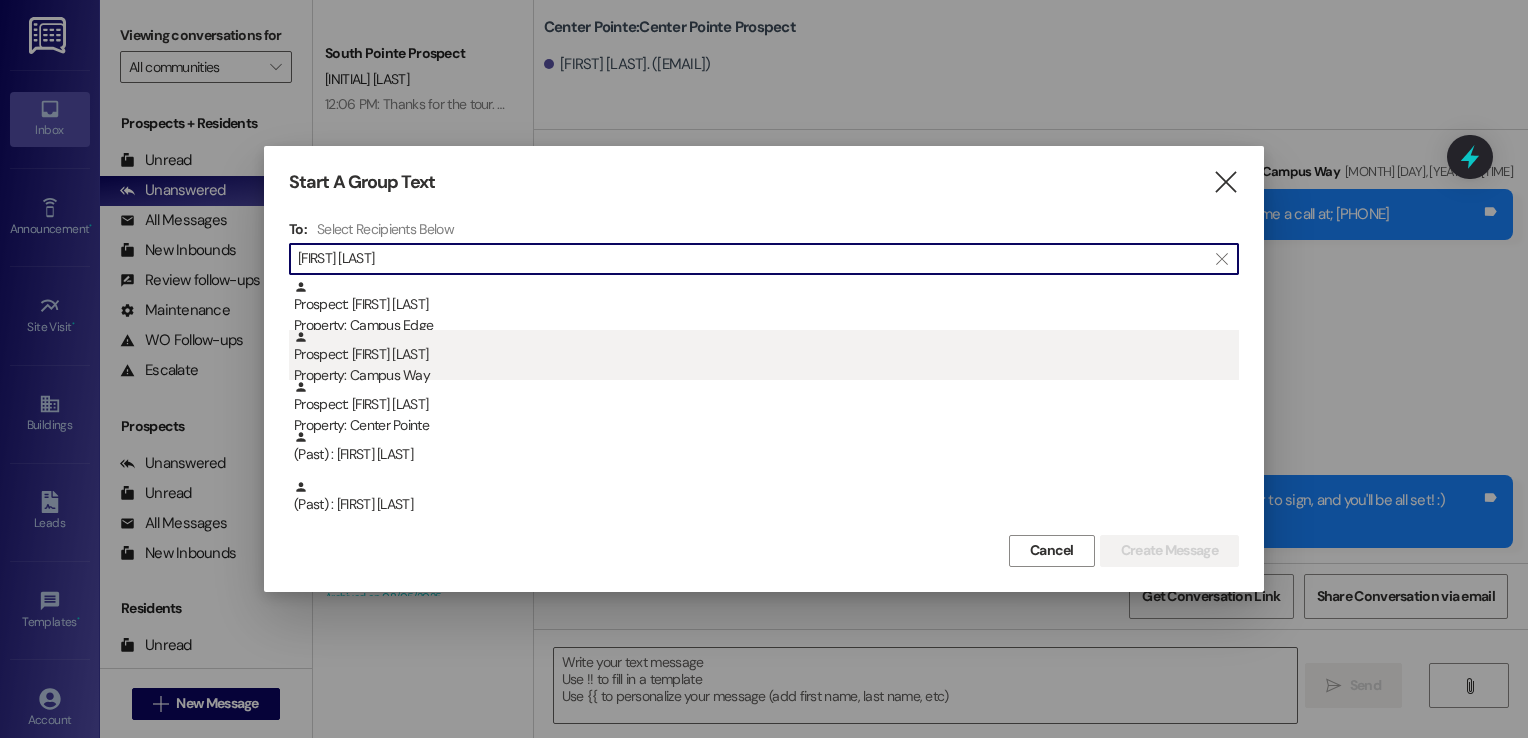 type on "[FIRST] [LAST]" 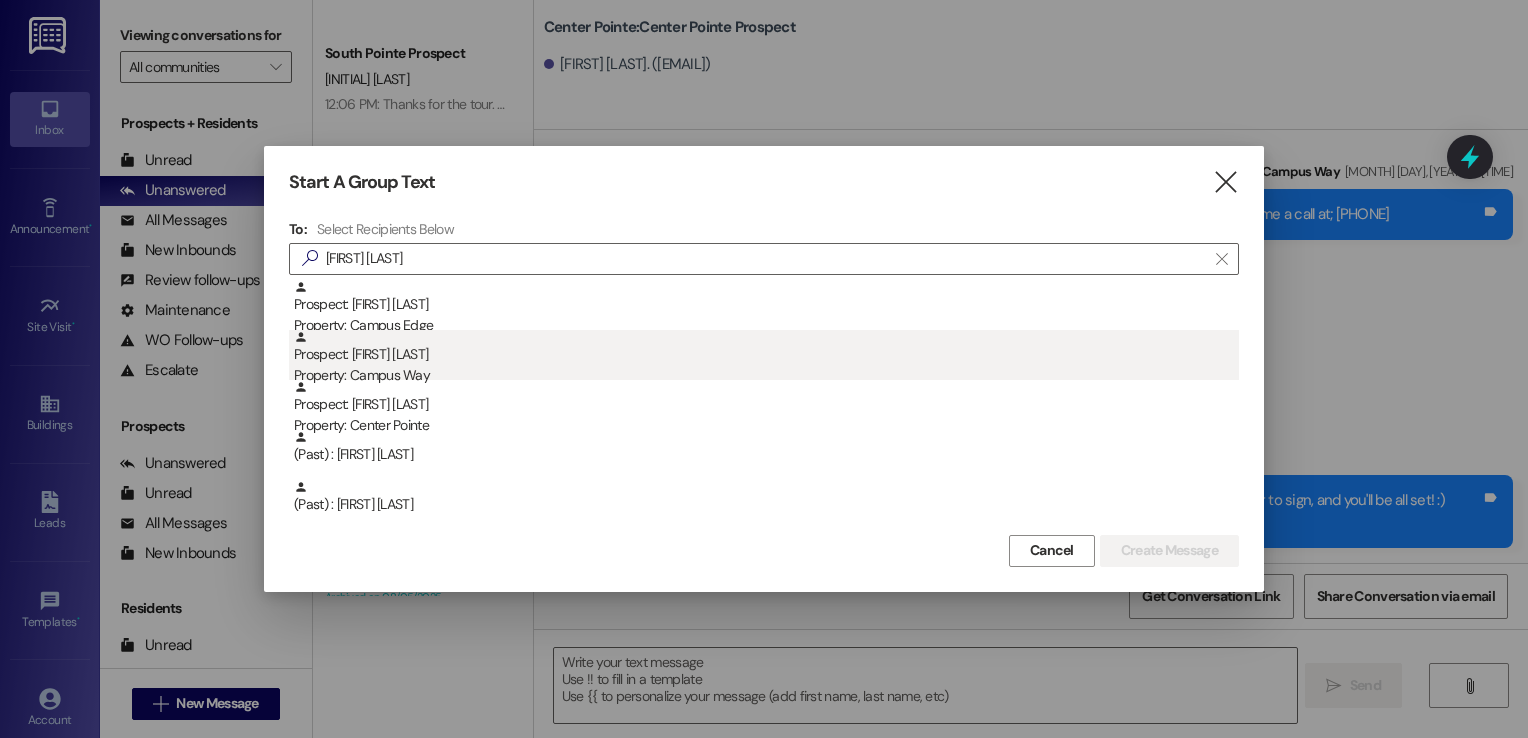 click on "Property: Campus Way" at bounding box center [766, 375] 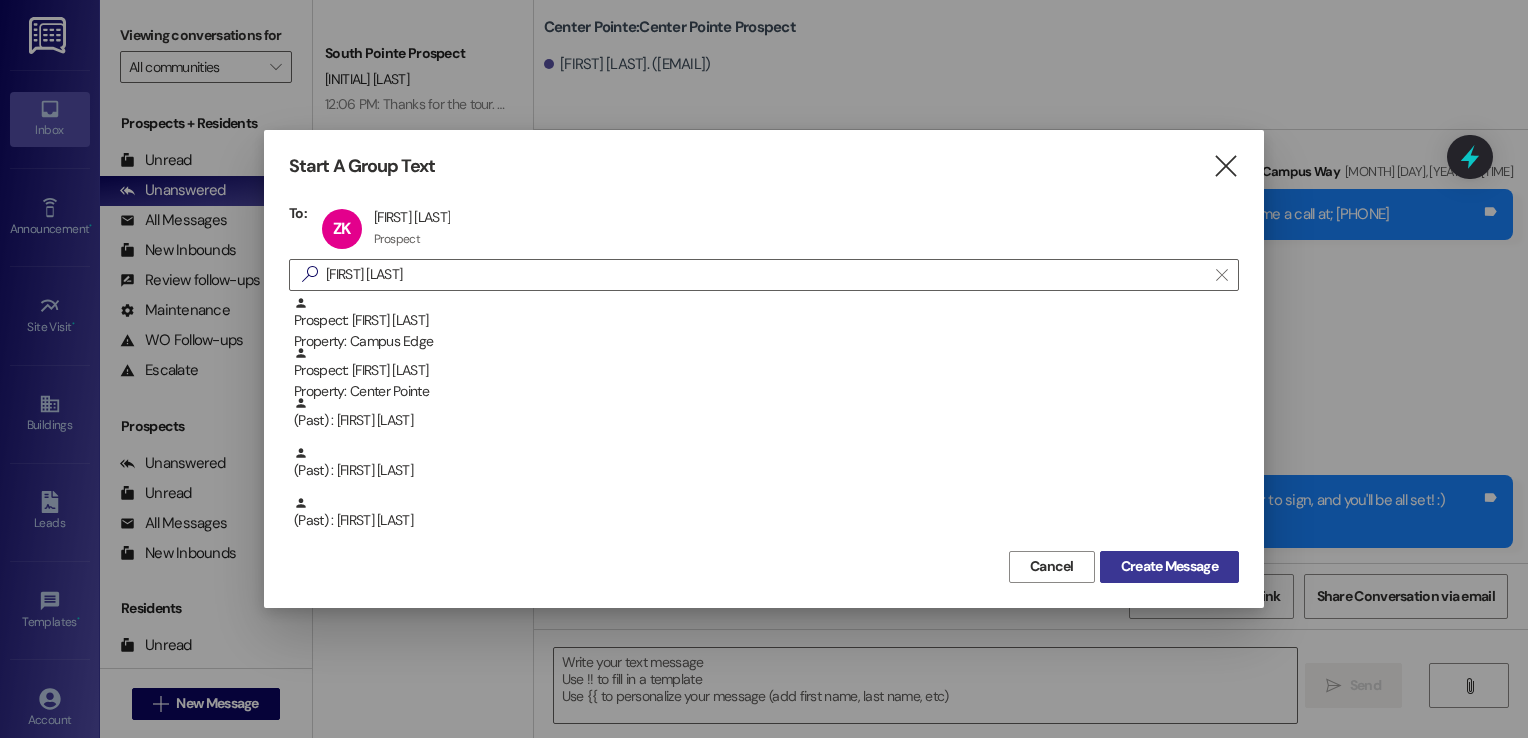 click on "Create Message" at bounding box center [1169, 566] 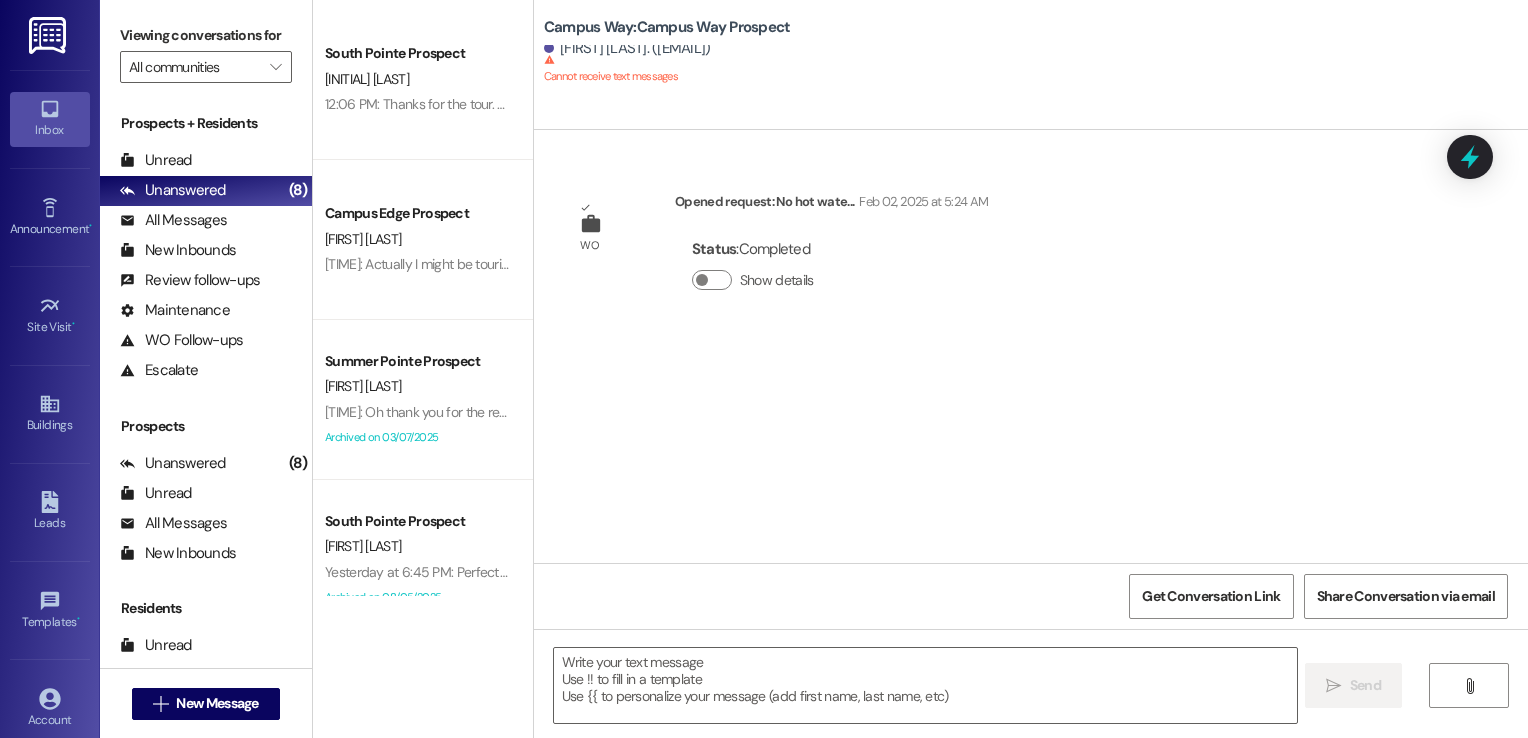 scroll, scrollTop: 0, scrollLeft: 0, axis: both 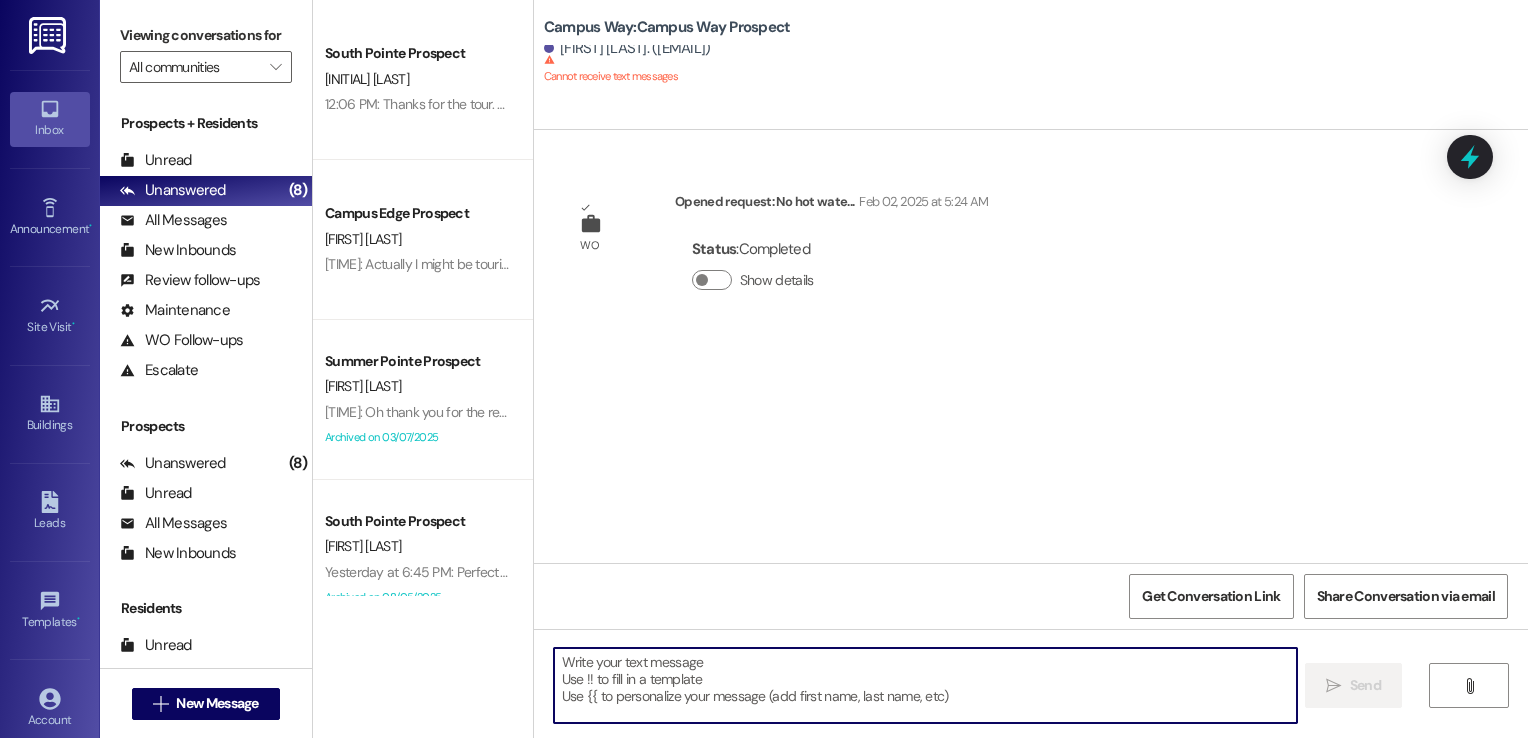 click at bounding box center (926, 685) 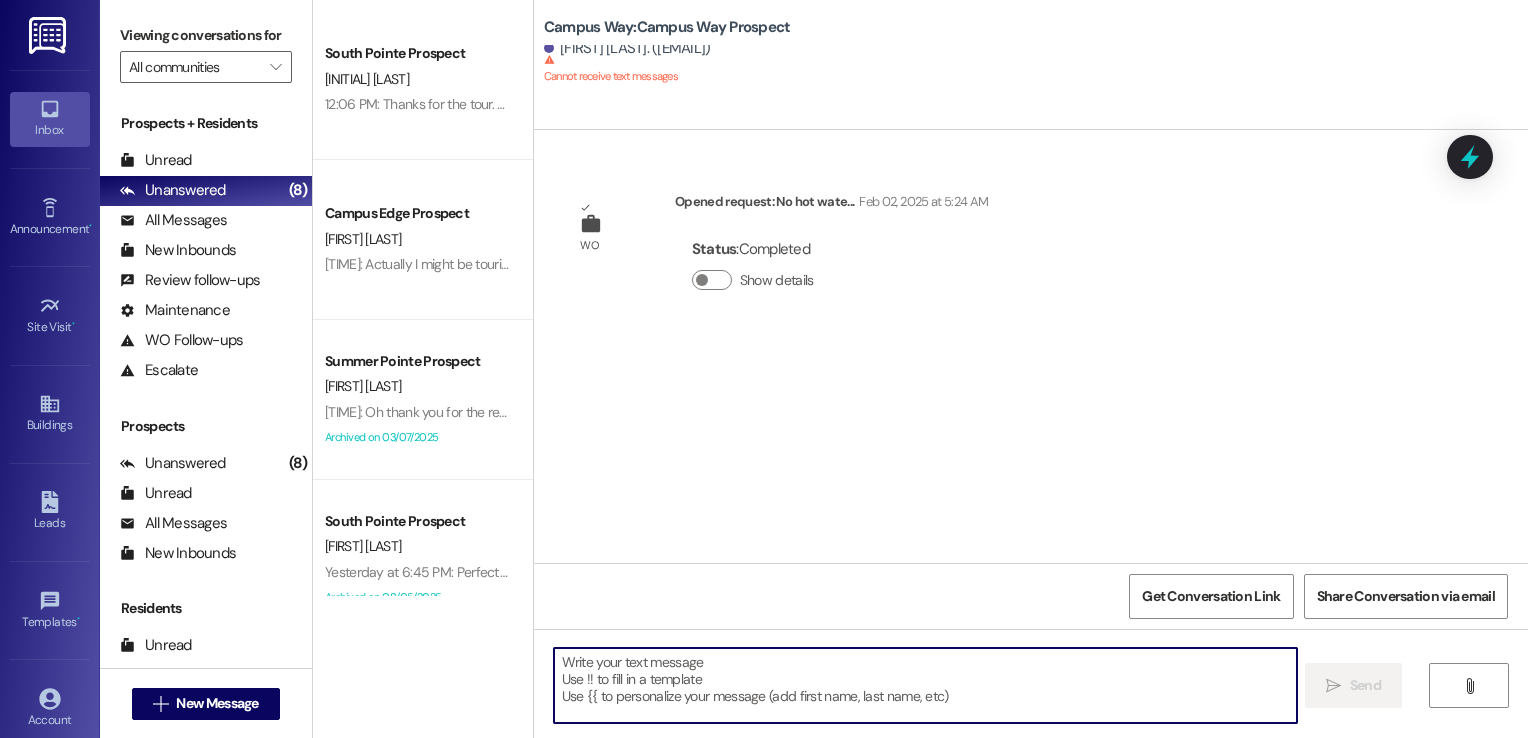 paste on "Hi {{first_name}}!
We're looking forward to having you at our {{property}}! There's a balance on your account that needs to be paid by today. The first installment is due on the month that the lease starts. On the [DATE] late fees are added, I'll remove any late fees that are added for this month as a courtesy. Please login to your resident portal and make that payment.
Let us know if you have any questions.
[COMPANY]" 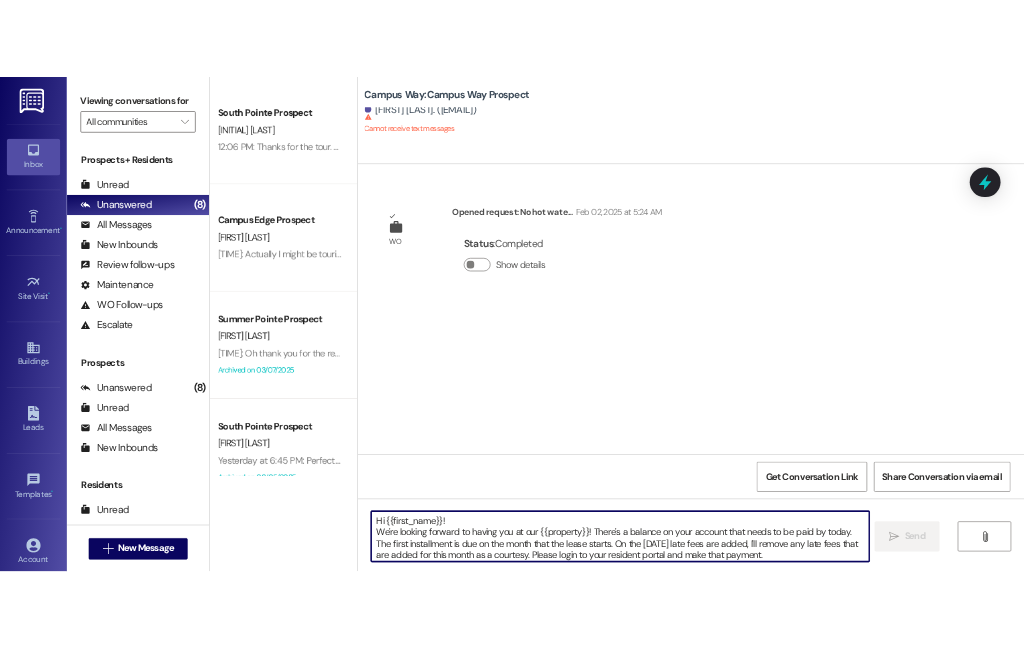 scroll, scrollTop: 33, scrollLeft: 0, axis: vertical 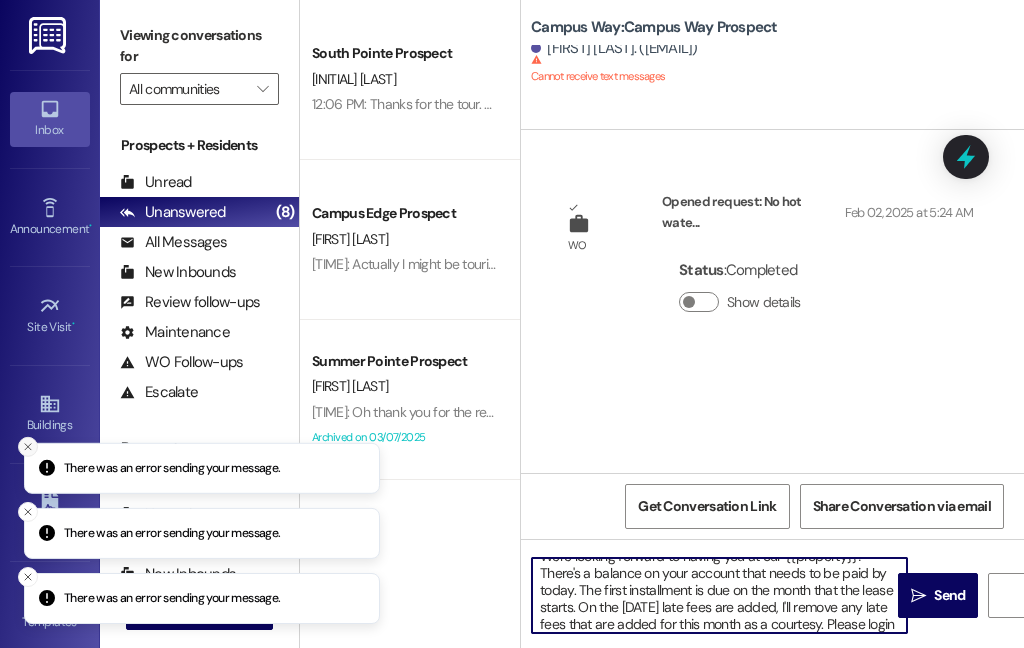 click 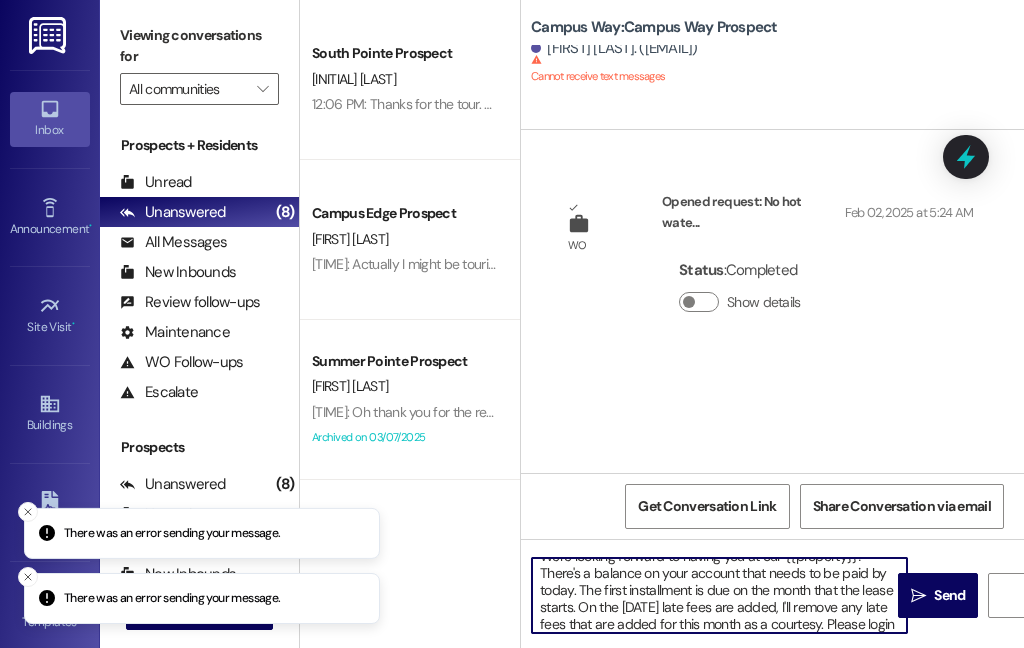 click on "Buildings   Go to Buildings" at bounding box center [50, 414] 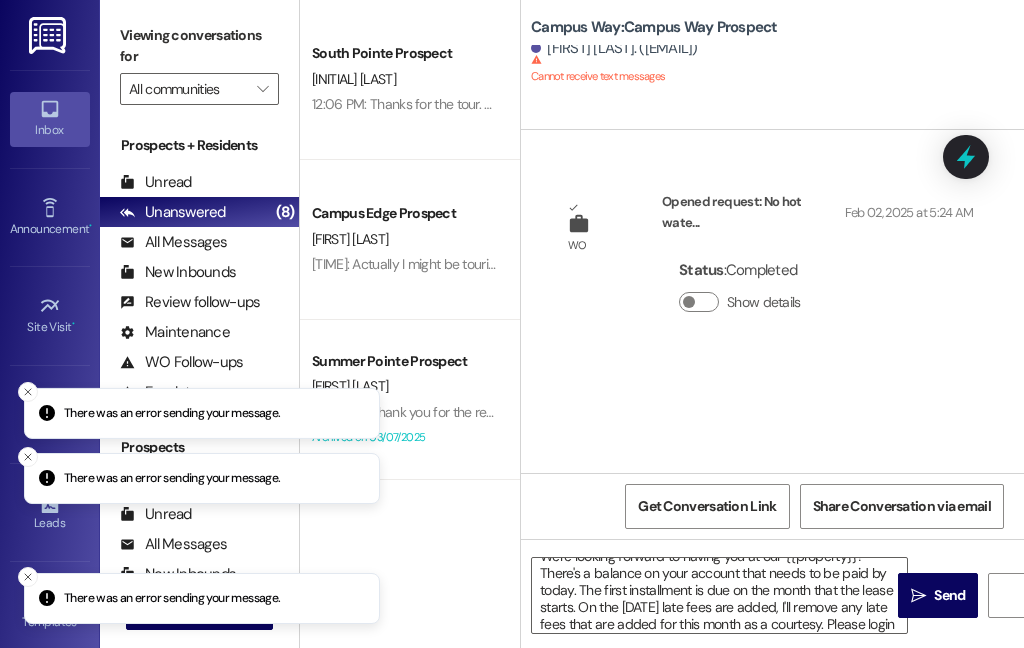click on "There was an error sending your message." at bounding box center (172, 533) 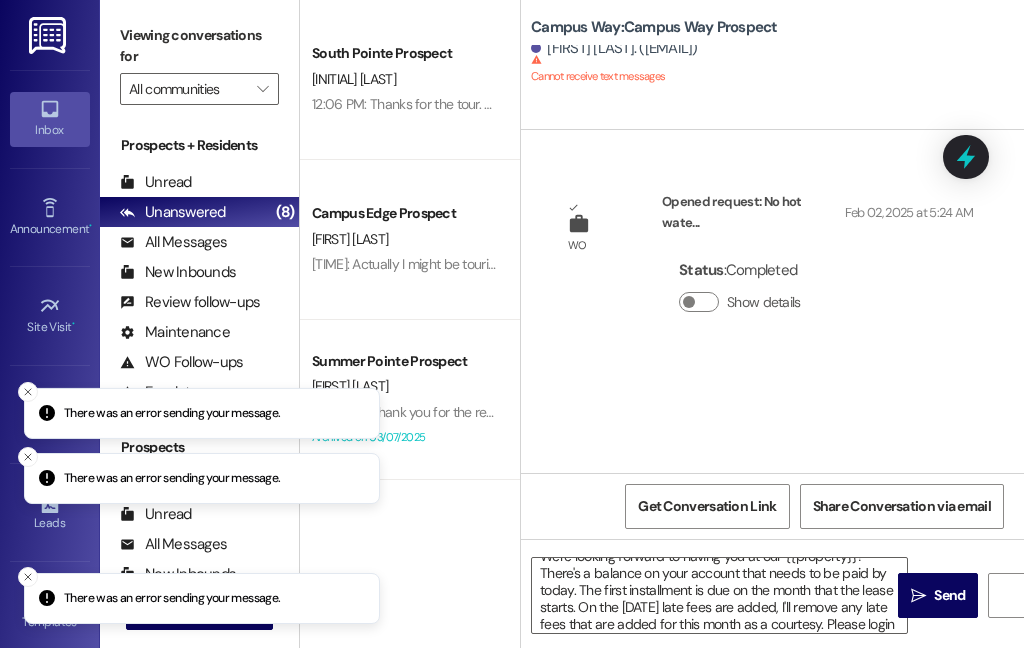 click on "There was an error sending your message. There was an error sending your message. There was an error sending your message. There was an error sending your message. Inbox   Go to Inbox Announcement   • Send A Text Announcement Site Visit   • Go to Site Visit Buildings   Go to Buildings Leads   Go to Leads Templates   • Go to Templates Account   Go to Account Support   Go to Support Viewing conversations for All communities  Prospects + Residents Unread (0) Unread: Any message you haven't read yet will show up here Unanswered (8) Unanswered: ResiDesk identifies open questions and unanswered conversations so you can respond to them. All Messages (undefined) All Messages: This is your inbox. All of your tenant messages will show up here. New Inbounds (0) New Inbounds: If you publicly post your ResiDesk number, all new inbound messages from people who do not currently have a lease and are not currently prospects the last 45 days will surface here. Review follow-ups (undefined) Maintenance (undefined) (8)" at bounding box center (512, 324) 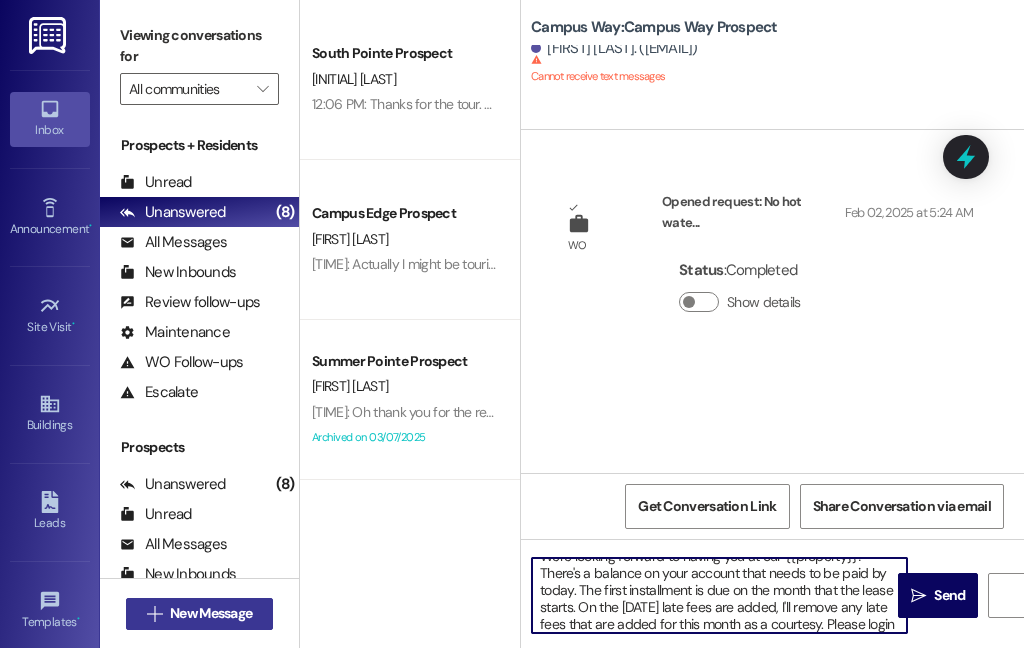 click on "Inbox Go to Inbox Announcement • Send A Text Announcement Site Visit • Go to Site Visit Buildings Go to Buildings Leads Go to Leads Templates • Go to Templates Account Go to Account Support Go to Support Viewing conversations for All communities  Prospects + Residents Unread (0) Unread: Any message you haven't read yet will show up here Unanswered (8) Unanswered: ResiDesk identifies open questions and unanswered conversations so you can respond to them. All Messages (undefined) All Messages: This is your inbox. All of your tenant messages will show up here. New Inbounds (0) New Inbounds: If you publicly post your ResiDesk number, all new inbound messages from people who do not currently have a lease and are not currently prospects the last 45 days will surface here. Review follow-ups (undefined) Review follow-ups: ResiDesk identifies open review candidates and conversations so you can respond to them. Maintenance (undefined) WO Follow-ups (undefined) Escalate (undefined) Prospects (8)" at bounding box center (512, 324) 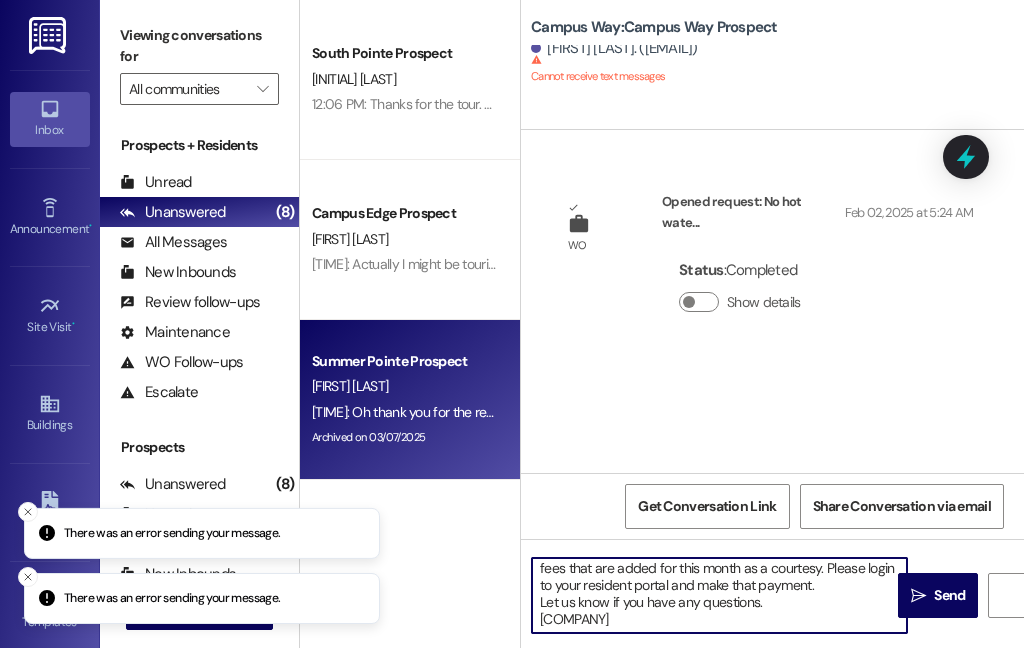 scroll, scrollTop: 0, scrollLeft: 0, axis: both 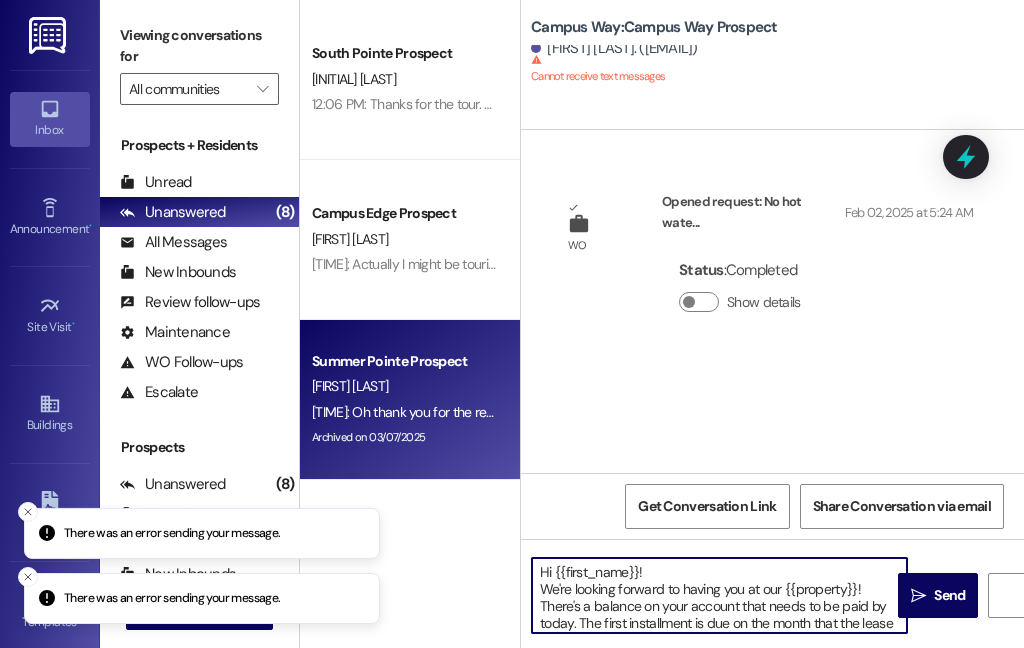 drag, startPoint x: 885, startPoint y: 623, endPoint x: 461, endPoint y: 403, distance: 477.6777 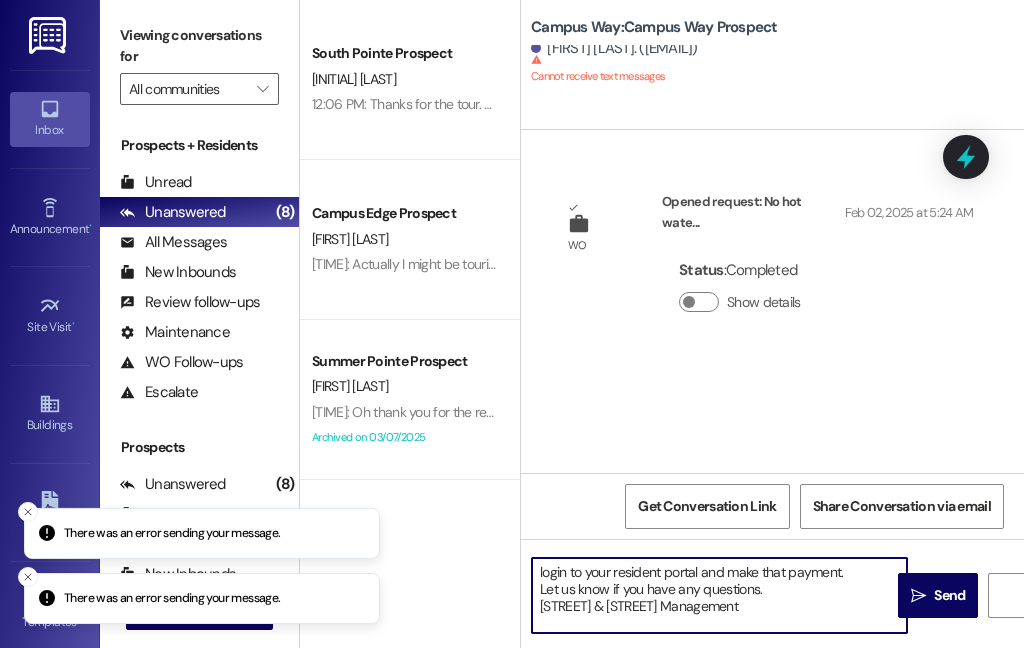 type on "login to your resident portal and make that payment.
Let us know if you have any questions.
[STREET] & [STREET] Management" 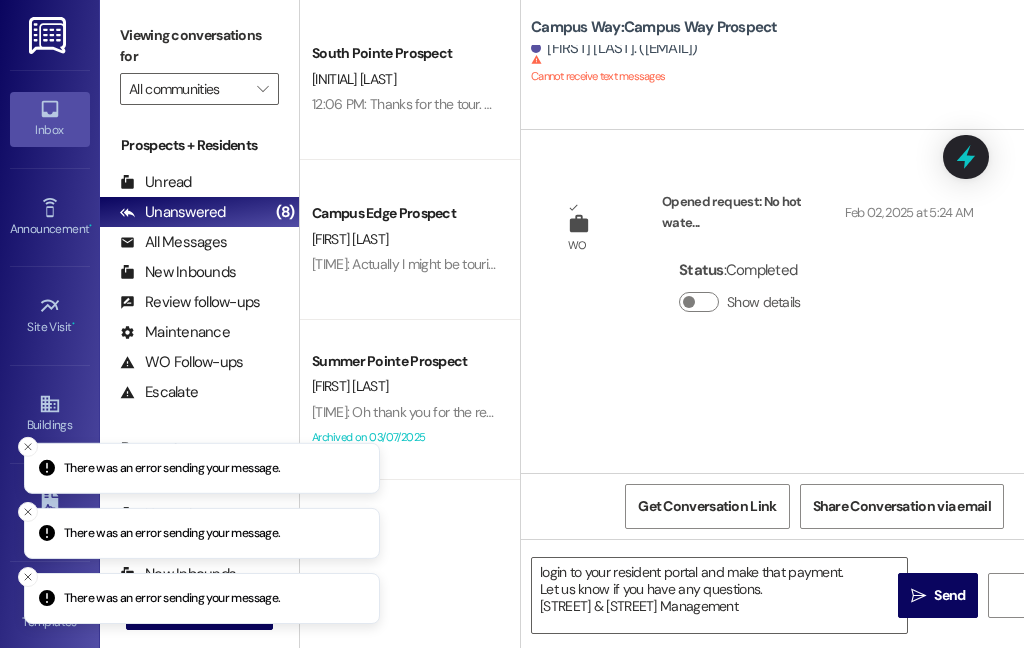 click on "South Pointe Prospect S. Ioane 12:06 PM: Thanks for the tour. Those apartments are pretty nice. We r seeing another house on coming Monday, and by end of the next week I think we will do decision. 12:06 PM: Thanks for the tour. Those apartments are pretty nice. We r seeing another house on coming Monday, and by end of the next week I think we will do decision. Campus Edge Prospect T. Doman 4:57 PM: Actually I might be touring with one of your tenants tonight 4:57 PM: Actually I might be touring with one of your tenants tonight Summer Pointe Prospect S. Toner 3:48 PM: Oh thank you for the reminder! I just got that paid 3:48 PM: Oh thank you for the reminder! I just got that paid Archived on [DATE] South Pointe Prospect Q. Beames Yesterday at 6:45 PM: Perfect, already pulling together what we talked about. I'll be reaching out when I get it Yesterday at 6:45 PM: Perfect, already pulling together what we talked about. I'll be reaching out when I get it Archived on [DATE] East Pointe Prospect L. Van Komen" at bounding box center [410, 324] 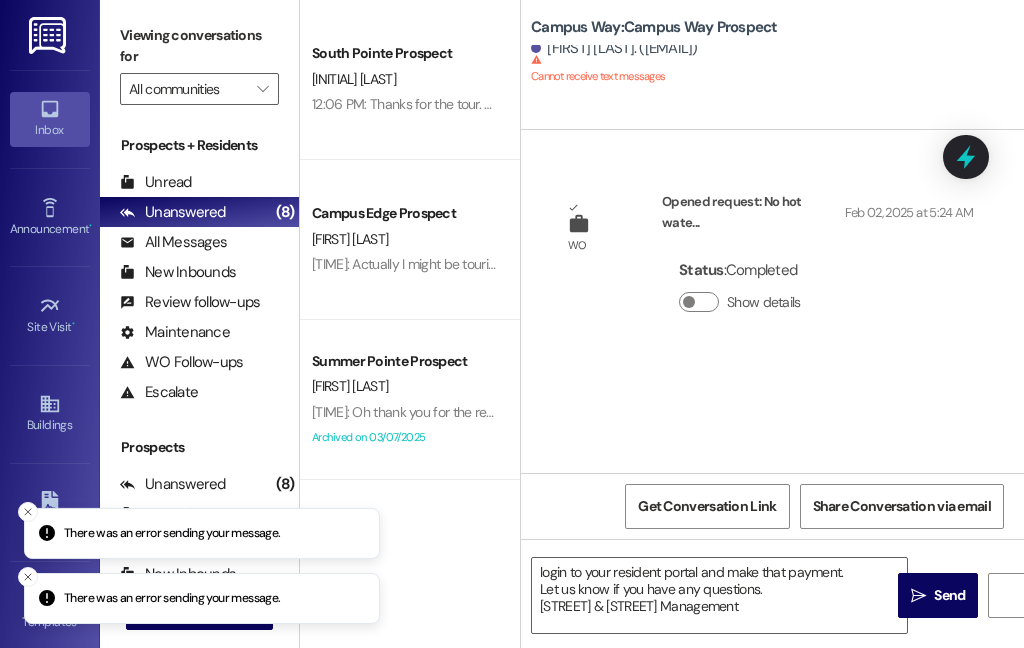 click on "South Pointe Prospect S. Ioane 12:06 PM: Thanks for the tour. Those apartments are pretty nice. We r seeing another house on coming Monday, and by end of the next week I think we will do decision. 12:06 PM: Thanks for the tour. Those apartments are pretty nice. We r seeing another house on coming Monday, and by end of the next week I think we will do decision. Campus Edge Prospect T. Doman 4:57 PM: Actually I might be touring with one of your tenants tonight 4:57 PM: Actually I might be touring with one of your tenants tonight Summer Pointe Prospect S. Toner 3:48 PM: Oh thank you for the reminder! I just got that paid 3:48 PM: Oh thank you for the reminder! I just got that paid Archived on [DATE] South Pointe Prospect Q. Beames Yesterday at 6:45 PM: Perfect, already pulling together what we talked about. I'll be reaching out when I get it Yesterday at 6:45 PM: Perfect, already pulling together what we talked about. I'll be reaching out when I get it Archived on [DATE] East Pointe Prospect L. Van Komen" at bounding box center (410, 324) 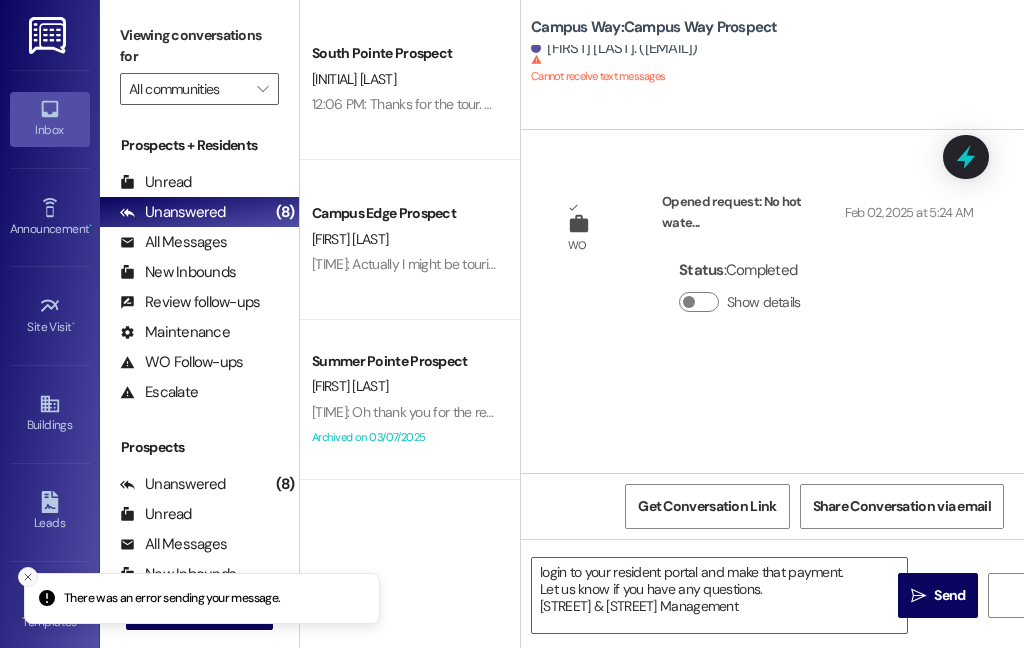 click 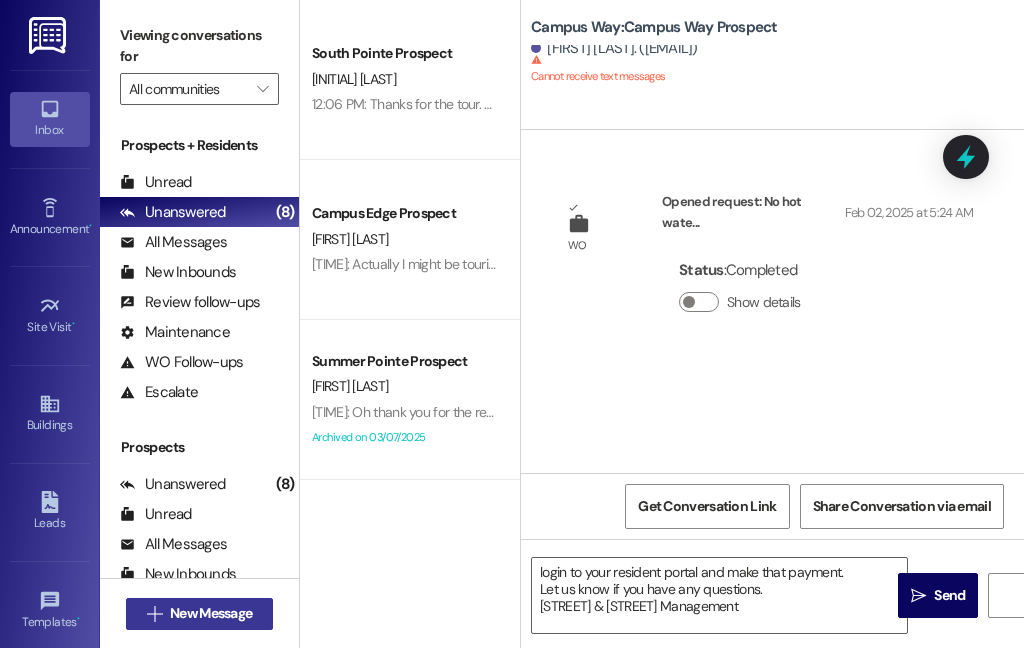 click on "New Message" at bounding box center [211, 613] 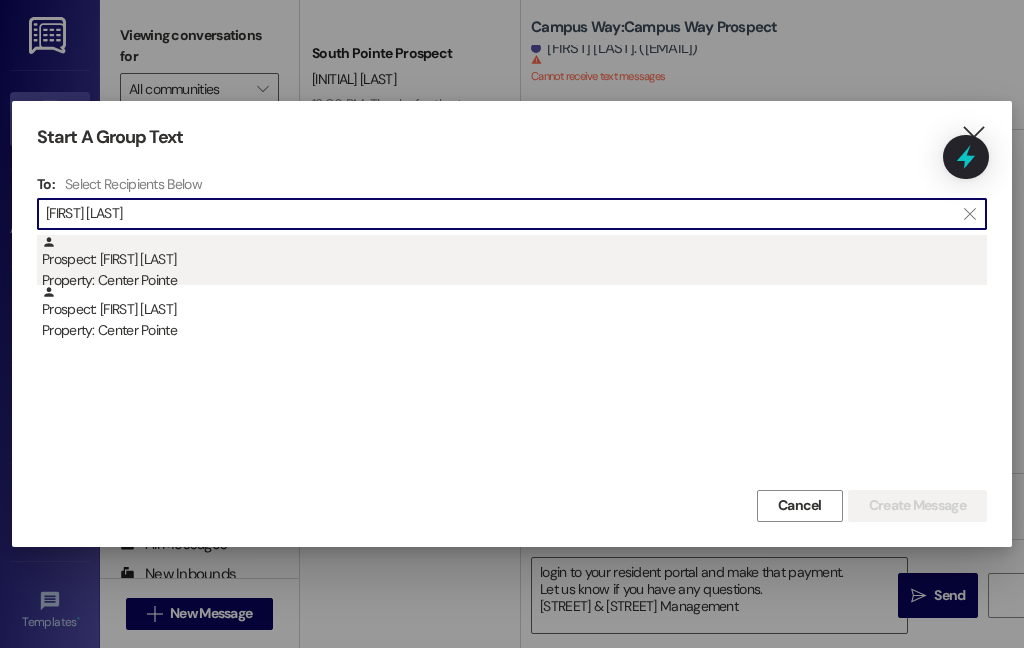 type on "[FIRST] [LAST]" 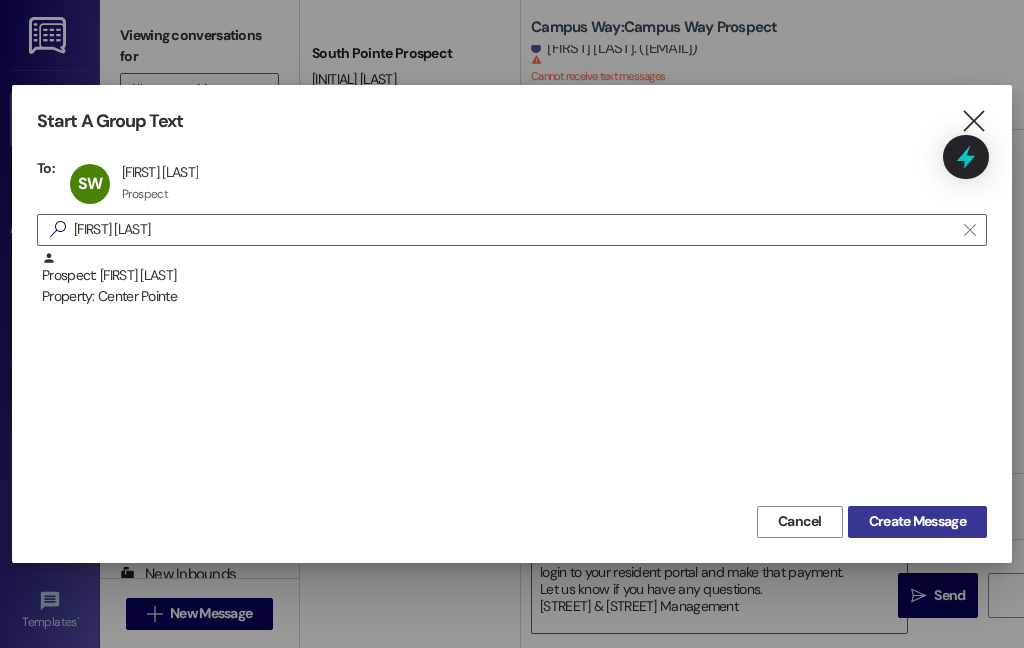 click on "Create Message" at bounding box center [917, 521] 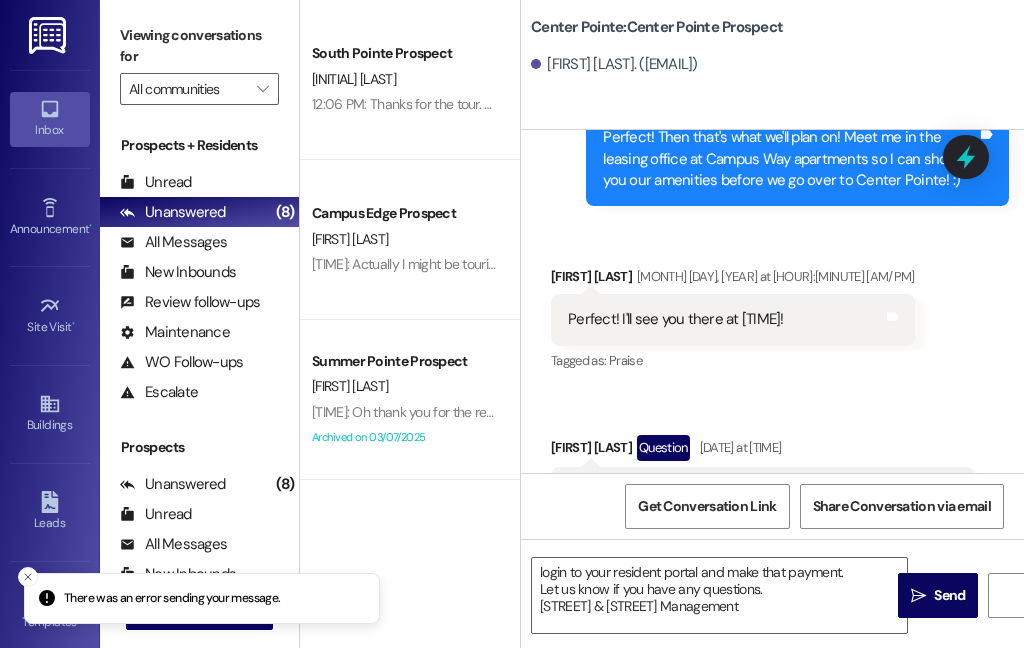scroll, scrollTop: 7304, scrollLeft: 0, axis: vertical 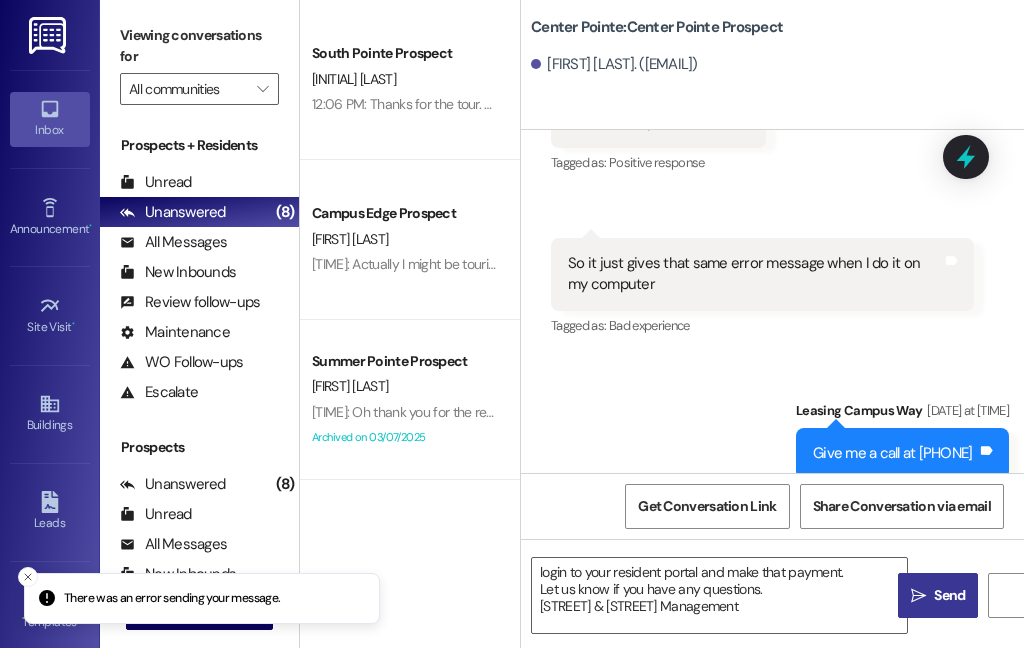 click on "Send" at bounding box center [949, 595] 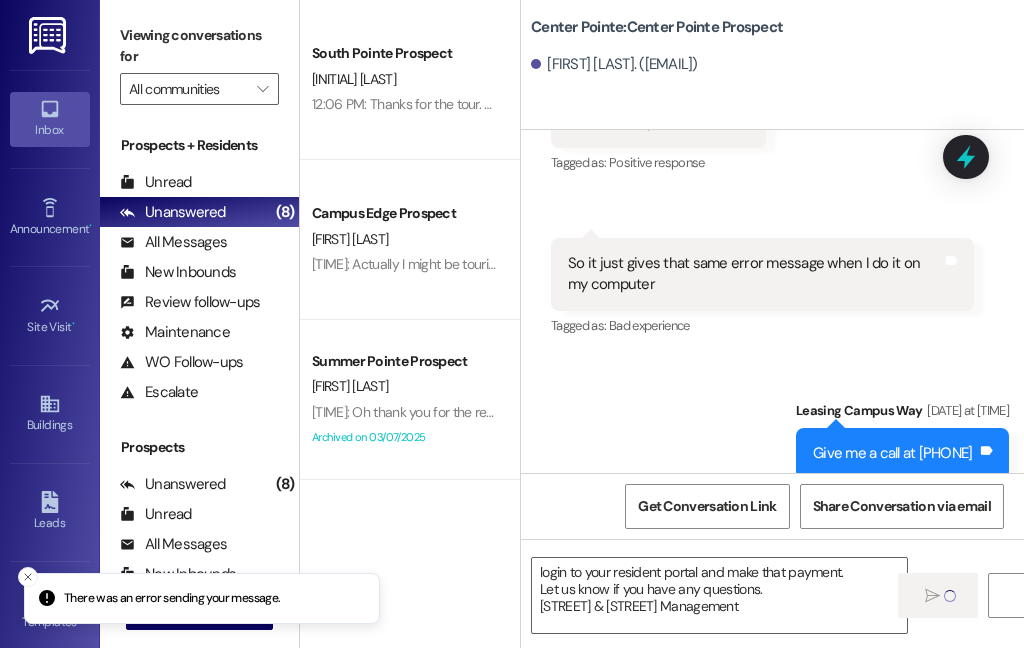 type 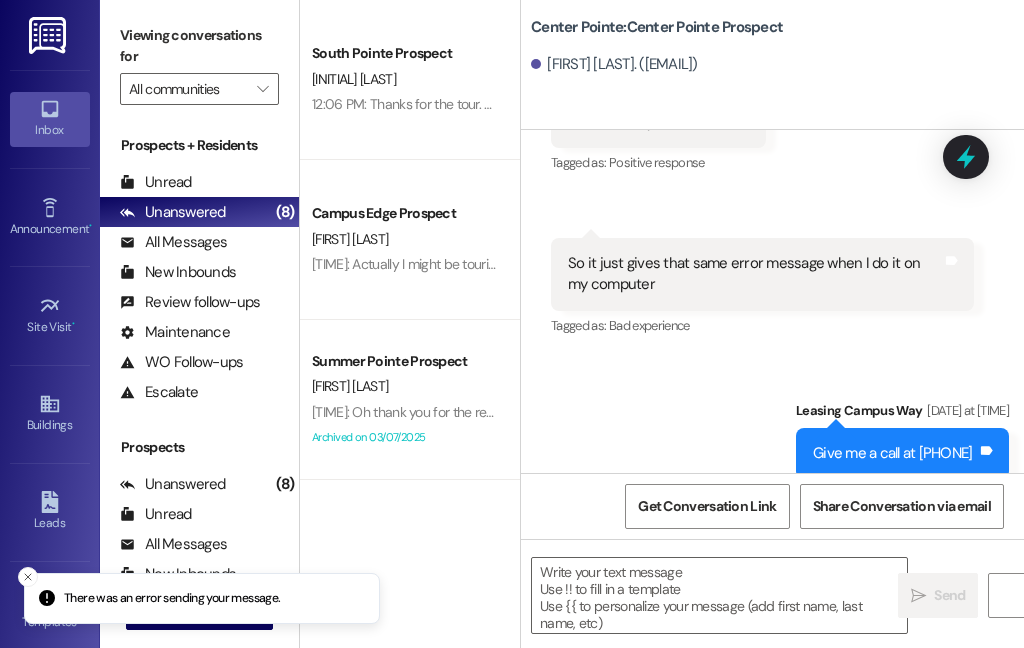 scroll, scrollTop: 7164, scrollLeft: 0, axis: vertical 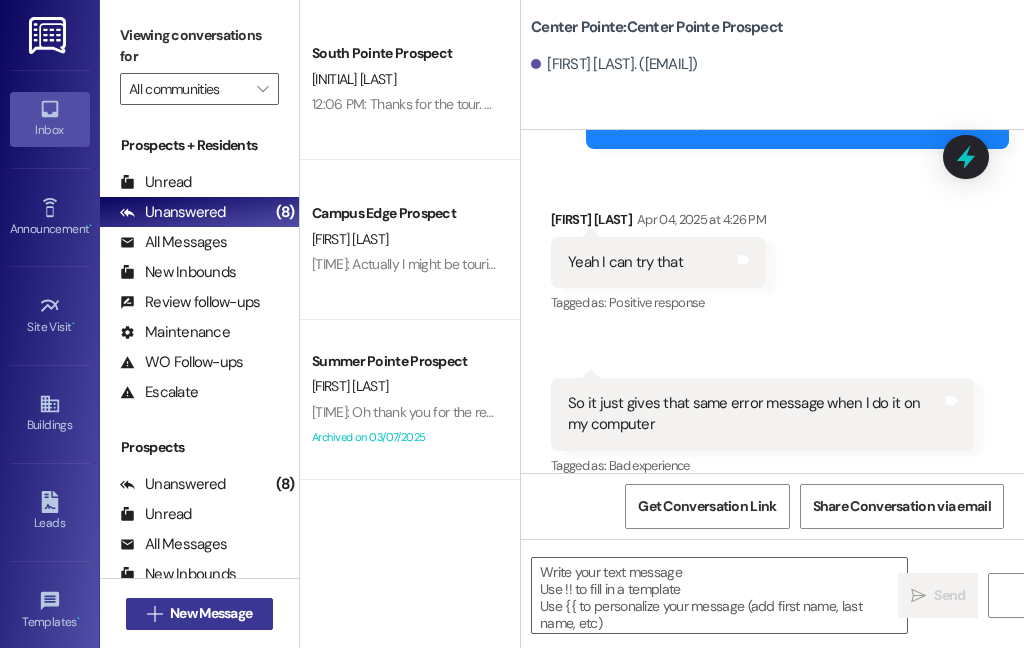 click on "New Message" at bounding box center [211, 613] 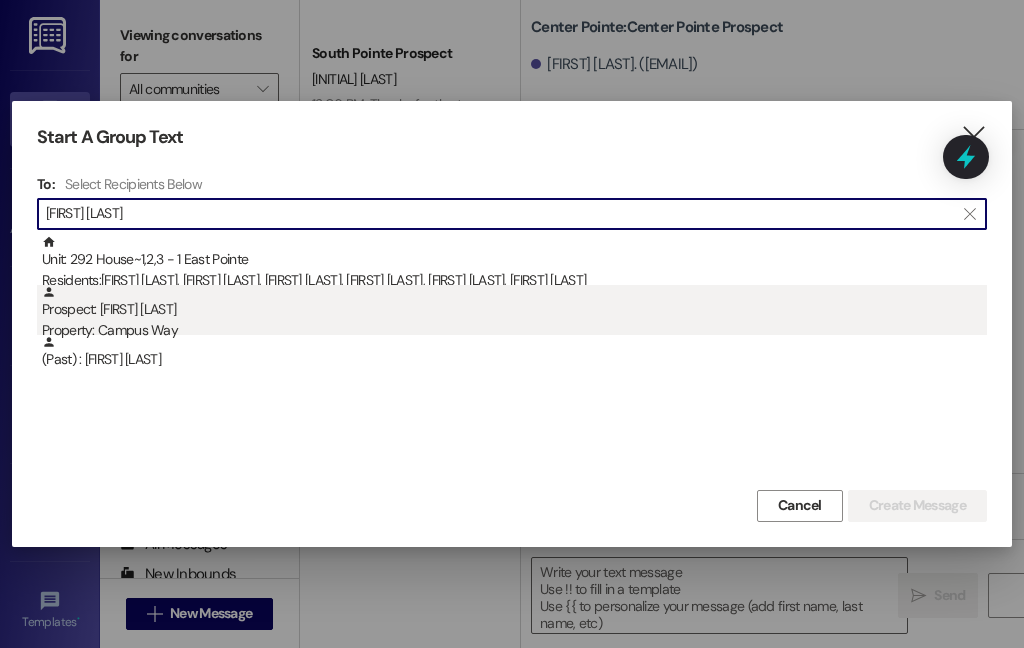 type on "[FIRST] [LAST]" 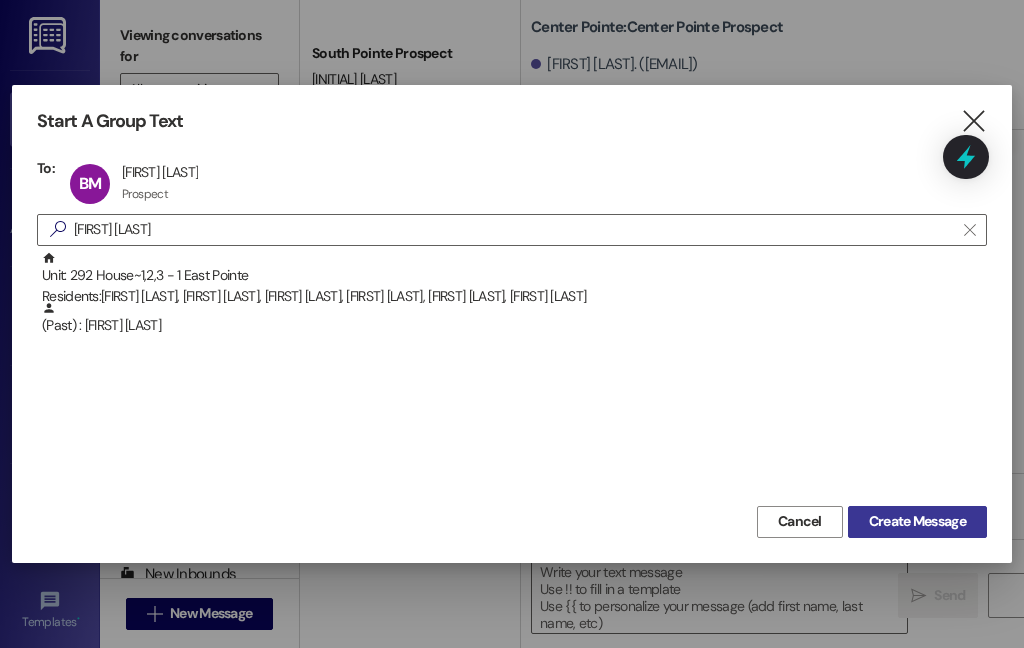 click on "Create Message" at bounding box center (917, 521) 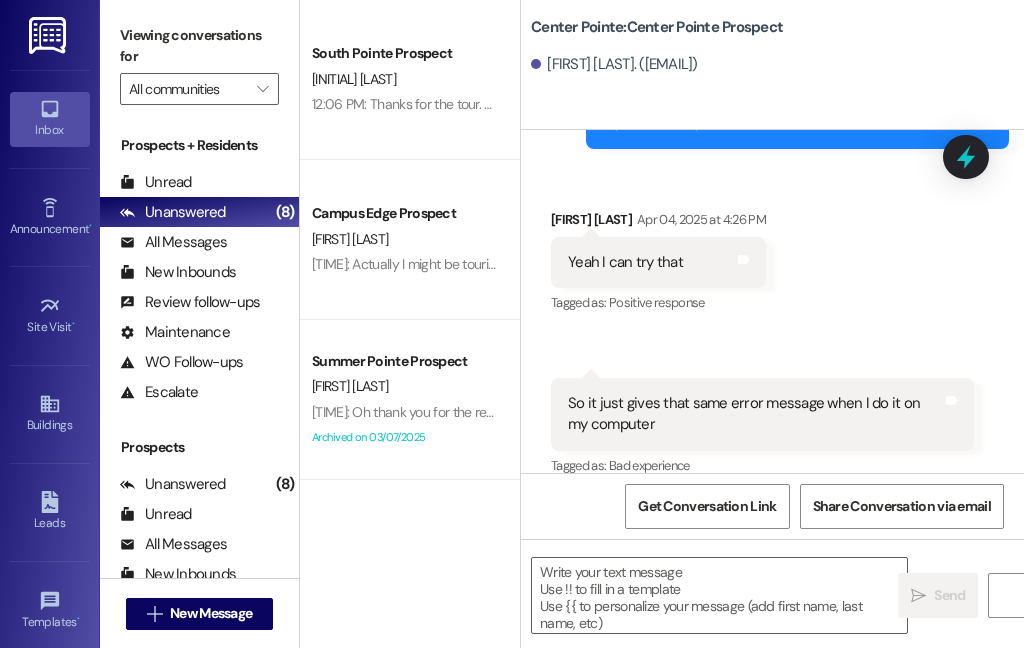 scroll, scrollTop: 2114, scrollLeft: 0, axis: vertical 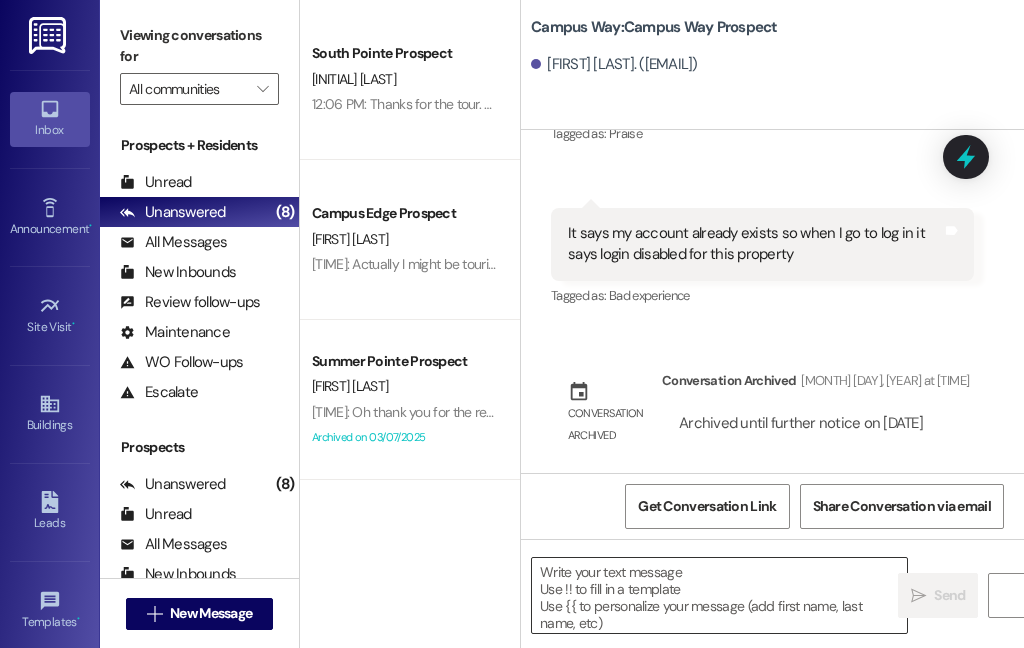 click at bounding box center [719, 595] 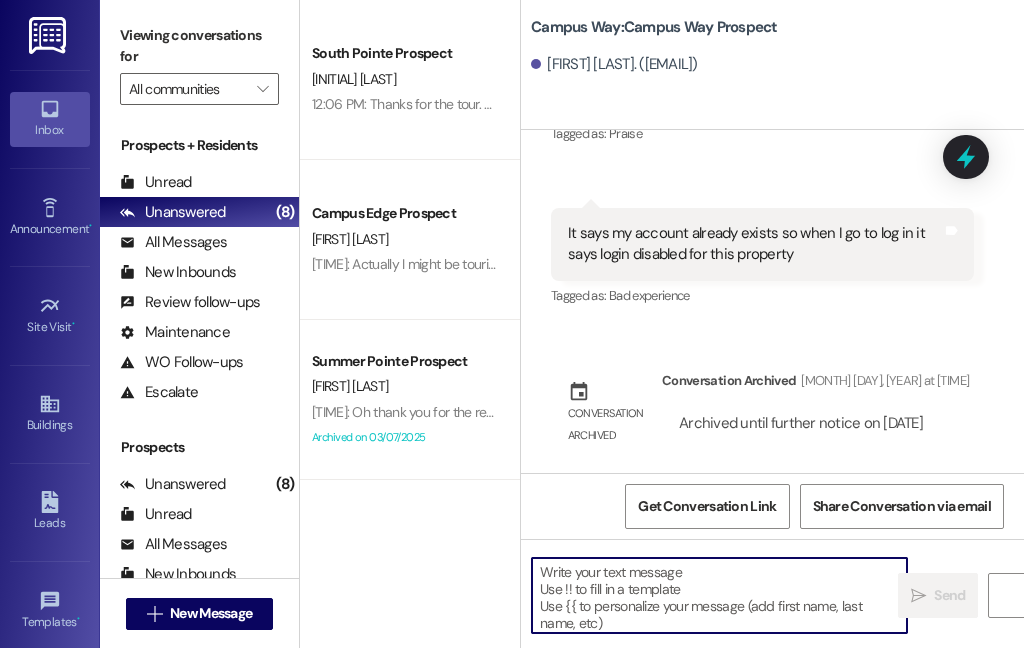 paste on "Hi {{first_name}}!
We're looking forward to having you at our {{property}}! There's a balance on your account that needs to be paid by today. The first installment is due on the month that the lease starts. On the [DATE] late fees are added, I'll remove any late fees that are added for this month as a courtesy. Please login to your resident portal and make that payment.
Let us know if you have any questions.
[COMPANY]" 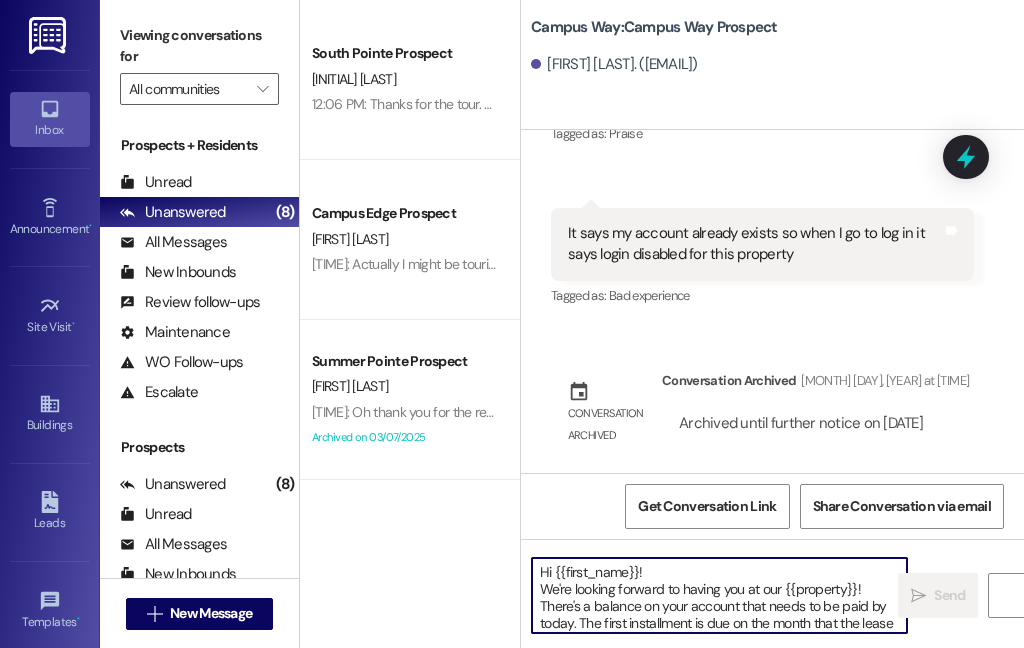 scroll, scrollTop: 84, scrollLeft: 0, axis: vertical 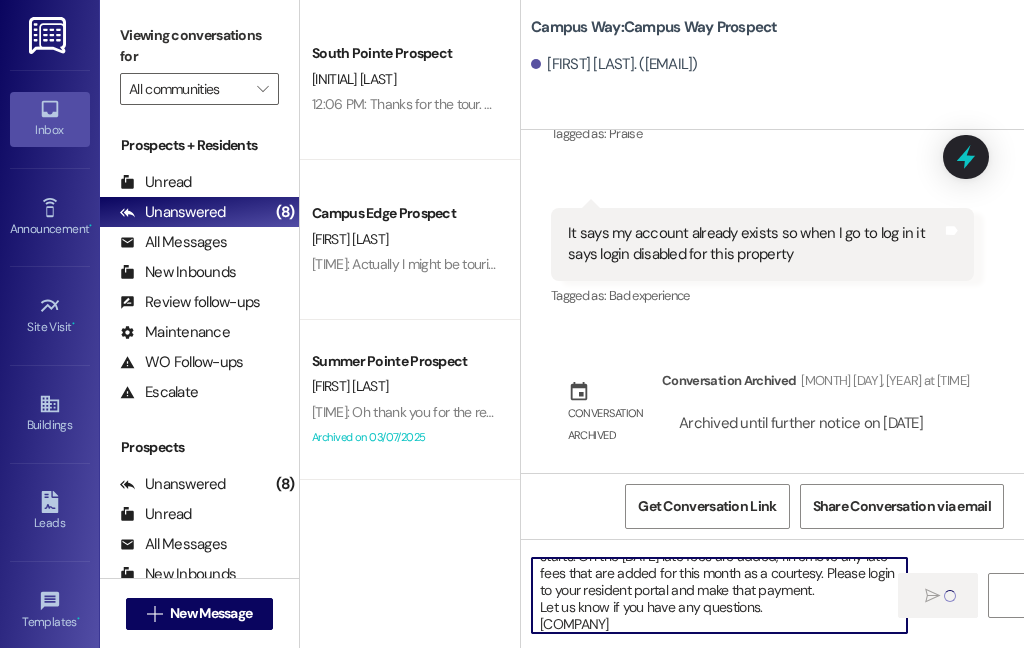 type 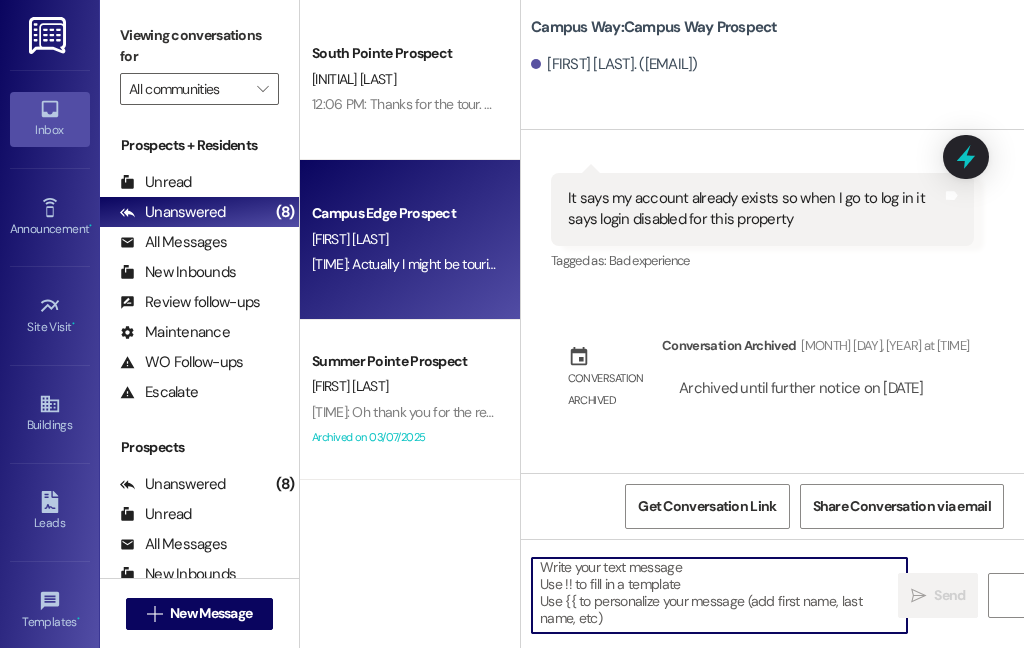 scroll, scrollTop: 4, scrollLeft: 0, axis: vertical 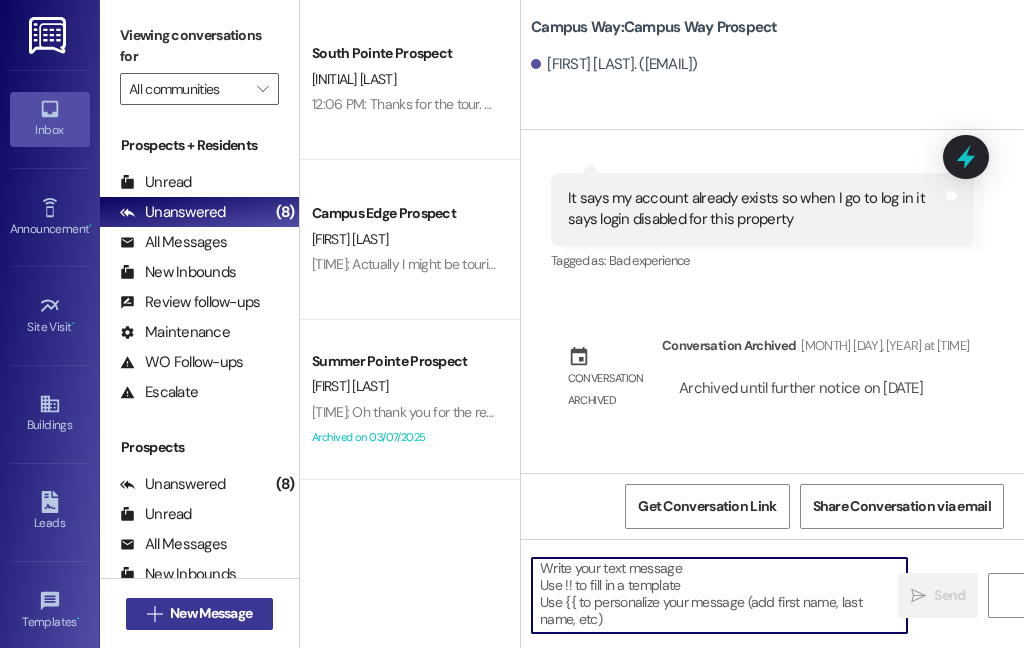 click on "New Message" at bounding box center [211, 613] 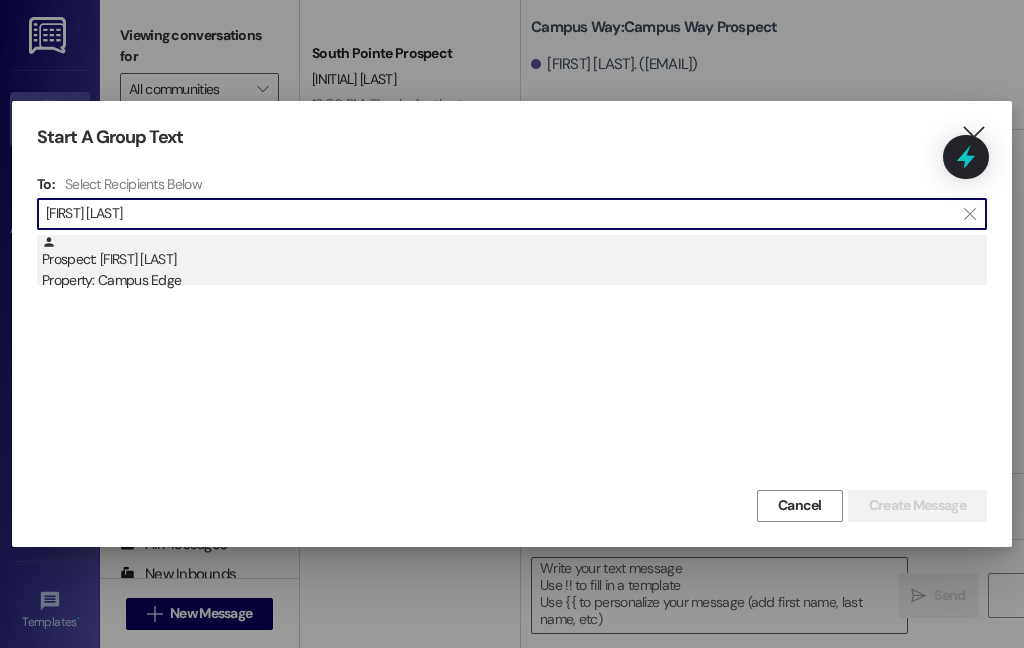 type on "[FIRST] [LAST]" 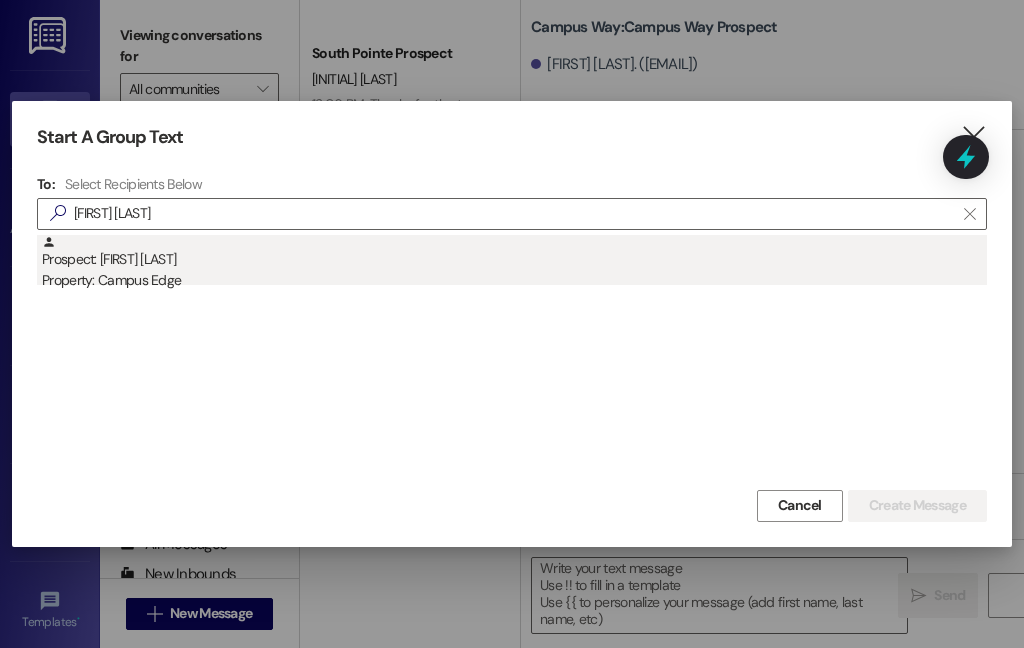 click on "Property: Campus Edge" at bounding box center (514, 280) 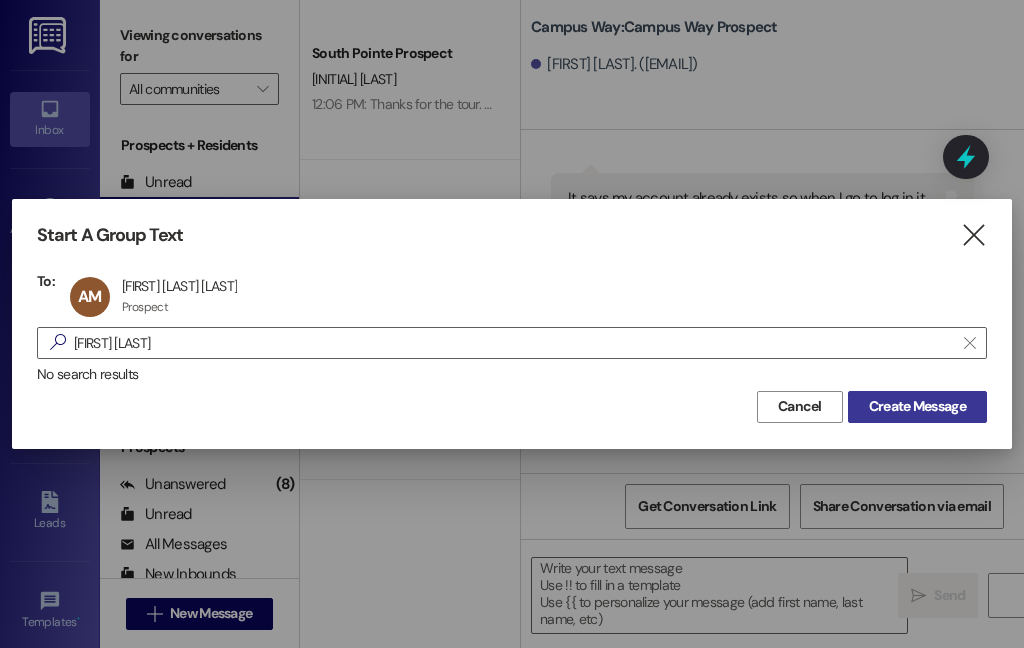 click on "Create Message" at bounding box center [917, 406] 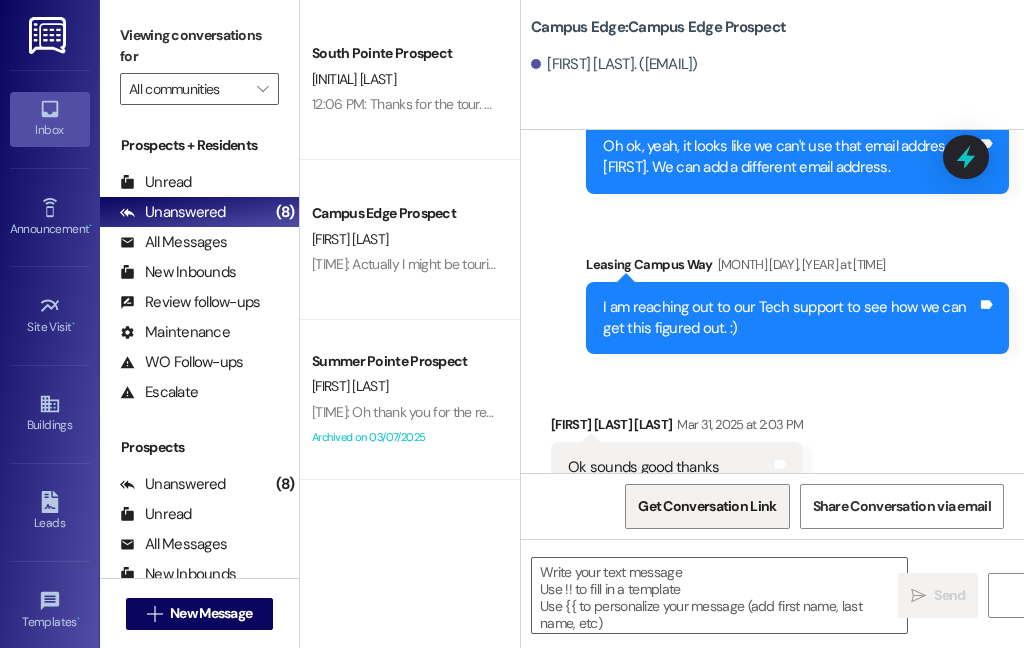 scroll, scrollTop: 6327, scrollLeft: 0, axis: vertical 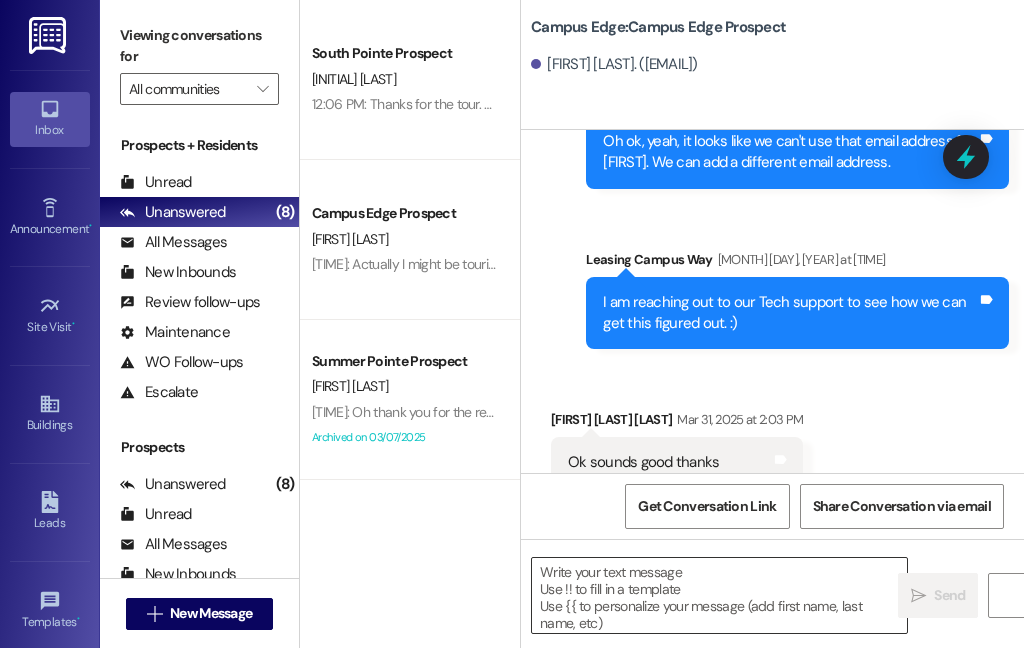 click at bounding box center (719, 595) 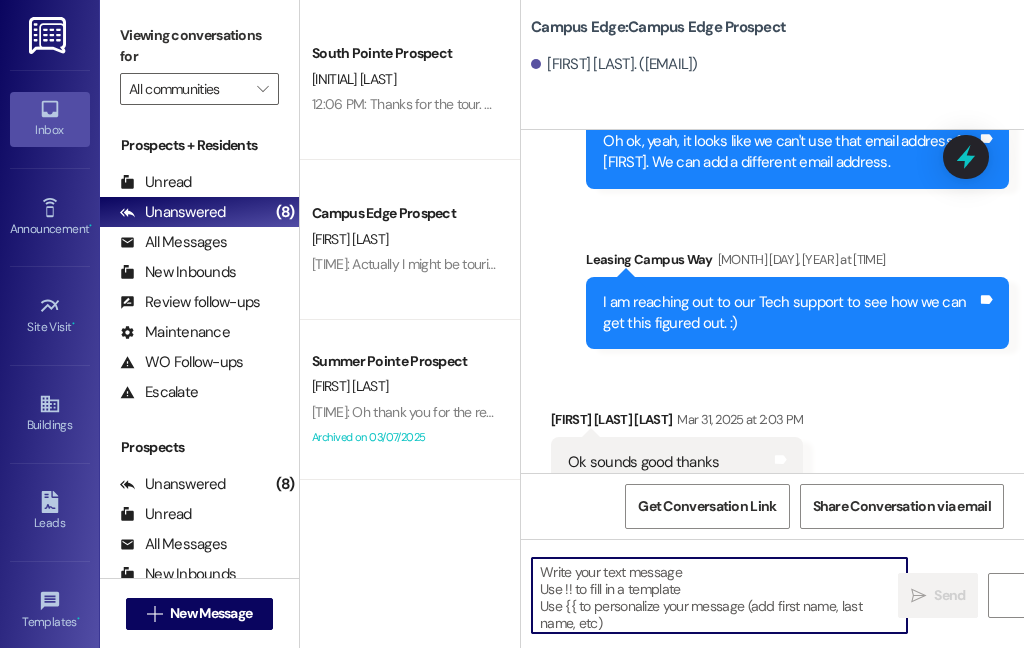 paste on "Hi {{first_name}}!
We're looking forward to having you at our {{property}}! There's a balance on your account that needs to be paid by today. The first installment is due on the month that the lease starts. On the [DATE] late fees are added, I'll remove any late fees that are added for this month as a courtesy. Please login to your resident portal and make that payment.
Let us know if you have any questions.
[COMPANY]" 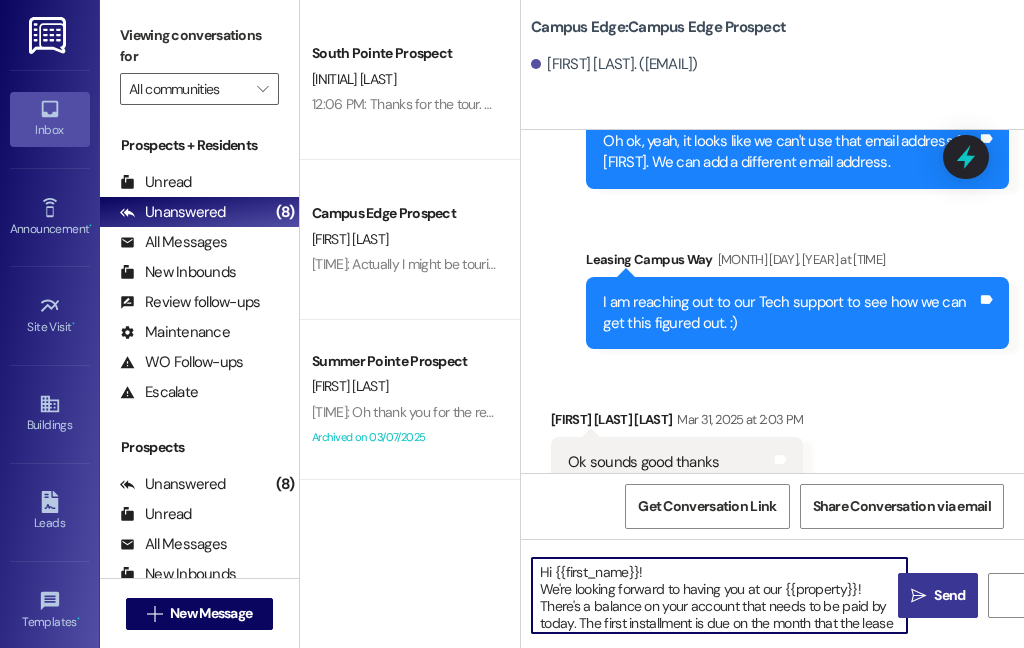 scroll, scrollTop: 84, scrollLeft: 0, axis: vertical 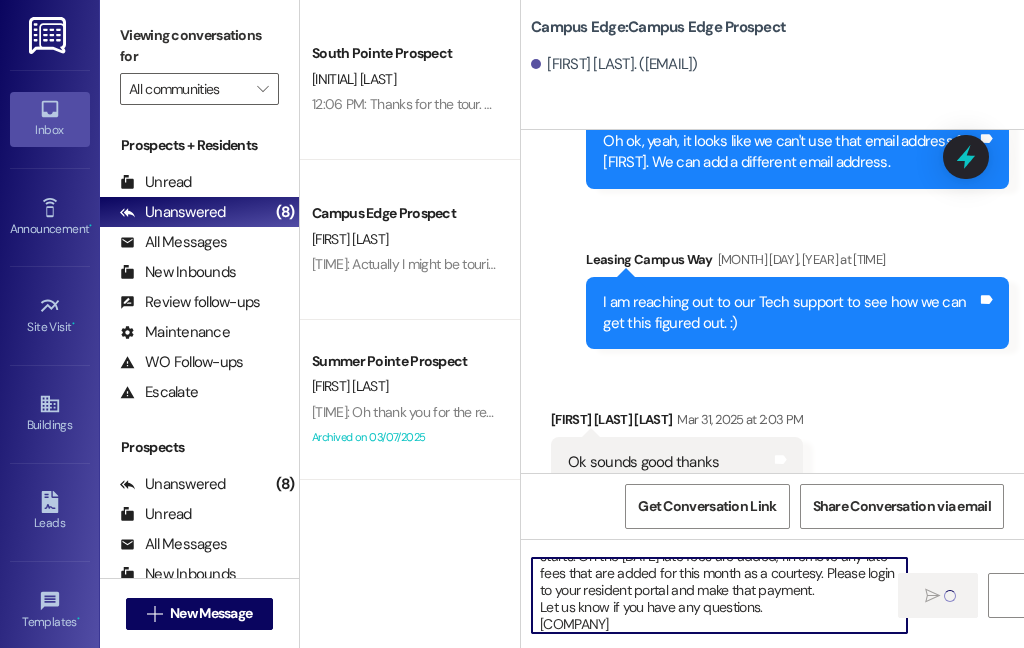 type 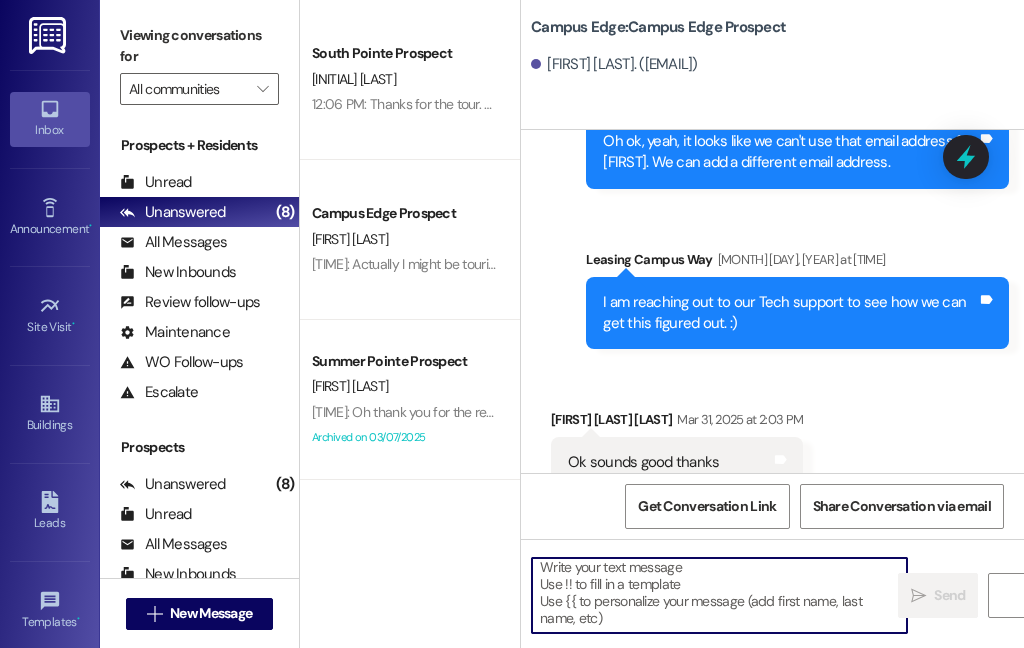 scroll, scrollTop: 4, scrollLeft: 0, axis: vertical 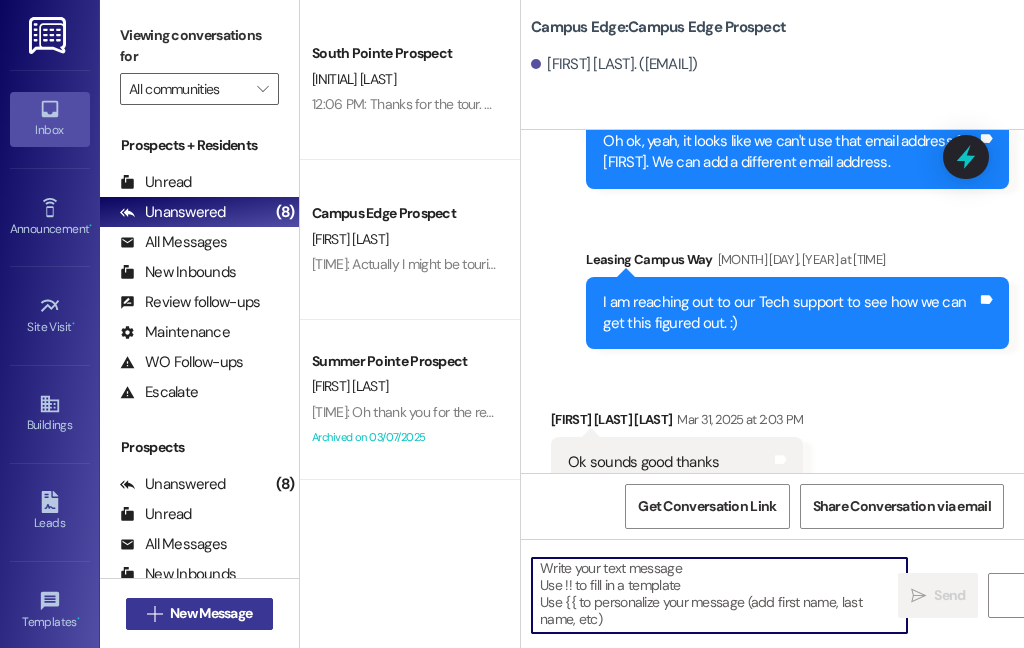 click on "New Message" at bounding box center (211, 613) 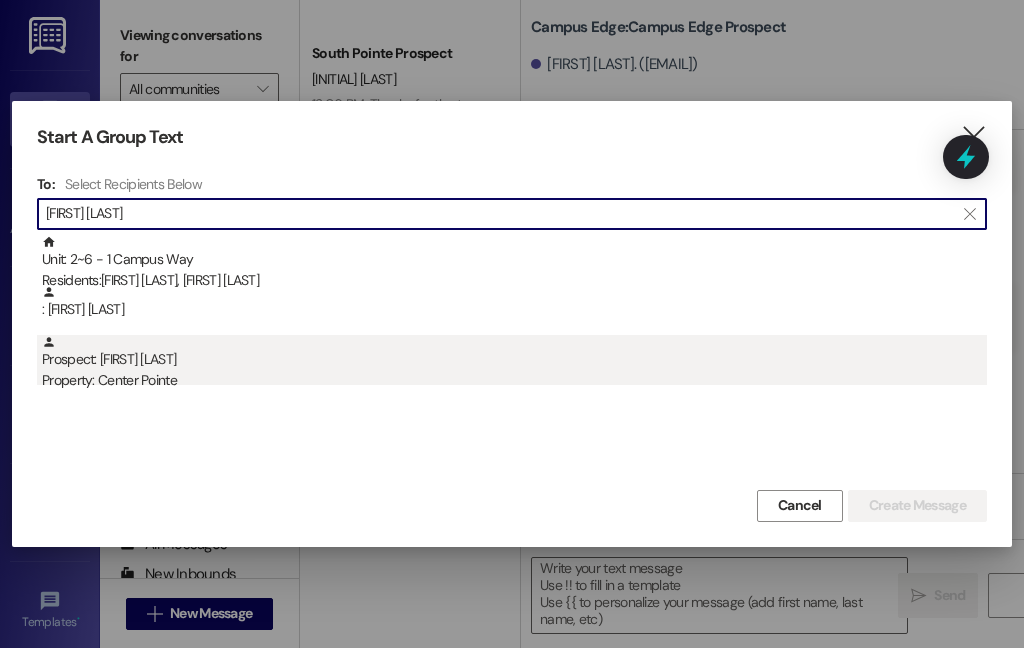 type on "[FIRST] [LAST]" 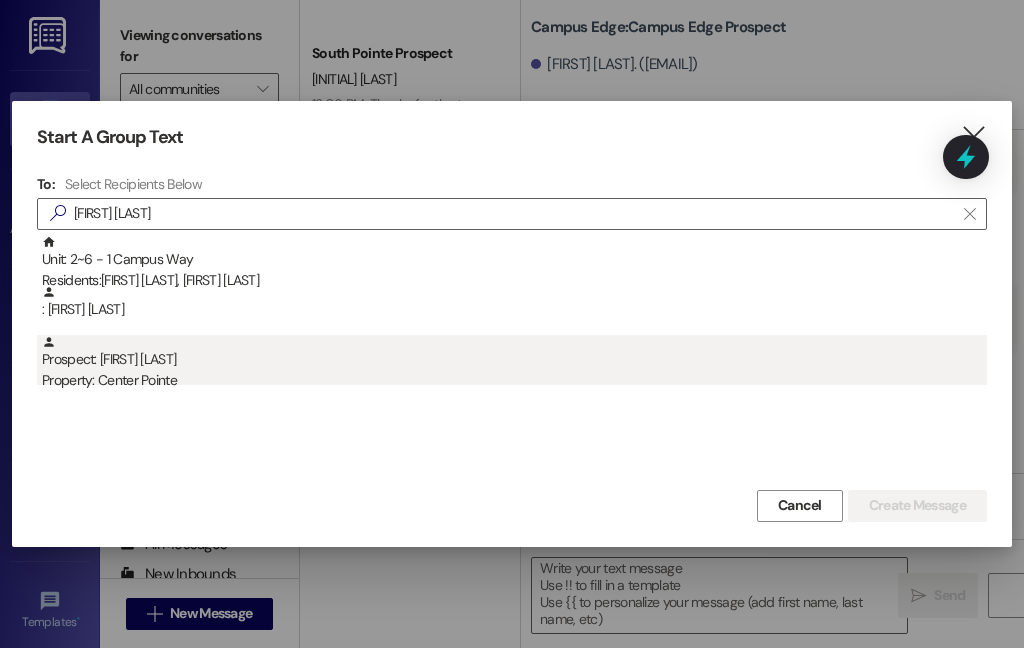 click on "Property: Center Pointe" at bounding box center [514, 380] 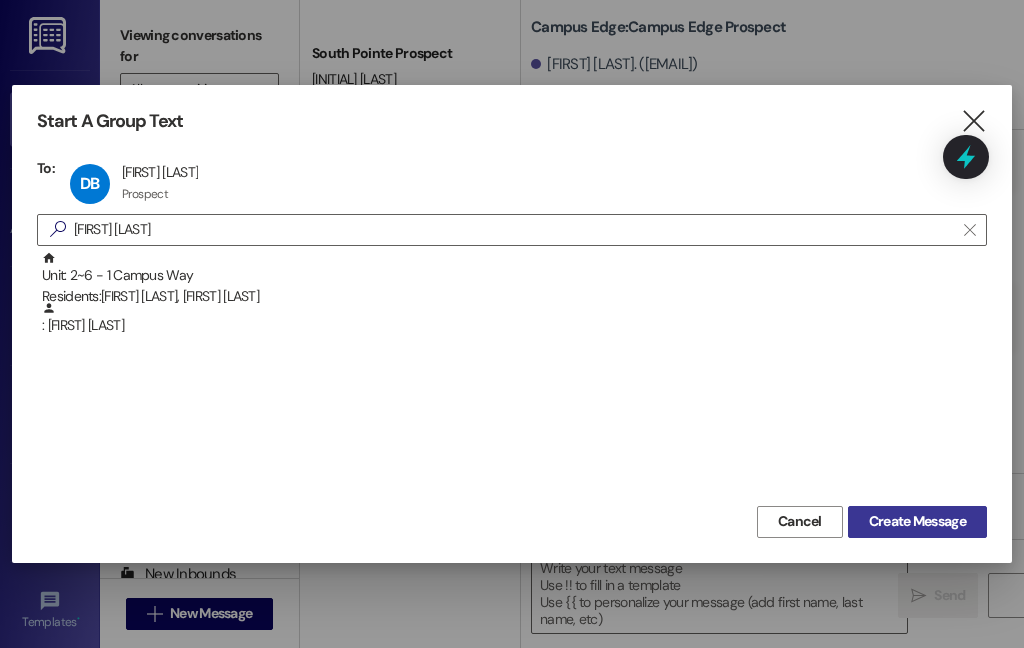 click on "Create Message" at bounding box center (917, 521) 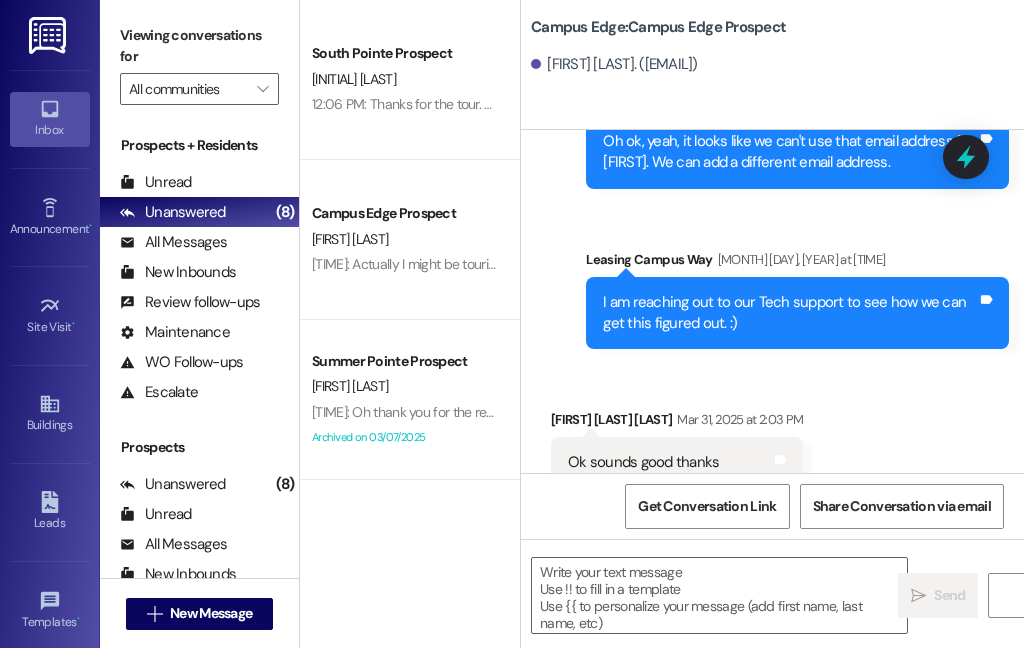 scroll, scrollTop: 2276, scrollLeft: 0, axis: vertical 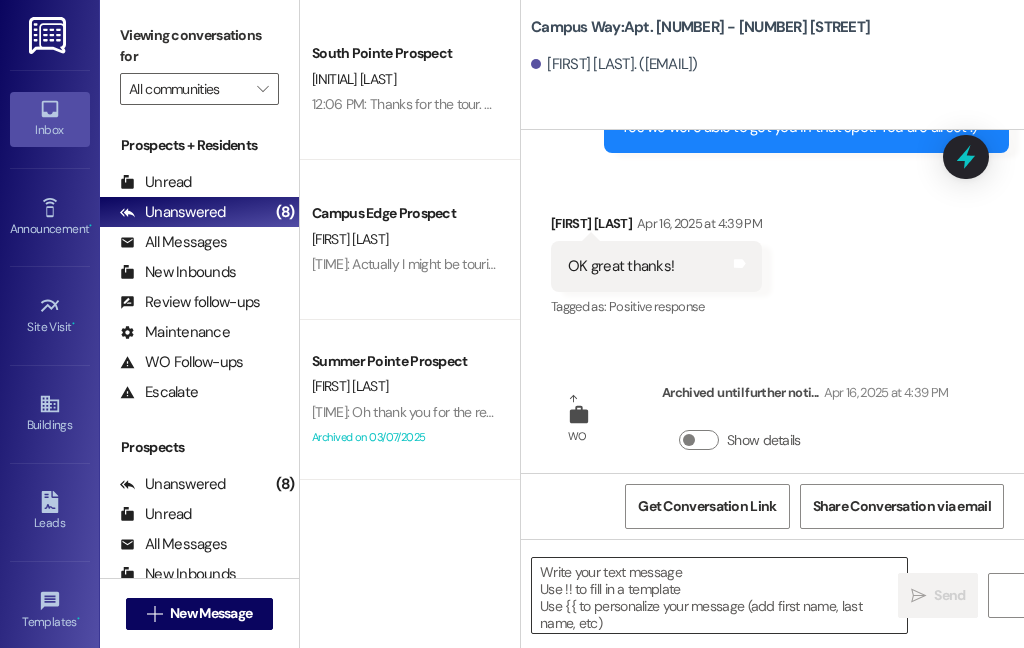click at bounding box center (719, 595) 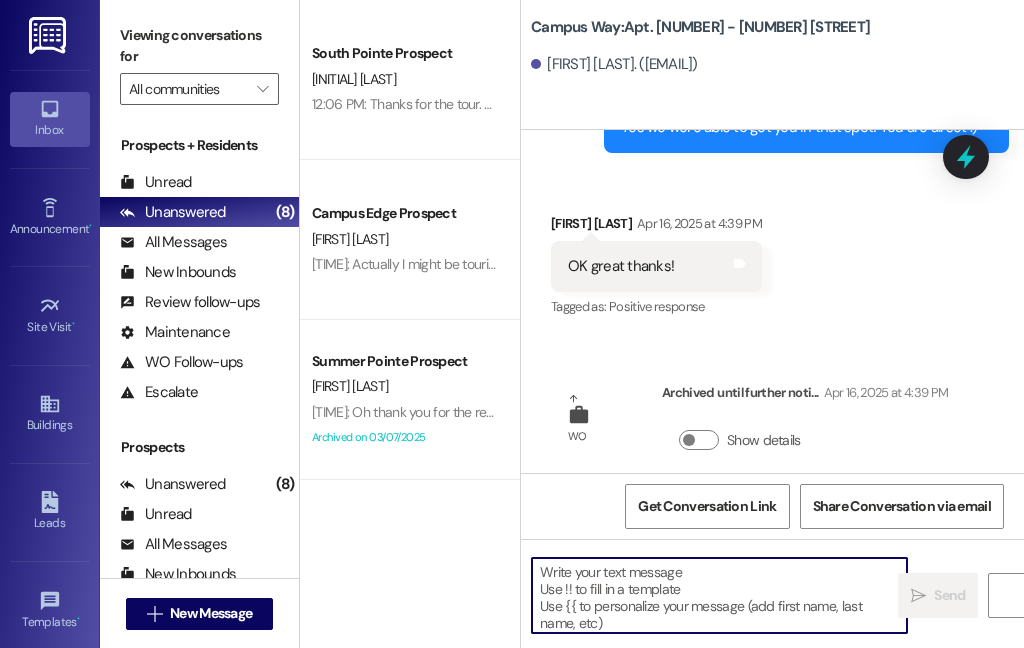 paste on "Hi {{first_name}}!
We're looking forward to having you at our {{property}}! There's a balance on your account that needs to be paid by today. The first installment is due on the month that the lease starts. On the [DATE] late fees are added, I'll remove any late fees that are added for this month as a courtesy. Please login to your resident portal and make that payment.
Let us know if you have any questions.
[COMPANY]" 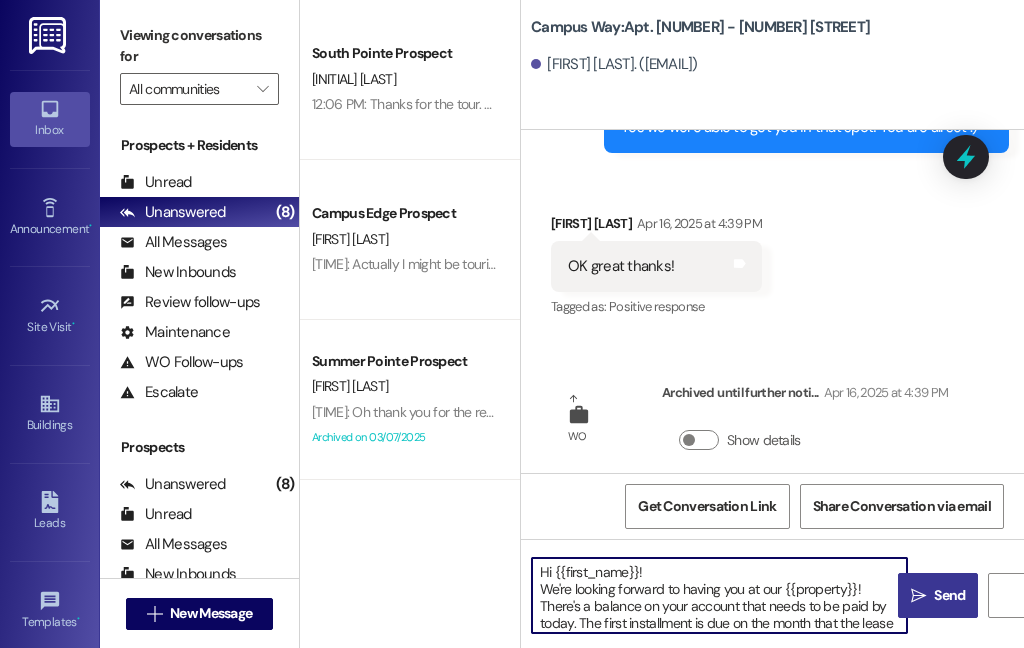 scroll, scrollTop: 84, scrollLeft: 0, axis: vertical 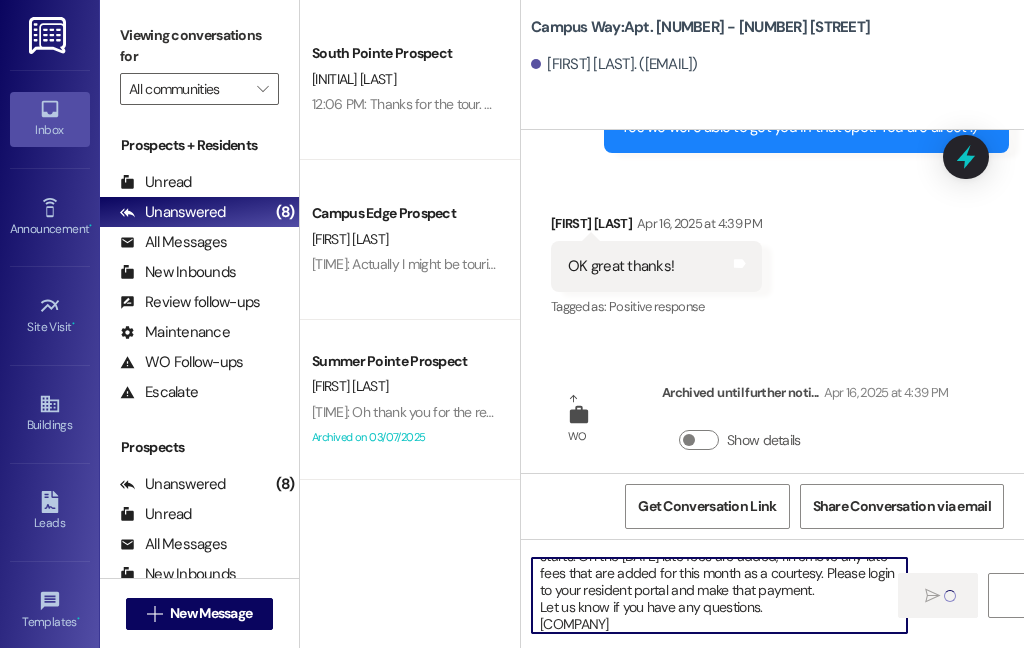 type 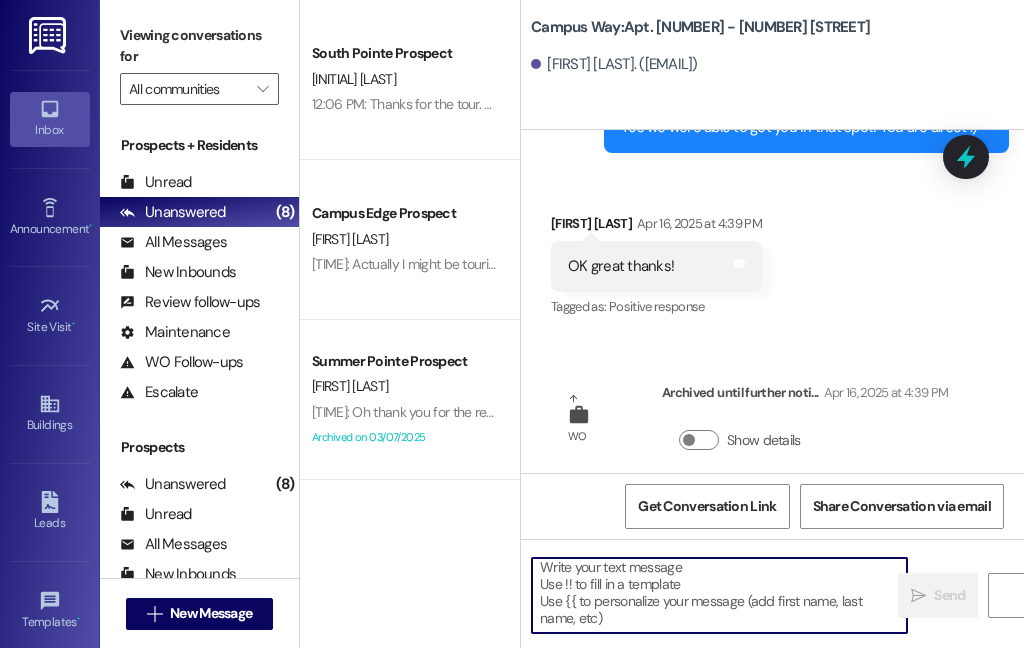 scroll, scrollTop: 4, scrollLeft: 0, axis: vertical 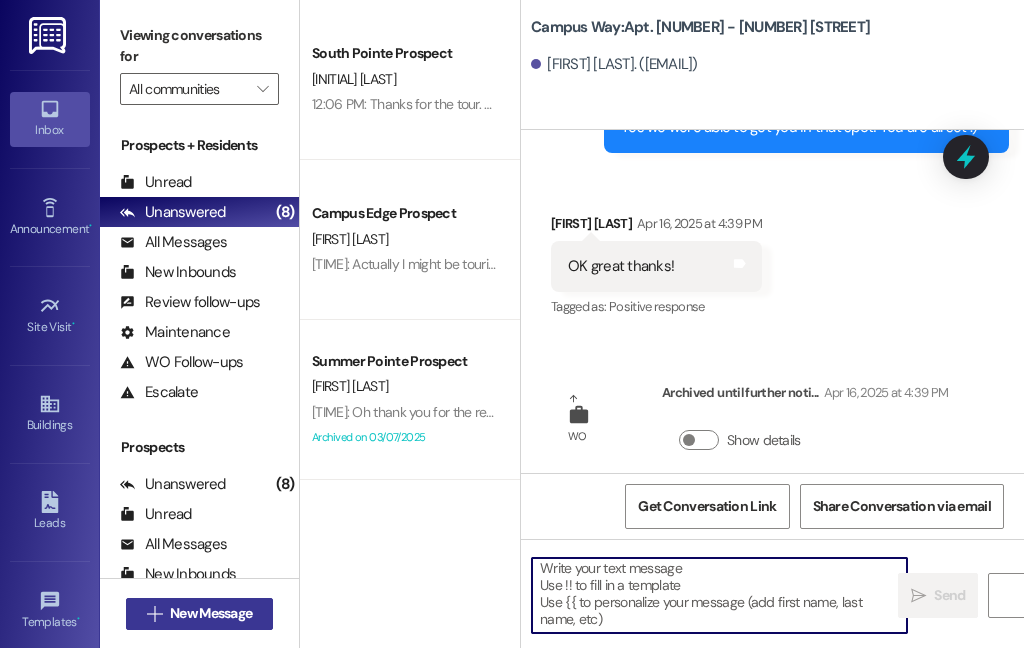 click on "New Message" at bounding box center [211, 613] 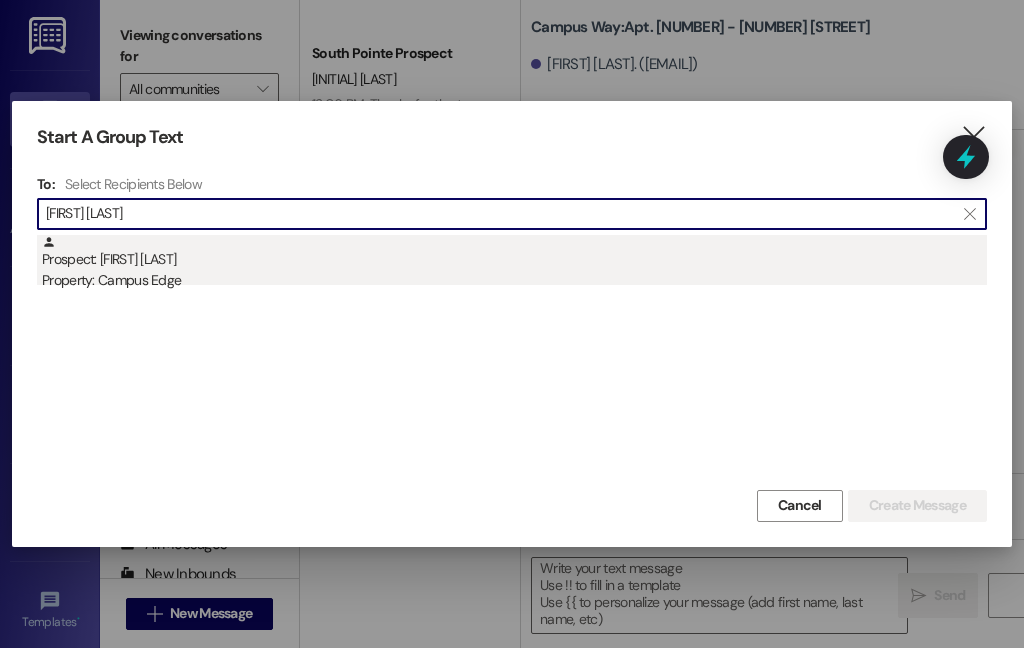 type on "[FIRST] [LAST]" 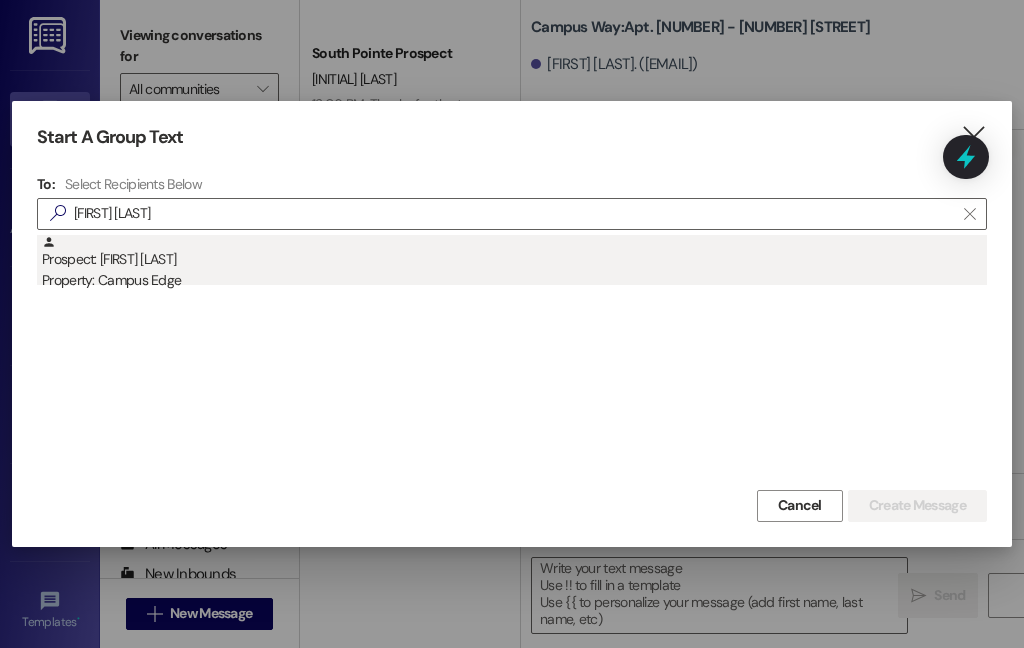 click on "Prospect: [FIRST] [LAST] Property: [LOCATION]" at bounding box center (514, 263) 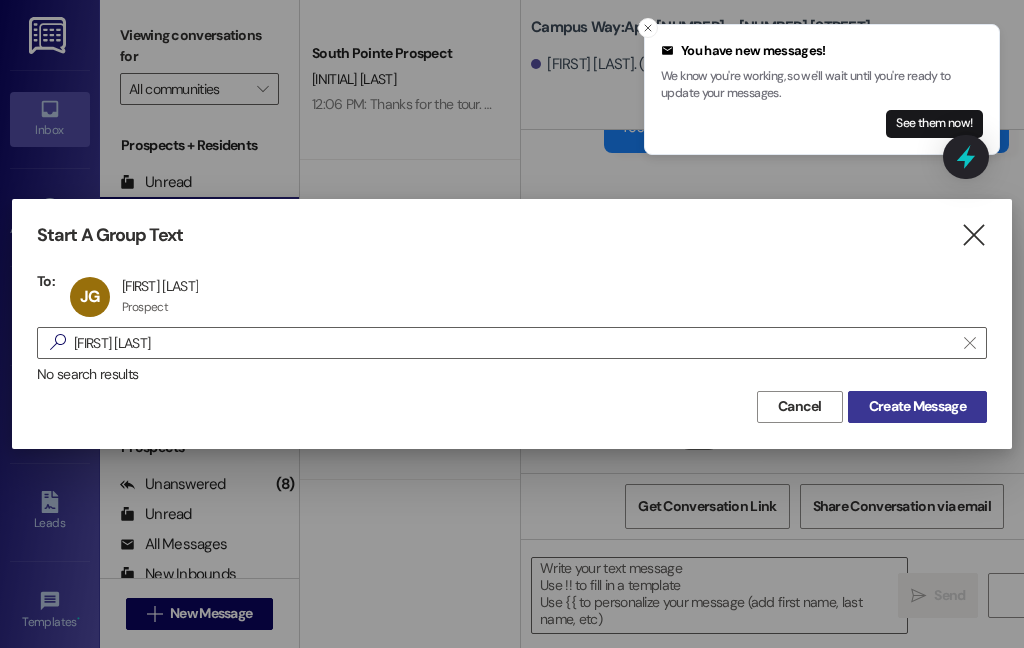 click on "Create Message" at bounding box center [917, 406] 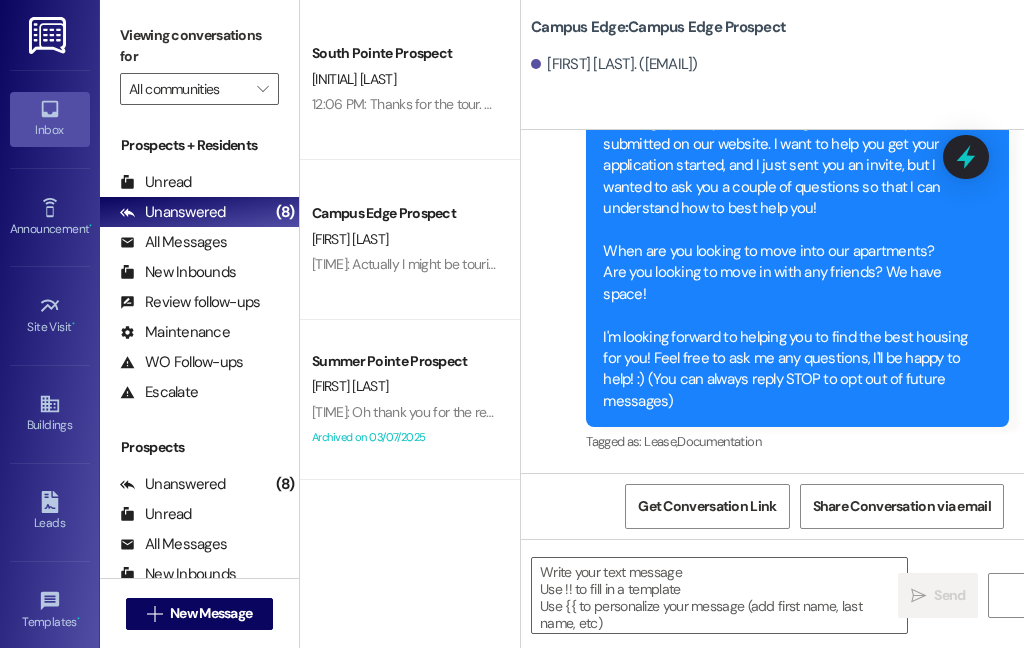 scroll, scrollTop: 142, scrollLeft: 0, axis: vertical 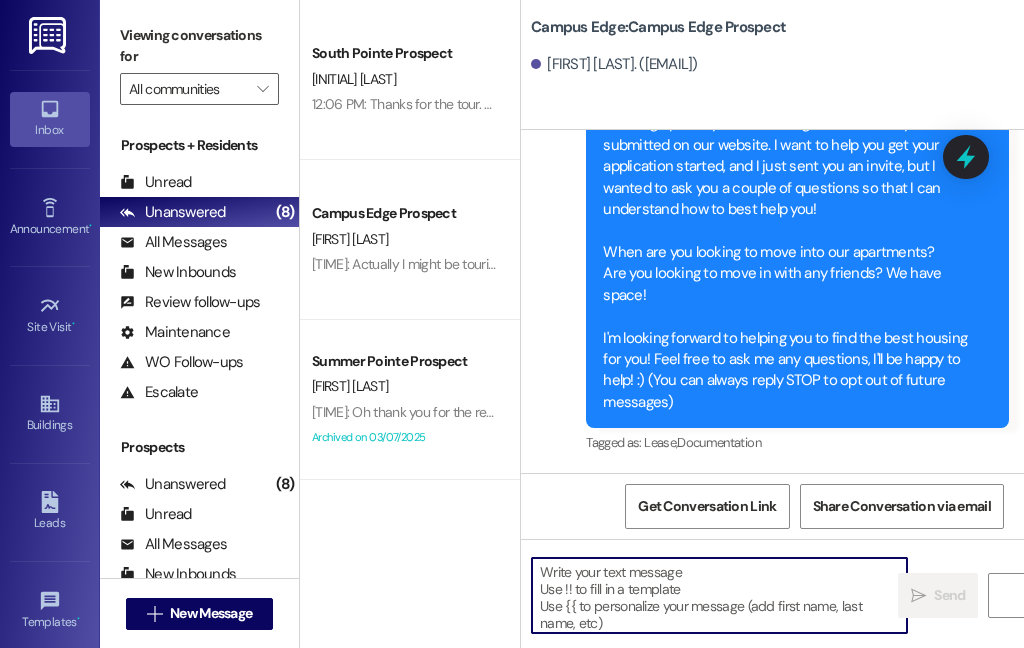 click at bounding box center [719, 595] 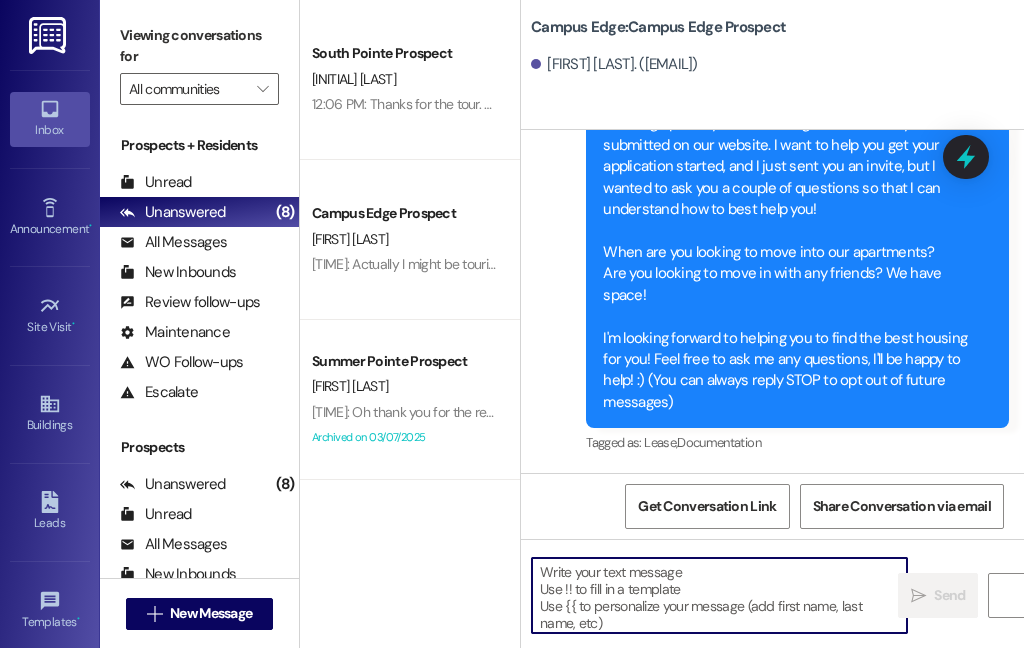 paste on "Hi {{first_name}}!
We're looking forward to having you at our {{property}}! There's a balance on your account that needs to be paid by today. The first installment is due on the month that the lease starts. On the [DATE] late fees are added, I'll remove any late fees that are added for this month as a courtesy. Please login to your resident portal and make that payment.
Let us know if you have any questions.
[COMPANY]" 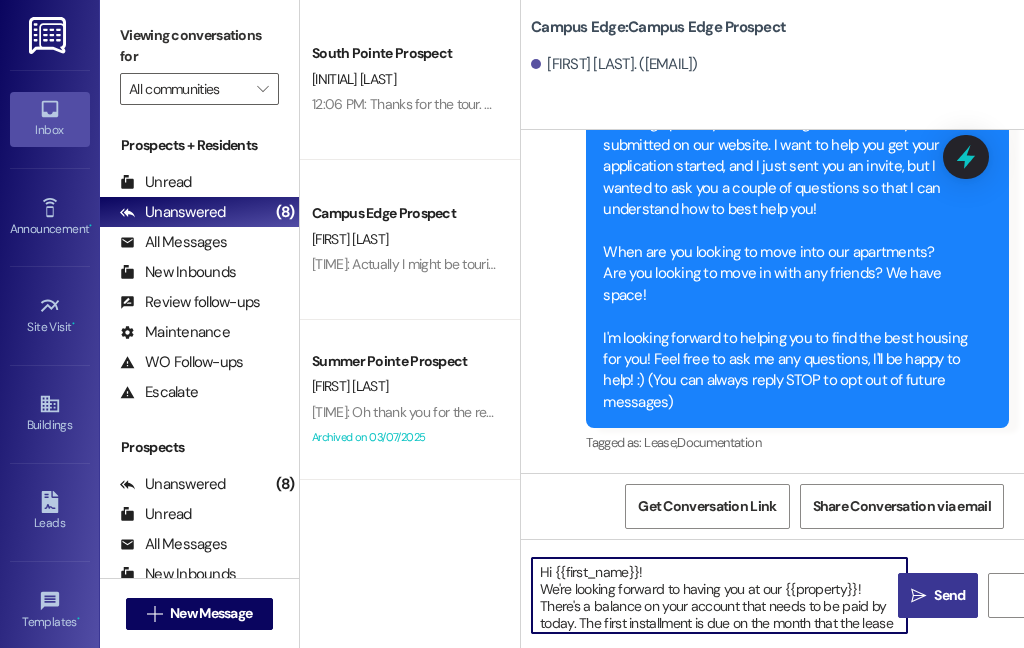 scroll, scrollTop: 84, scrollLeft: 0, axis: vertical 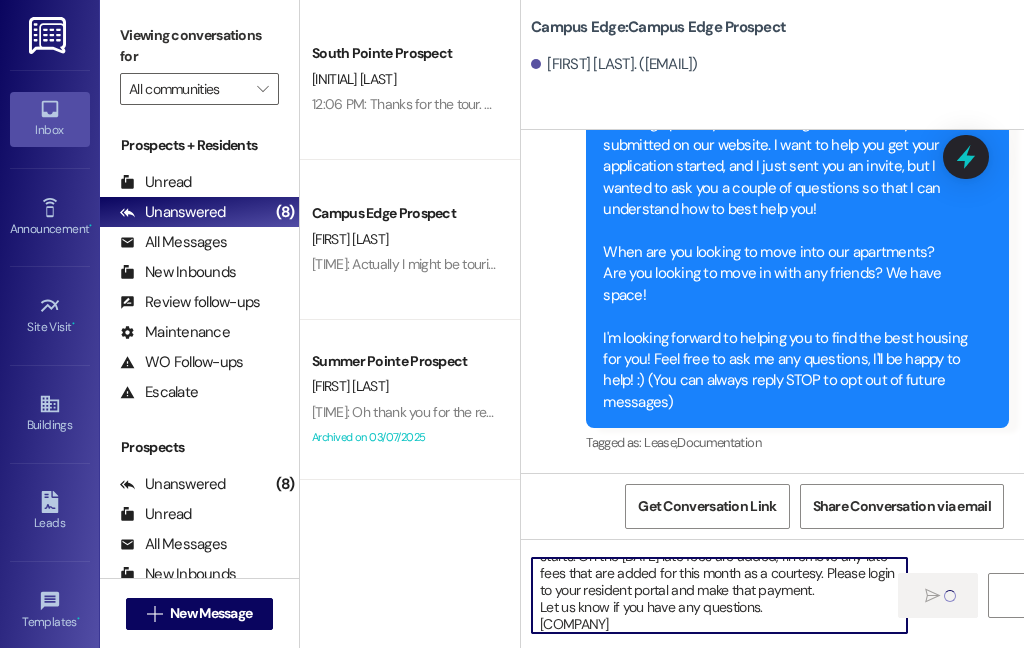 type 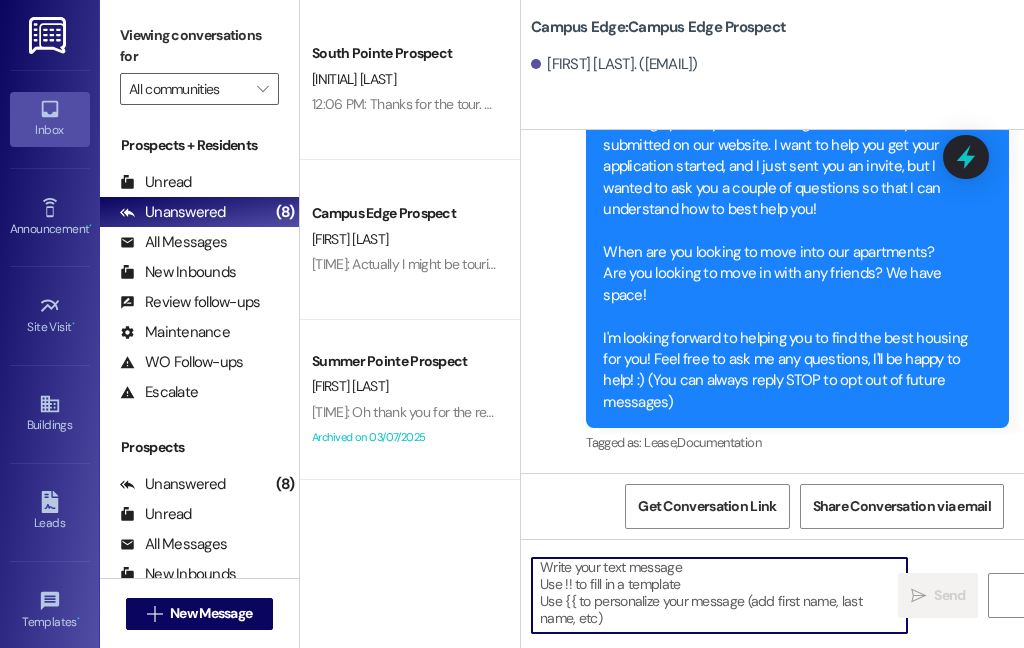 scroll, scrollTop: 4, scrollLeft: 0, axis: vertical 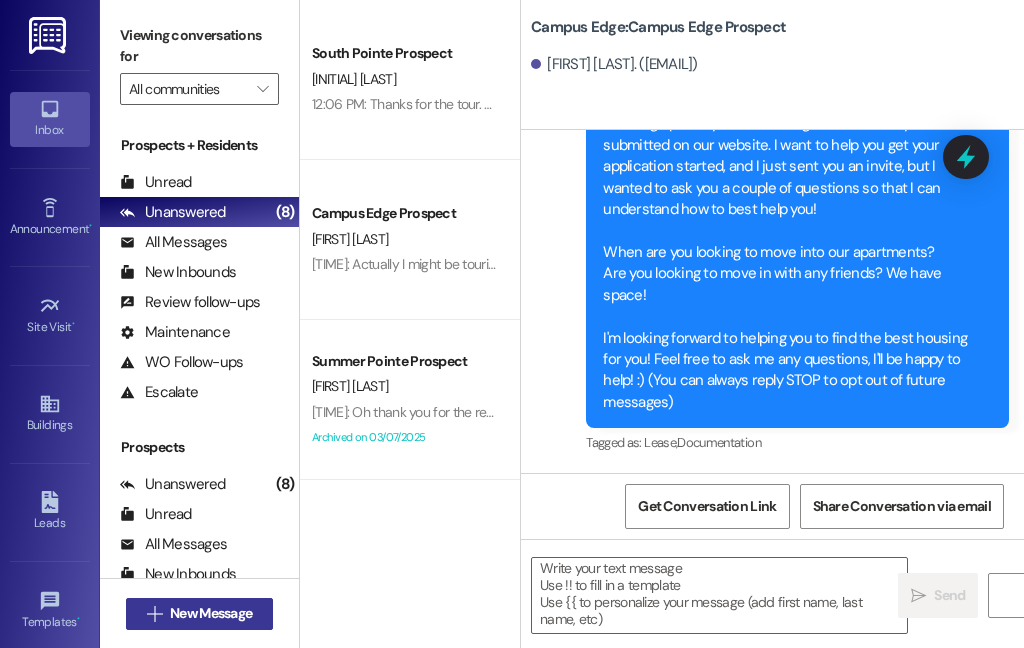 click on "New Message" at bounding box center [211, 613] 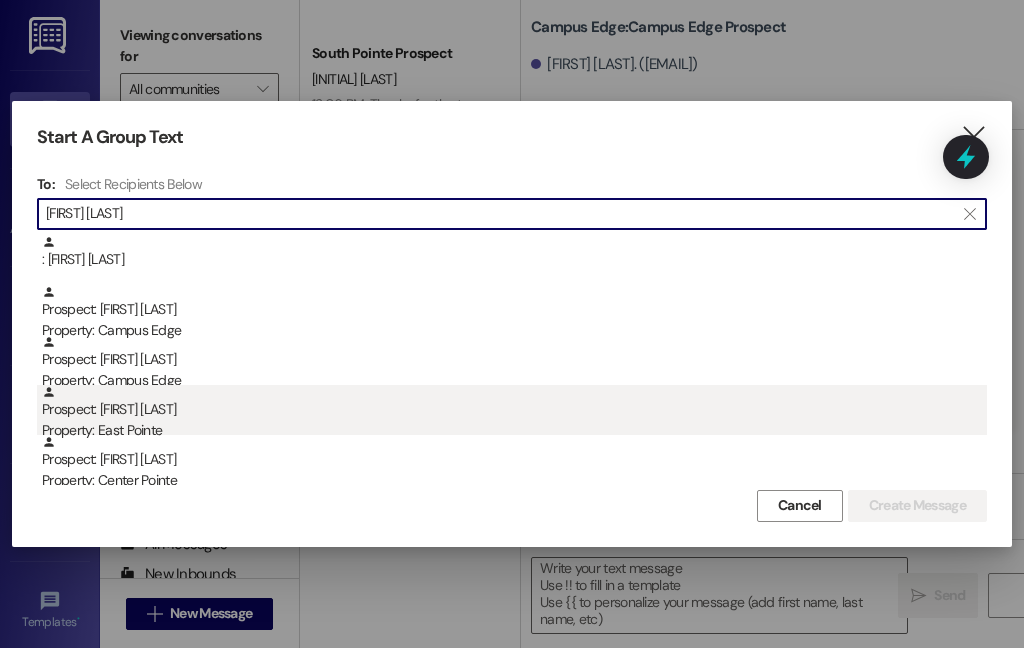 type on "[FIRST] [LAST]" 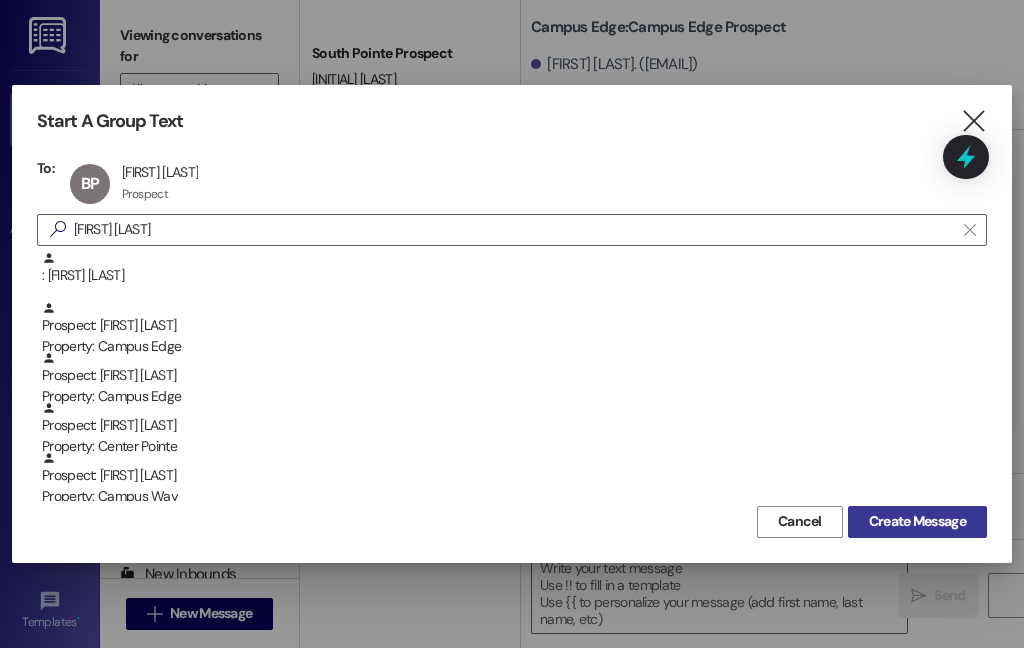 click on "Create Message" at bounding box center [917, 521] 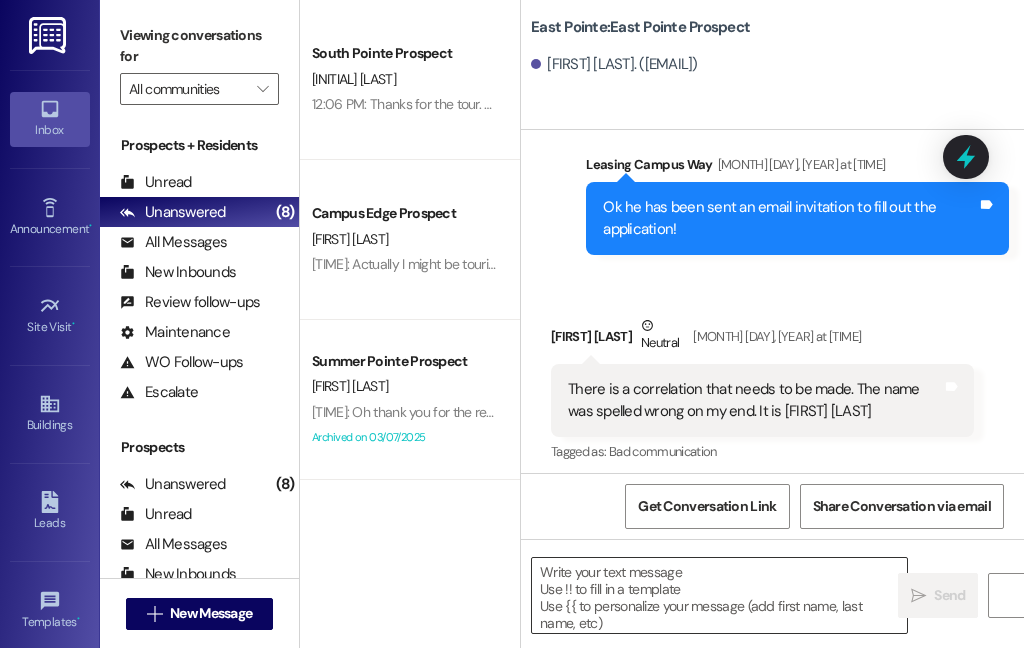 scroll, scrollTop: 2132, scrollLeft: 0, axis: vertical 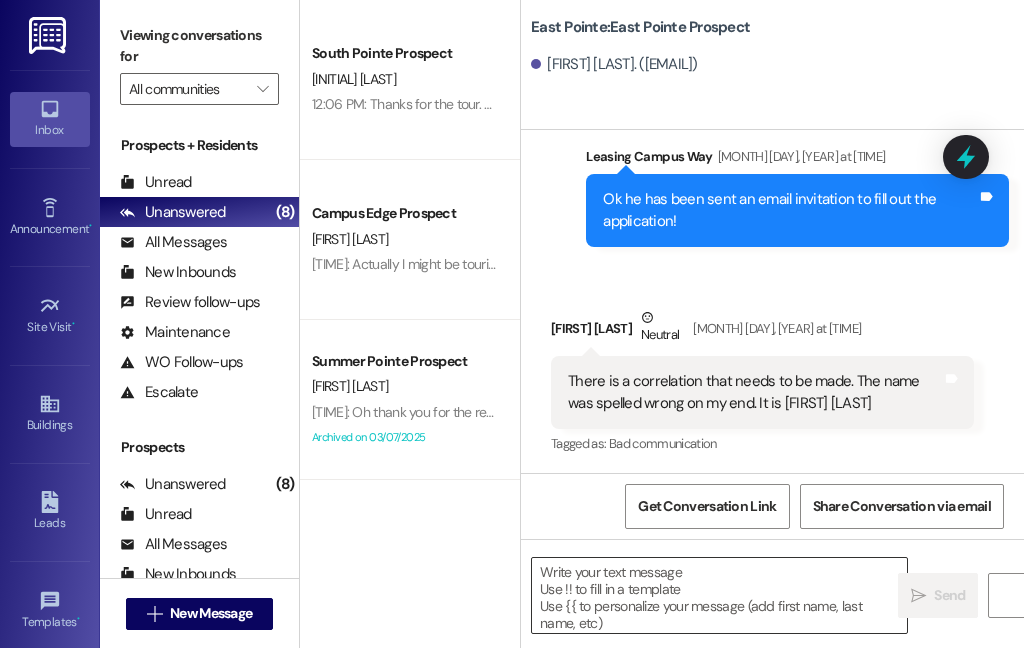 click at bounding box center (719, 595) 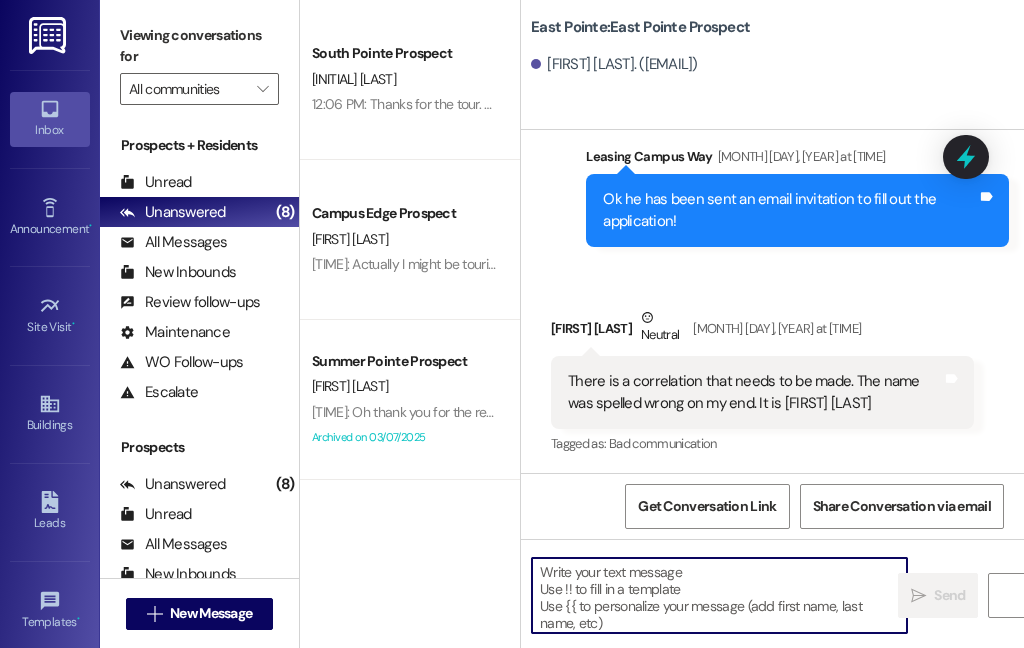 paste on "Hi {{first_name}}!
We're looking forward to having you at our {{property}}! There's a balance on your account that needs to be paid by today. The first installment is due on the month that the lease starts. On the [DATE] late fees are added, I'll remove any late fees that are added for this month as a courtesy. Please login to your resident portal and make that payment.
Let us know if you have any questions.
[COMPANY]" 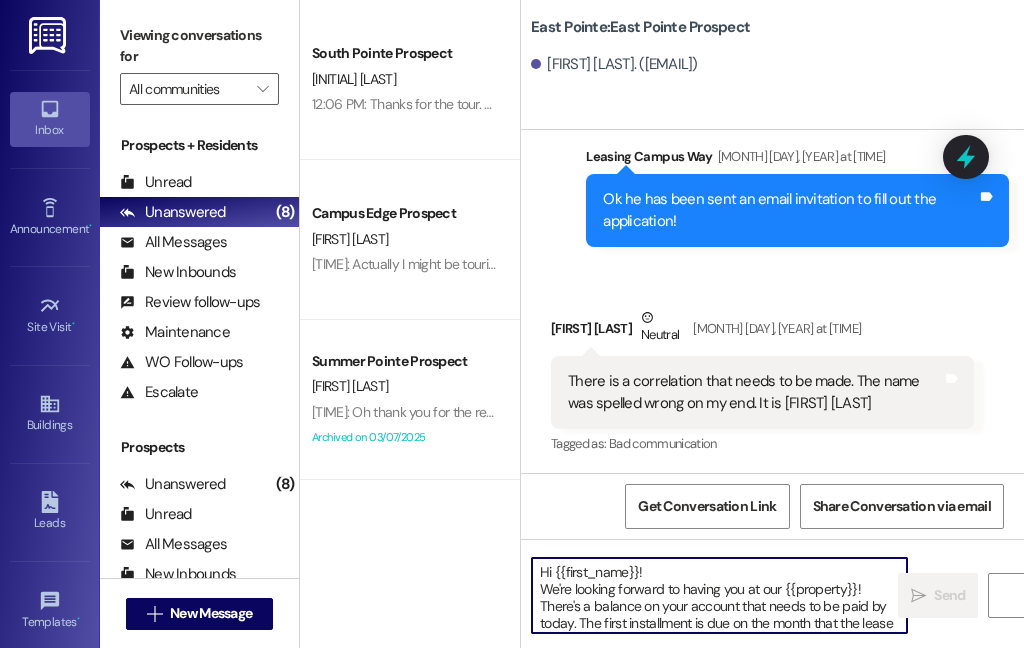 scroll, scrollTop: 84, scrollLeft: 0, axis: vertical 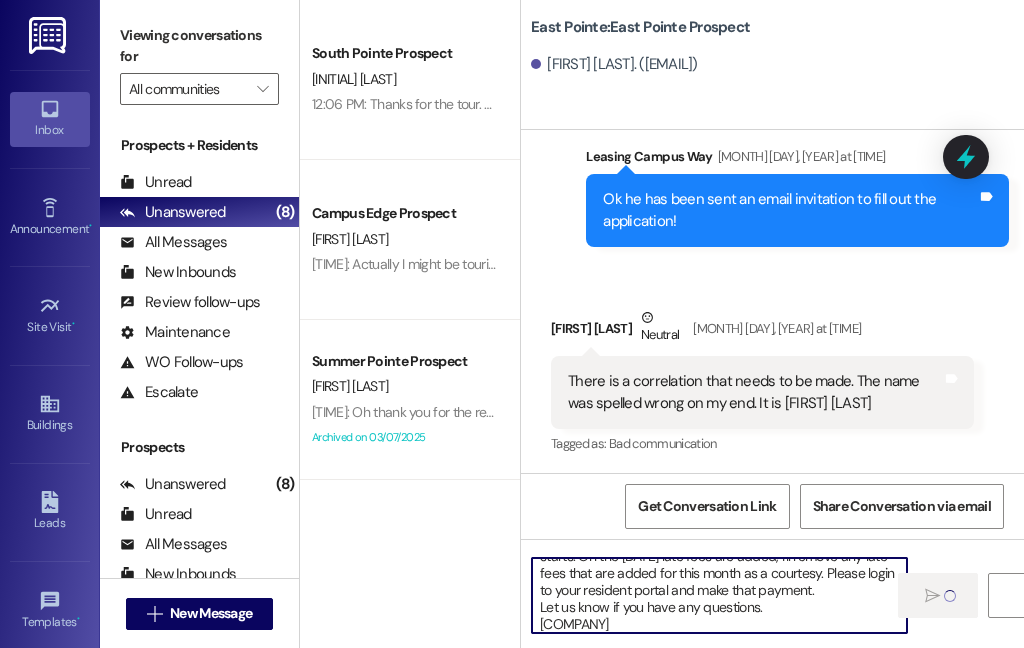 type 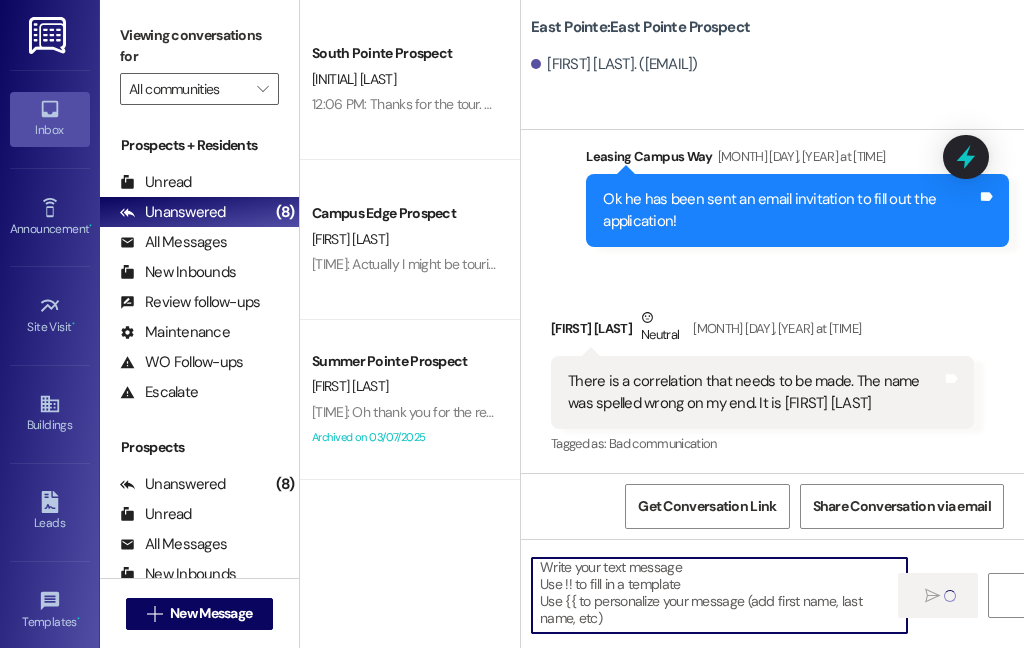 scroll, scrollTop: 4, scrollLeft: 0, axis: vertical 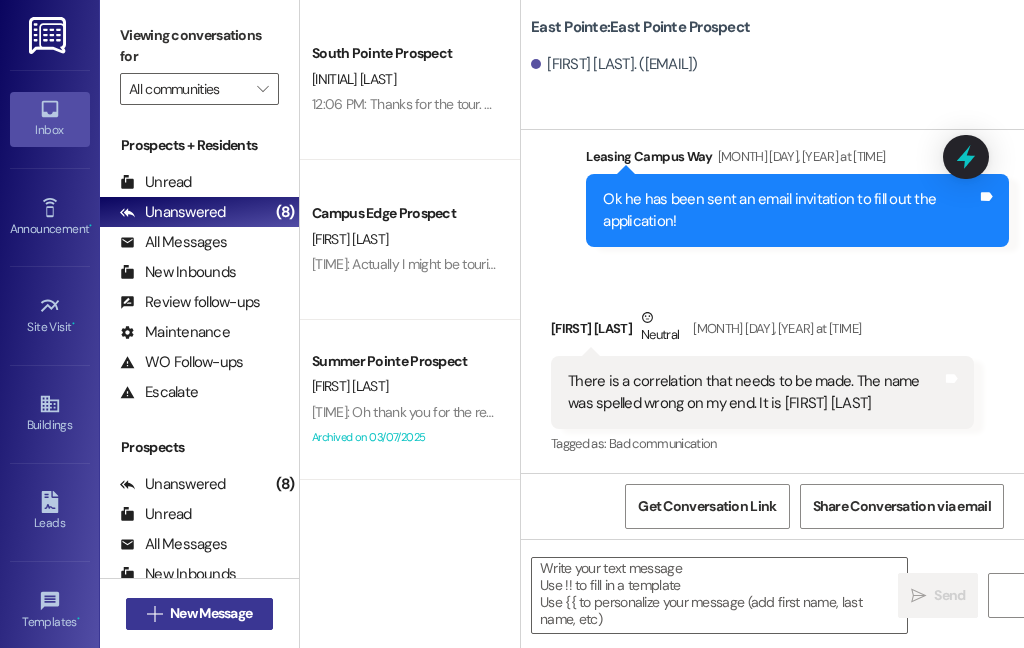 click on "New Message" at bounding box center [211, 613] 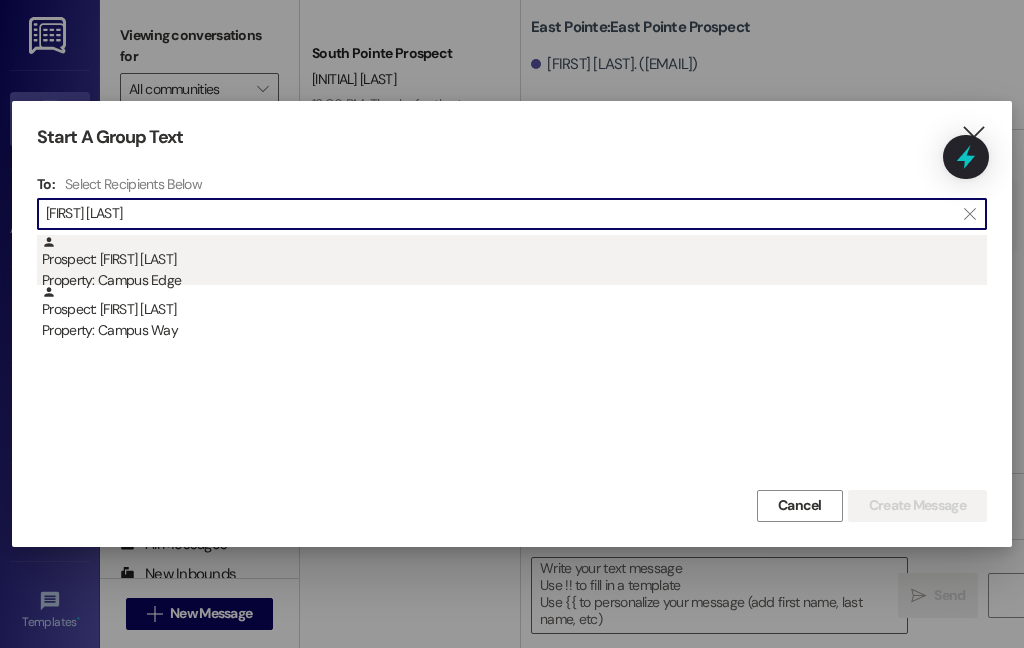 type on "[FIRST] [LAST]" 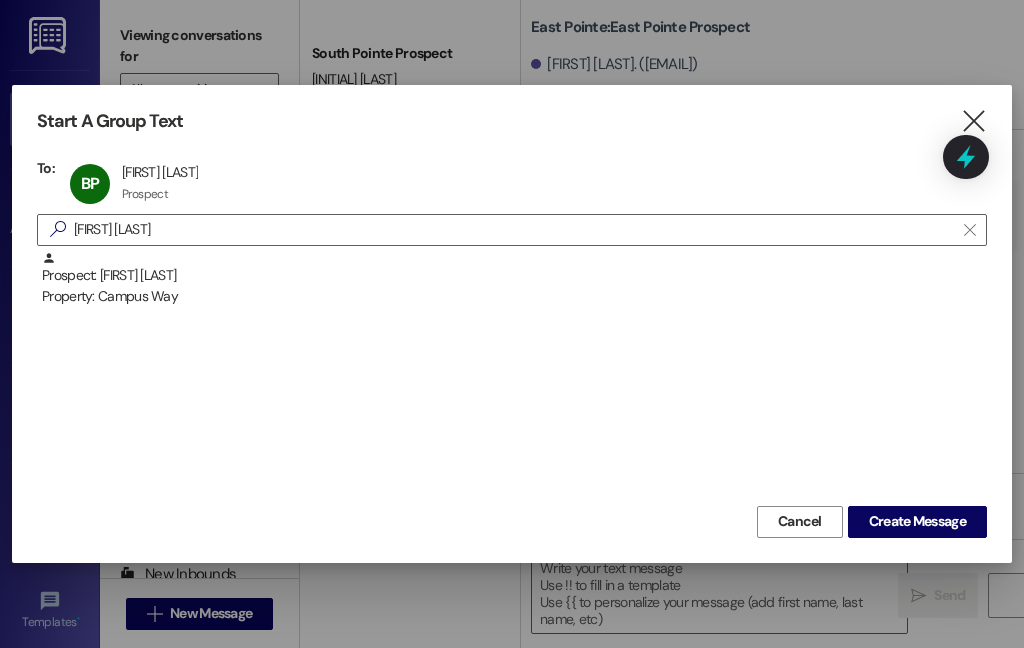 click on "Prospect: [FIRST] [LAST] Property: [PROPERTY]" at bounding box center (512, 376) 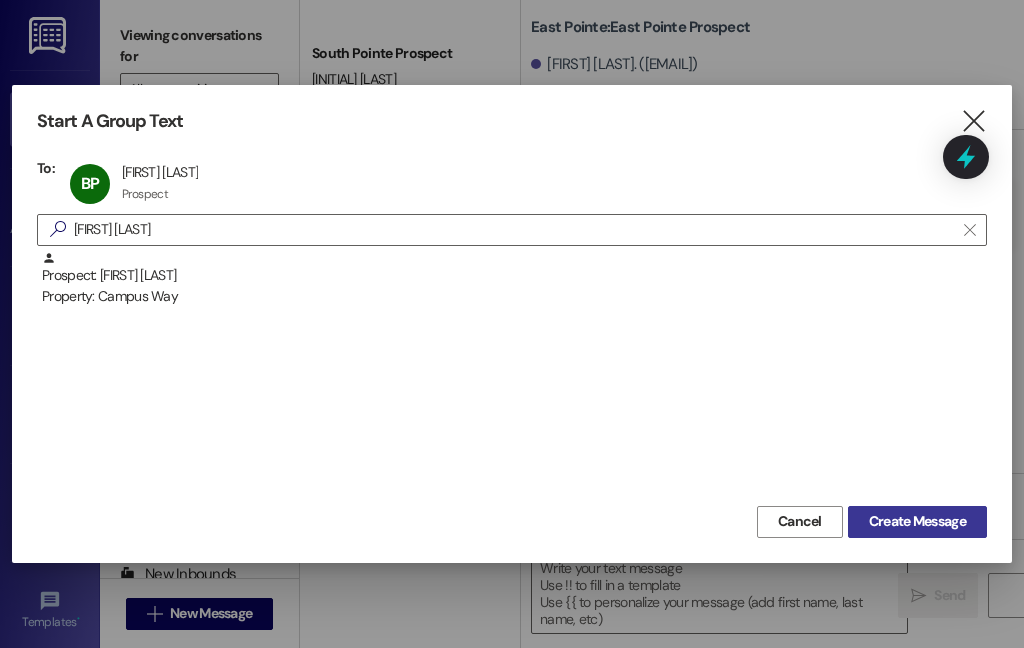 click on "Create Message" at bounding box center [917, 521] 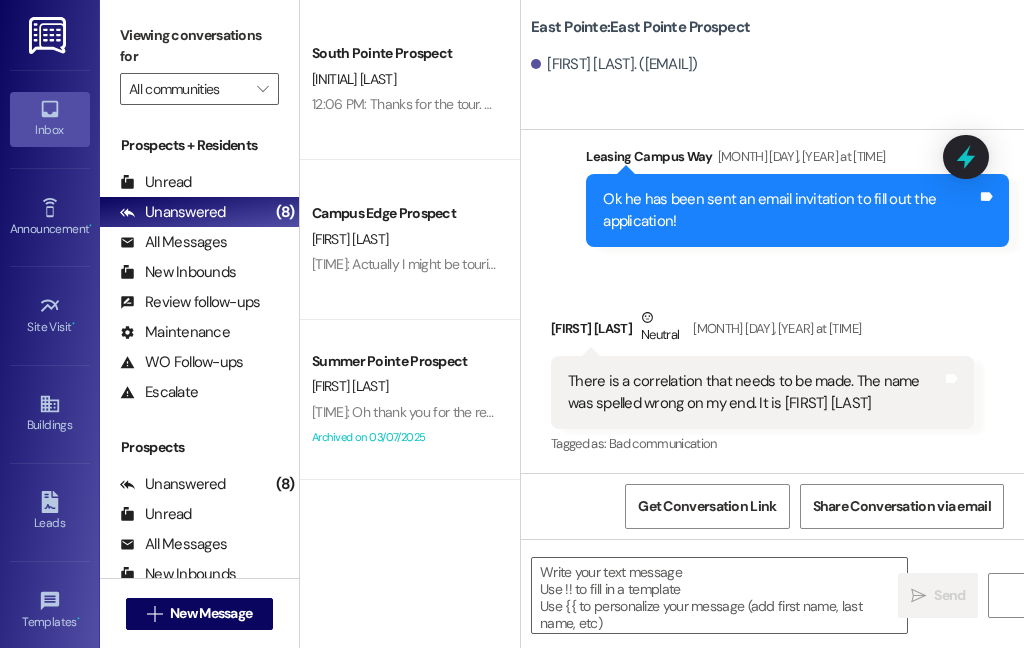 scroll, scrollTop: 0, scrollLeft: 0, axis: both 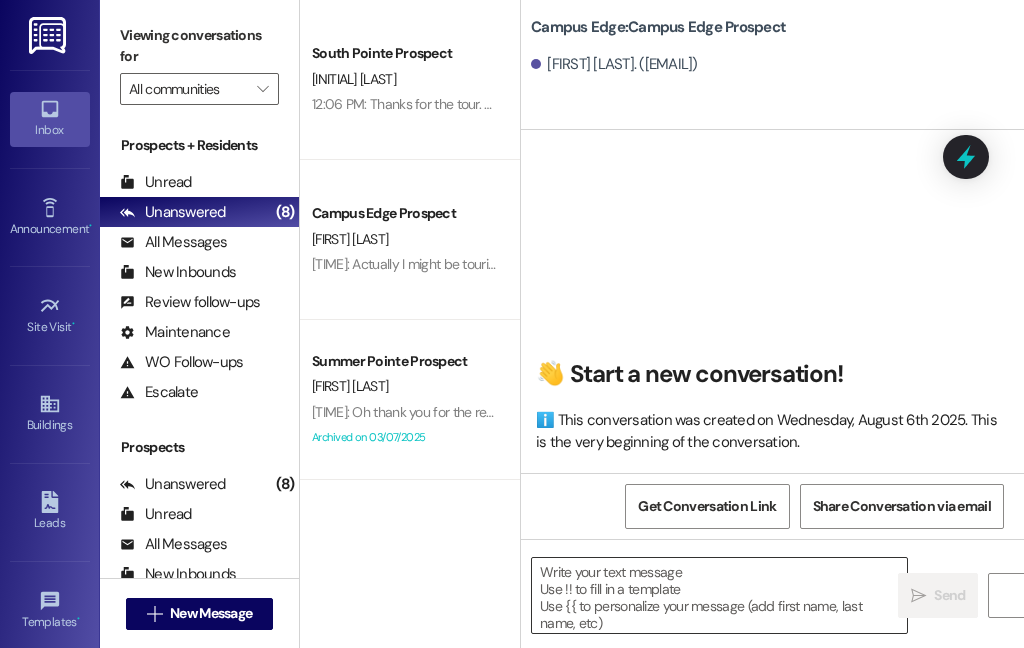 click at bounding box center (719, 595) 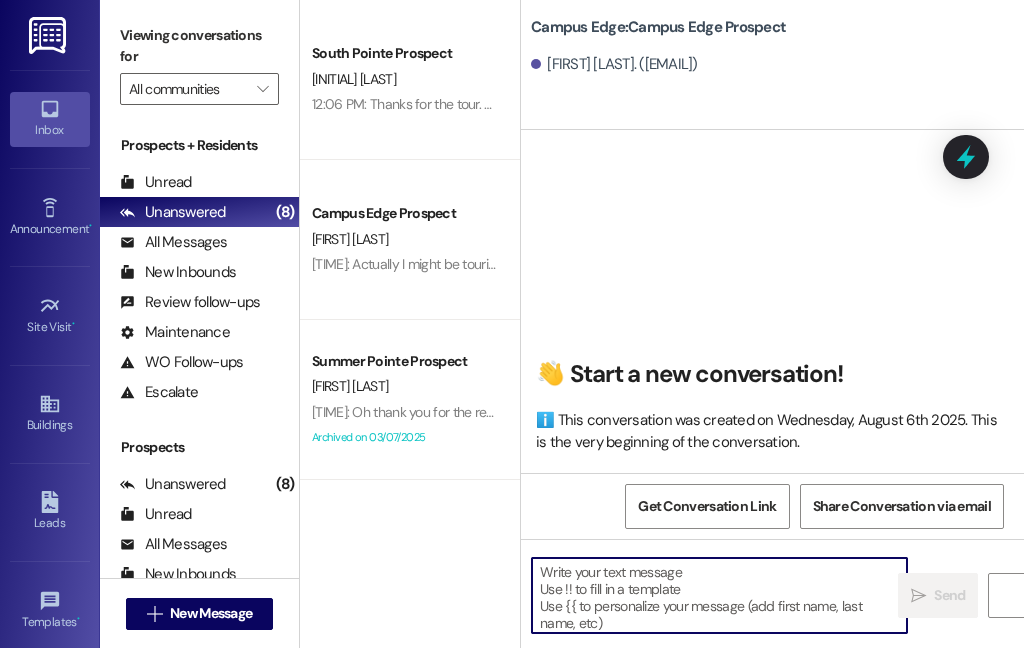paste on "Hi {{first_name}}!
We're looking forward to having you at our {{property}}! There's a balance on your account that needs to be paid by today. The first installment is due on the month that the lease starts. On the [DATE] late fees are added, I'll remove any late fees that are added for this month as a courtesy. Please login to your resident portal and make that payment.
Let us know if you have any questions.
[COMPANY]" 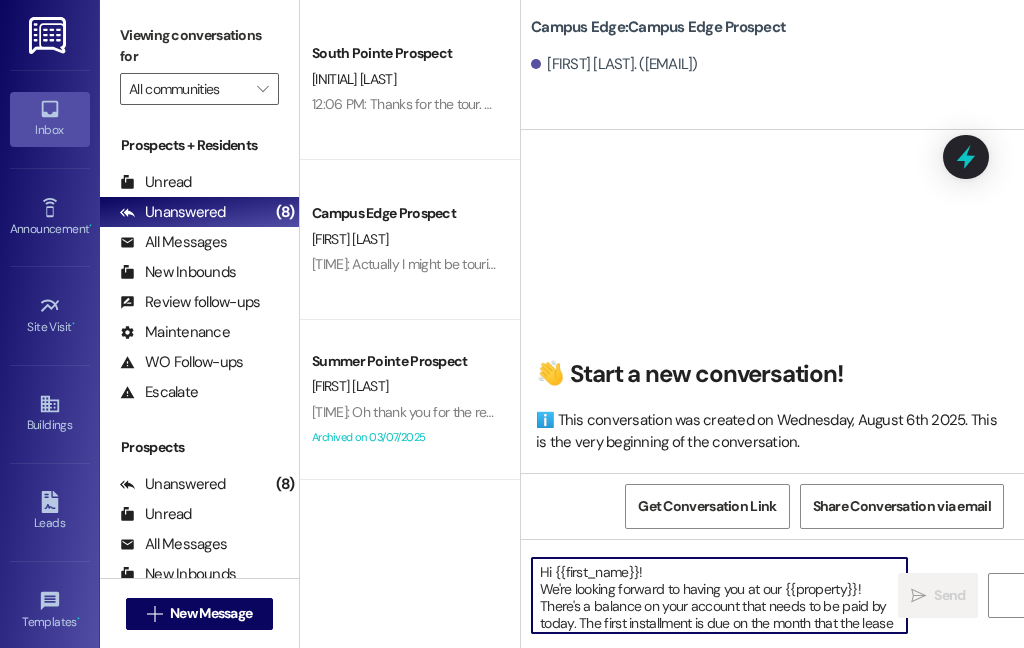 scroll, scrollTop: 84, scrollLeft: 0, axis: vertical 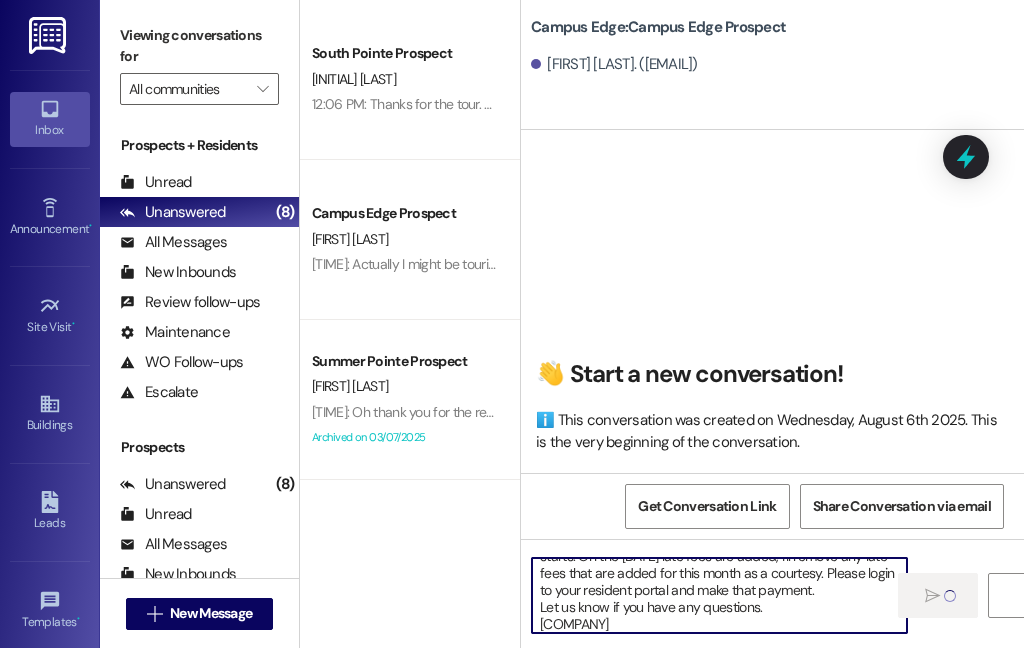 type 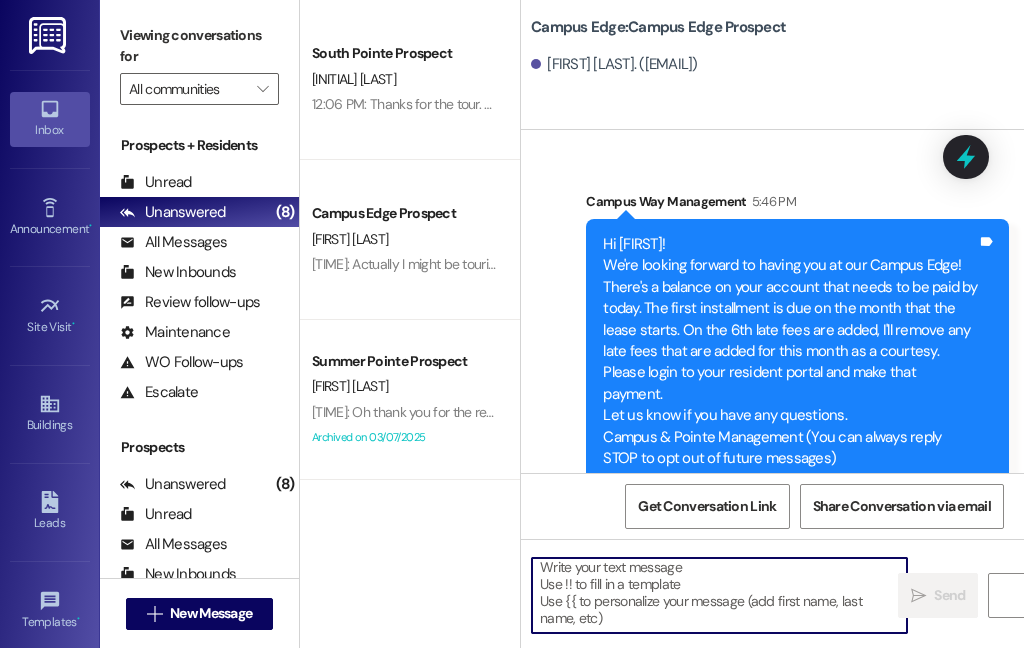 scroll, scrollTop: 4, scrollLeft: 0, axis: vertical 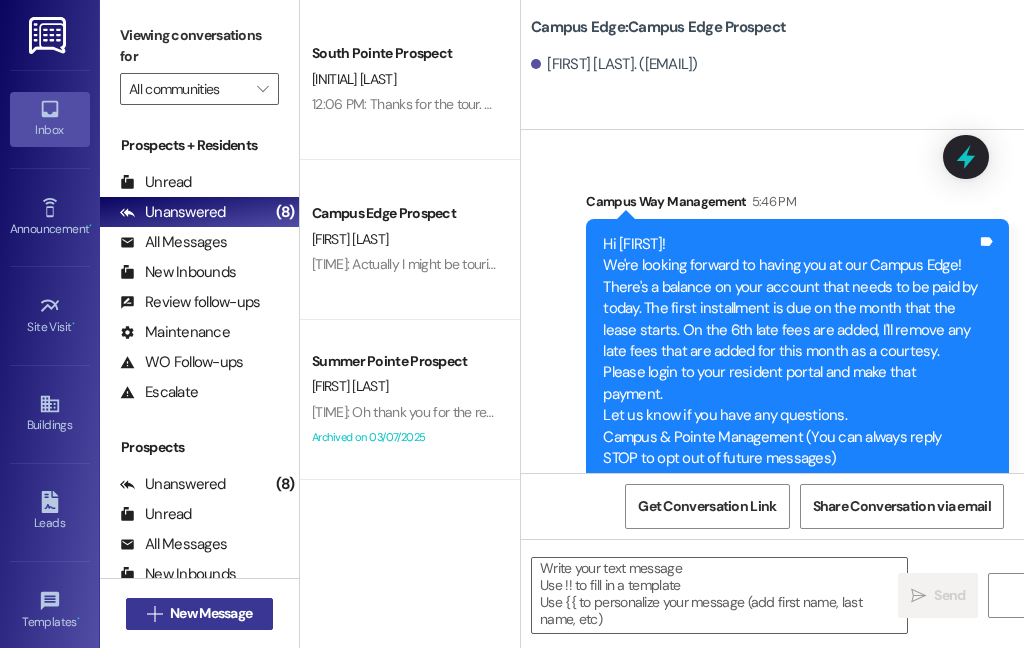 click on "New Message" at bounding box center (211, 613) 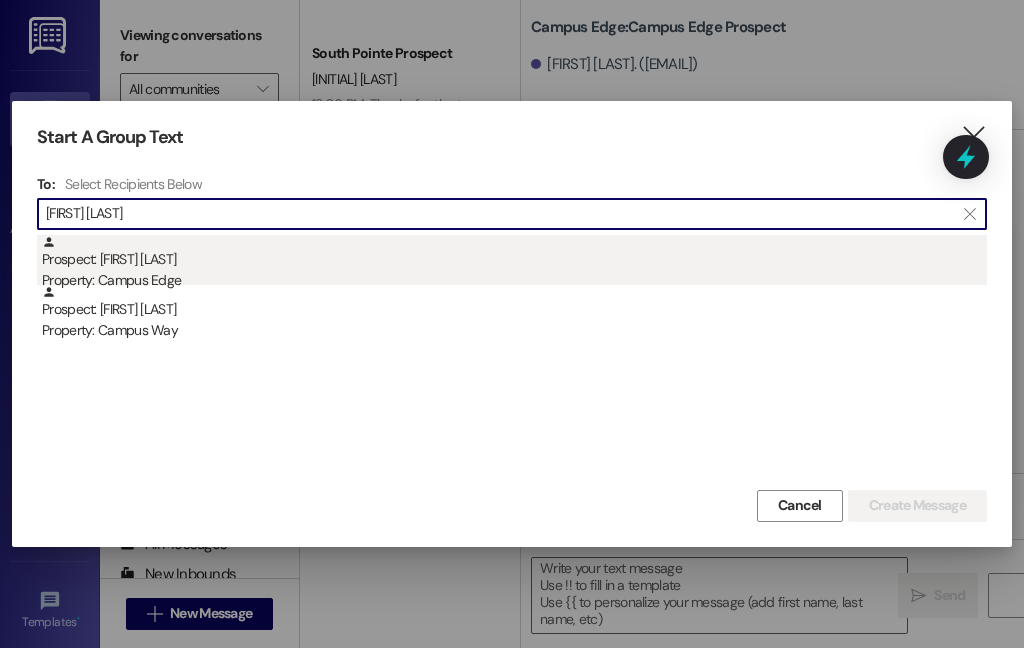 type on "[FIRST] [LAST]" 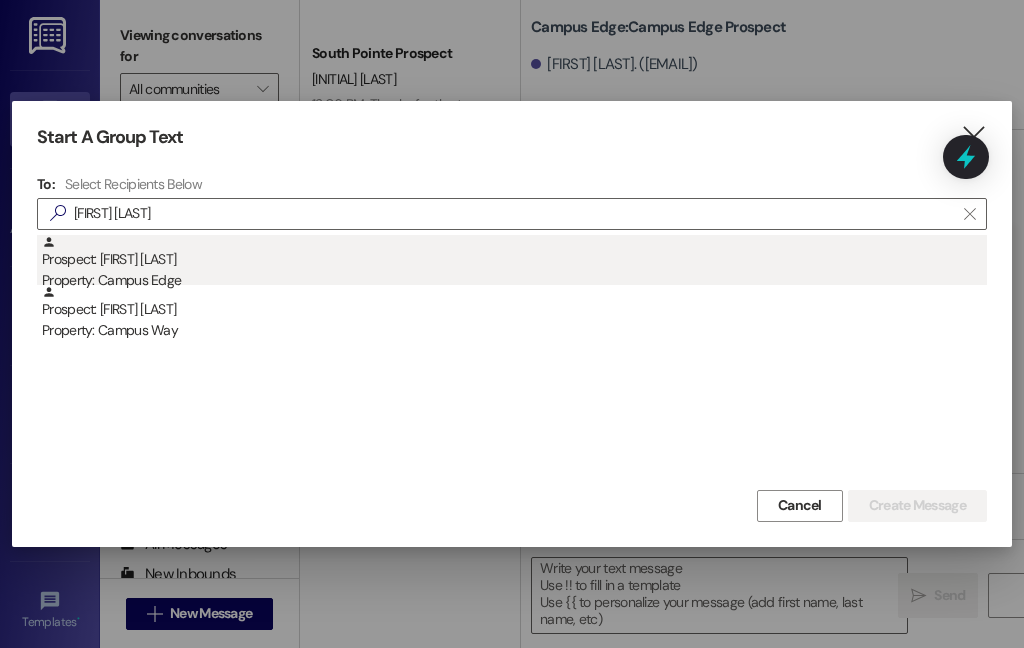 click on "Prospect: [FIRST] [LAST] Property: [PROPERTY]" at bounding box center (514, 263) 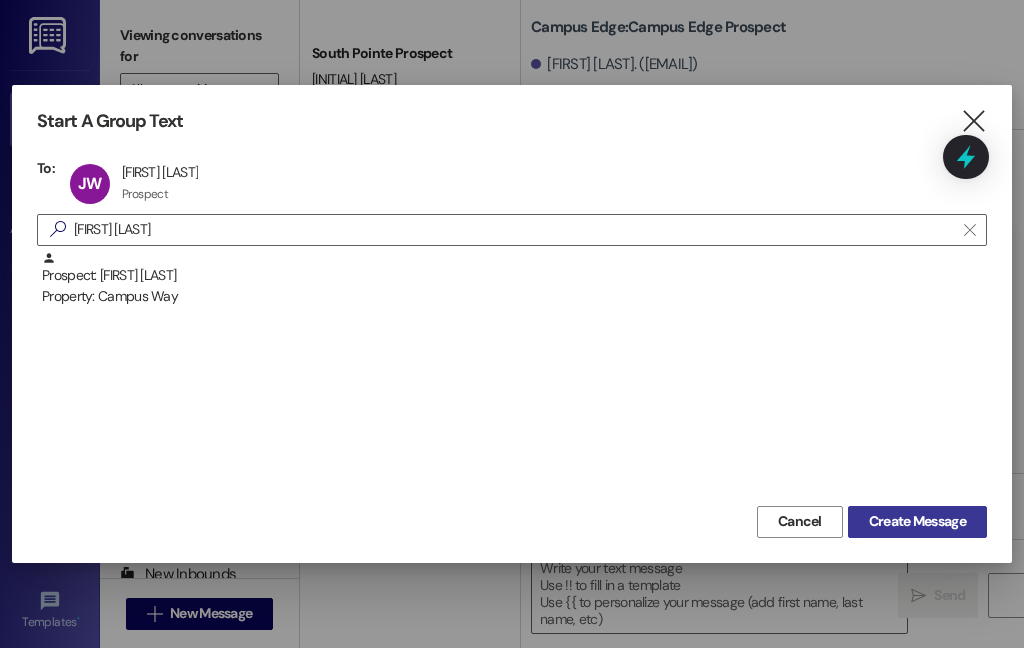 click on "Create Message" at bounding box center (917, 521) 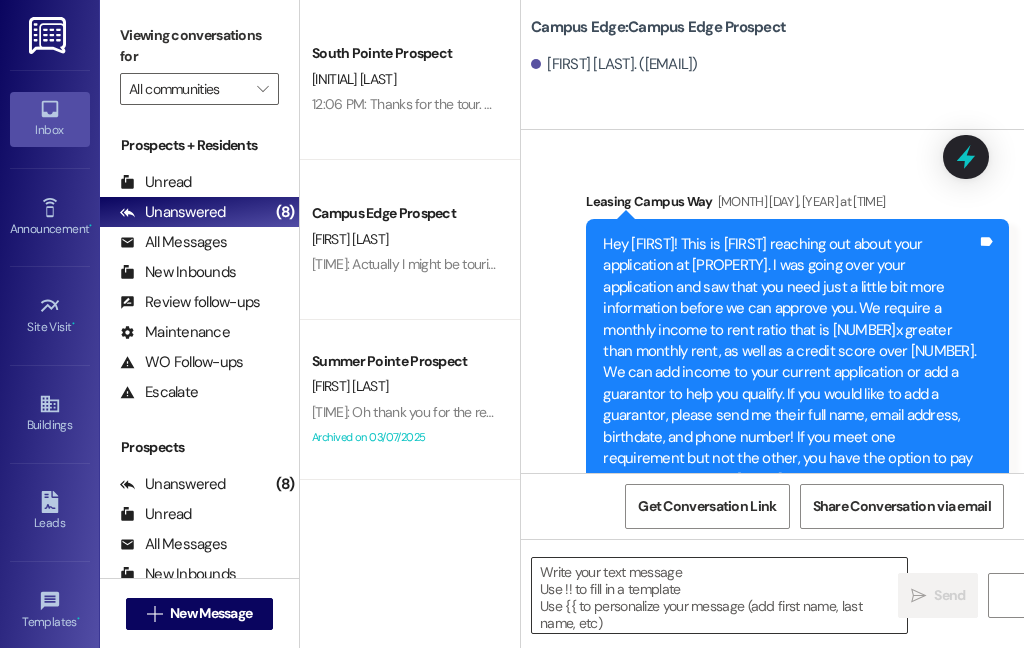 click at bounding box center [719, 595] 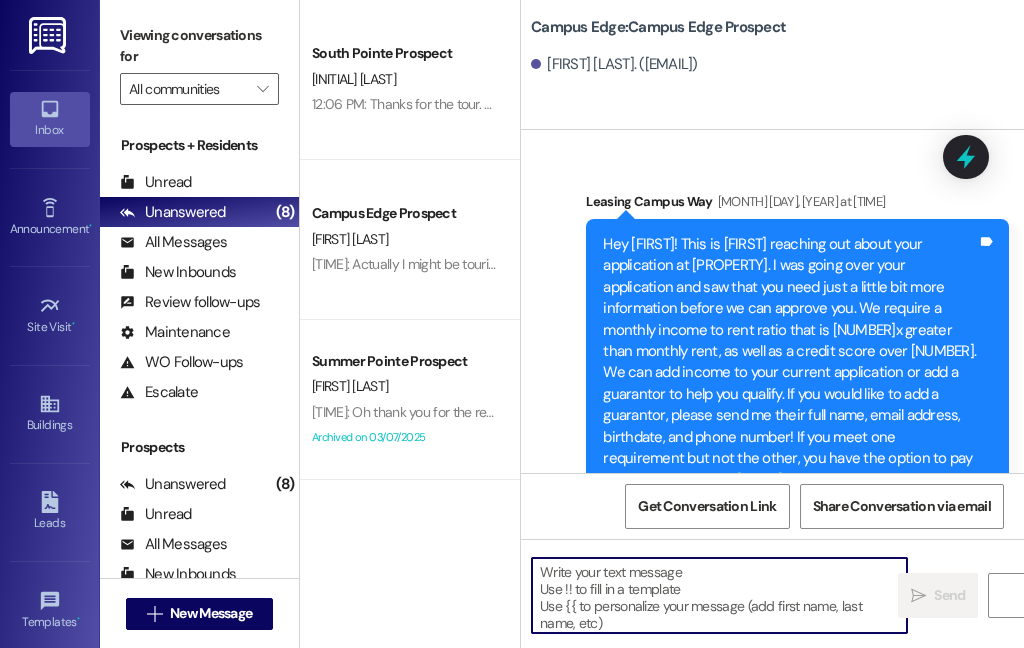 paste on "Hi {{first_name}}!
We're looking forward to having you at our {{property}}! There's a balance on your account that needs to be paid by today. The first installment is due on the month that the lease starts. On the [DATE] late fees are added, I'll remove any late fees that are added for this month as a courtesy. Please login to your resident portal and make that payment.
Let us know if you have any questions.
[COMPANY]" 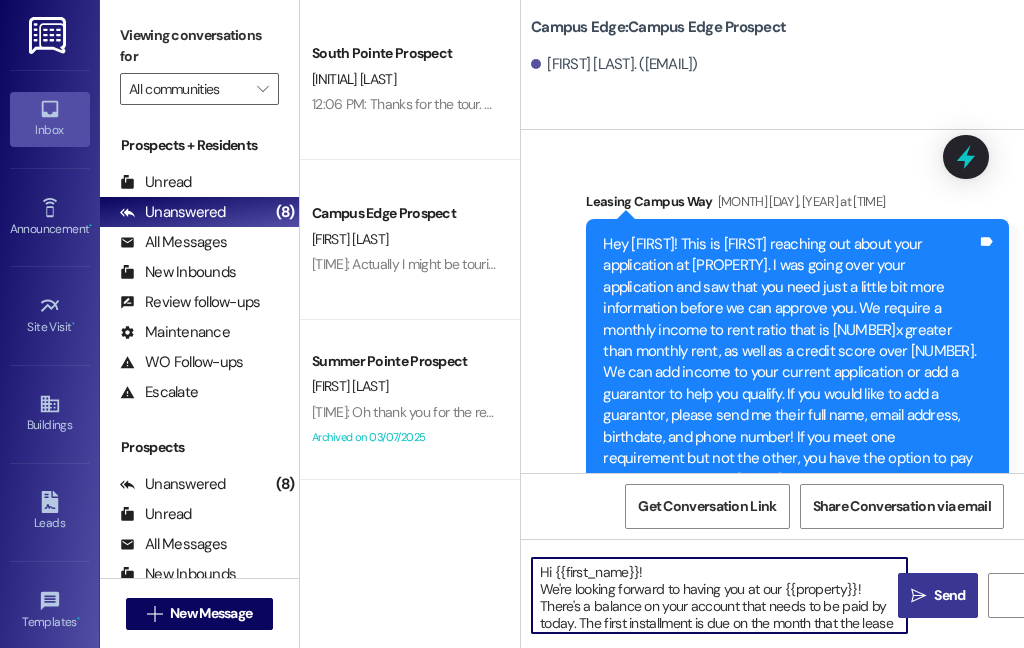 scroll, scrollTop: 84, scrollLeft: 0, axis: vertical 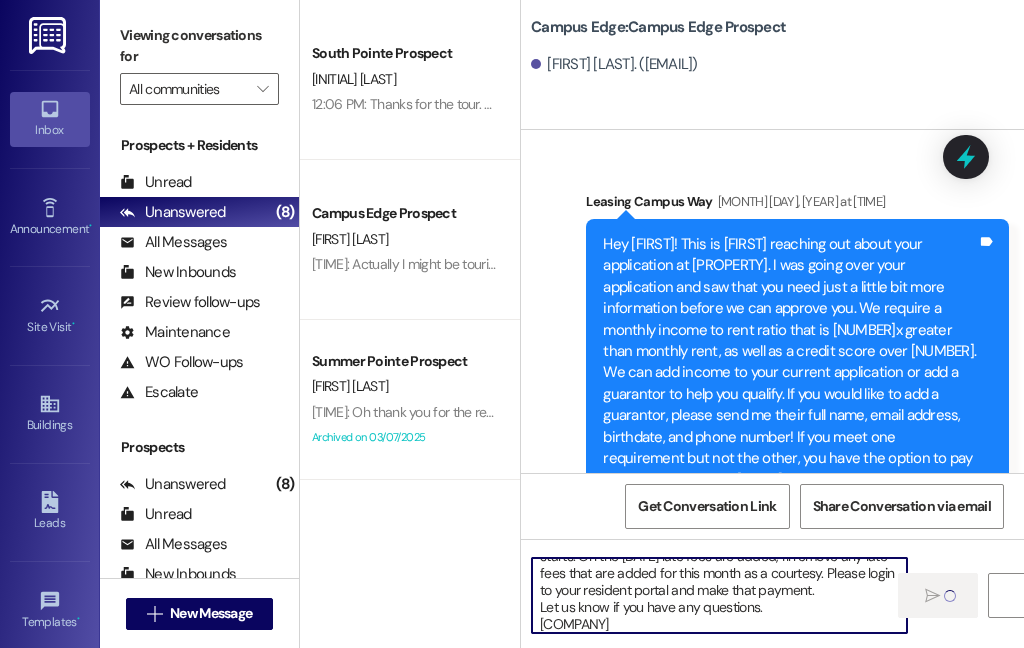 type 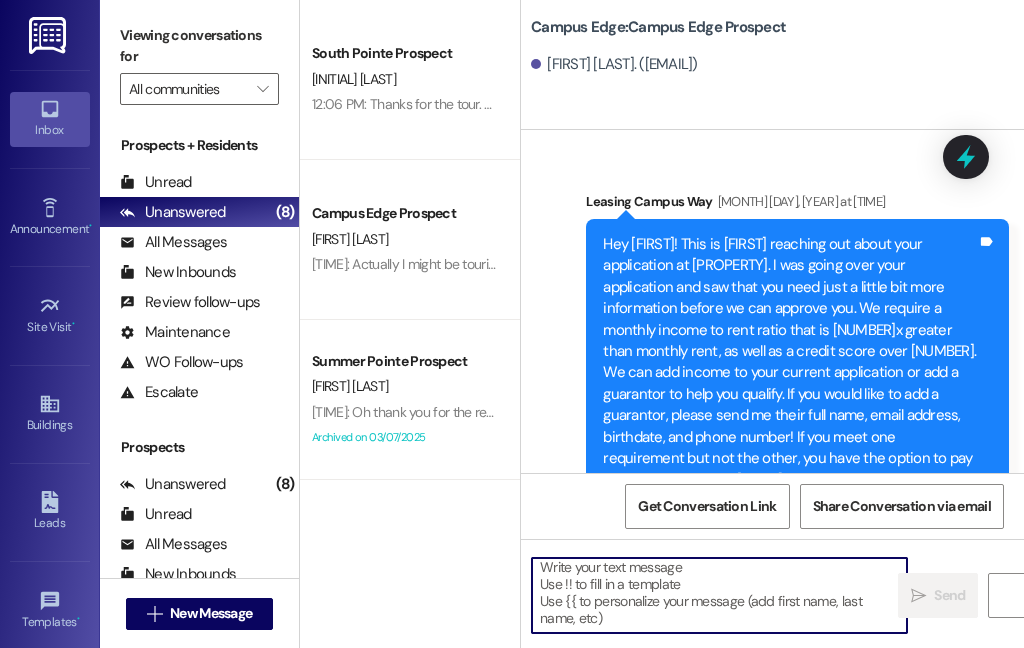 scroll, scrollTop: 4, scrollLeft: 0, axis: vertical 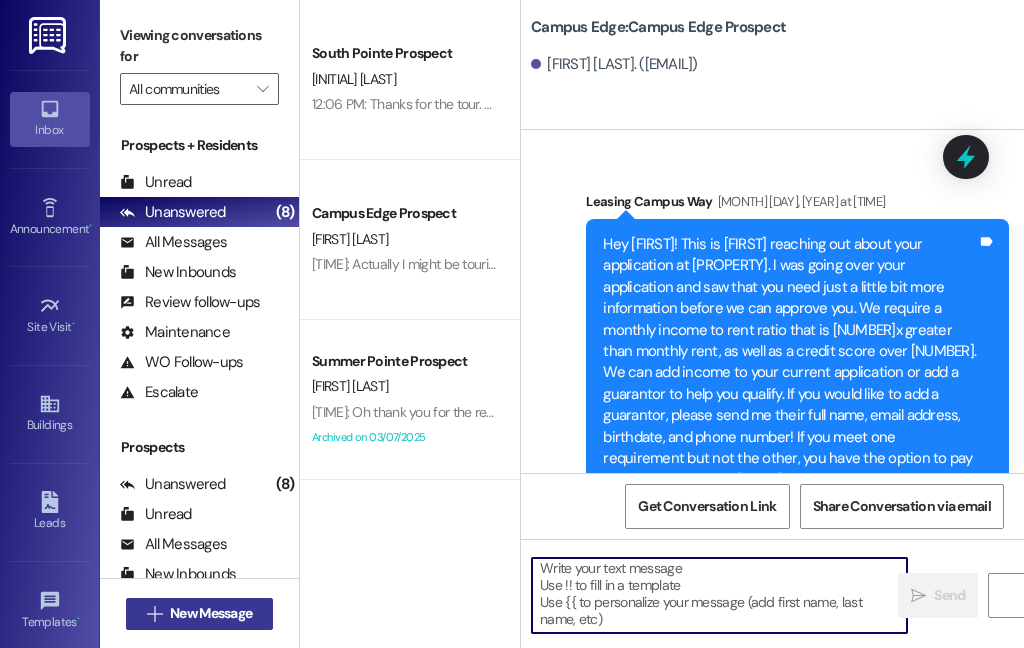 click on "New Message" at bounding box center [211, 613] 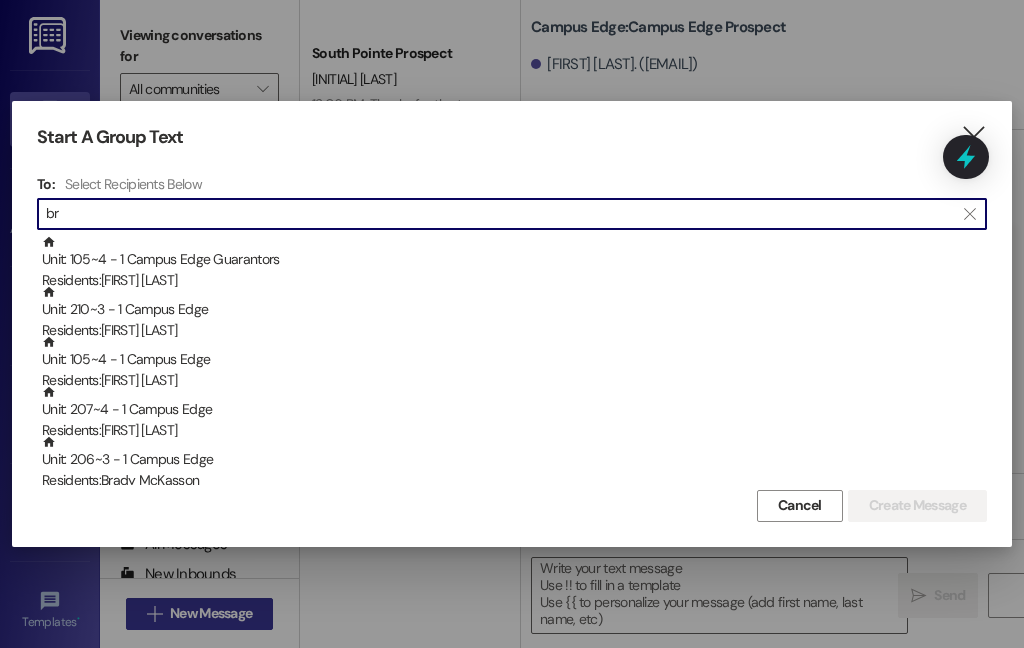 type on "b" 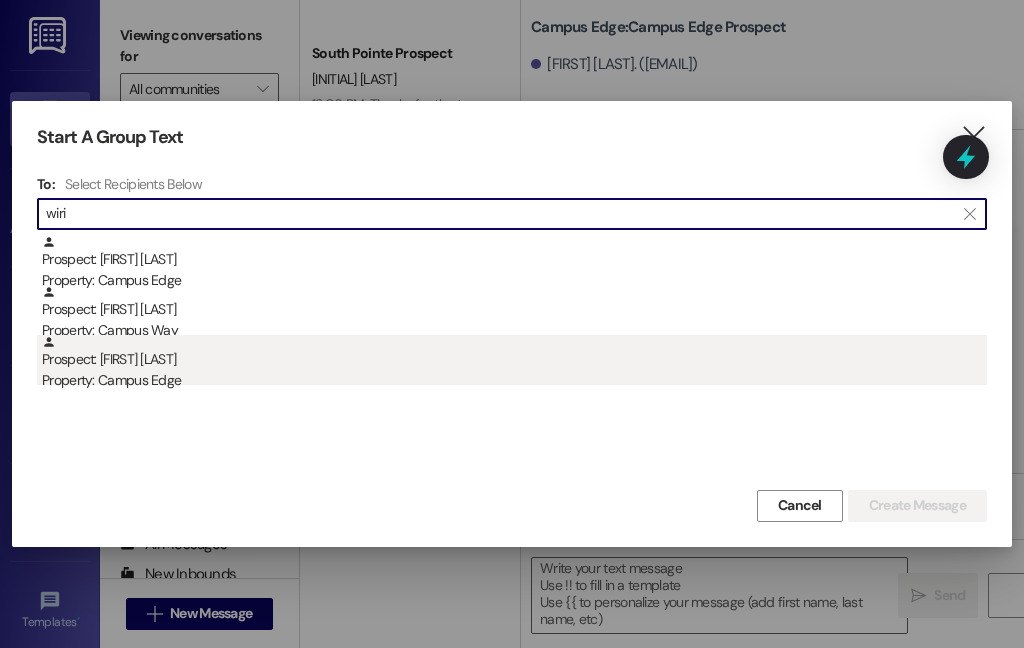 type on "wiri" 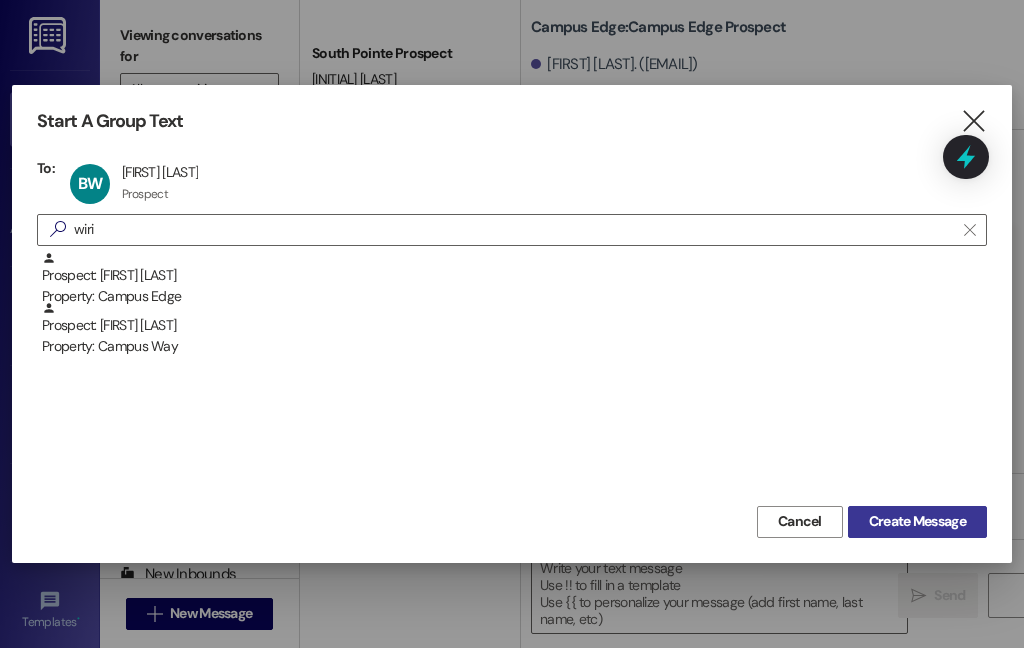 click on "Create Message" at bounding box center [917, 521] 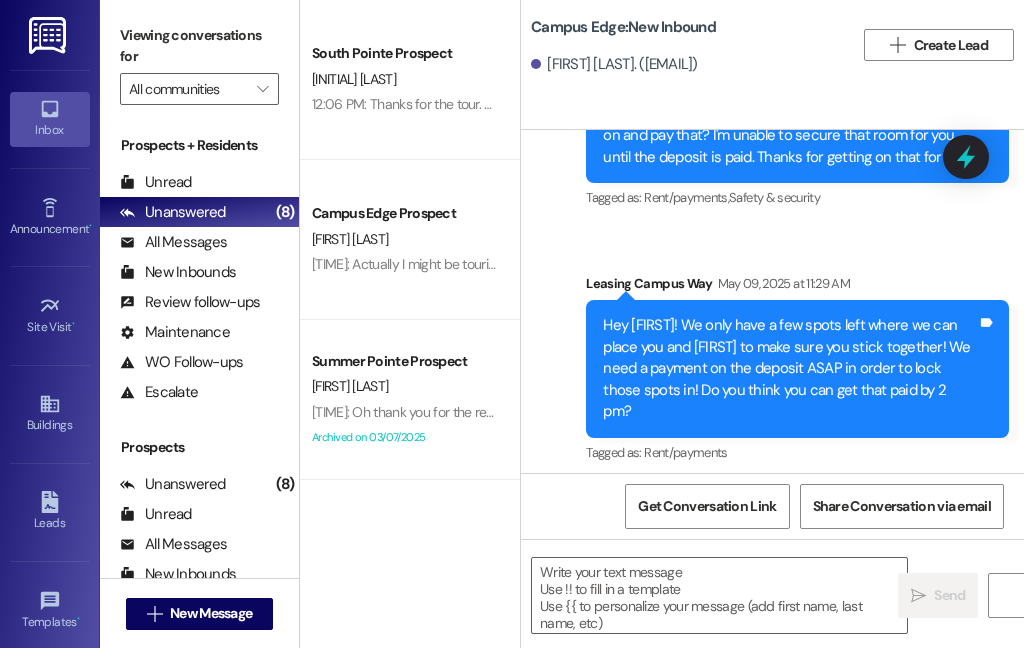 scroll, scrollTop: 3158, scrollLeft: 0, axis: vertical 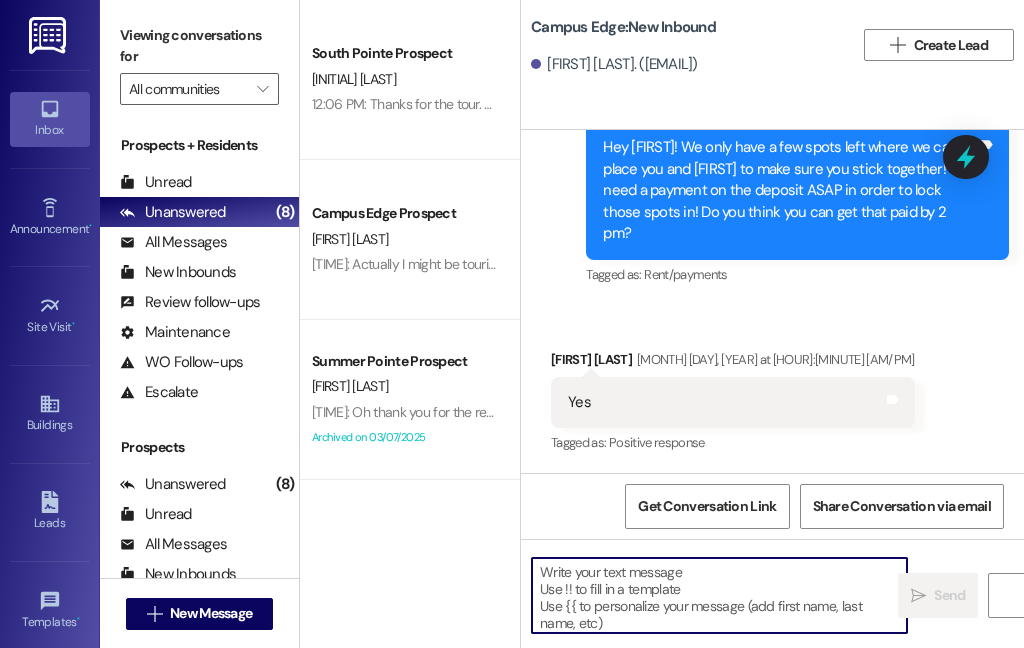 click at bounding box center (719, 595) 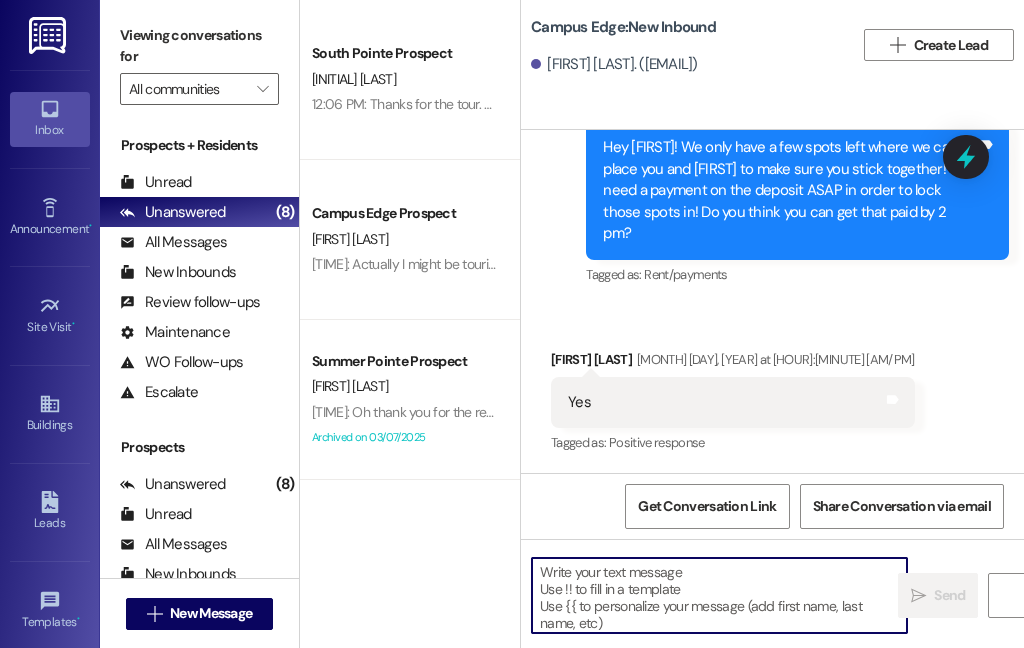 paste on "Hi {{first_name}}!
We're looking forward to having you at our {{property}}! There's a balance on your account that needs to be paid by today. The first installment is due on the month that the lease starts. On the [DATE] late fees are added, I'll remove any late fees that are added for this month as a courtesy. Please login to your resident portal and make that payment.
Let us know if you have any questions.
[COMPANY]" 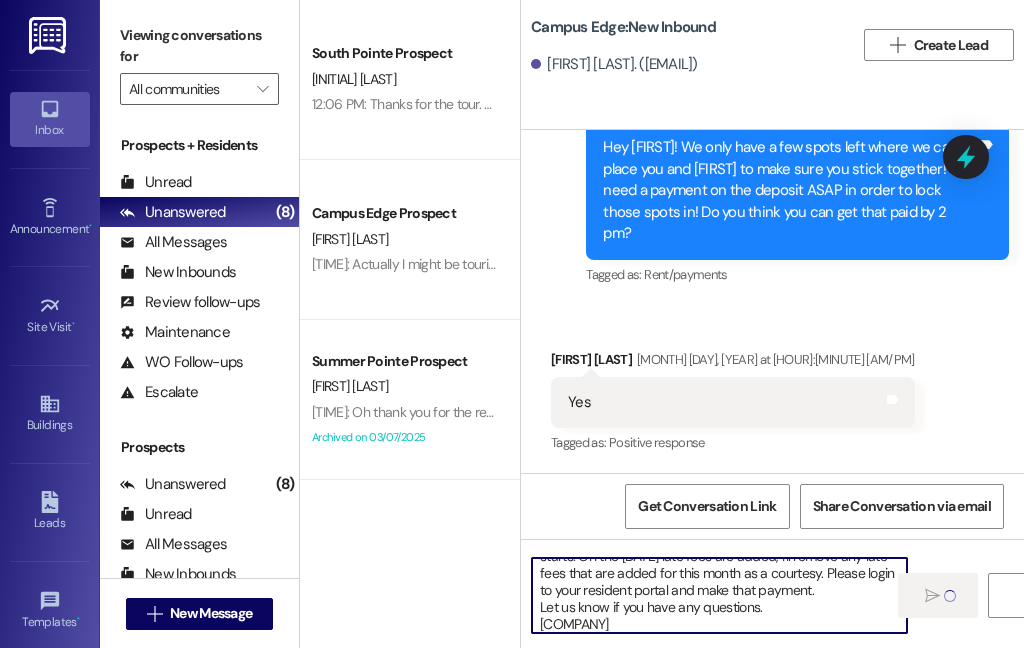 type 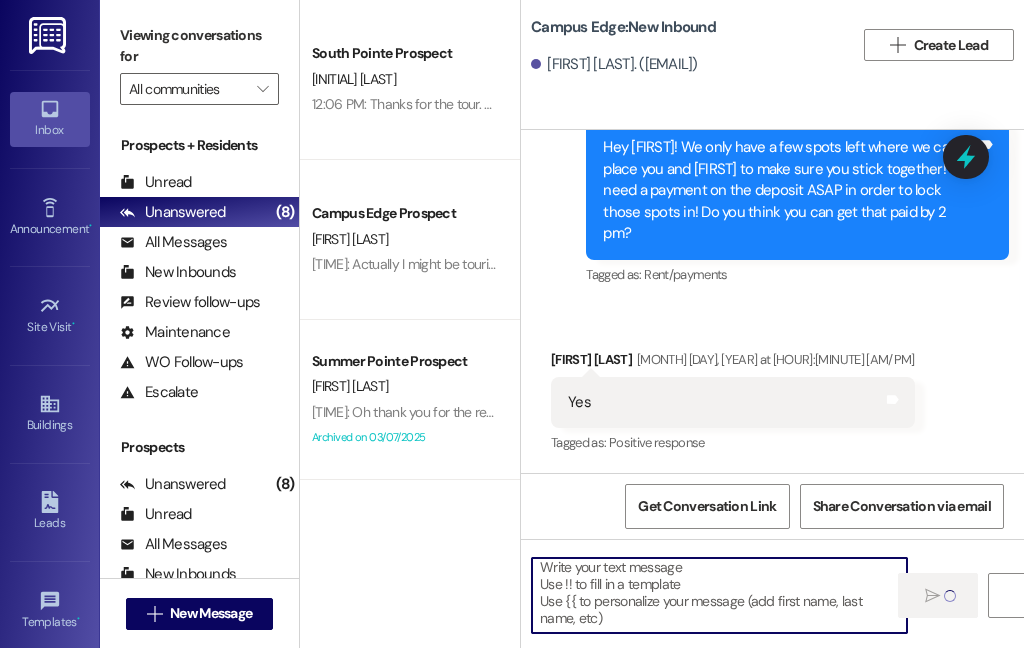 scroll, scrollTop: 4, scrollLeft: 0, axis: vertical 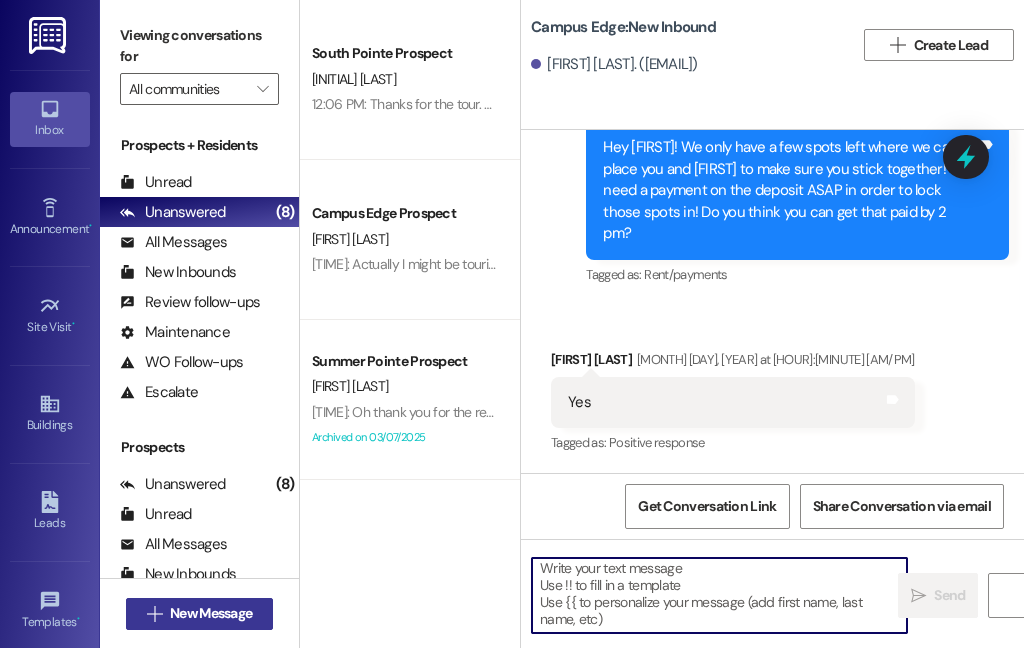 click on "New Message" at bounding box center [211, 613] 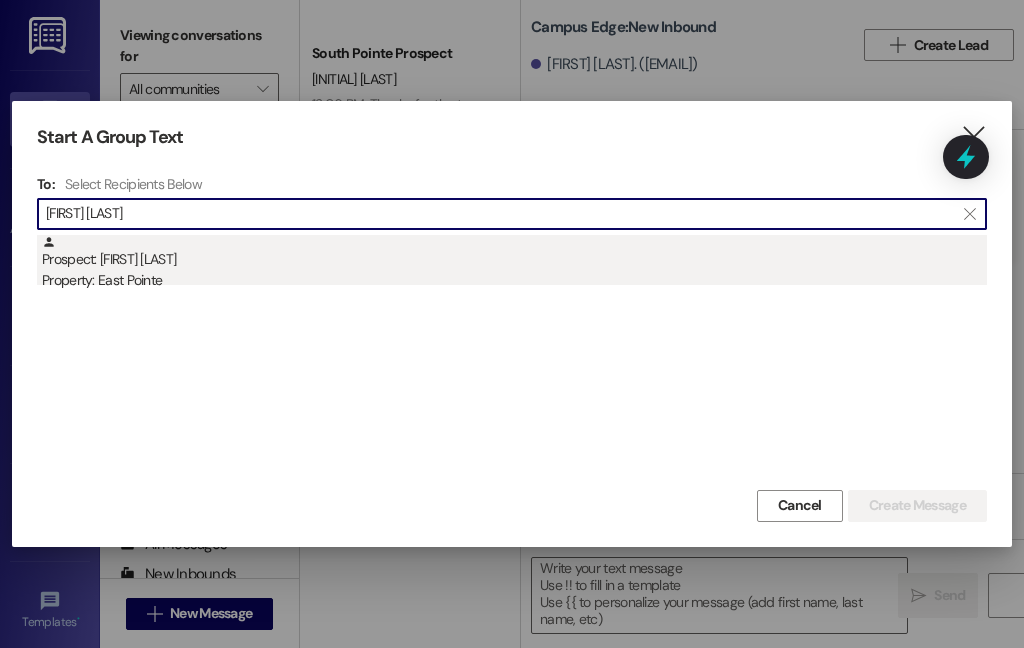 type on "[FIRST] [LAST]" 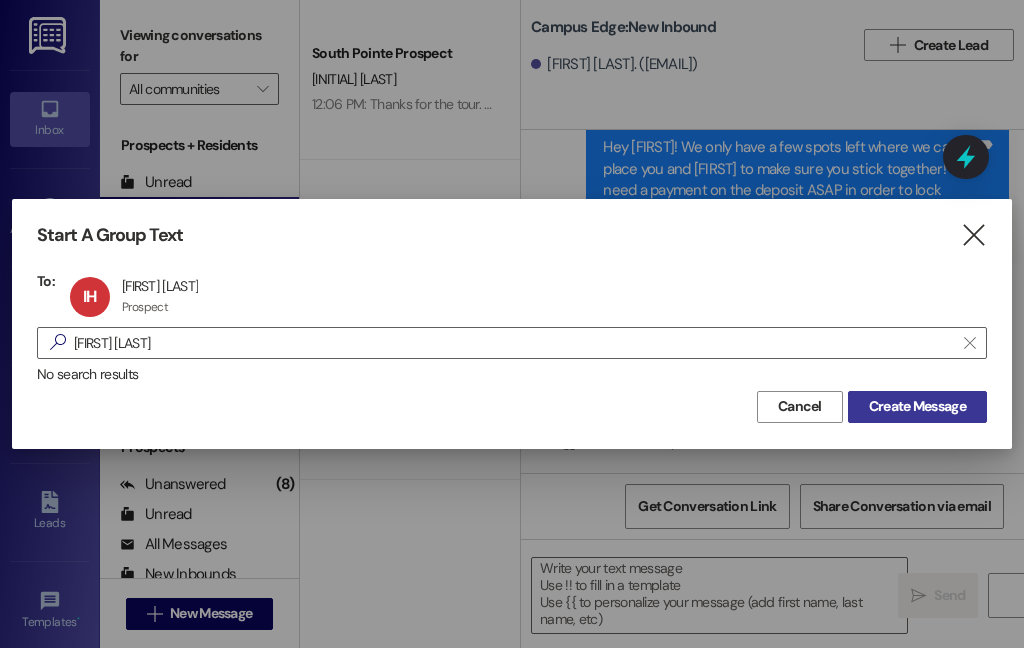 drag, startPoint x: 942, startPoint y: 399, endPoint x: 880, endPoint y: 416, distance: 64.288414 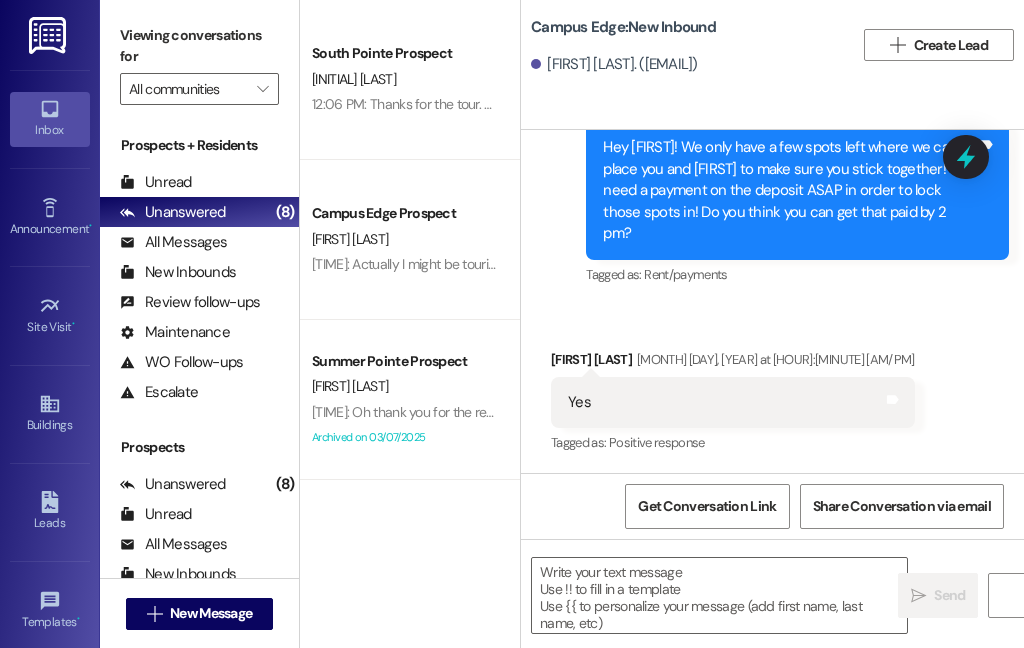 scroll, scrollTop: 692, scrollLeft: 0, axis: vertical 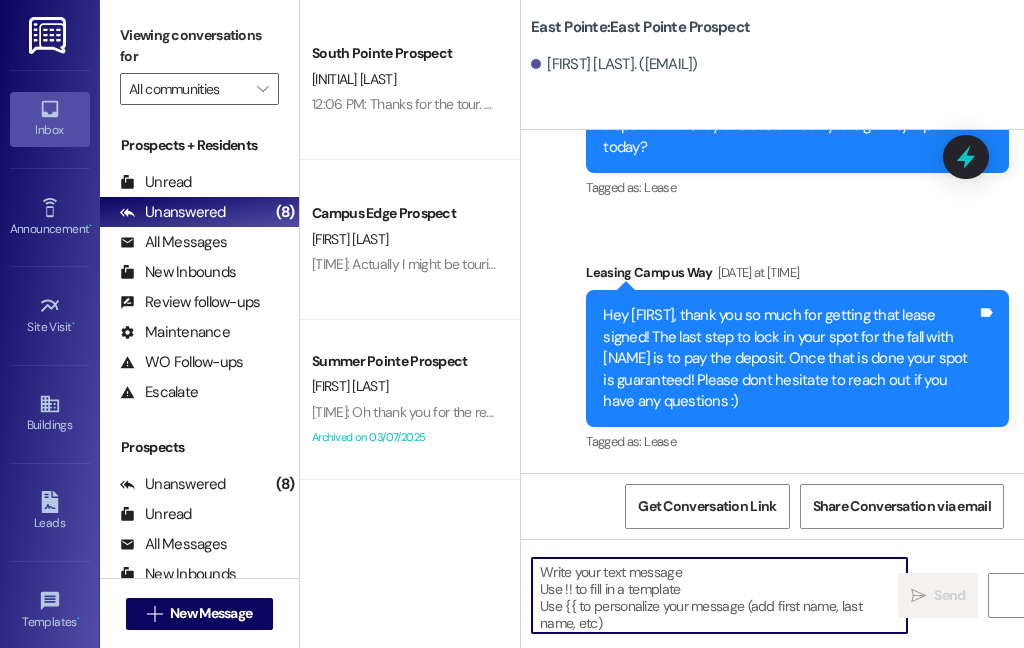 click at bounding box center [719, 595] 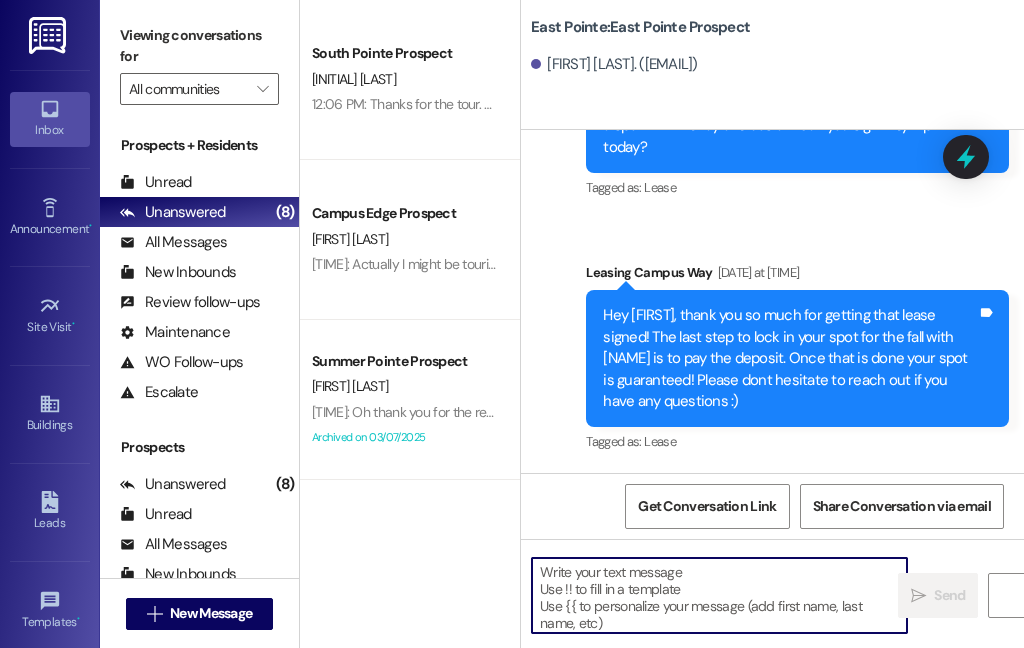 paste on "Hi {{first_name}}!
We're looking forward to having you at our {{property}}! There's a balance on your account that needs to be paid by today. The first installment is due on the month that the lease starts. On the [DATE] late fees are added, I'll remove any late fees that are added for this month as a courtesy. Please login to your resident portal and make that payment.
Let us know if you have any questions.
[COMPANY]" 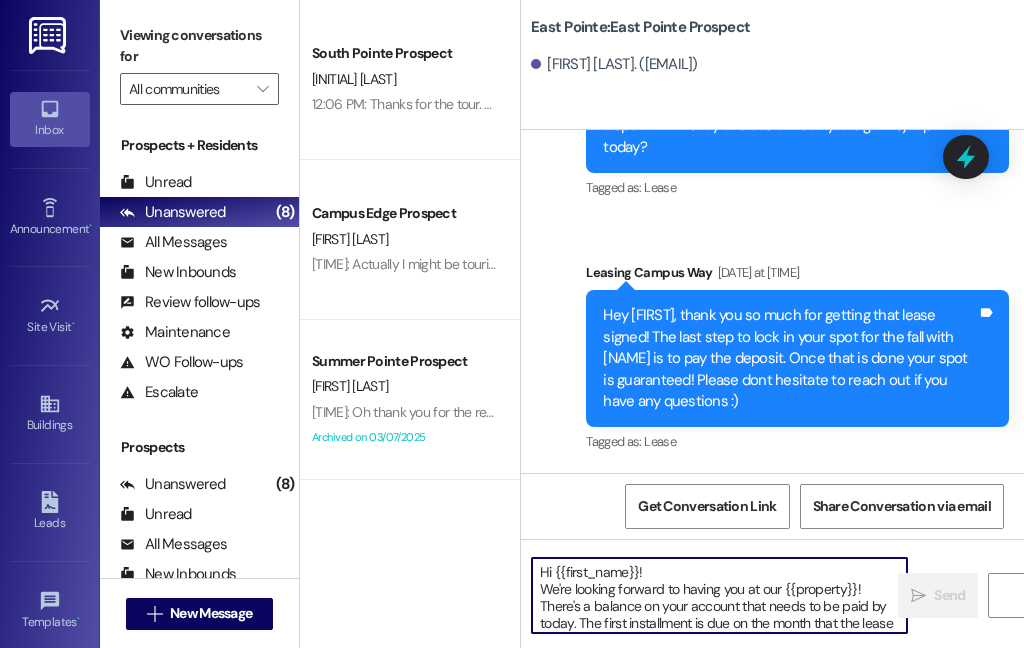 scroll, scrollTop: 84, scrollLeft: 0, axis: vertical 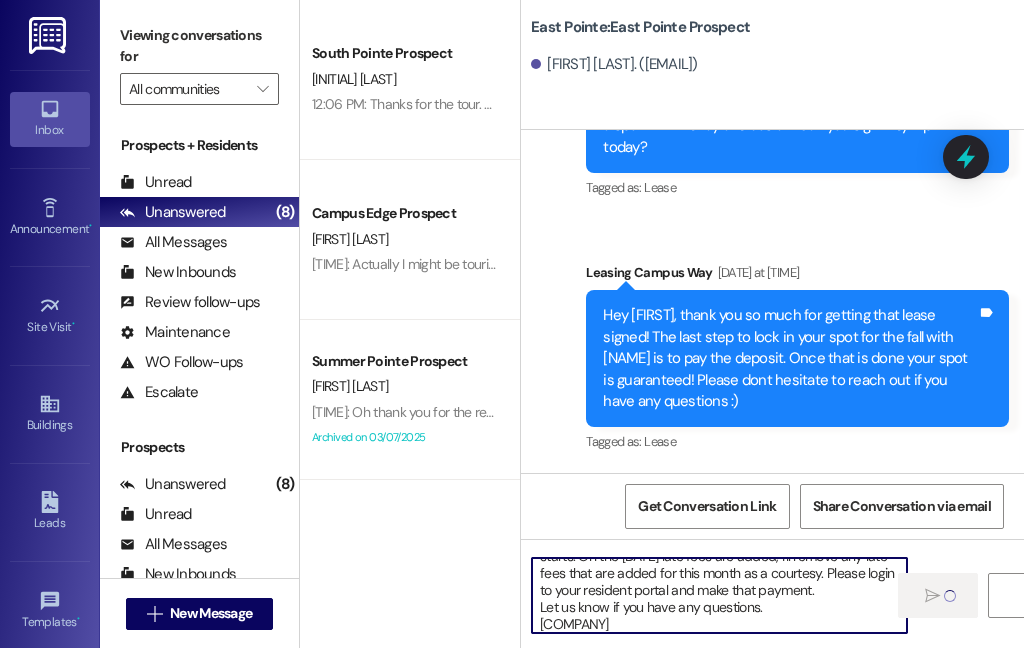 type 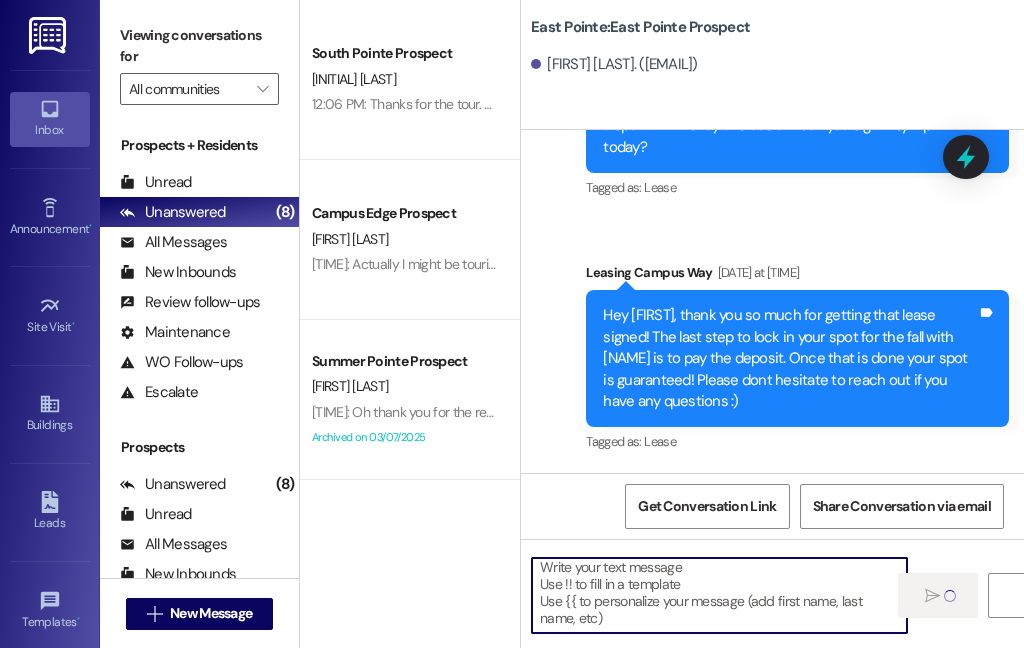 scroll, scrollTop: 4, scrollLeft: 0, axis: vertical 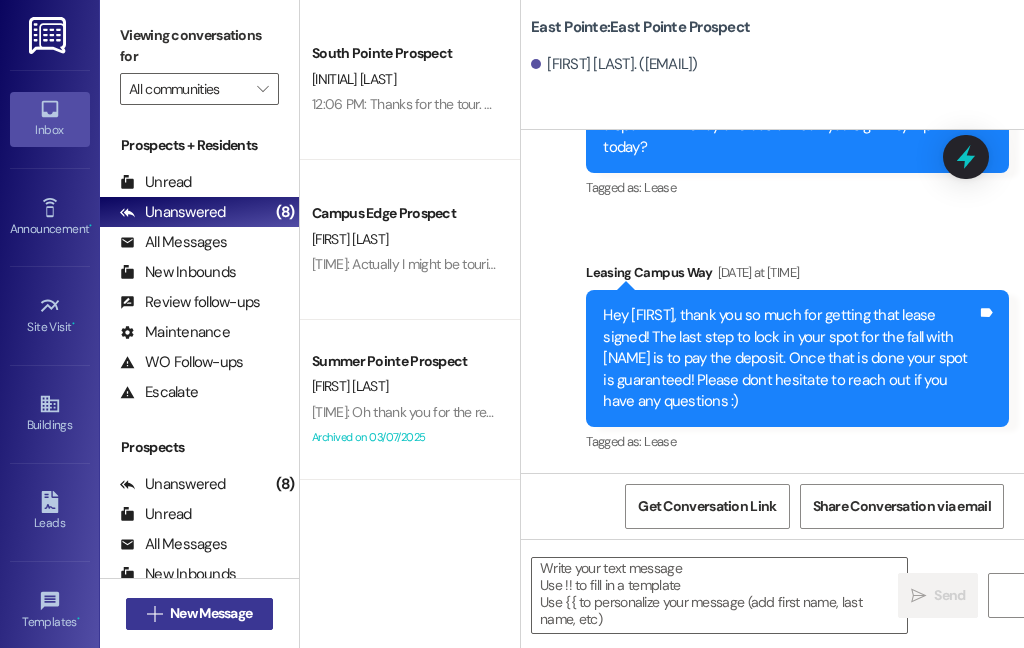 click on "New Message" at bounding box center [211, 613] 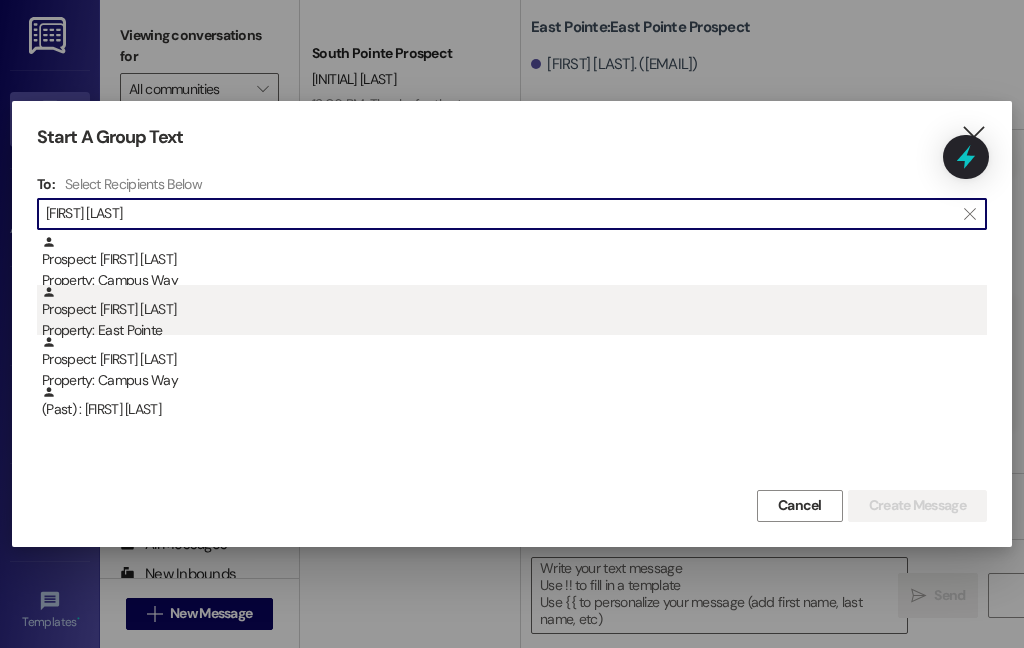 type on "[FIRST] [LAST]" 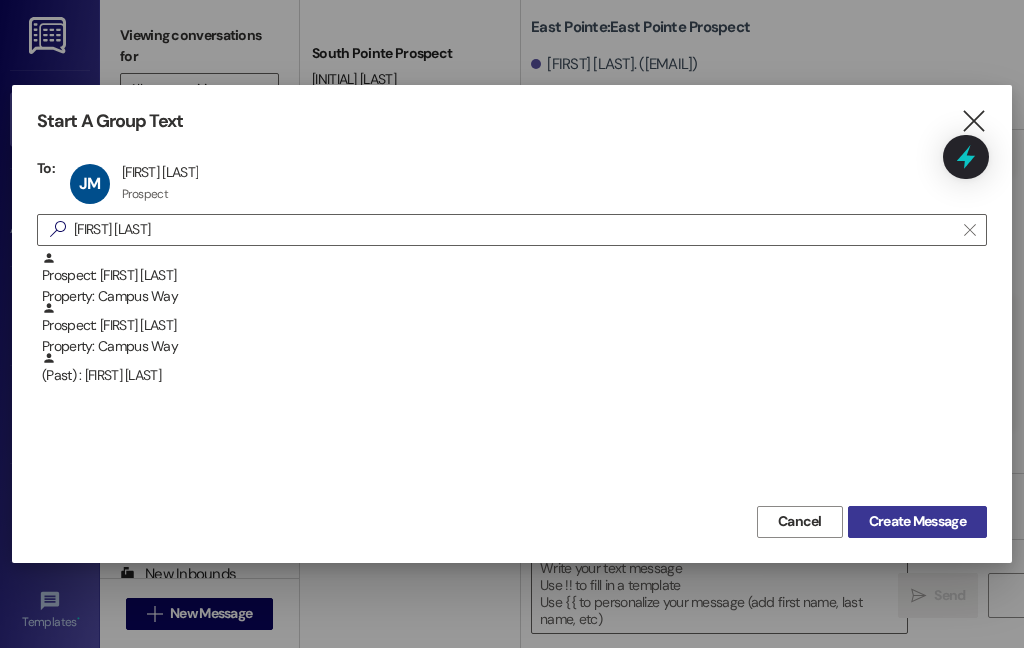 click on "Create Message" at bounding box center [917, 521] 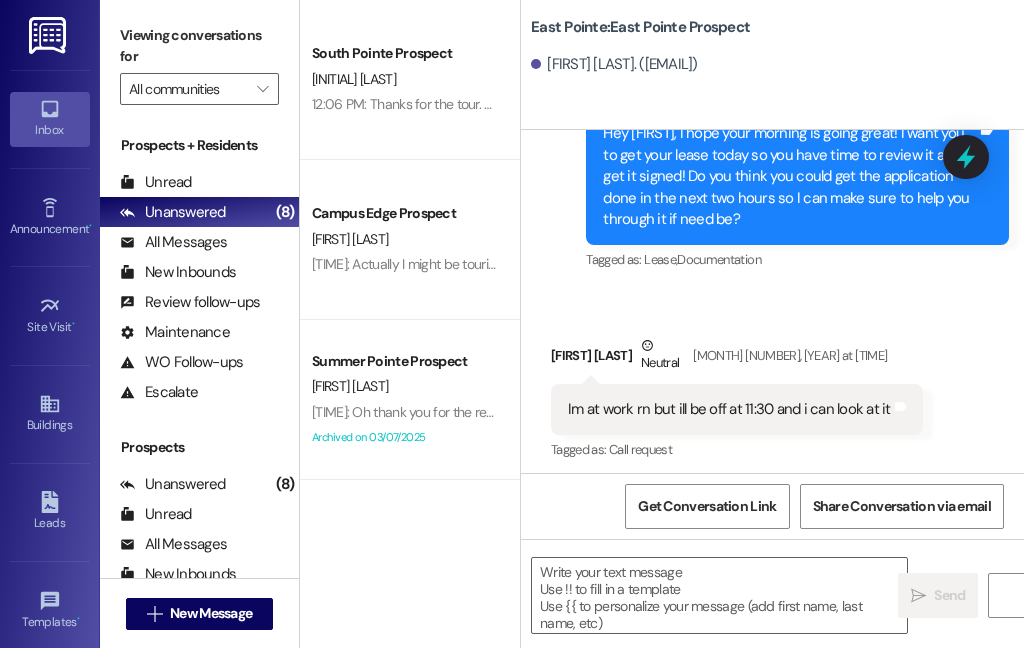 scroll, scrollTop: 754, scrollLeft: 0, axis: vertical 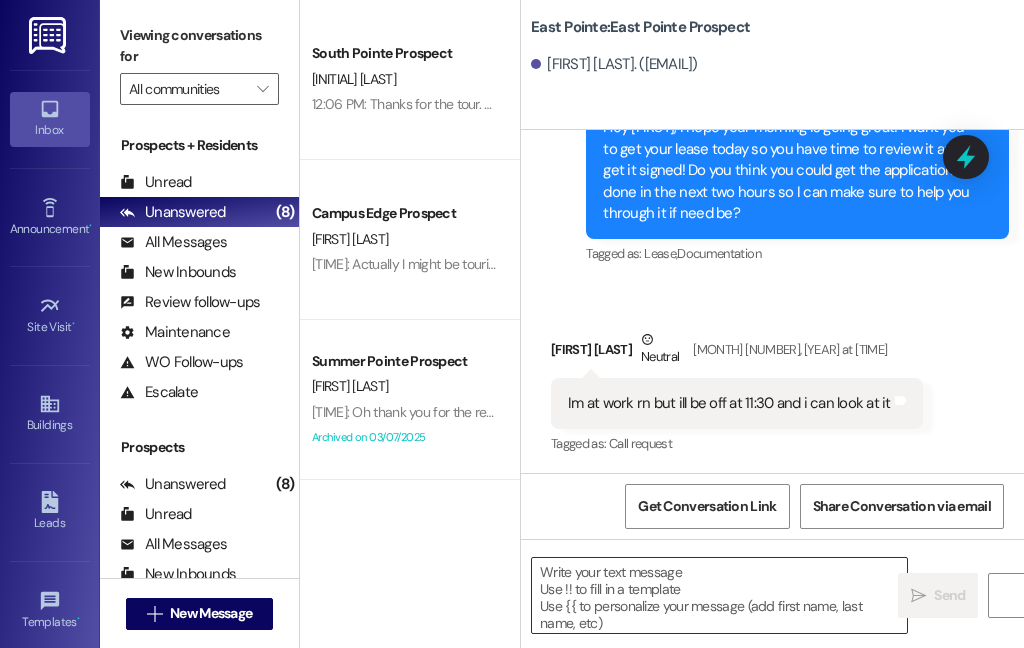 click at bounding box center (719, 595) 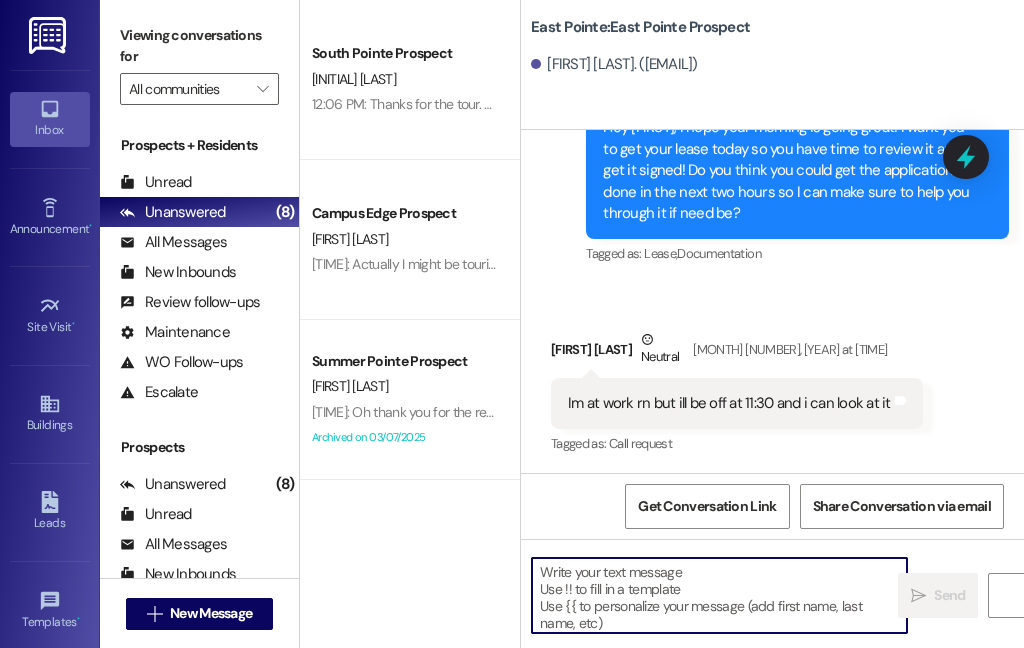 paste on "Hi {{first_name}}!
We're looking forward to having you at our {{property}}! There's a balance on your account that needs to be paid by today. The first installment is due on the month that the lease starts. On the [DATE] late fees are added, I'll remove any late fees that are added for this month as a courtesy. Please login to your resident portal and make that payment.
Let us know if you have any questions.
[COMPANY]" 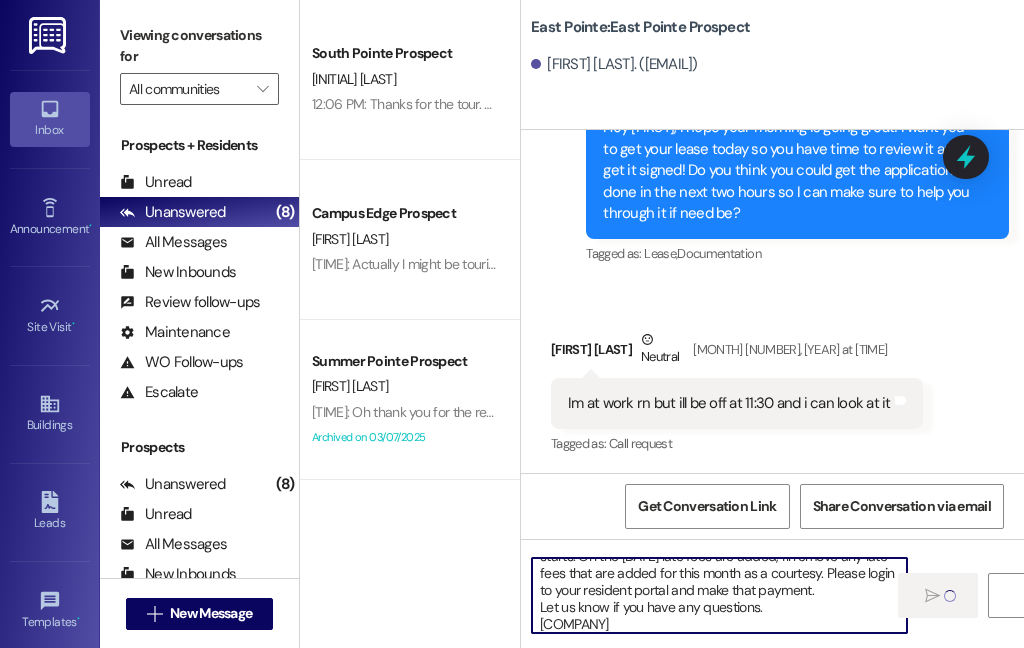type 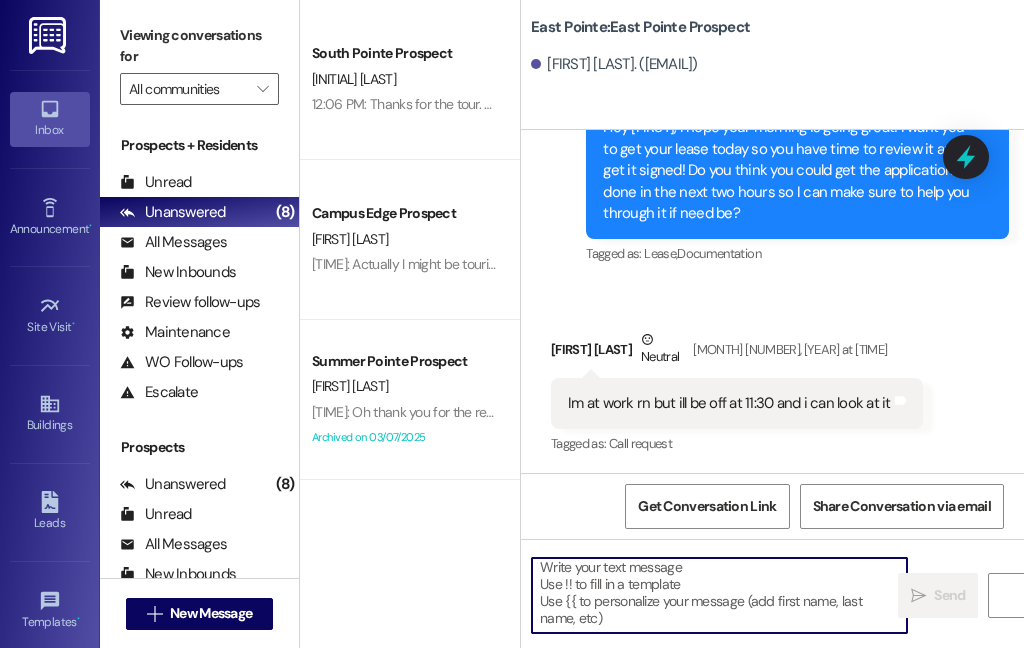 scroll, scrollTop: 4, scrollLeft: 0, axis: vertical 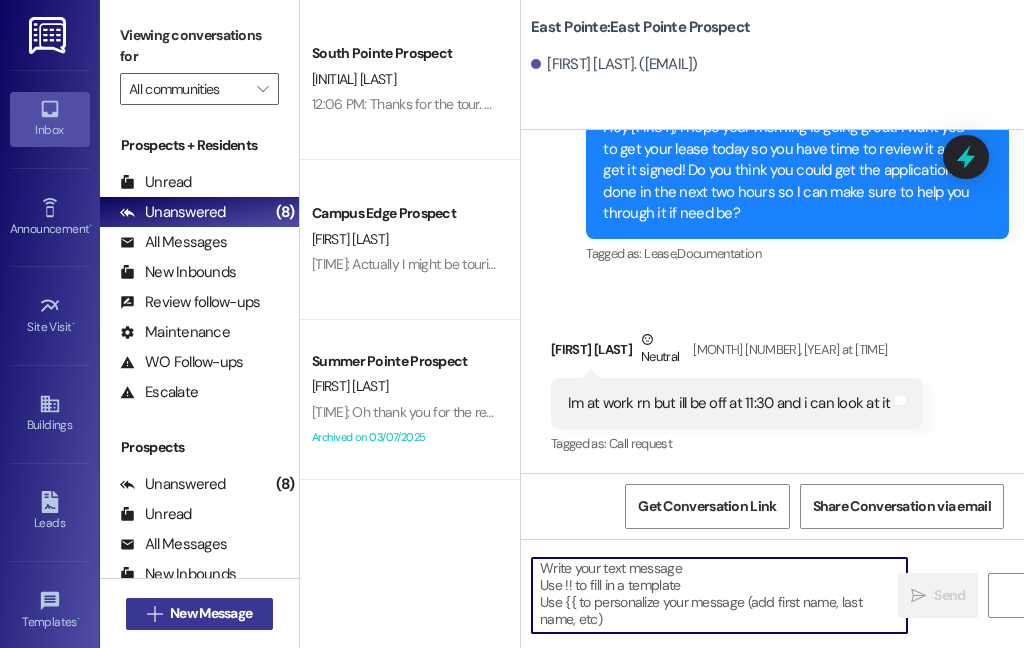 click on "New Message" at bounding box center [211, 613] 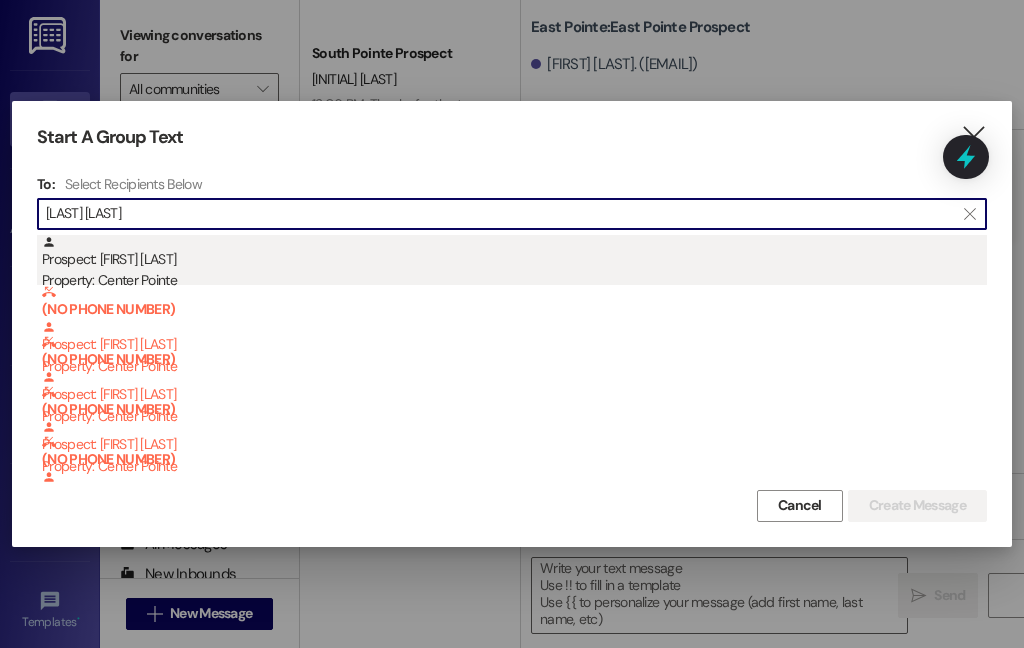 type on "[LAST] [LAST]" 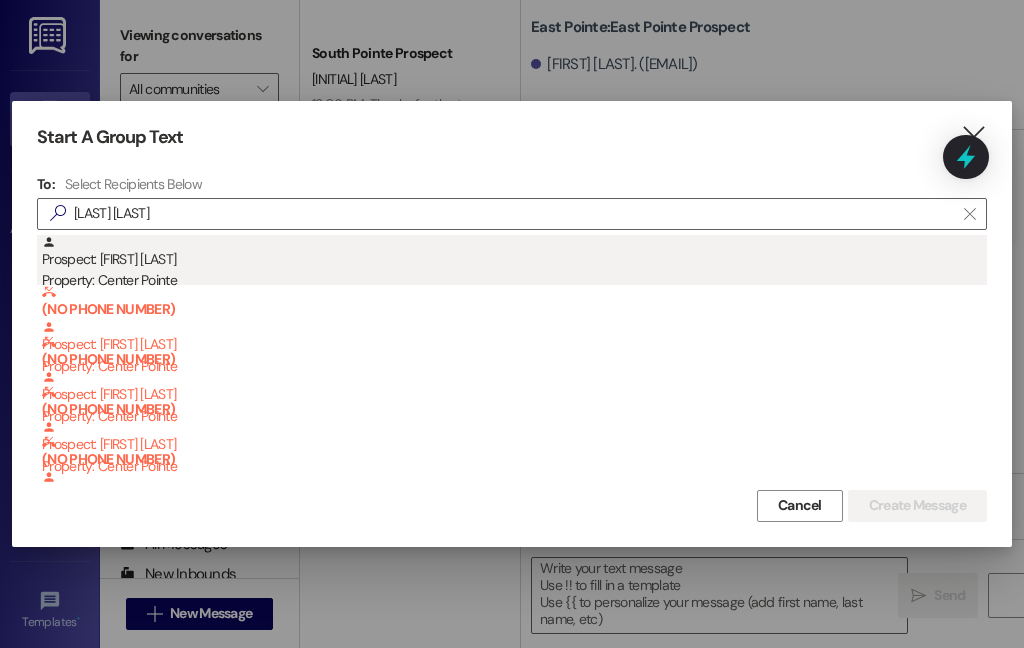 click on "Prospect: [FIRST] [LAST] Property: [STREET]" at bounding box center (514, 263) 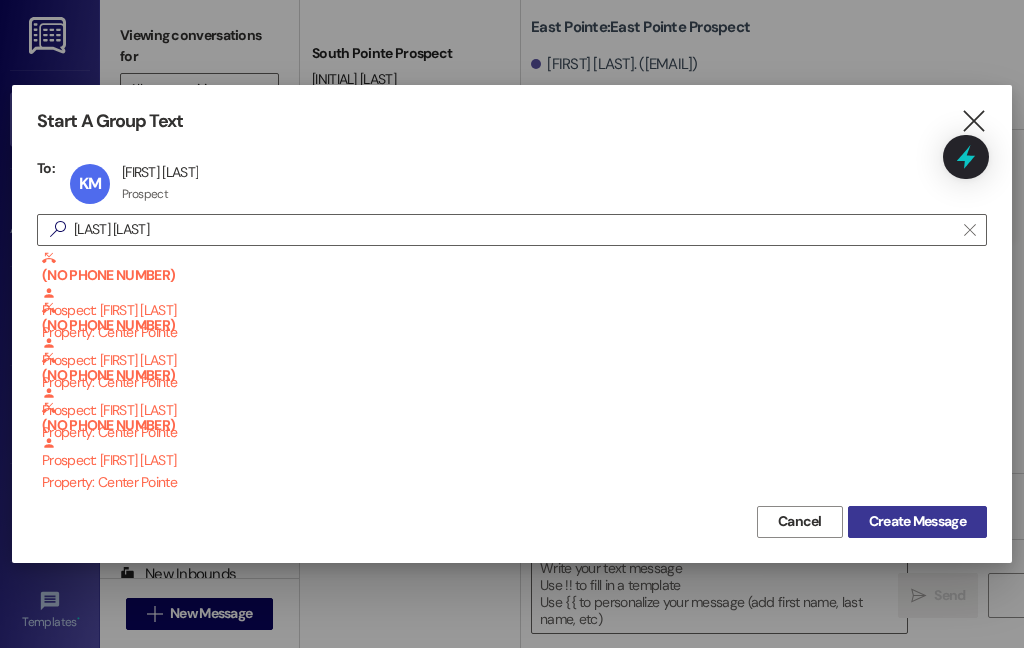 click on "Create Message" at bounding box center (917, 521) 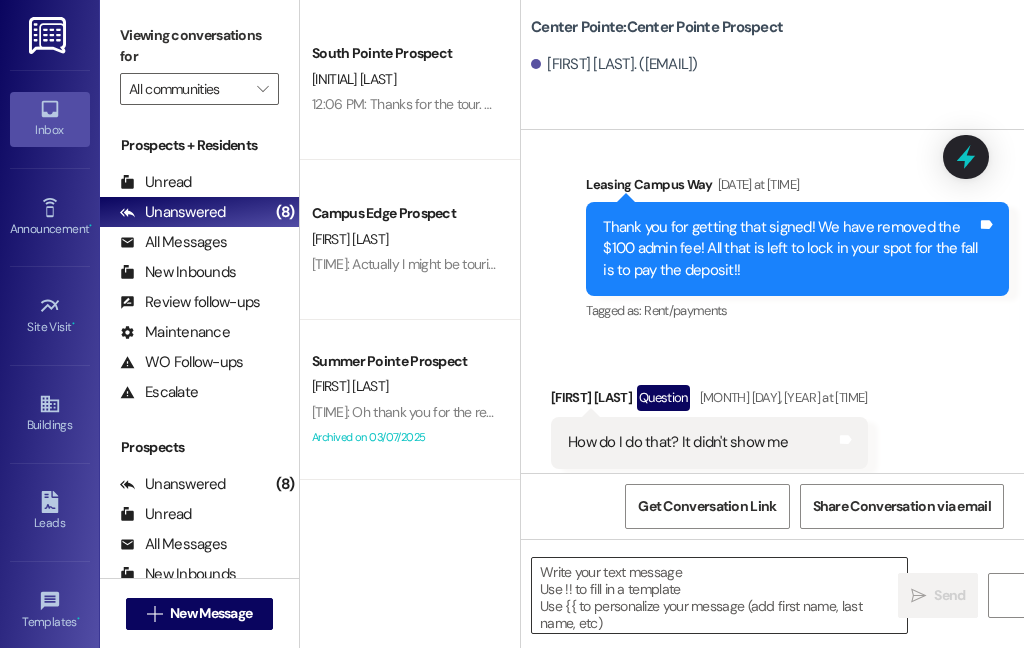 scroll, scrollTop: 1292, scrollLeft: 0, axis: vertical 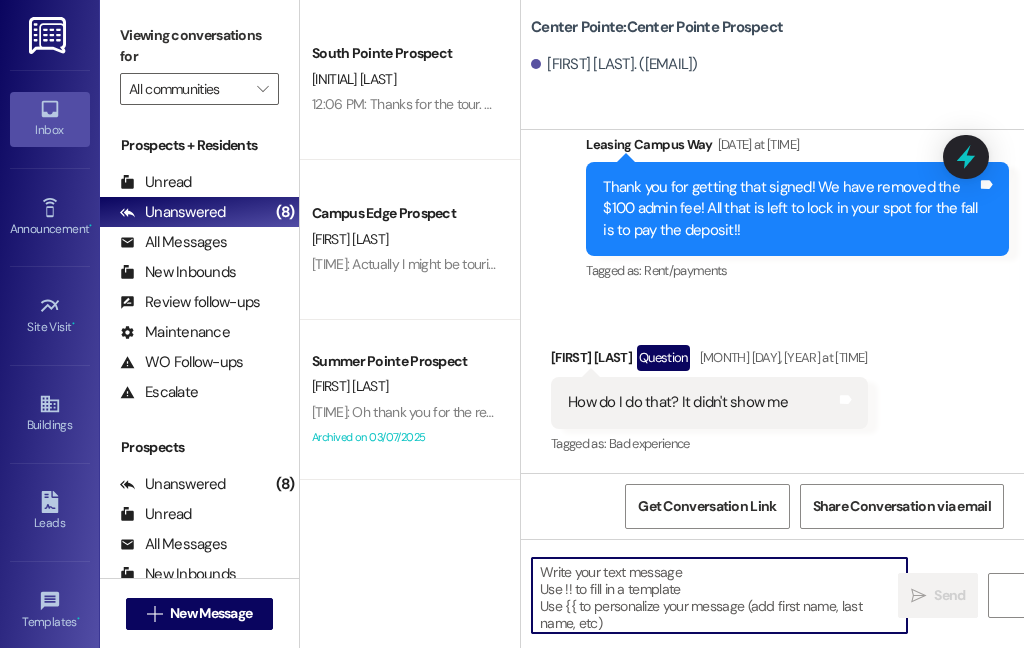 click at bounding box center [719, 595] 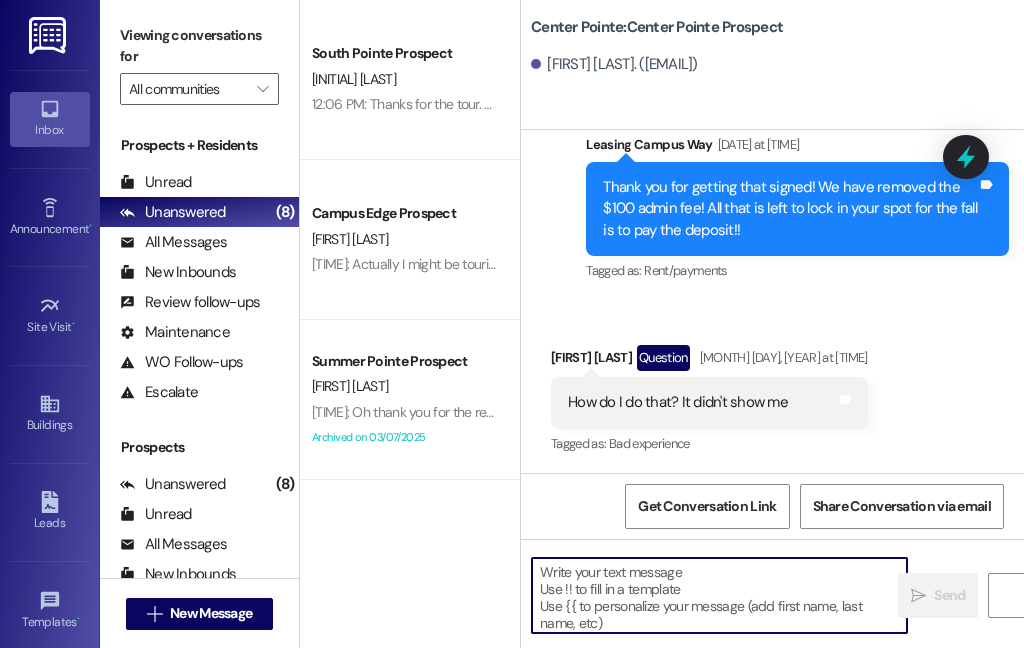 paste on "Hi {{first_name}}!
We're looking forward to having you at our {{property}}! There's a balance on your account that needs to be paid by today. The first installment is due on the month that the lease starts. On the [DATE] late fees are added, I'll remove any late fees that are added for this month as a courtesy. Please login to your resident portal and make that payment.
Let us know if you have any questions.
[COMPANY]" 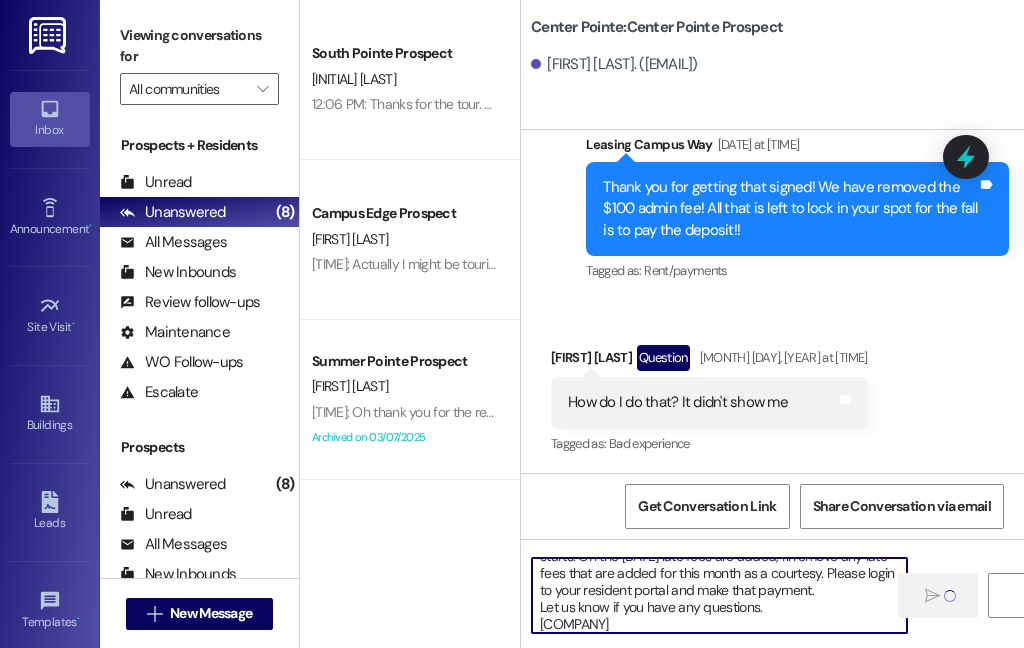 type 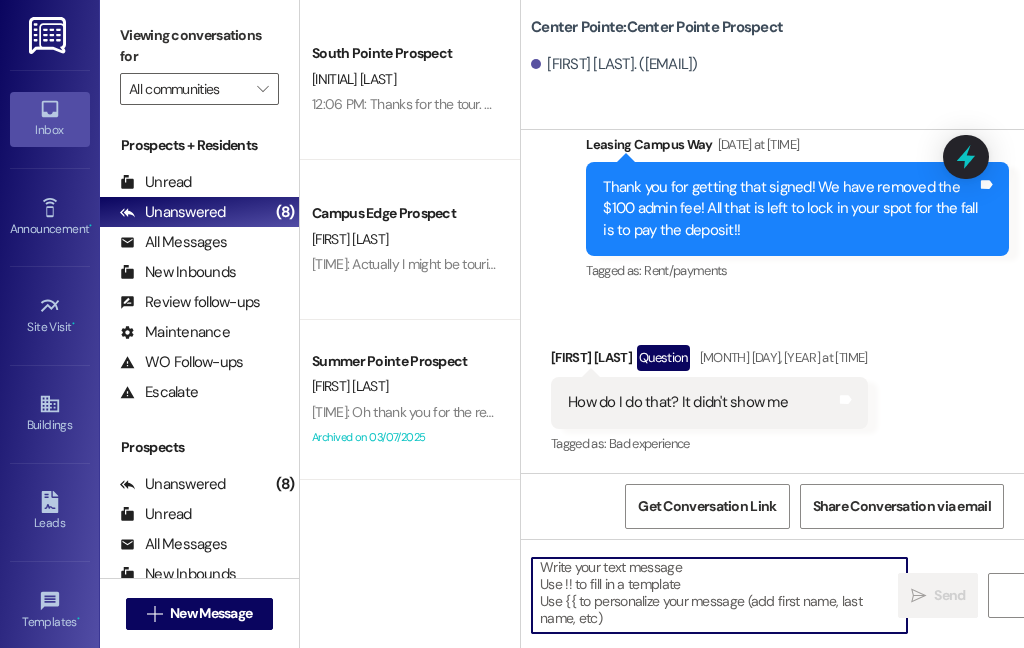 scroll, scrollTop: 4, scrollLeft: 0, axis: vertical 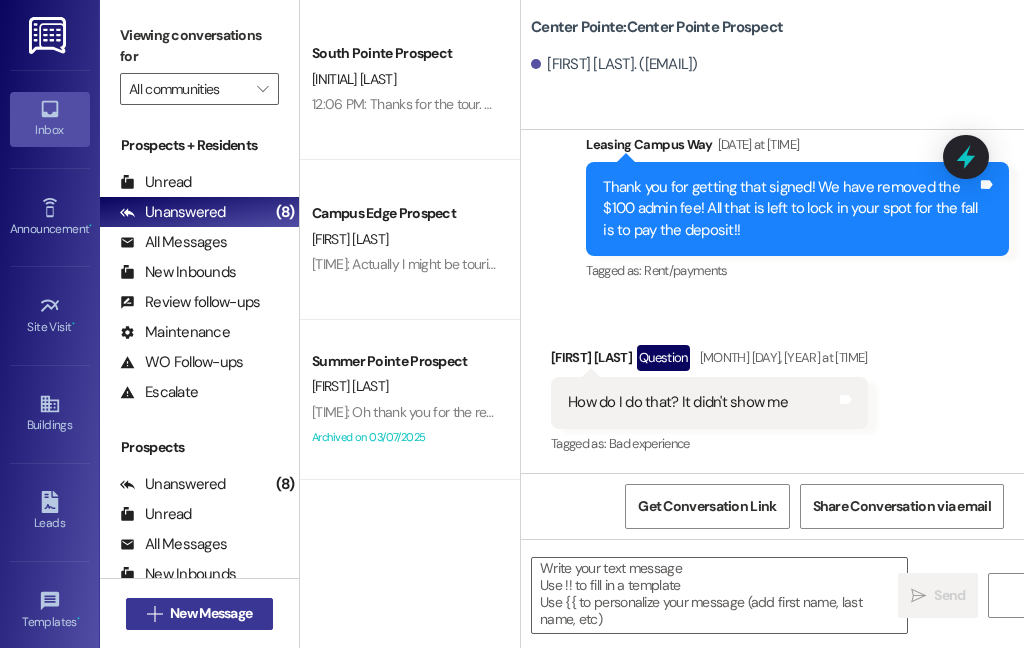 click on "New Message" at bounding box center [211, 613] 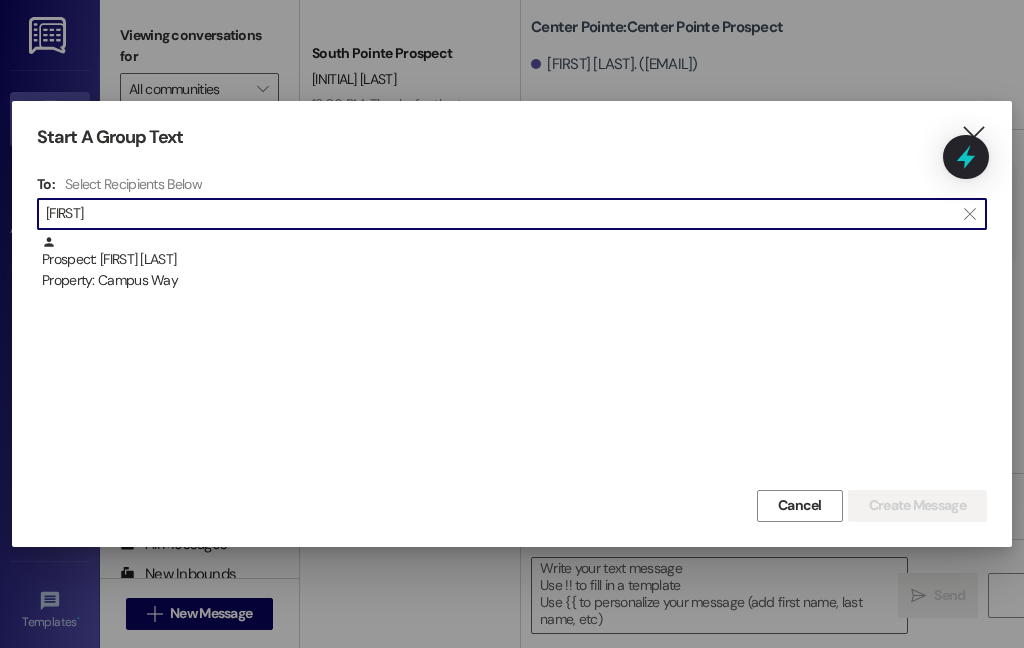 type on "C" 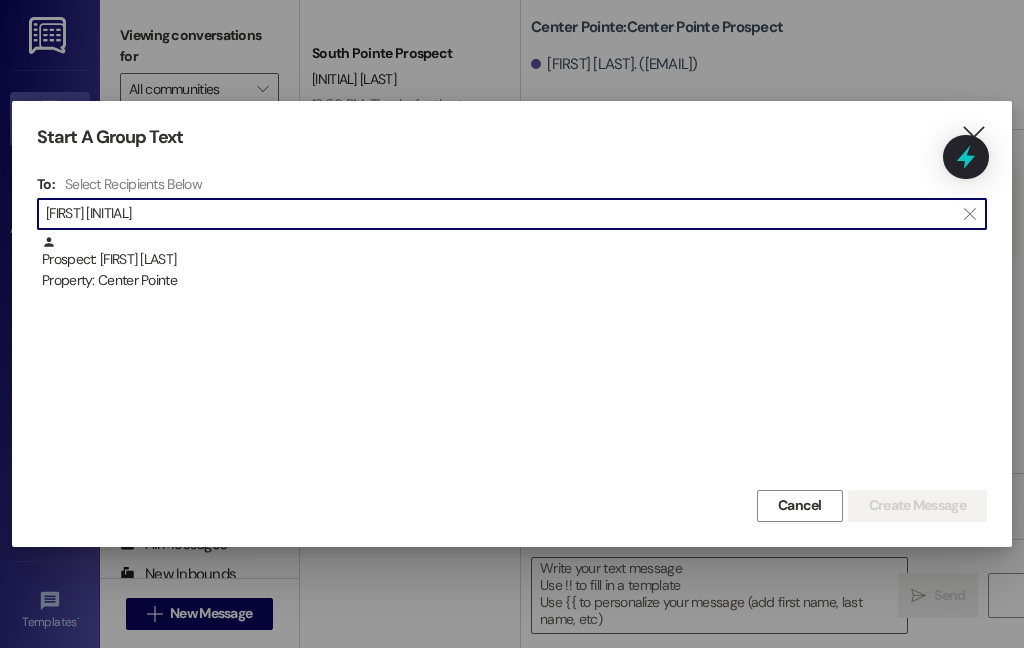 type on "[FIRST] [INITIAL]" 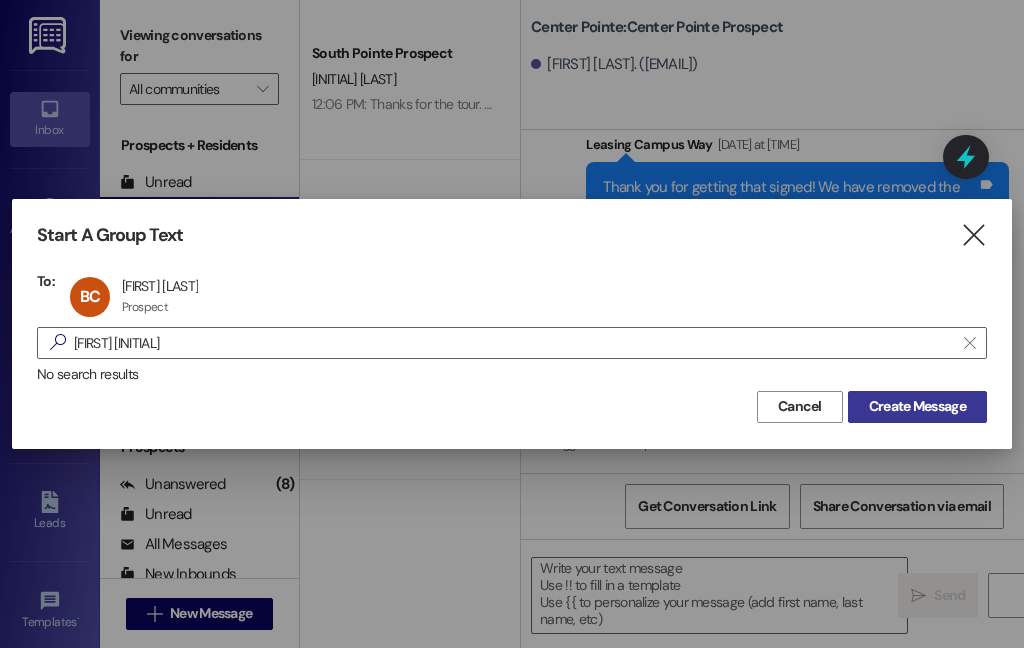 drag, startPoint x: 894, startPoint y: 408, endPoint x: 878, endPoint y: 408, distance: 16 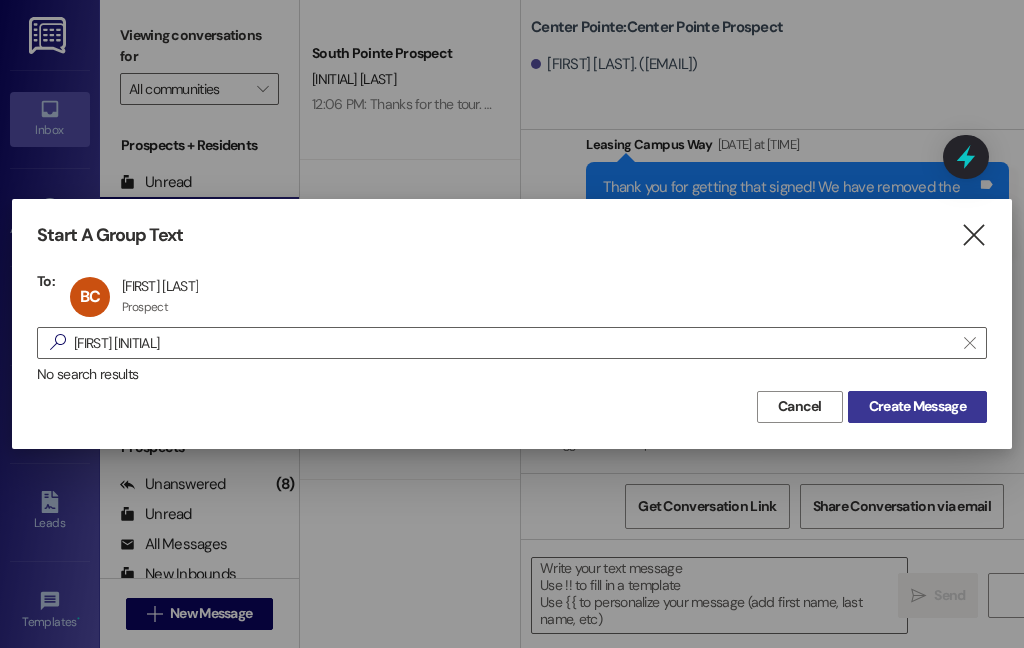click on "Create Message" at bounding box center [917, 406] 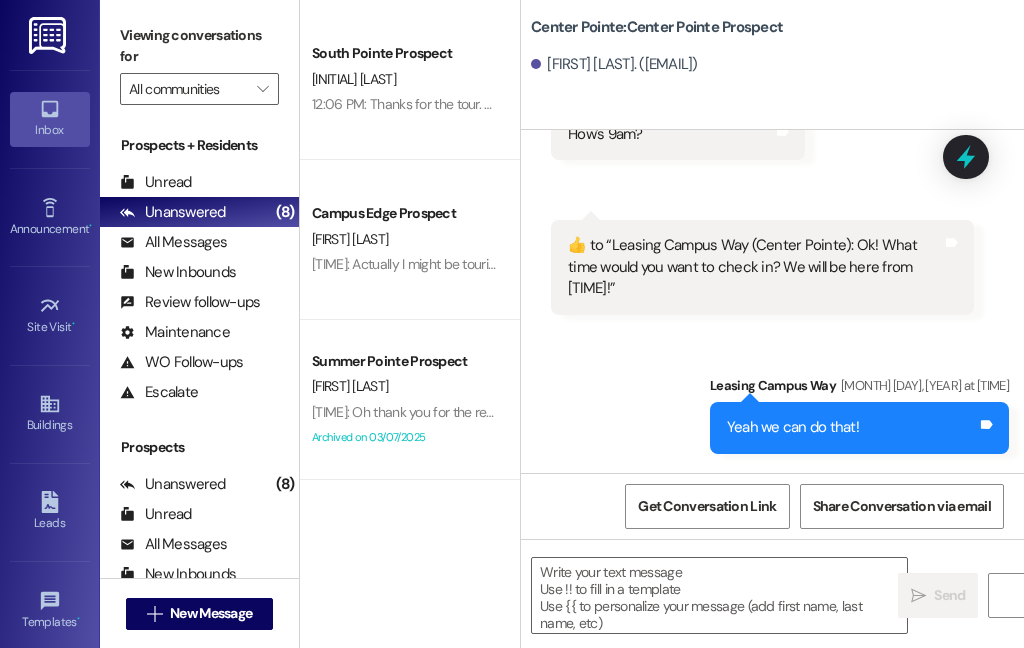 scroll, scrollTop: 5378, scrollLeft: 0, axis: vertical 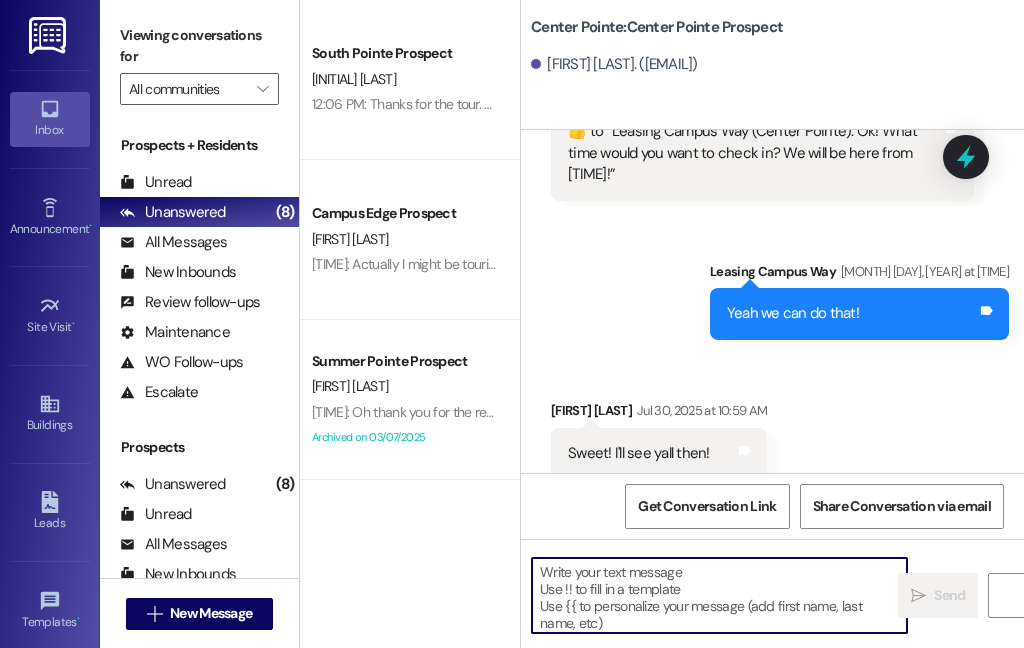 paste on "Hi {{first_name}}!
We're looking forward to having you at our {{property}}! There's a balance on your account that needs to be paid by today. The first installment is due on the month that the lease starts. On the [DATE] late fees are added, I'll remove any late fees that are added for this month as a courtesy. Please login to your resident portal and make that payment.
Let us know if you have any questions.
[COMPANY]" 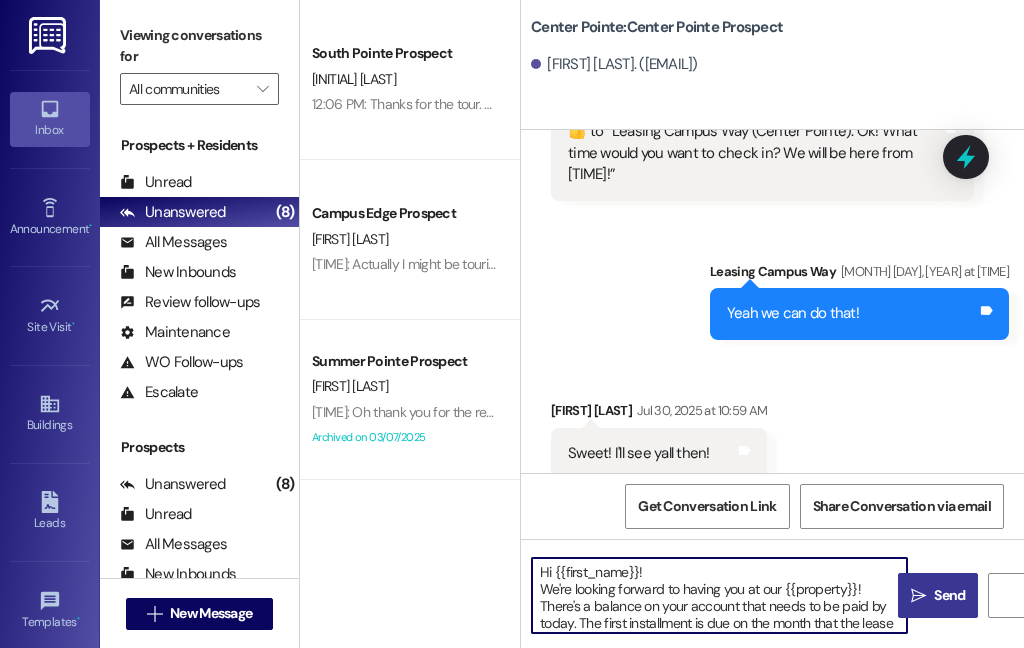 scroll, scrollTop: 84, scrollLeft: 0, axis: vertical 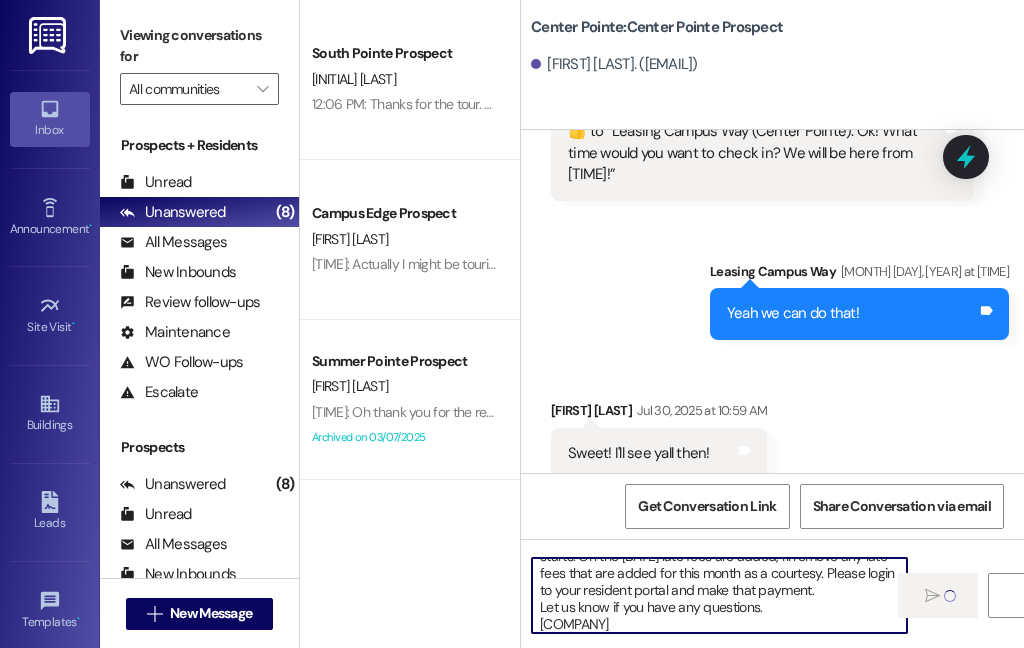 type 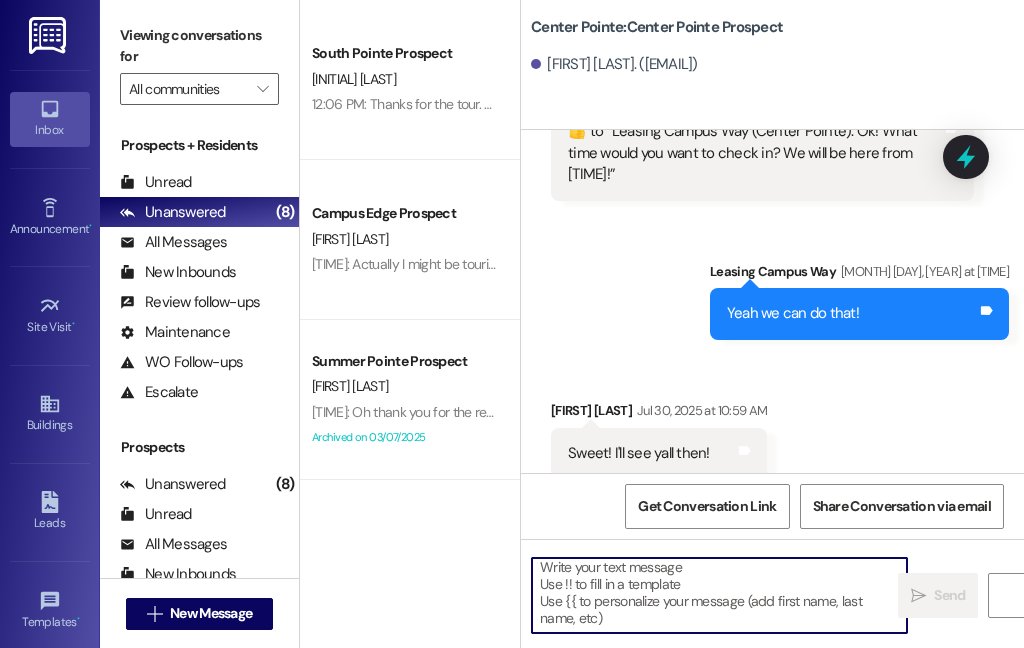 scroll, scrollTop: 4, scrollLeft: 0, axis: vertical 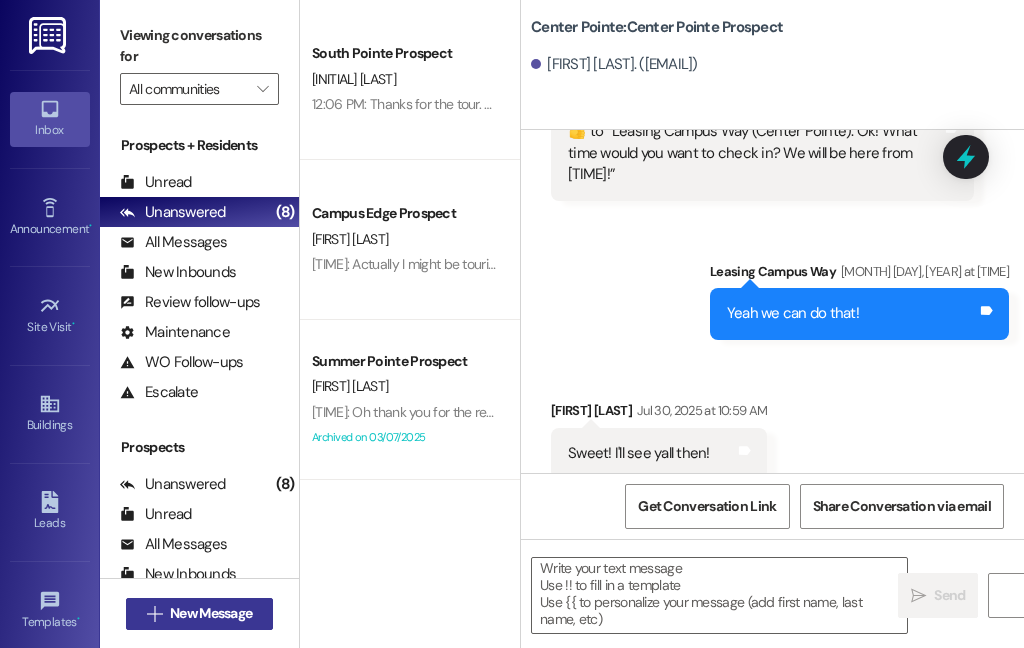 click on "New Message" at bounding box center [211, 613] 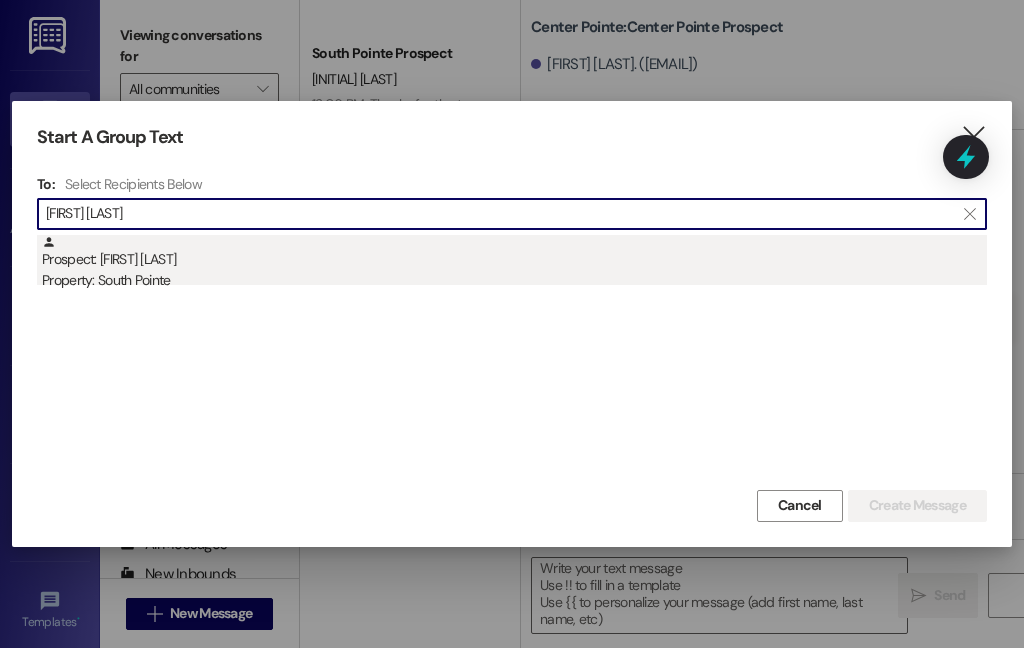 type on "[FIRST] [LAST]" 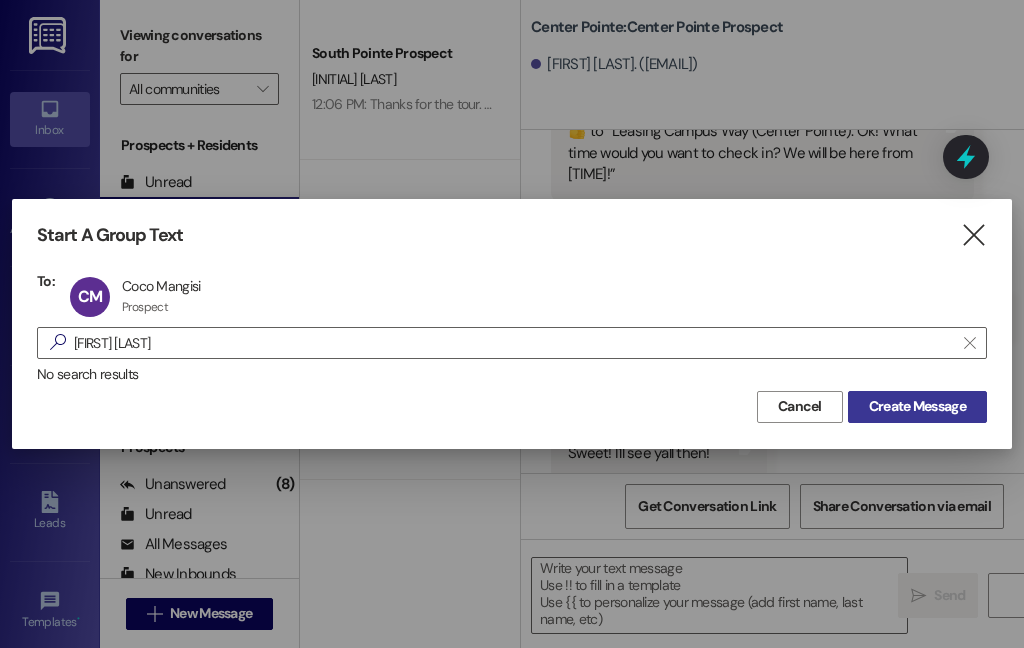 click on "Create Message" at bounding box center (917, 406) 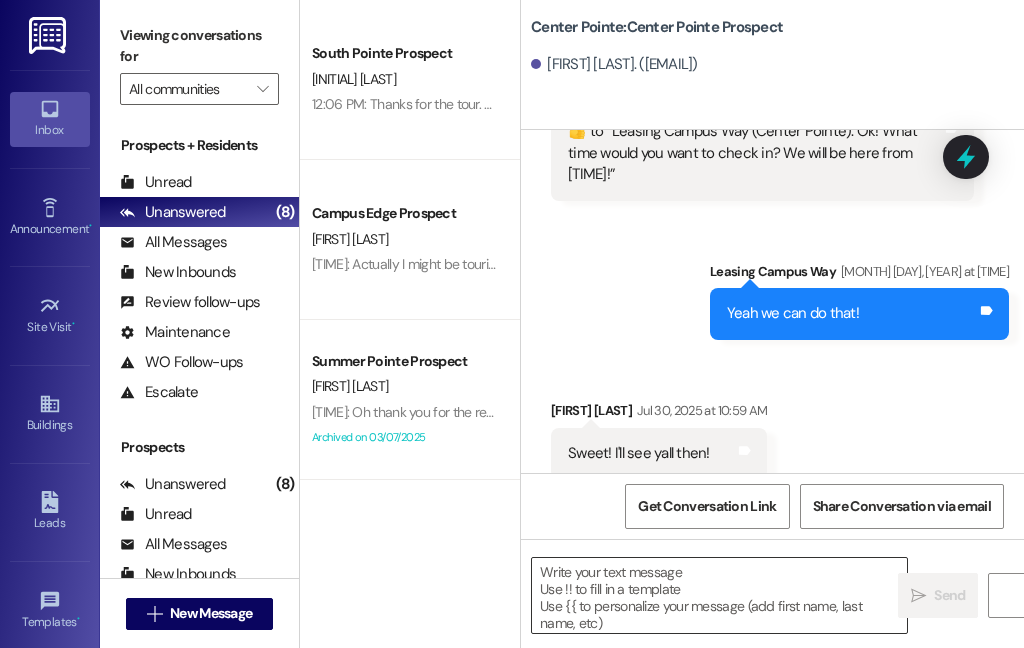 scroll, scrollTop: 5378, scrollLeft: 0, axis: vertical 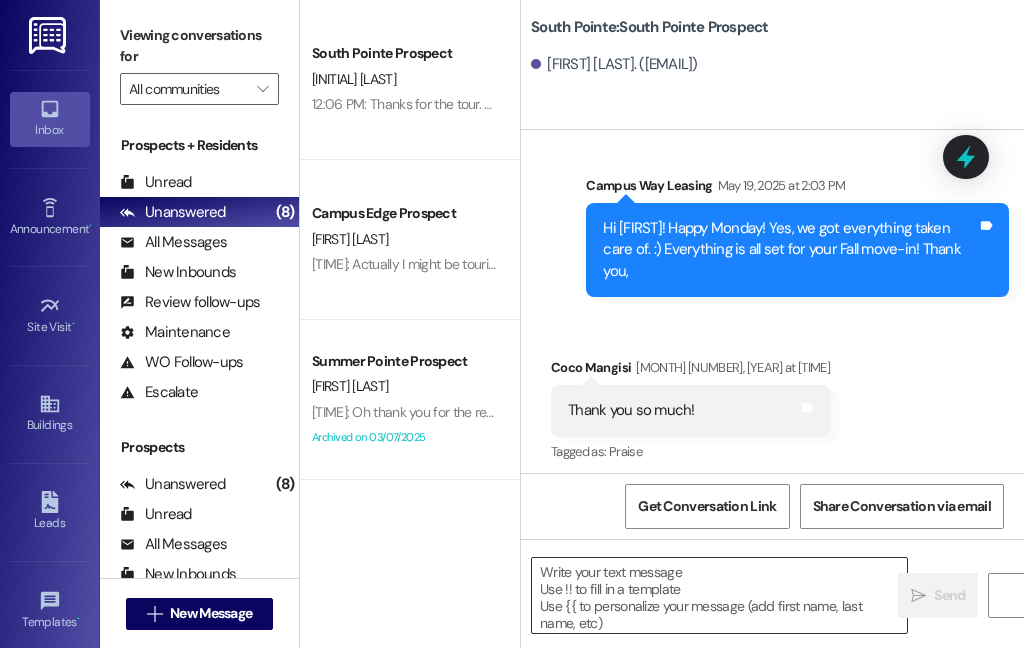 click at bounding box center (719, 595) 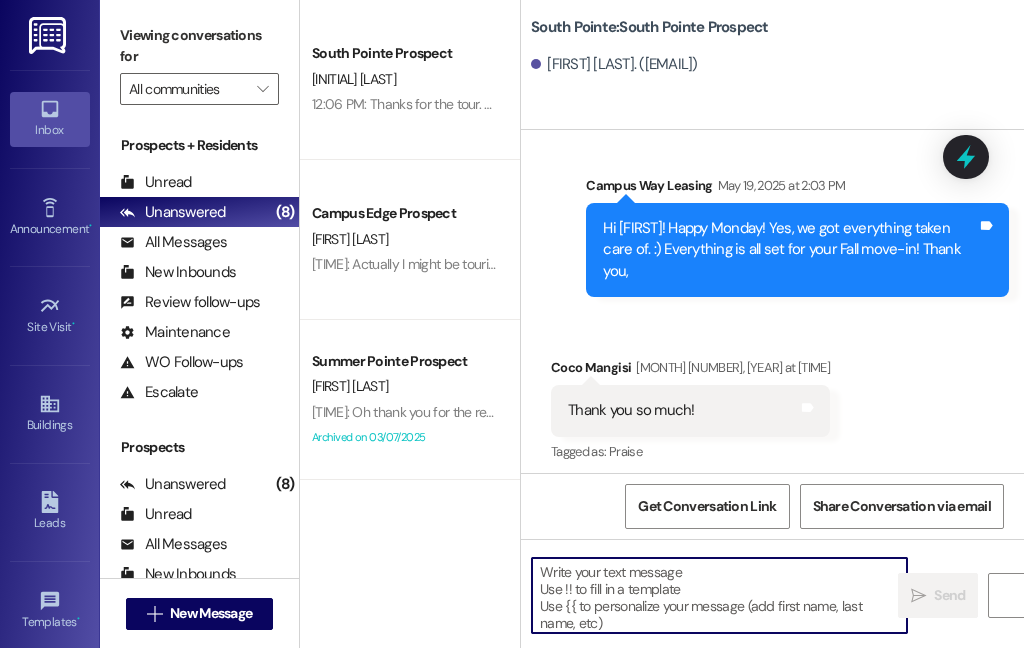 paste on "Hi {{first_name}}!
We're looking forward to having you at our {{property}}! There's a balance on your account that needs to be paid by today. The first installment is due on the month that the lease starts. On the [DATE] late fees are added, I'll remove any late fees that are added for this month as a courtesy. Please login to your resident portal and make that payment.
Let us know if you have any questions.
[COMPANY]" 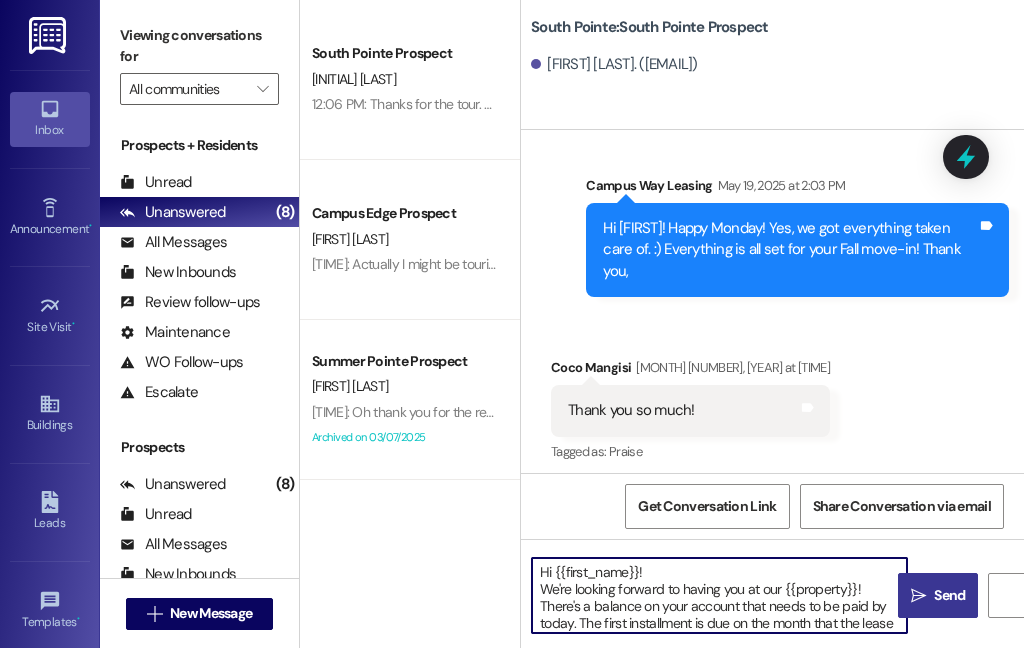 scroll, scrollTop: 84, scrollLeft: 0, axis: vertical 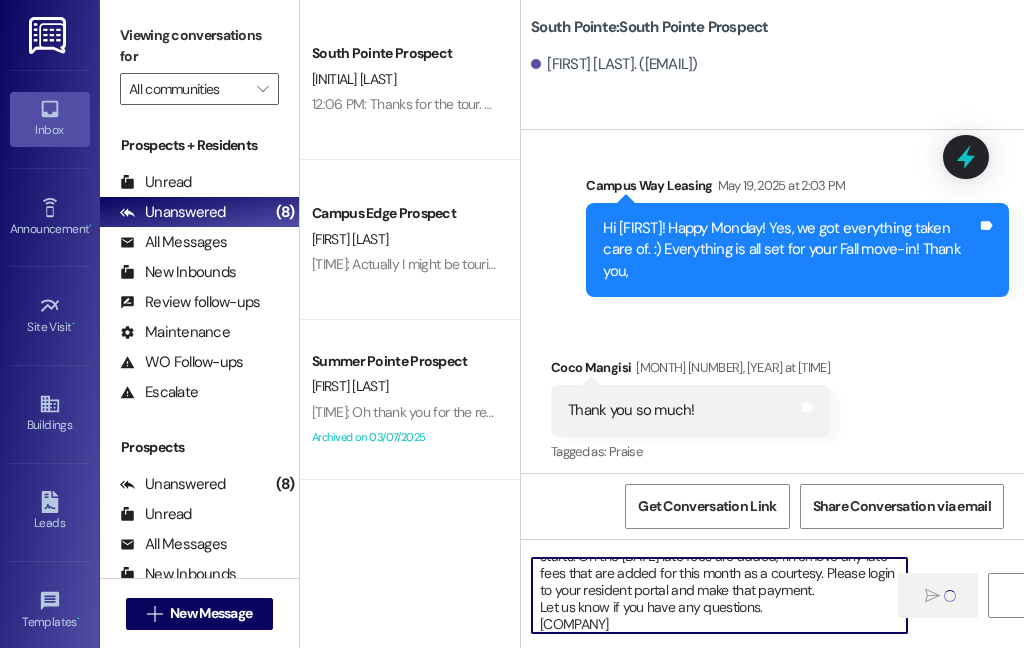 type 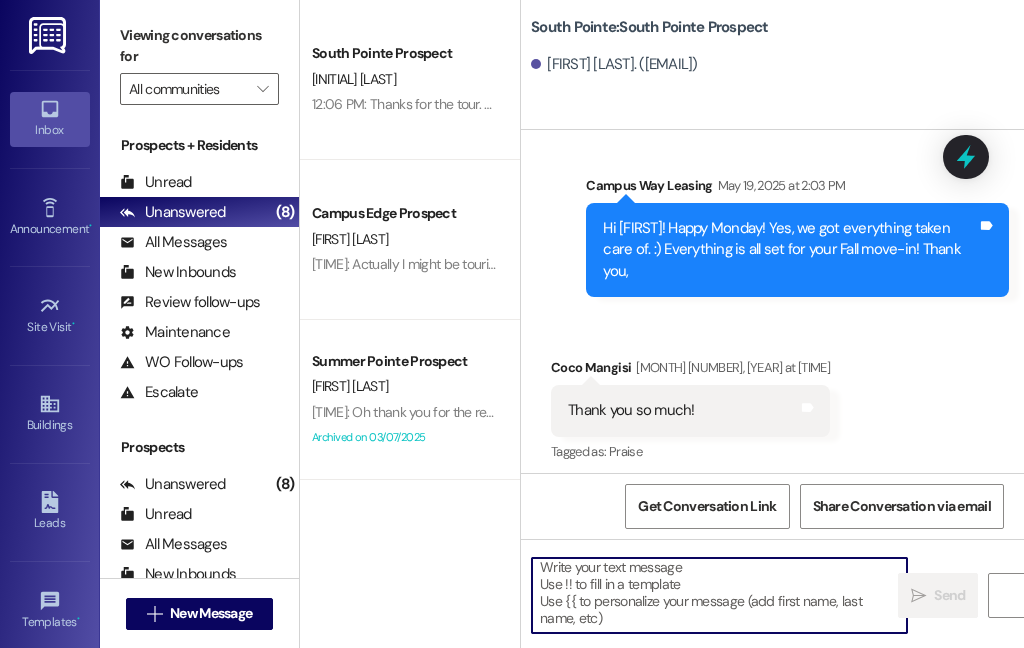 scroll, scrollTop: 4, scrollLeft: 0, axis: vertical 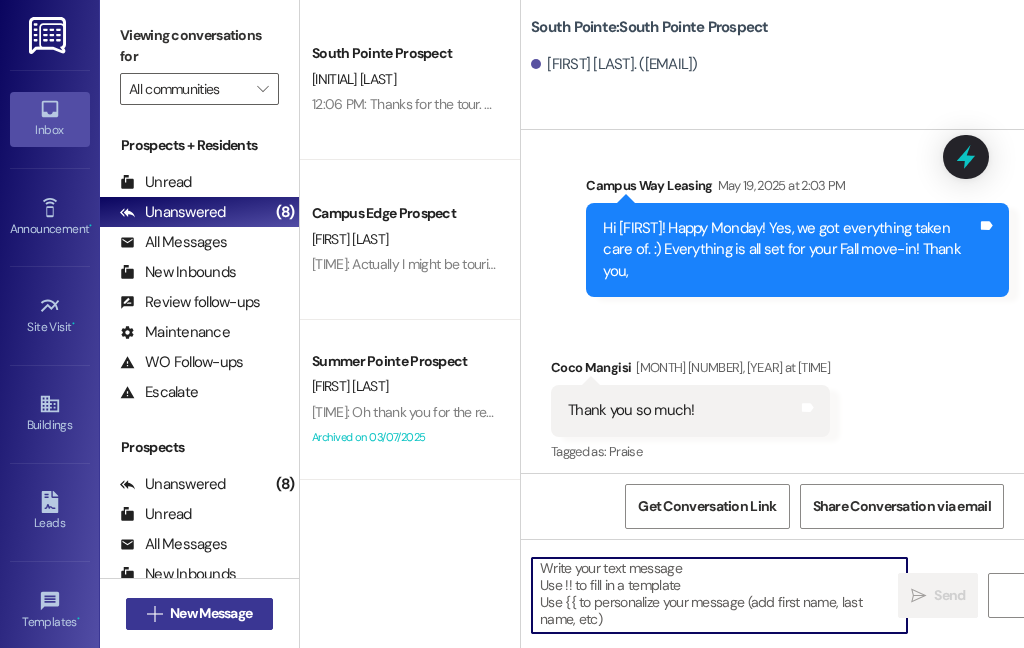 click on "New Message" at bounding box center [211, 613] 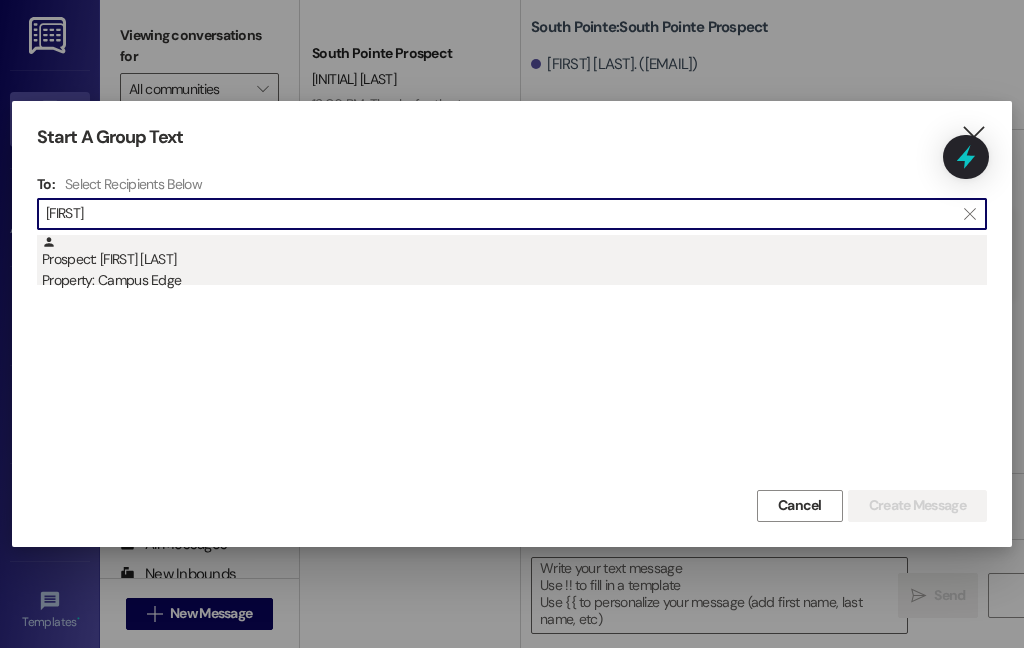 type on "[FIRST]" 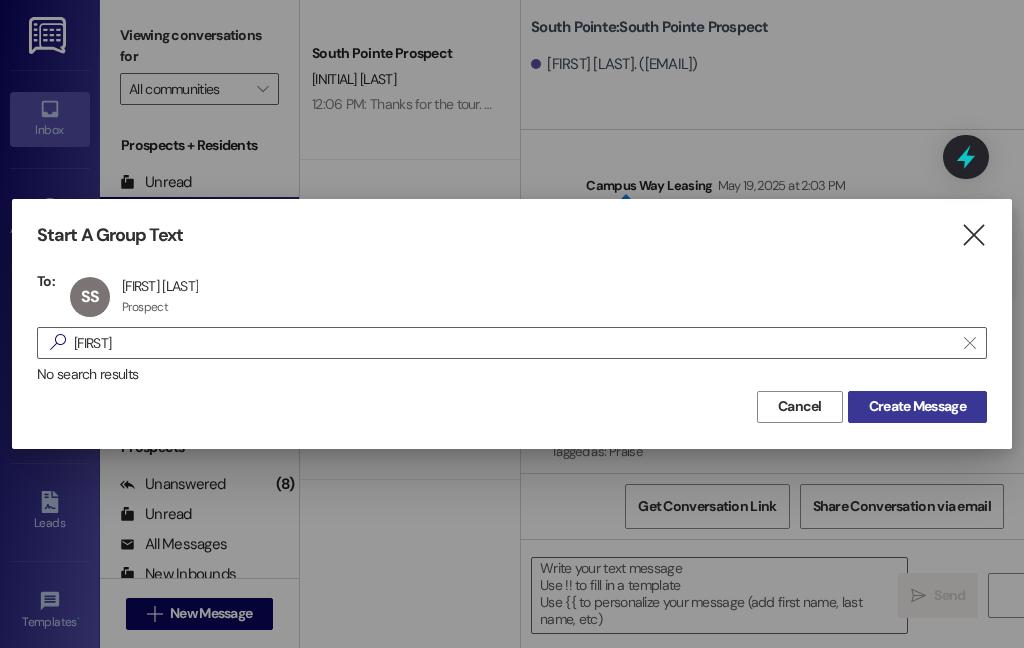 click on "Create Message" at bounding box center (917, 406) 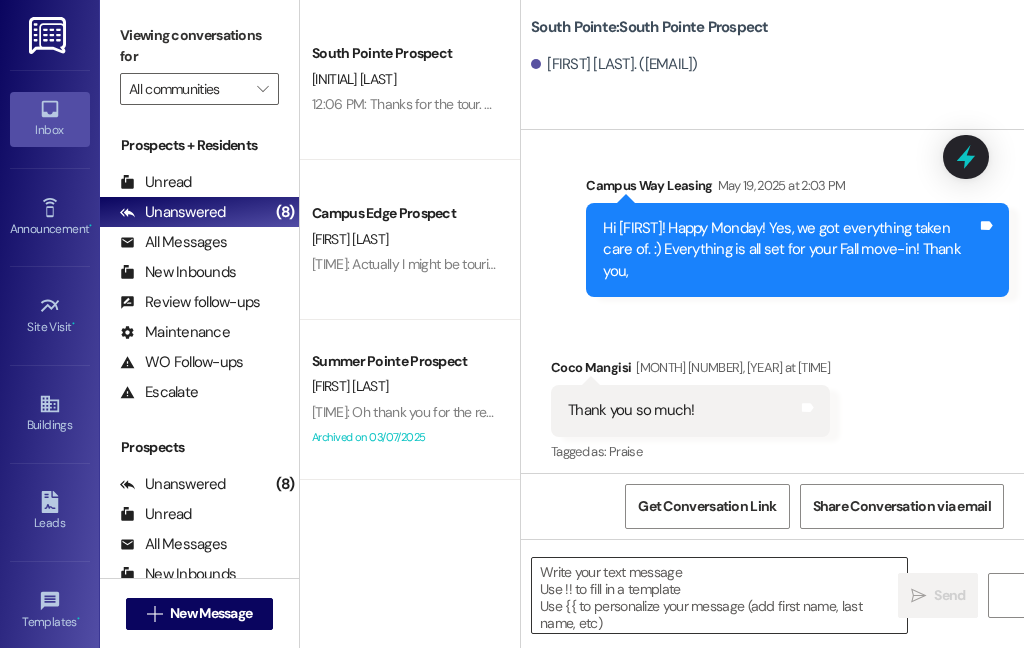 scroll, scrollTop: 56, scrollLeft: 0, axis: vertical 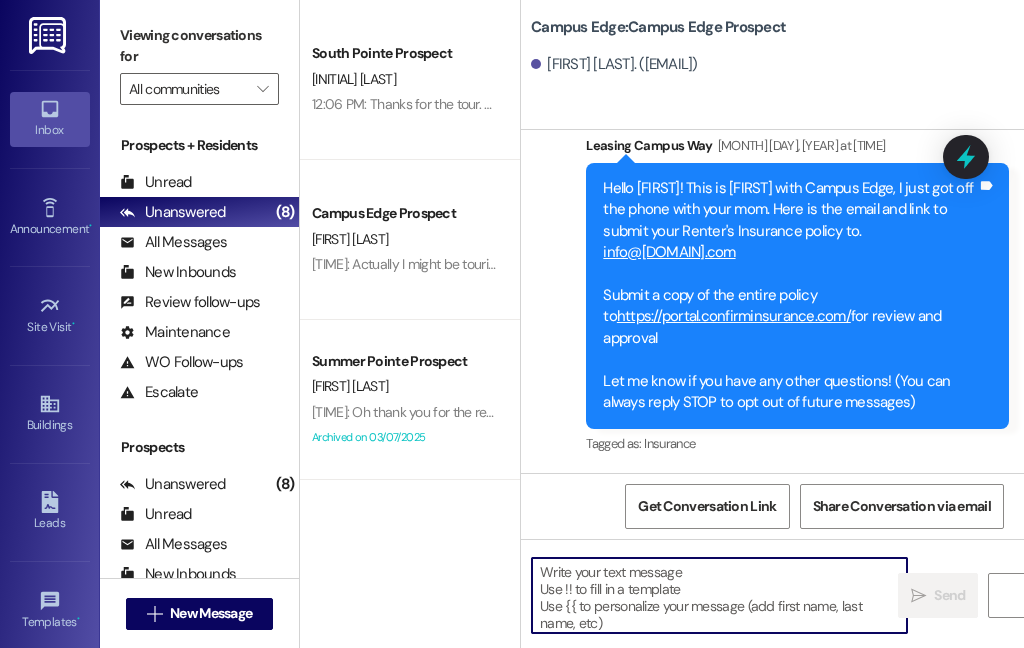 click at bounding box center (719, 595) 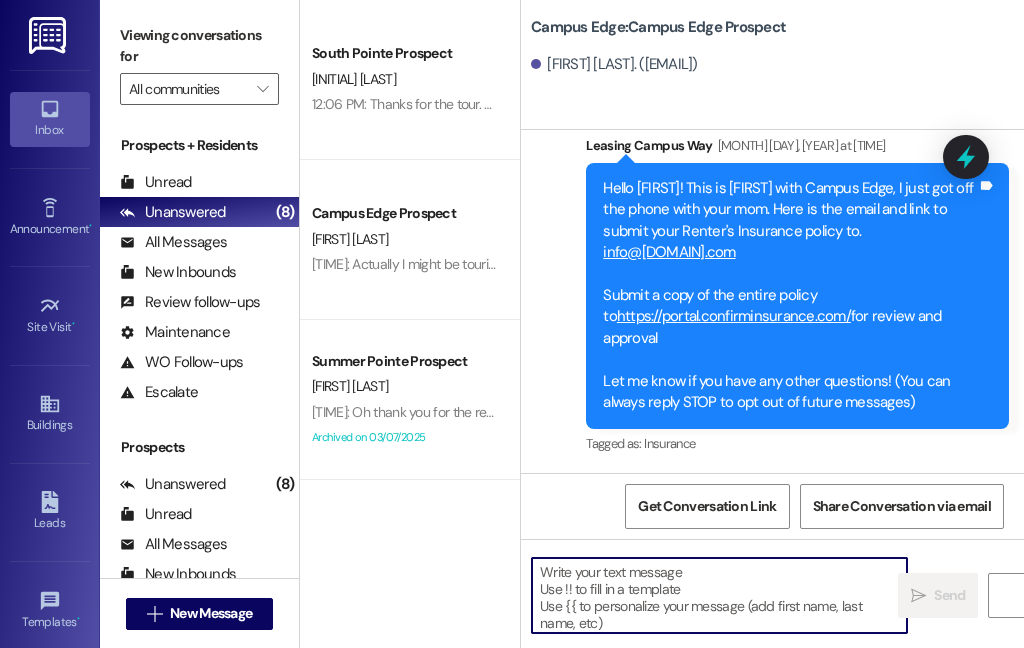 paste on "Hi {{first_name}}!
We're looking forward to having you at our {{property}}! There's a balance on your account that needs to be paid by today. The first installment is due on the month that the lease starts. On the [DATE] late fees are added, I'll remove any late fees that are added for this month as a courtesy. Please login to your resident portal and make that payment.
Let us know if you have any questions.
[COMPANY]" 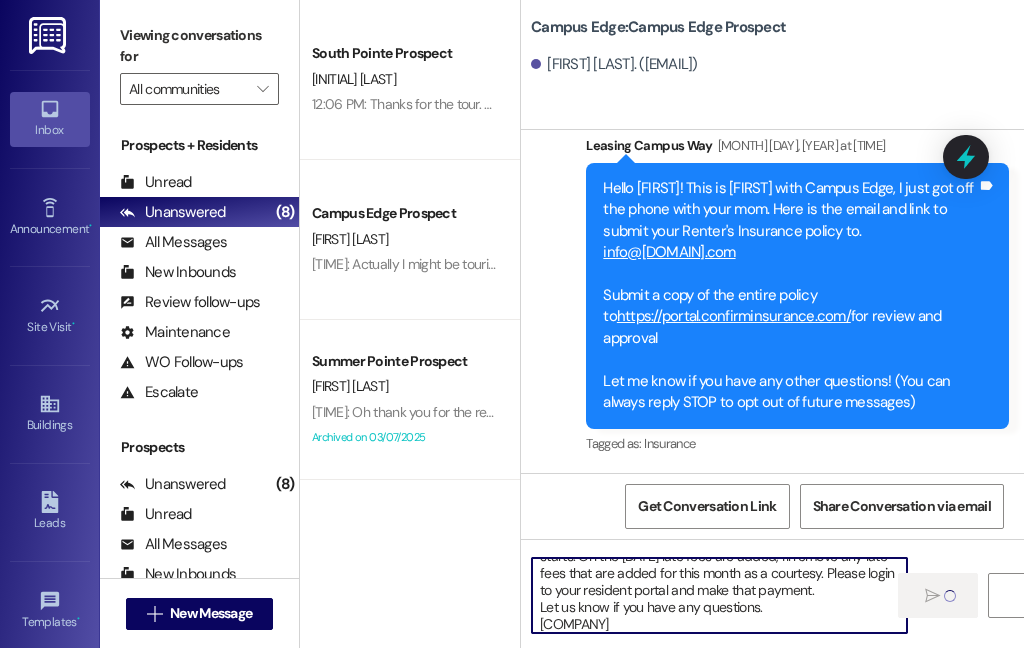type 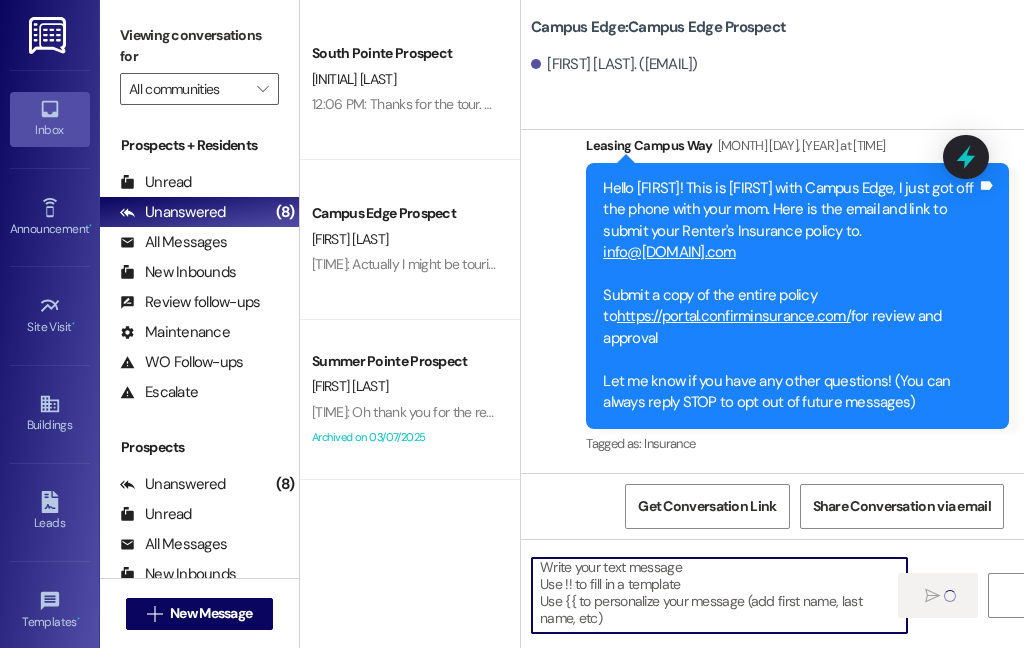 scroll, scrollTop: 4, scrollLeft: 0, axis: vertical 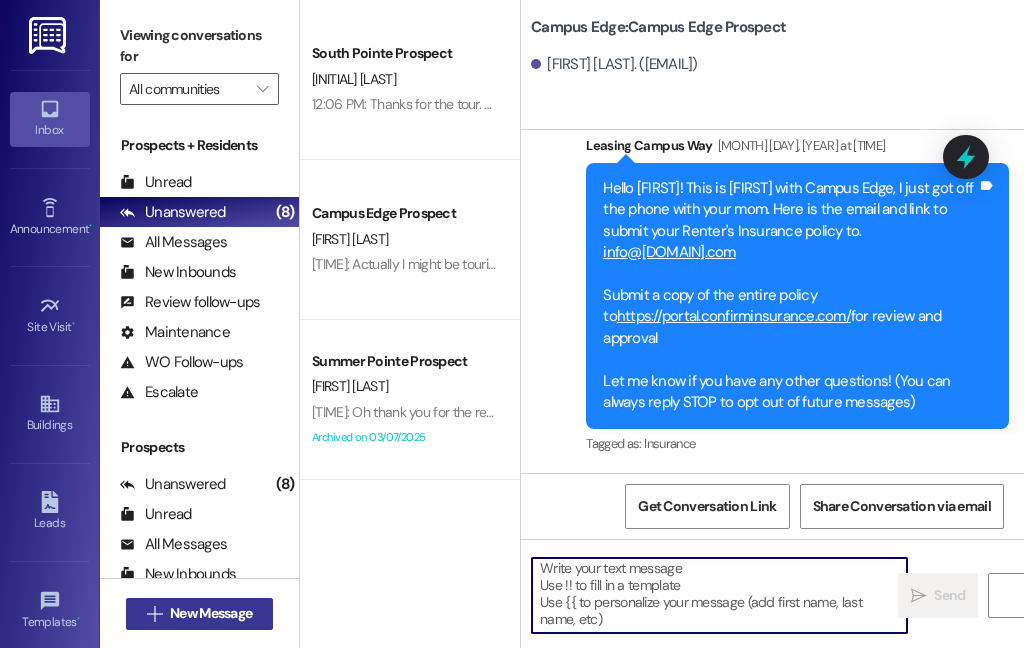 click on "New Message" at bounding box center (211, 613) 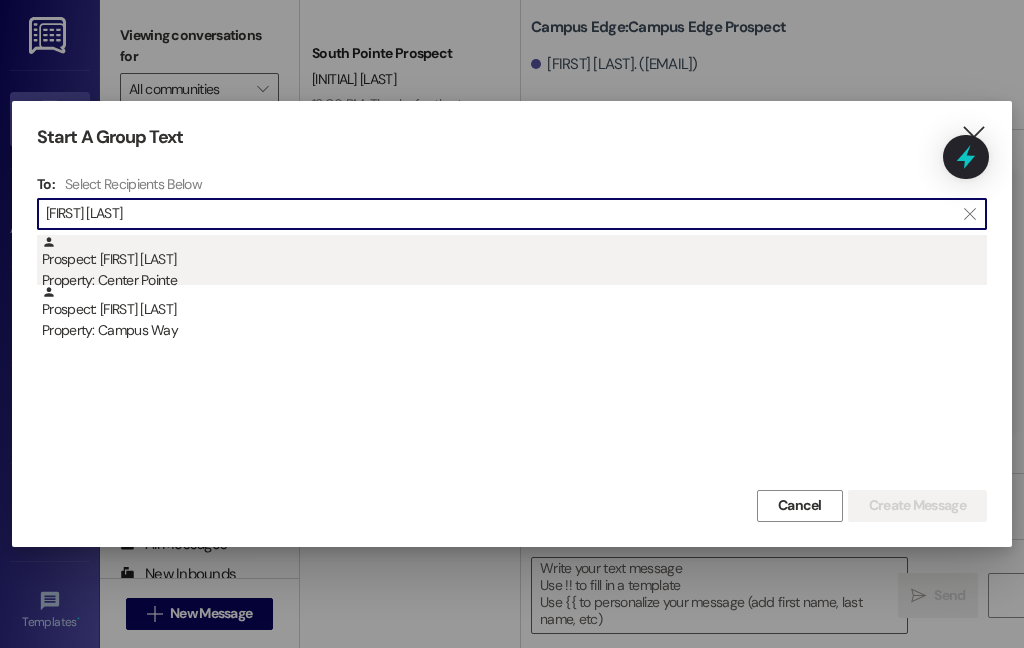 type on "[FIRST] [LAST]" 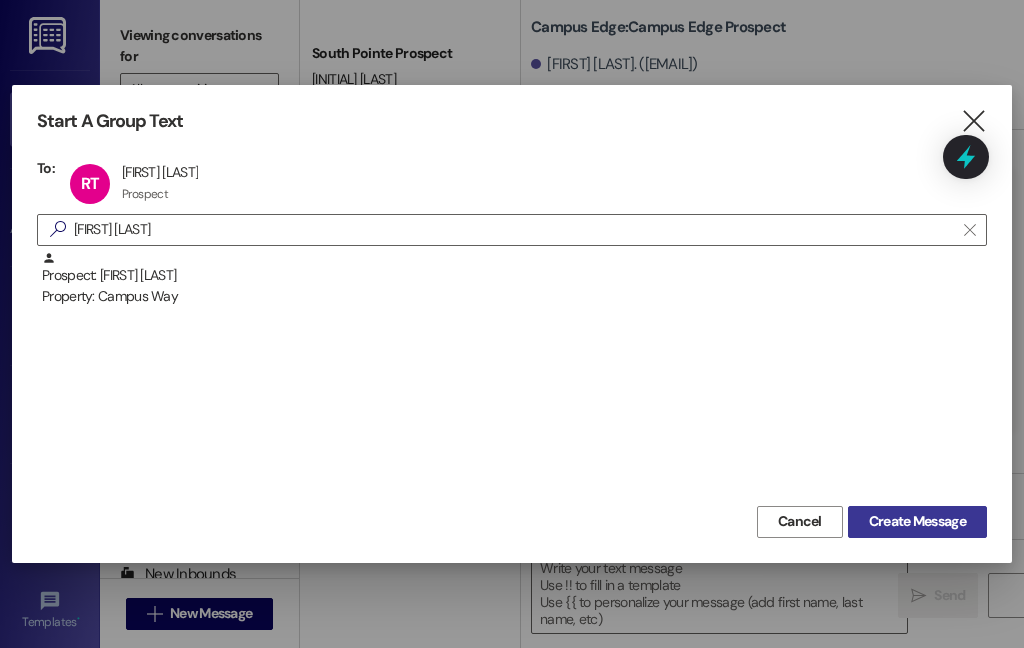 click on "Create Message" at bounding box center [917, 521] 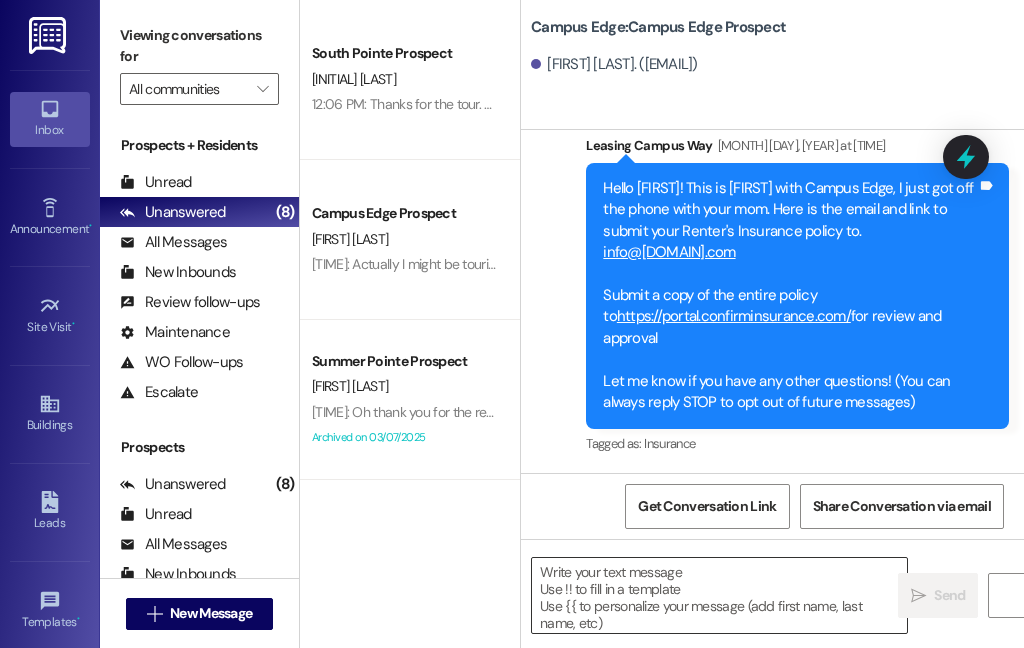 scroll, scrollTop: 0, scrollLeft: 0, axis: both 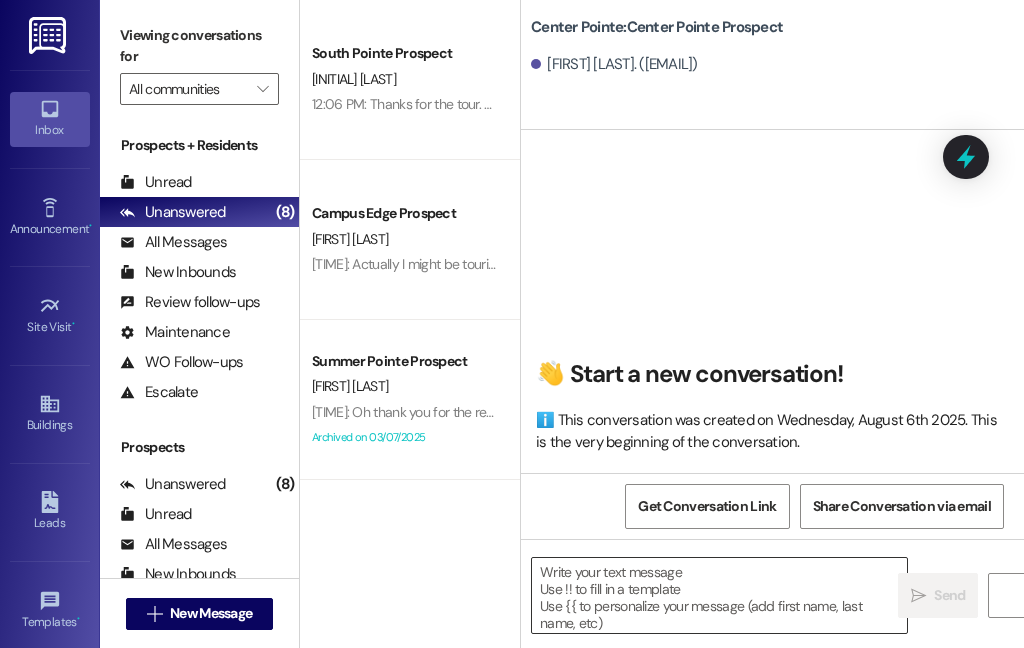 click at bounding box center [719, 595] 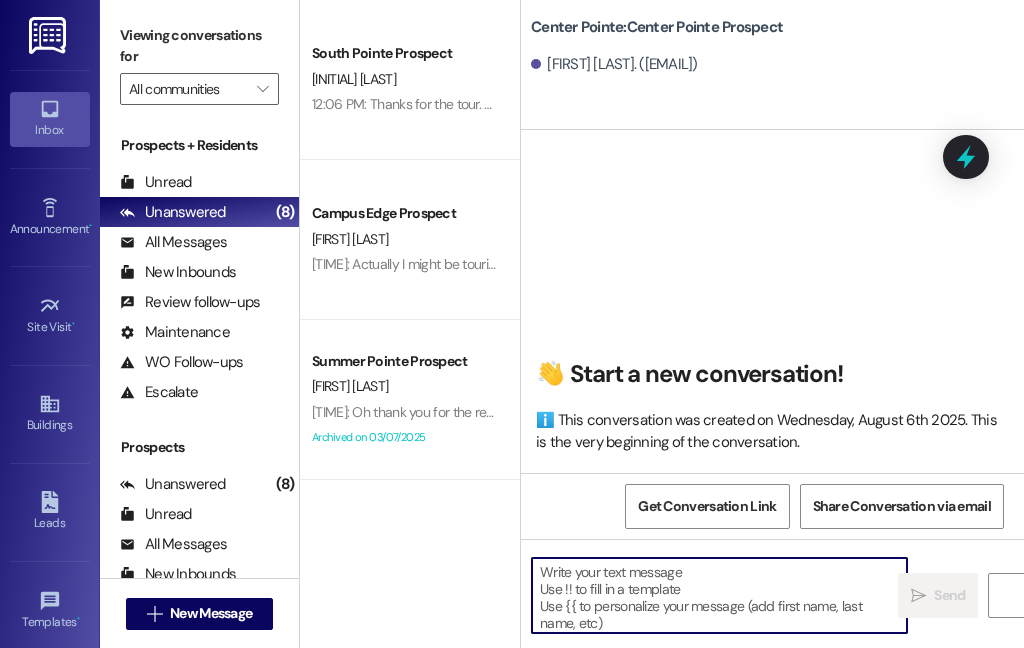 paste on "Hi {{first_name}}!
We're looking forward to having you at our {{property}}! There's a balance on your account that needs to be paid by today. The first installment is due on the month that the lease starts. On the [DATE] late fees are added, I'll remove any late fees that are added for this month as a courtesy. Please login to your resident portal and make that payment.
Let us know if you have any questions.
[COMPANY]" 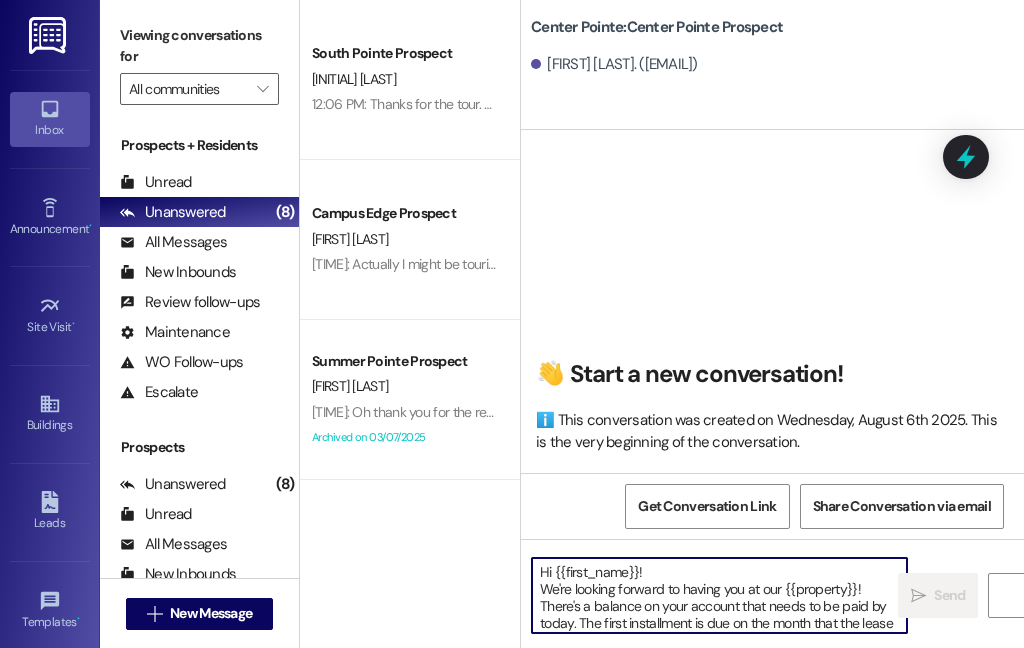 scroll, scrollTop: 84, scrollLeft: 0, axis: vertical 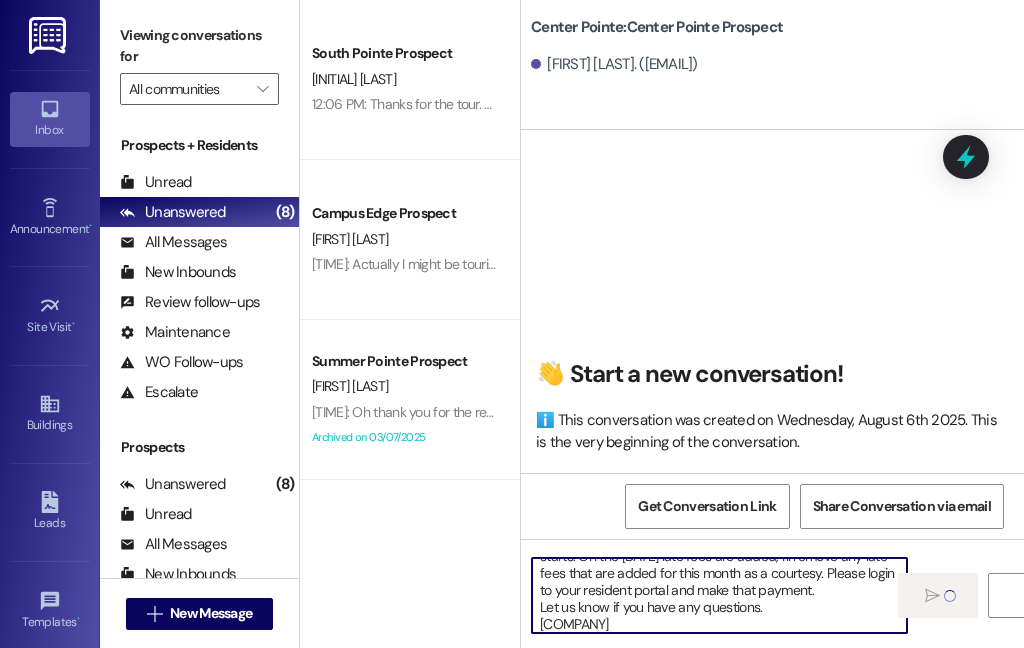 type 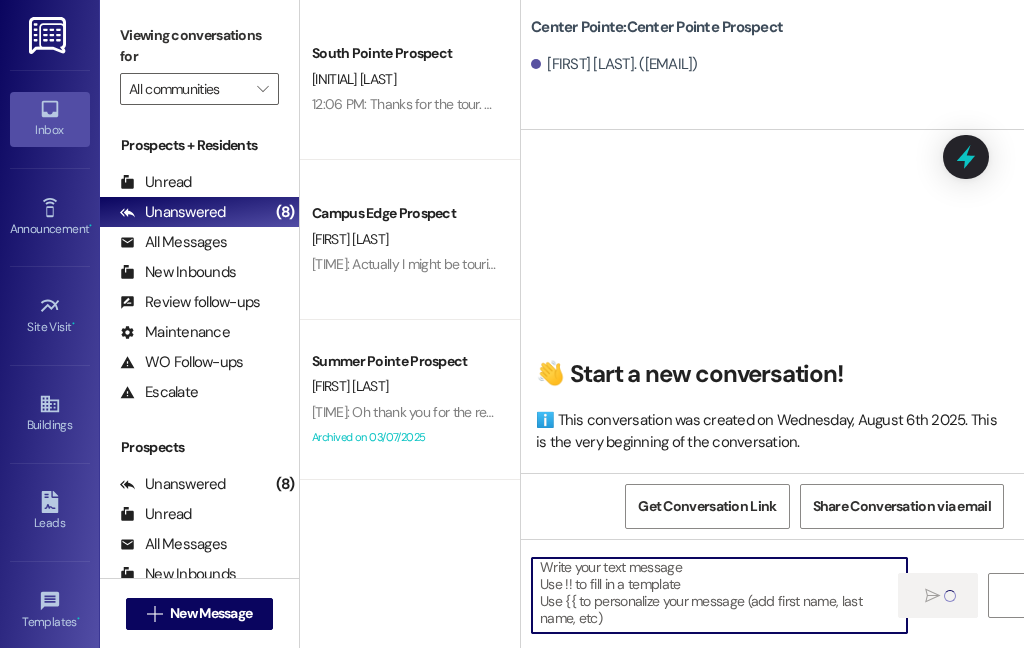 scroll, scrollTop: 4, scrollLeft: 0, axis: vertical 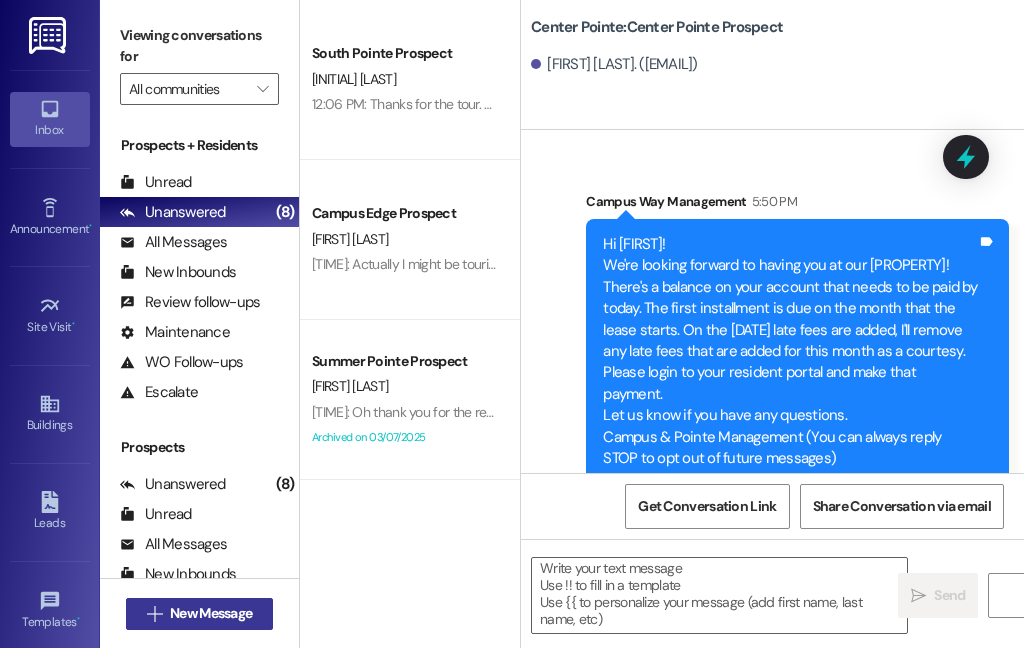 click on "New Message" at bounding box center (211, 613) 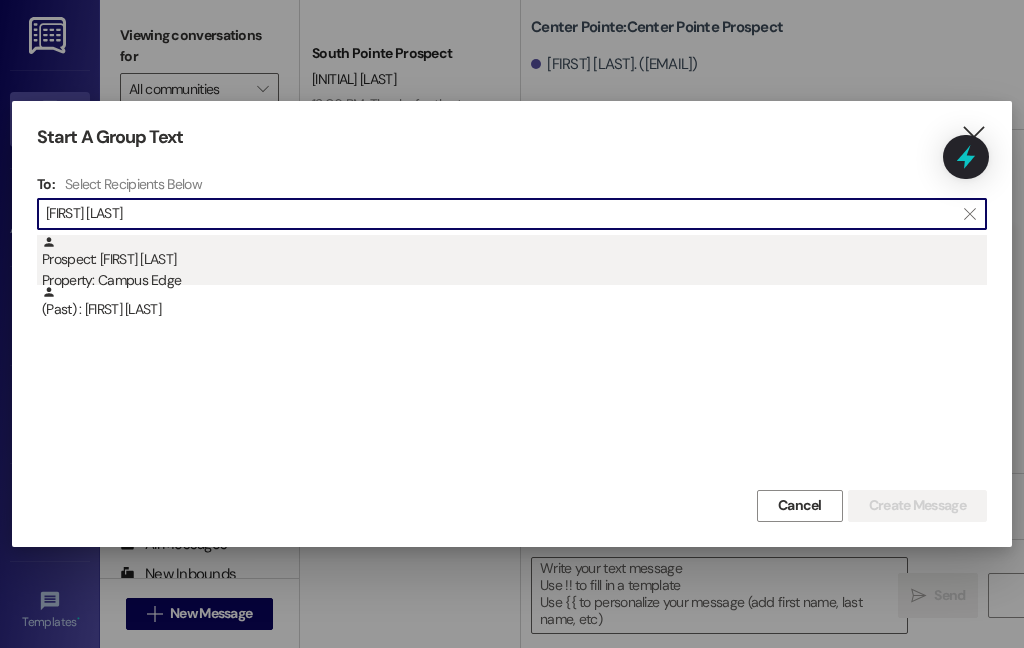 type on "[FIRST] [LAST]" 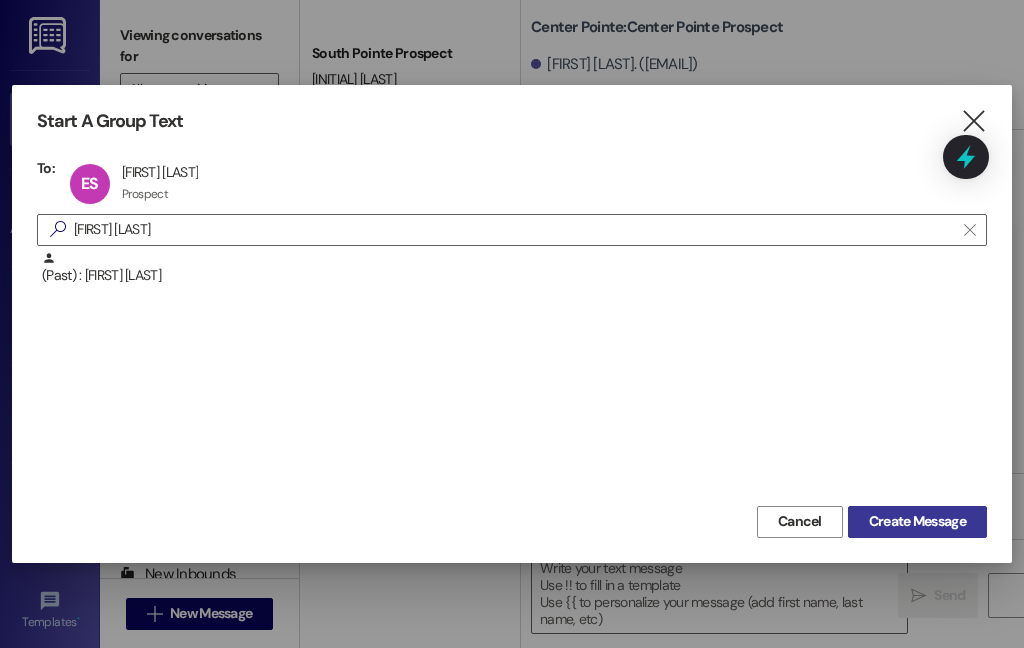 click on "Create Message" at bounding box center (917, 521) 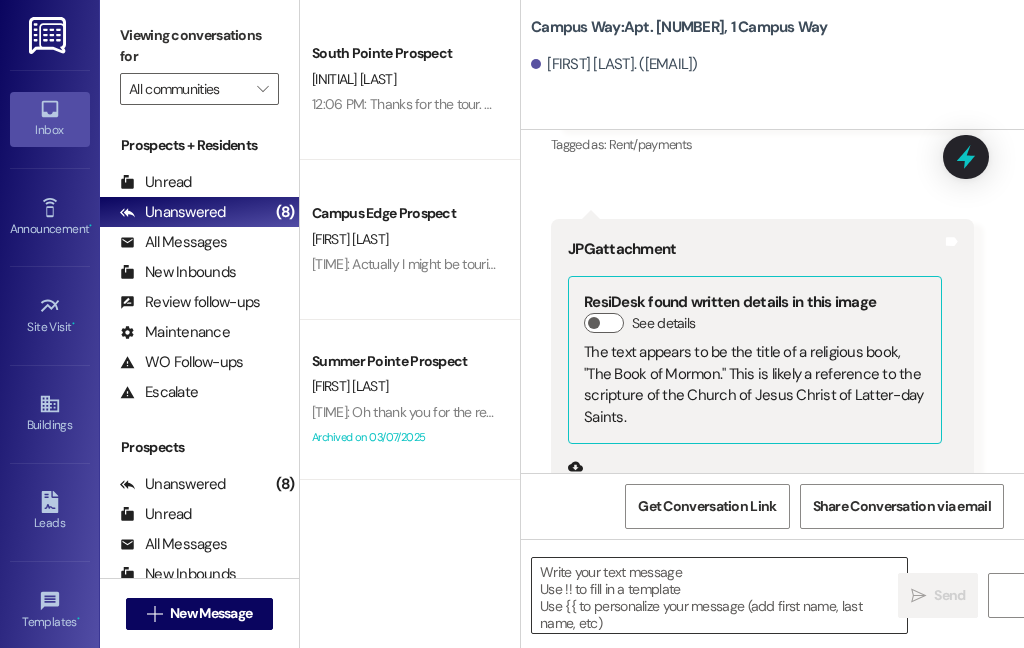 scroll, scrollTop: 3417, scrollLeft: 0, axis: vertical 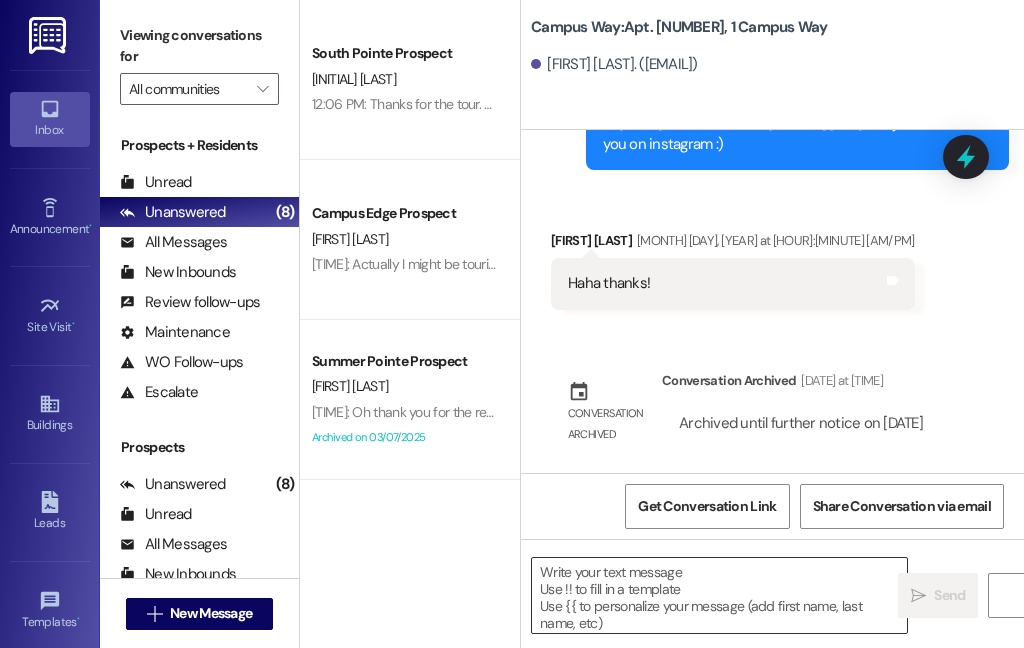 click at bounding box center [719, 595] 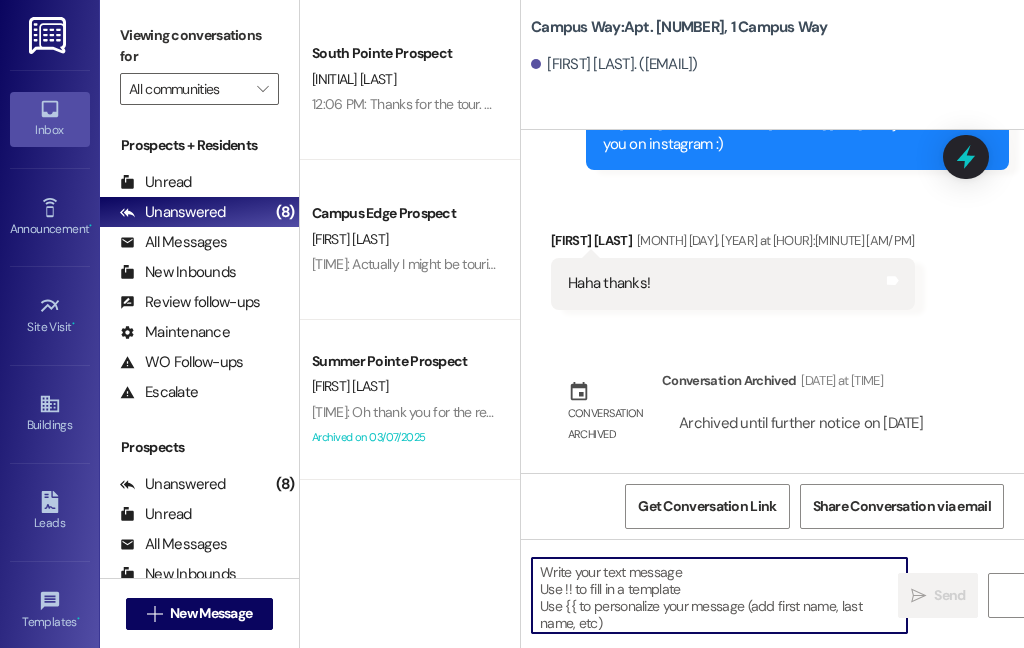 paste on "Hi {{first_name}}!
We're looking forward to having you at our {{property}}! There's a balance on your account that needs to be paid by today. The first installment is due on the month that the lease starts. On the [DATE] late fees are added, I'll remove any late fees that are added for this month as a courtesy. Please login to your resident portal and make that payment.
Let us know if you have any questions.
[COMPANY]" 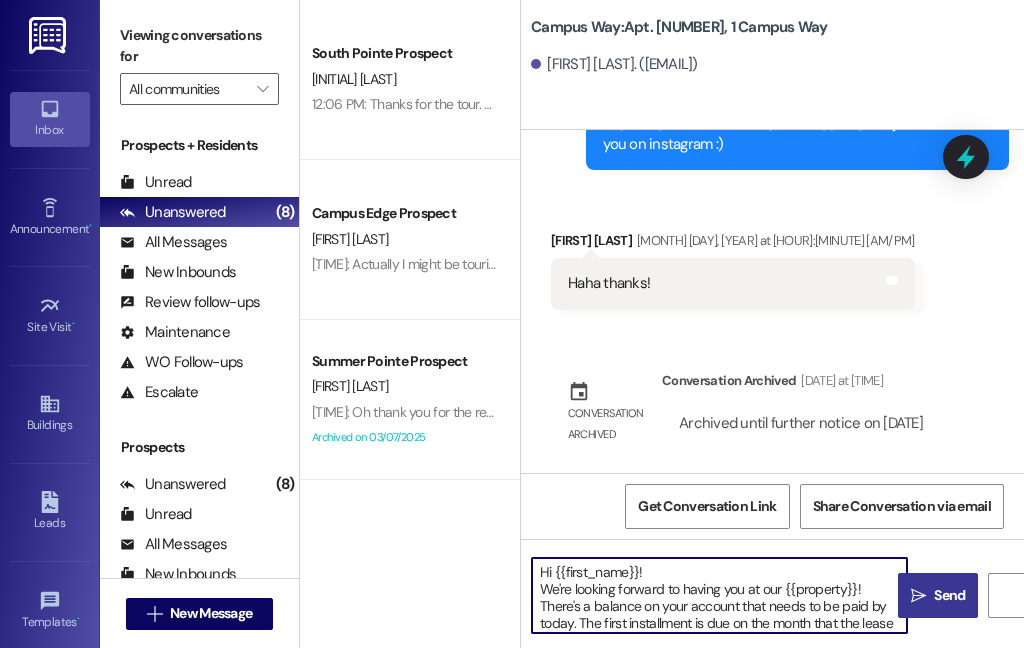 scroll, scrollTop: 84, scrollLeft: 0, axis: vertical 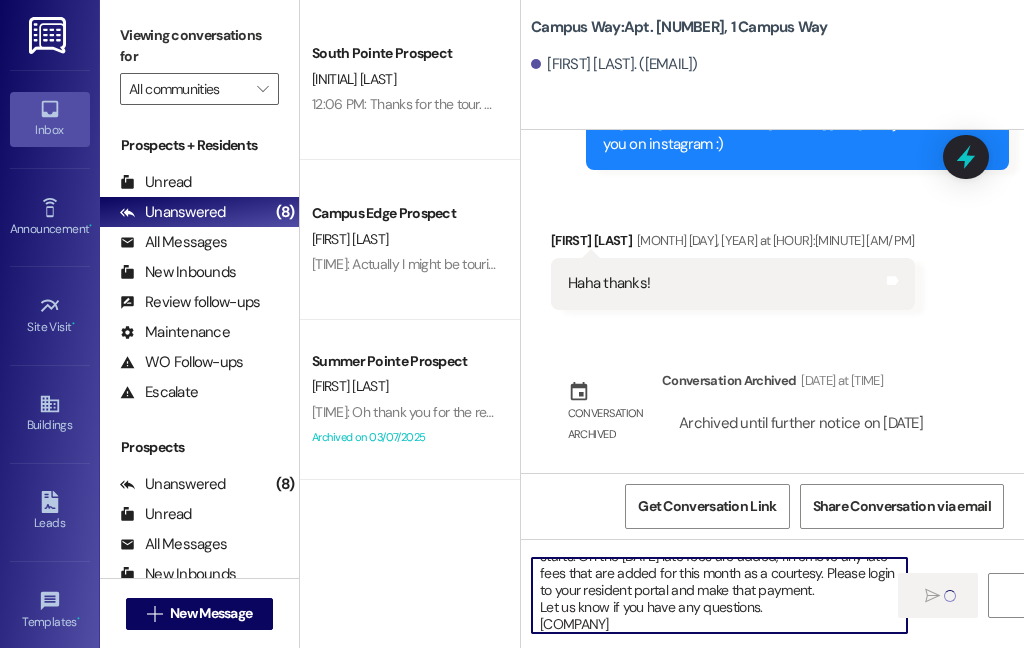 type 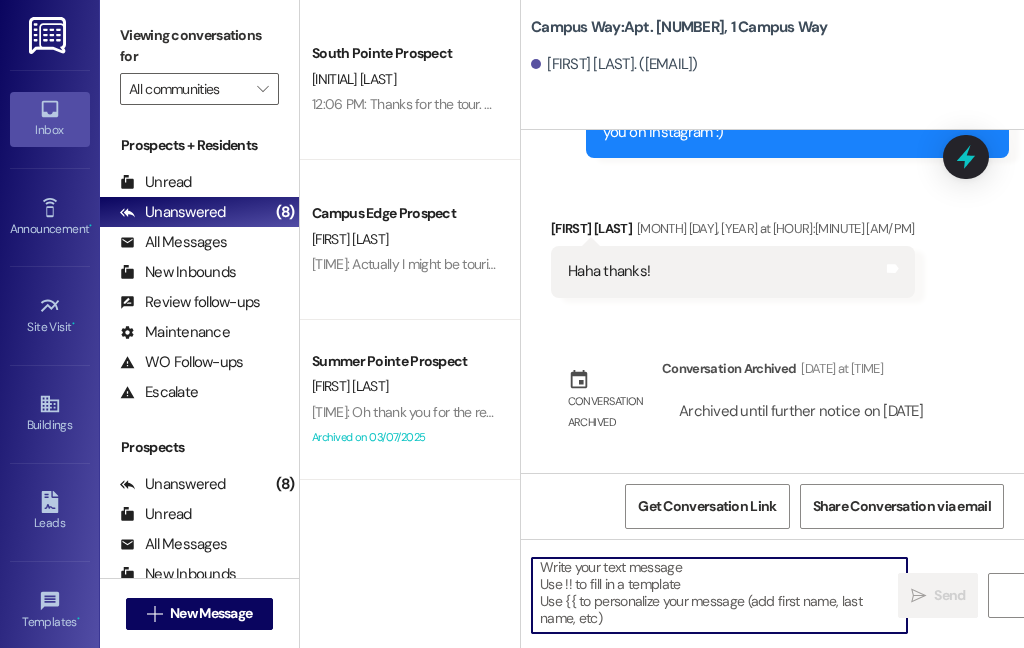 scroll, scrollTop: 4, scrollLeft: 0, axis: vertical 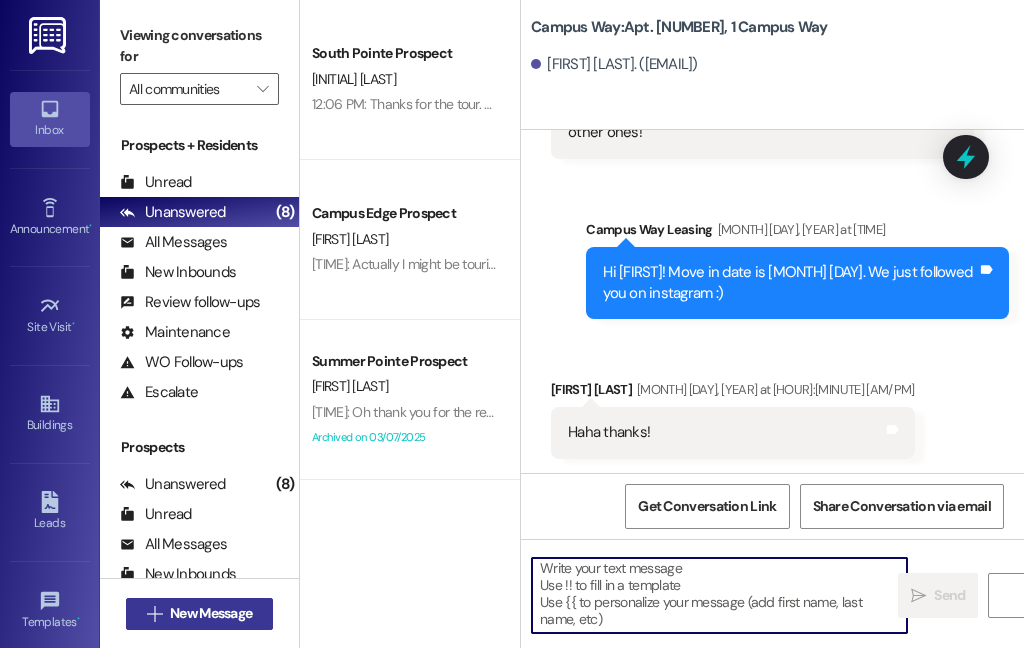 click on "New Message" at bounding box center (211, 613) 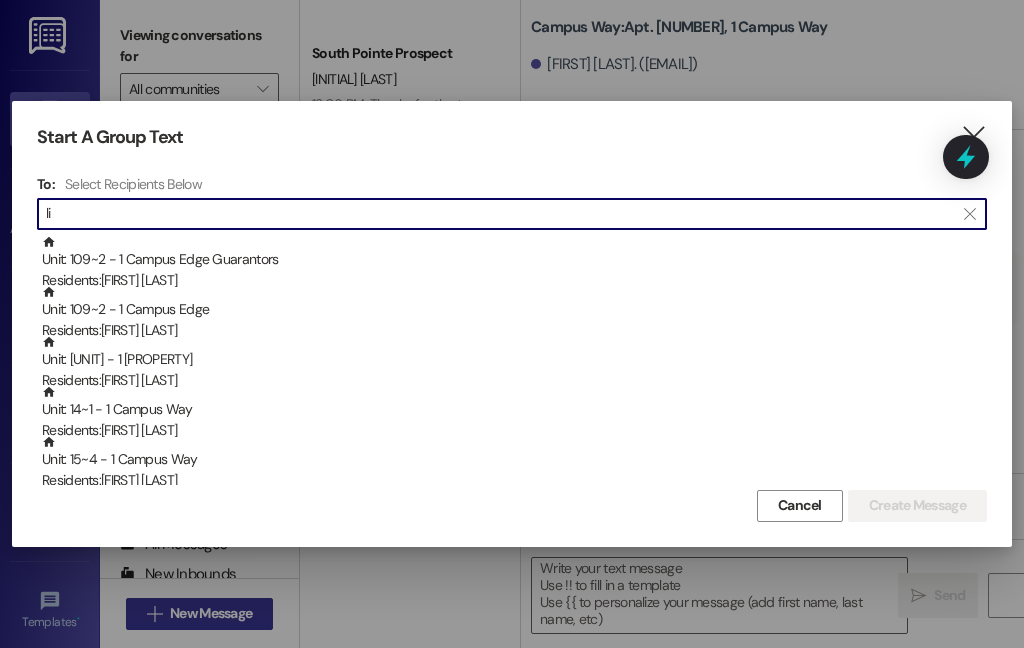 type on "l" 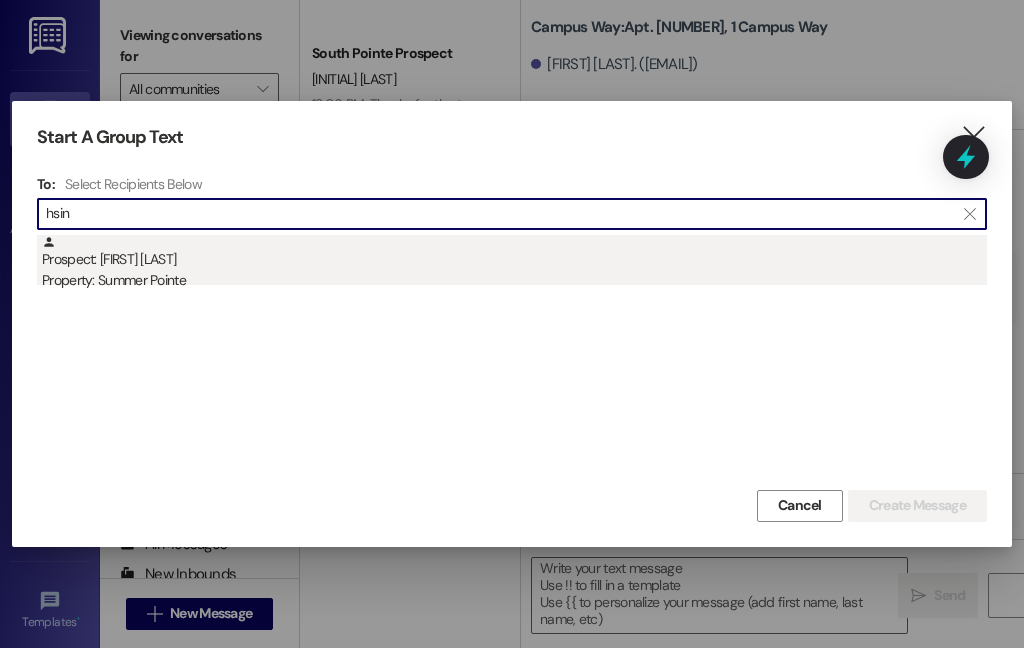 type on "hsin" 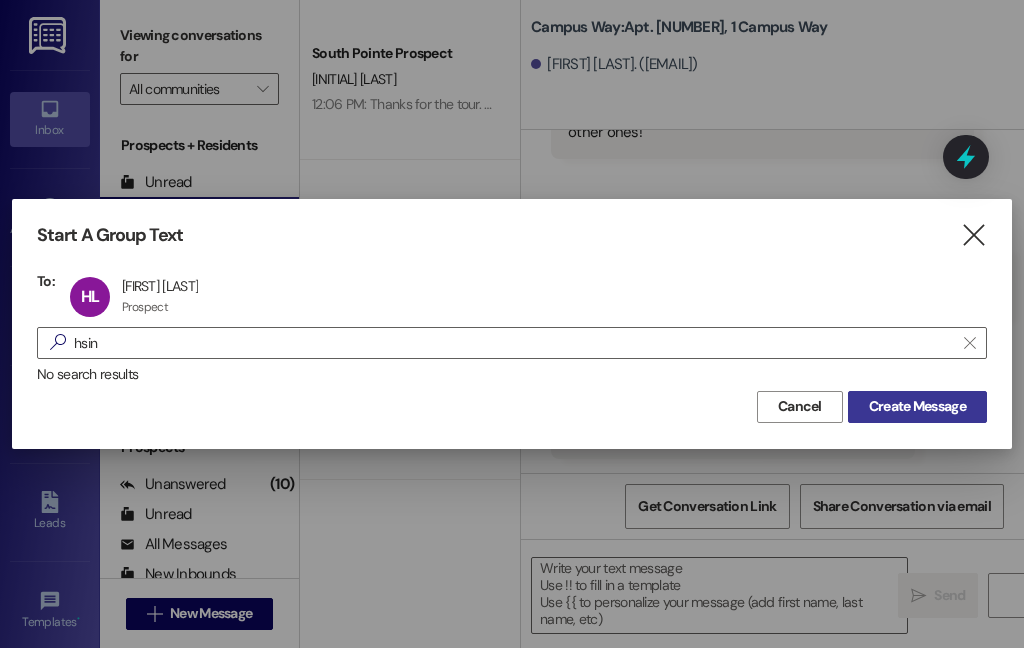 click on "Create Message" at bounding box center (917, 406) 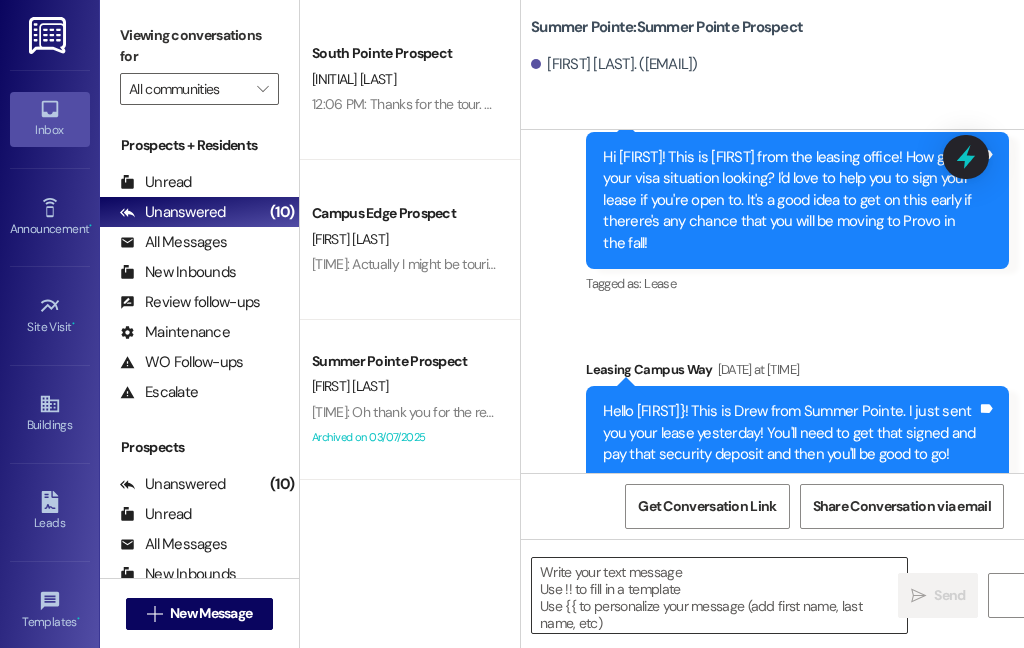 scroll, scrollTop: 5092, scrollLeft: 0, axis: vertical 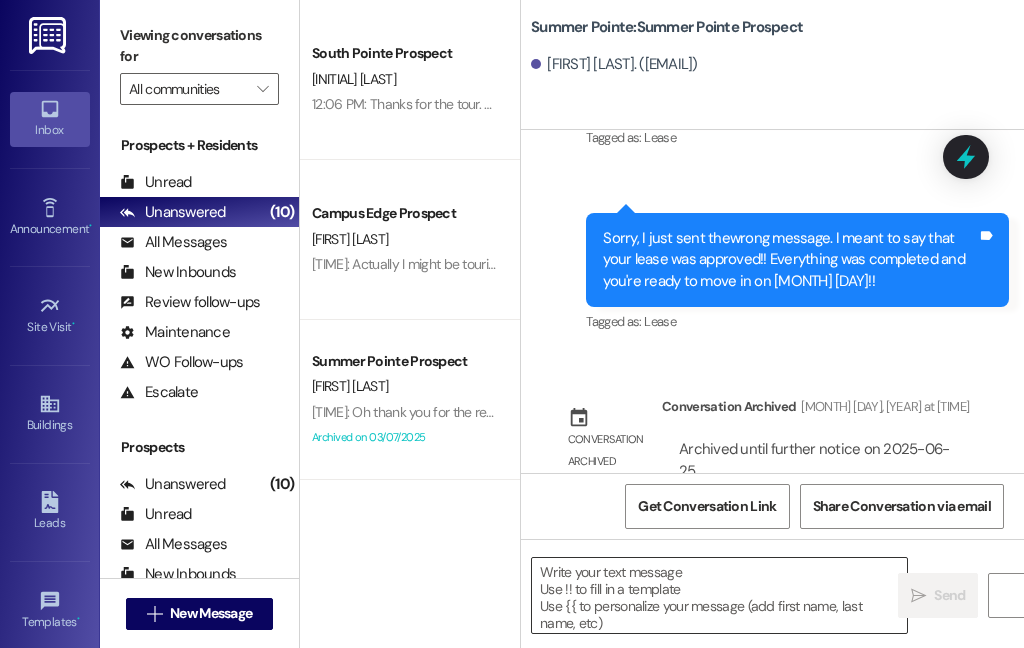 click at bounding box center (719, 595) 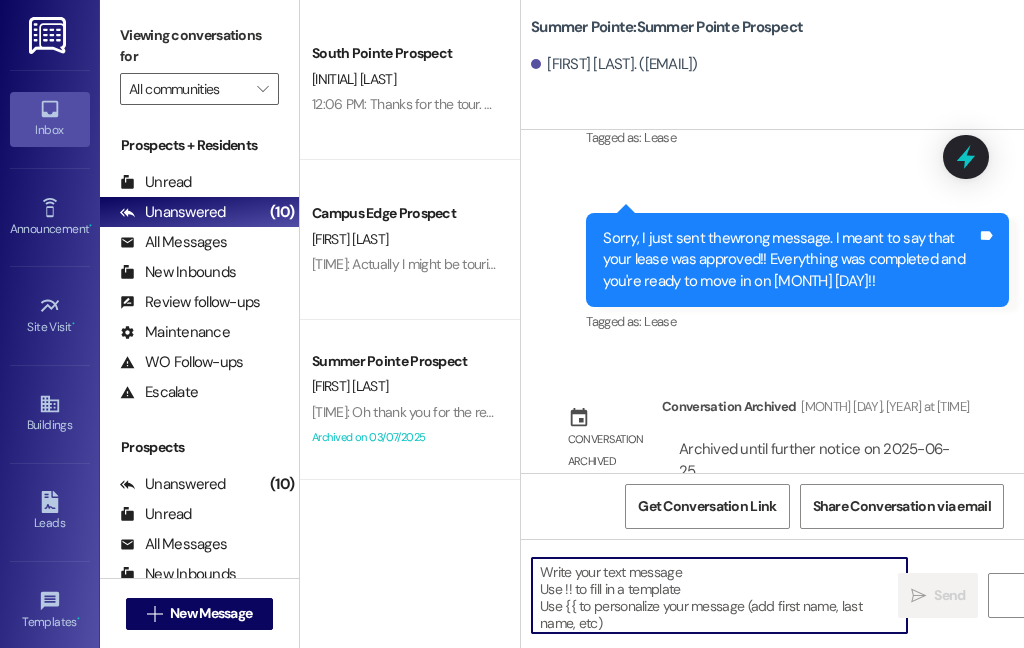 paste on "Hi {{first_name}}!
We're looking forward to having you at our {{property}}! There's a balance on your account that needs to be paid by today. The first installment is due on the month that the lease starts. On the [DATE] late fees are added, I'll remove any late fees that are added for this month as a courtesy. Please login to your resident portal and make that payment.
Let us know if you have any questions.
[COMPANY]" 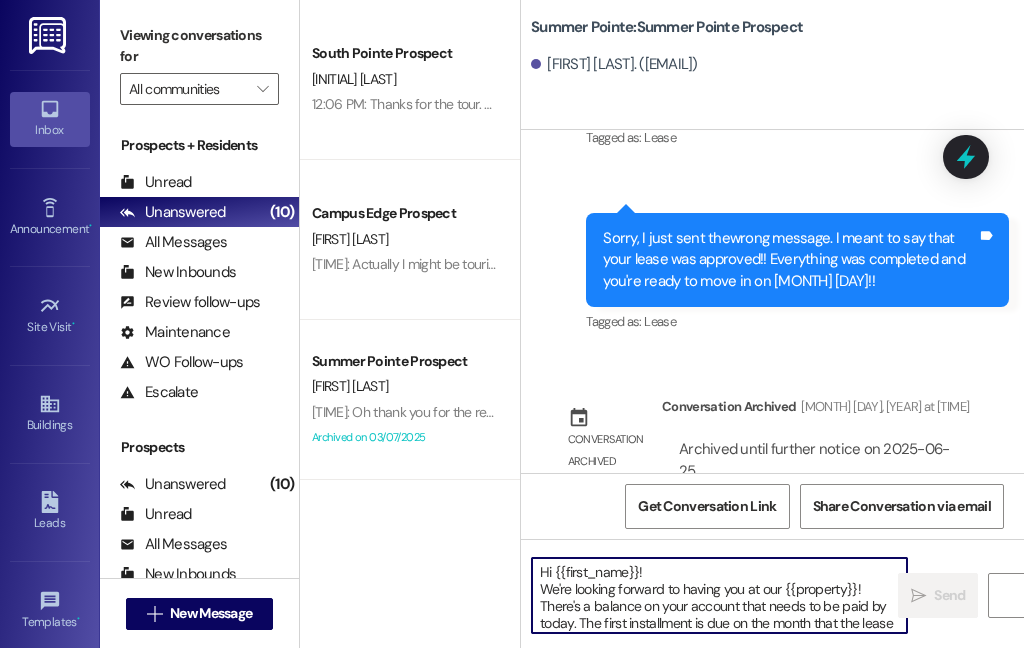 scroll, scrollTop: 84, scrollLeft: 0, axis: vertical 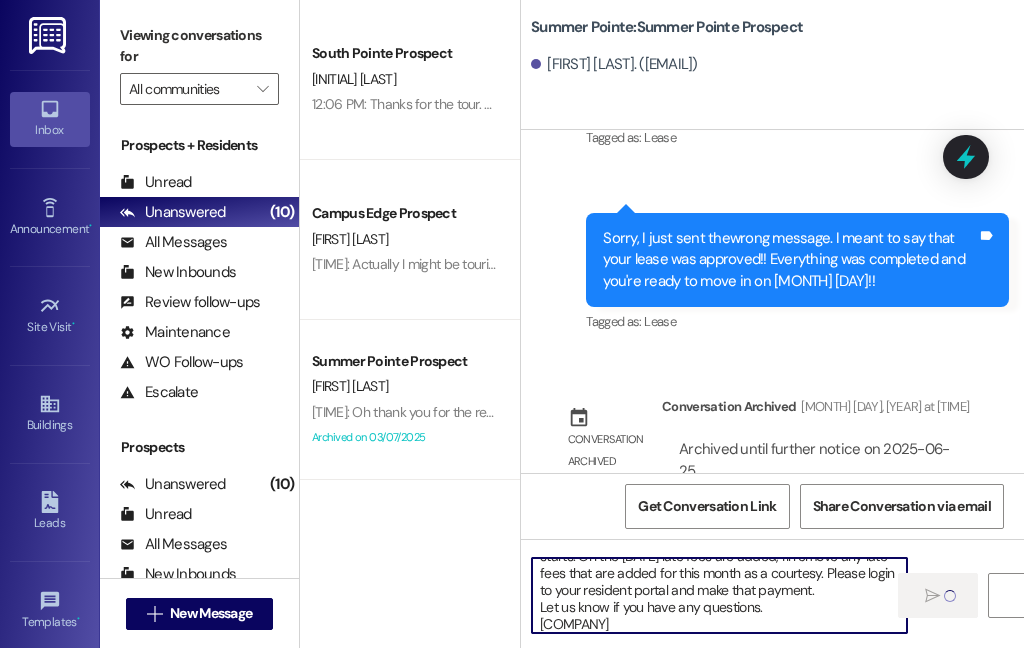 type 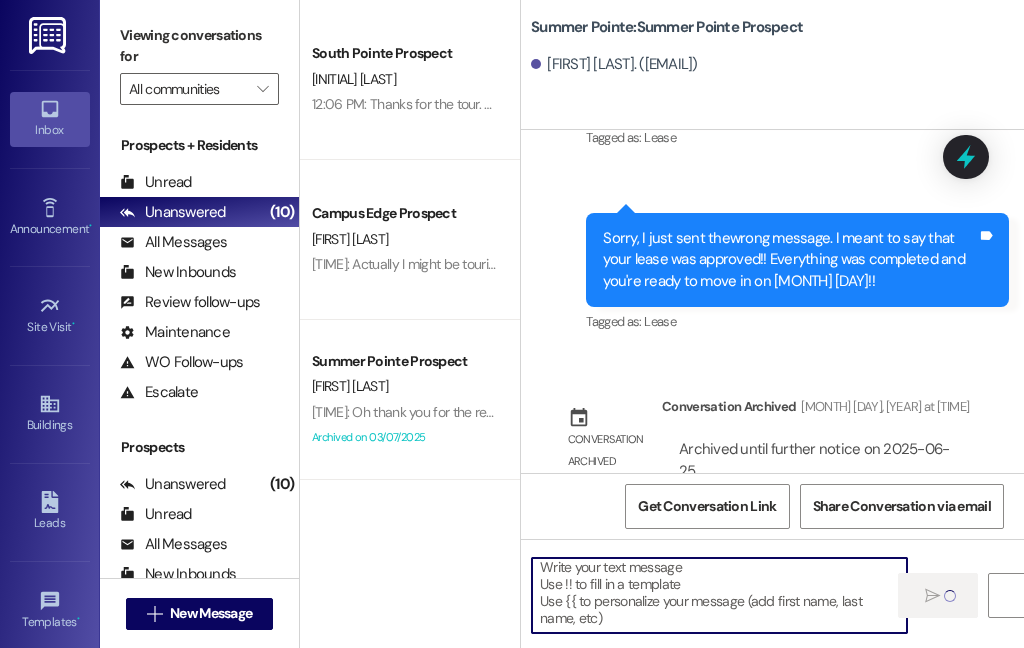 scroll, scrollTop: 4931, scrollLeft: 0, axis: vertical 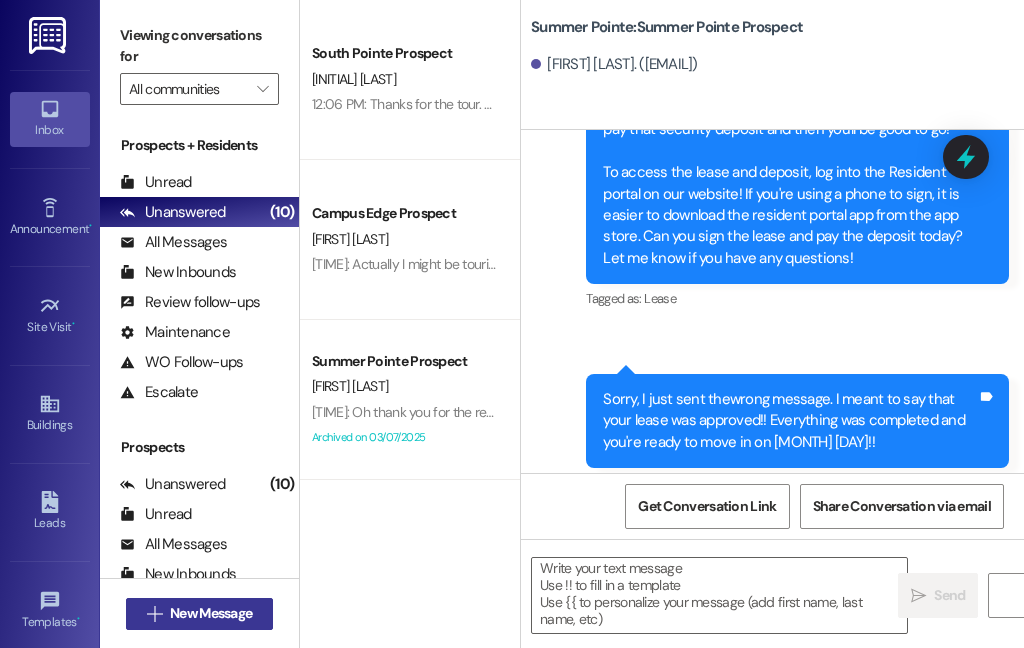 click on "New Message" at bounding box center [211, 613] 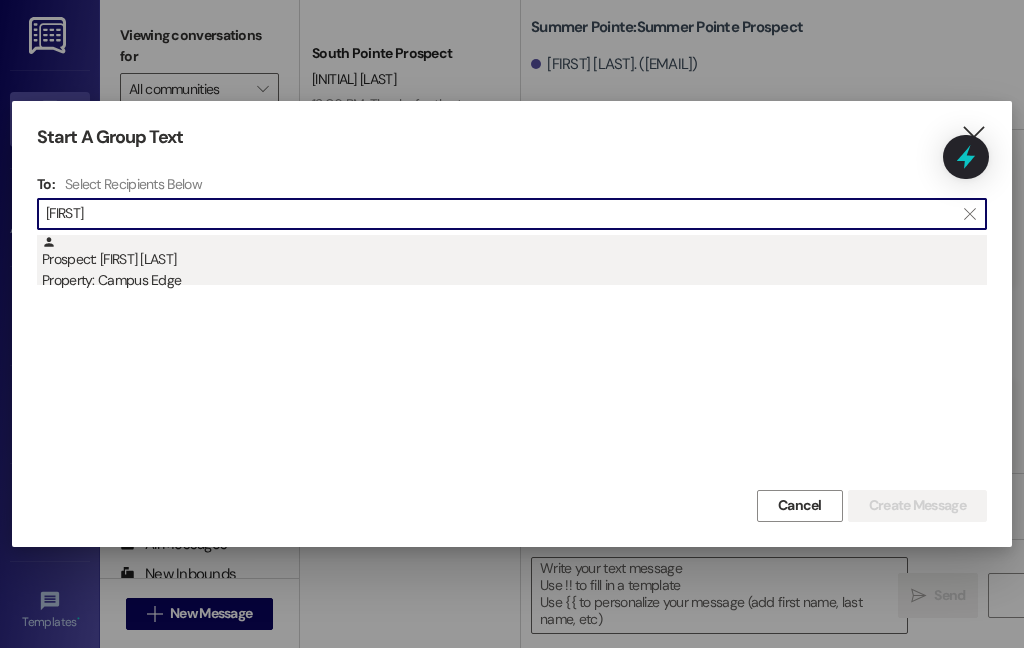 type on "[FIRST]" 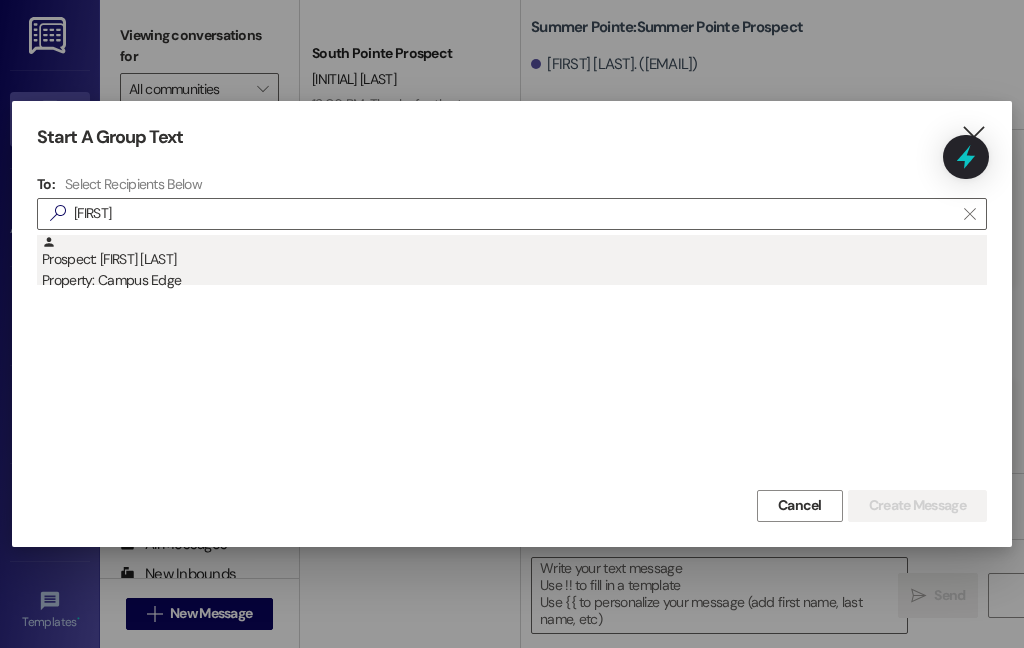click on "Prospect: [FIRST] [LAST] Property: [ADDRESS]" at bounding box center (514, 263) 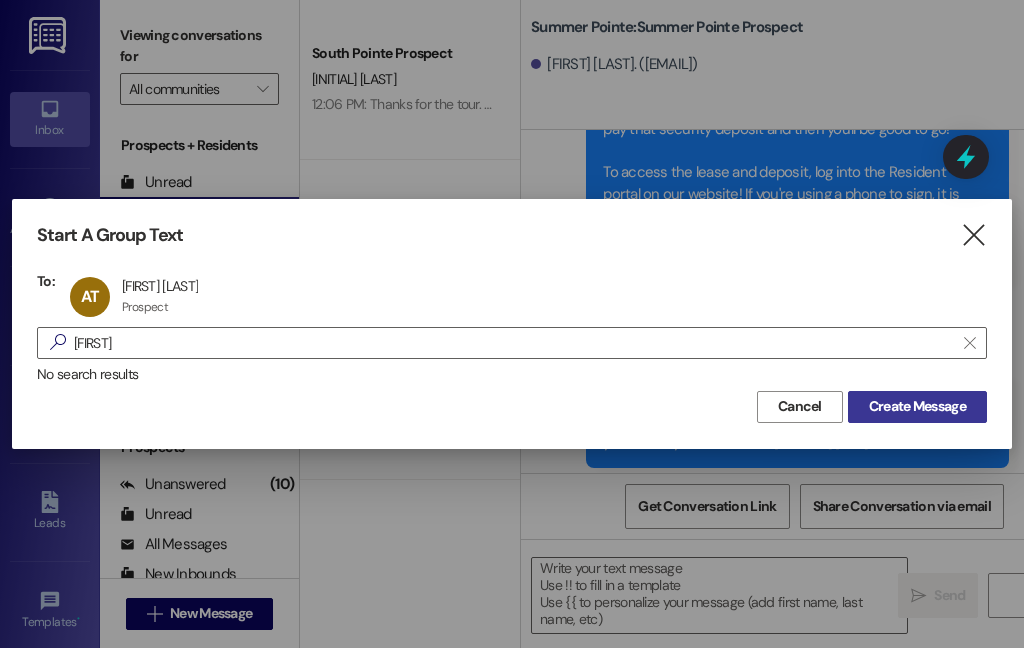 click on "Create Message" at bounding box center (917, 406) 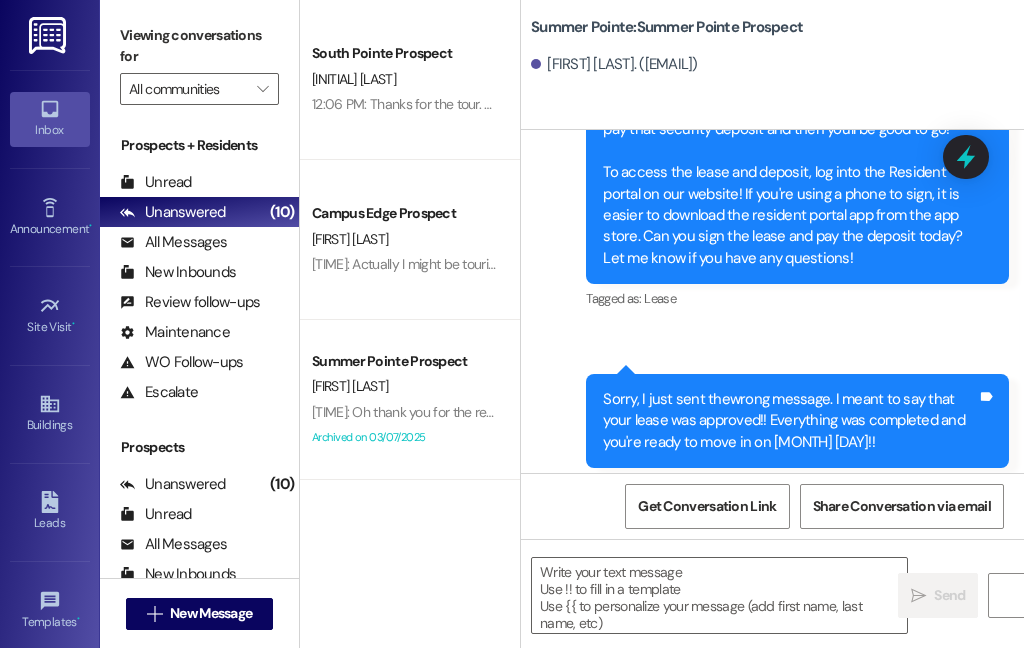 scroll, scrollTop: 332, scrollLeft: 0, axis: vertical 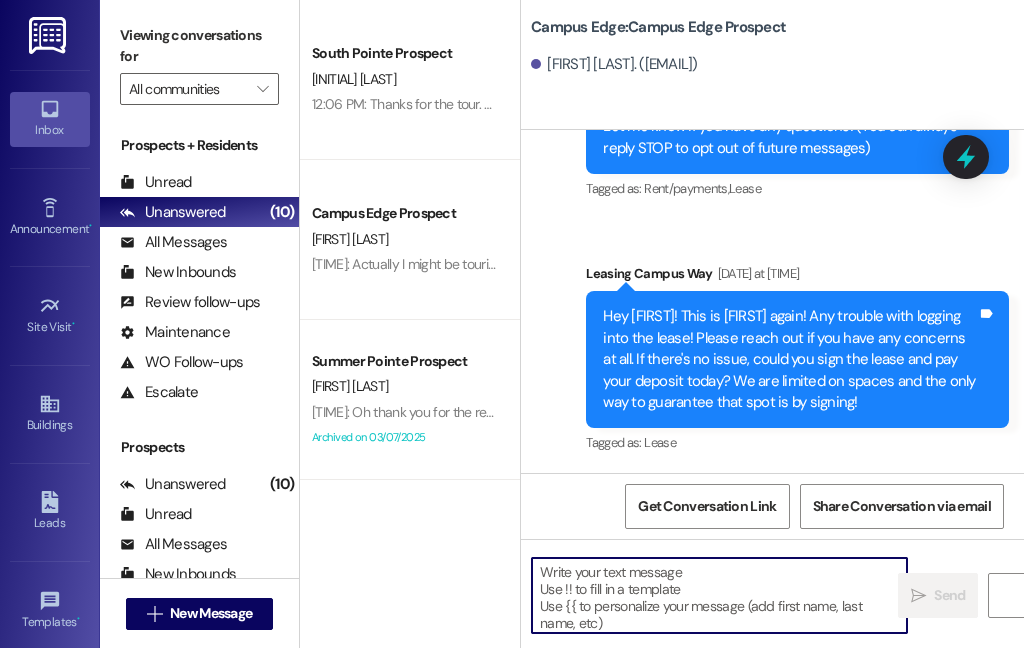 click at bounding box center (719, 595) 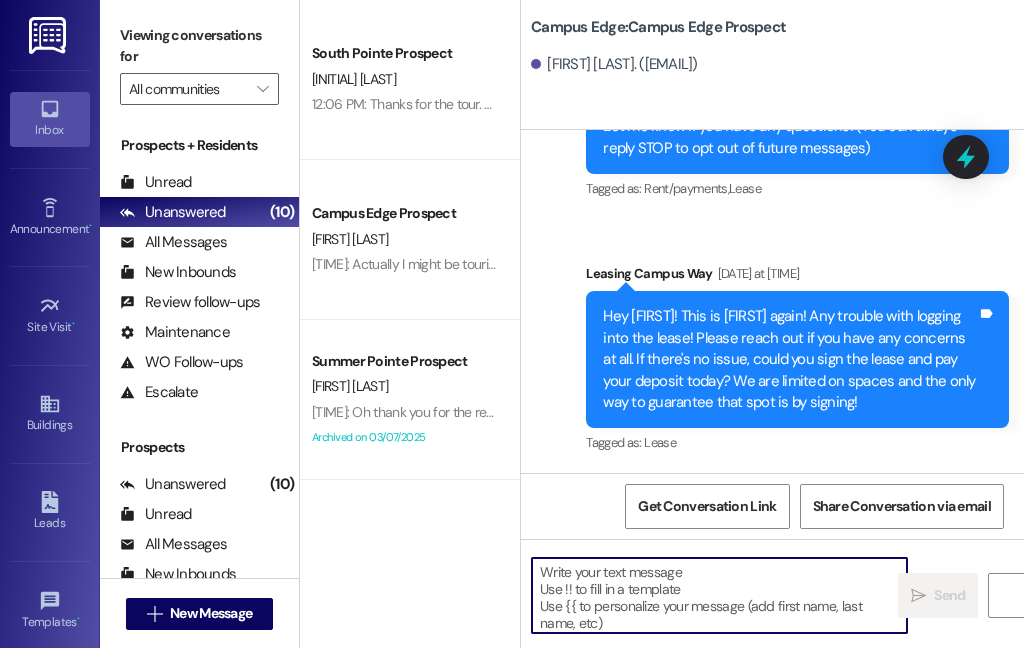 paste on "Hi {{first_name}}!
We're looking forward to having you at our {{property}}! There's a balance on your account that needs to be paid by today. The first installment is due on the month that the lease starts. On the [DATE] late fees are added, I'll remove any late fees that are added for this month as a courtesy. Please login to your resident portal and make that payment.
Let us know if you have any questions.
[COMPANY]" 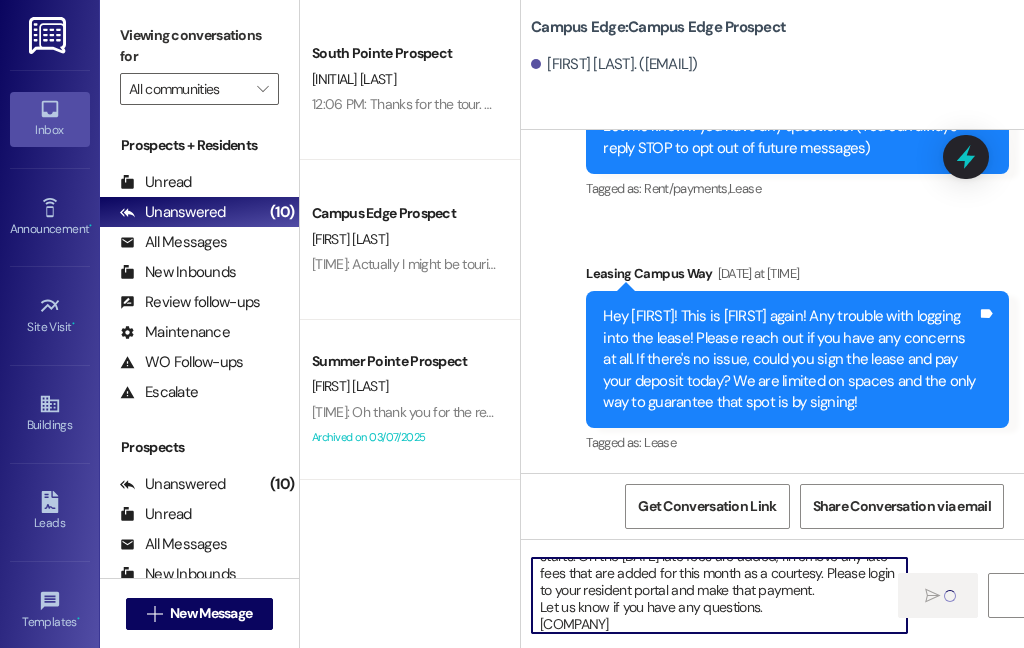 type 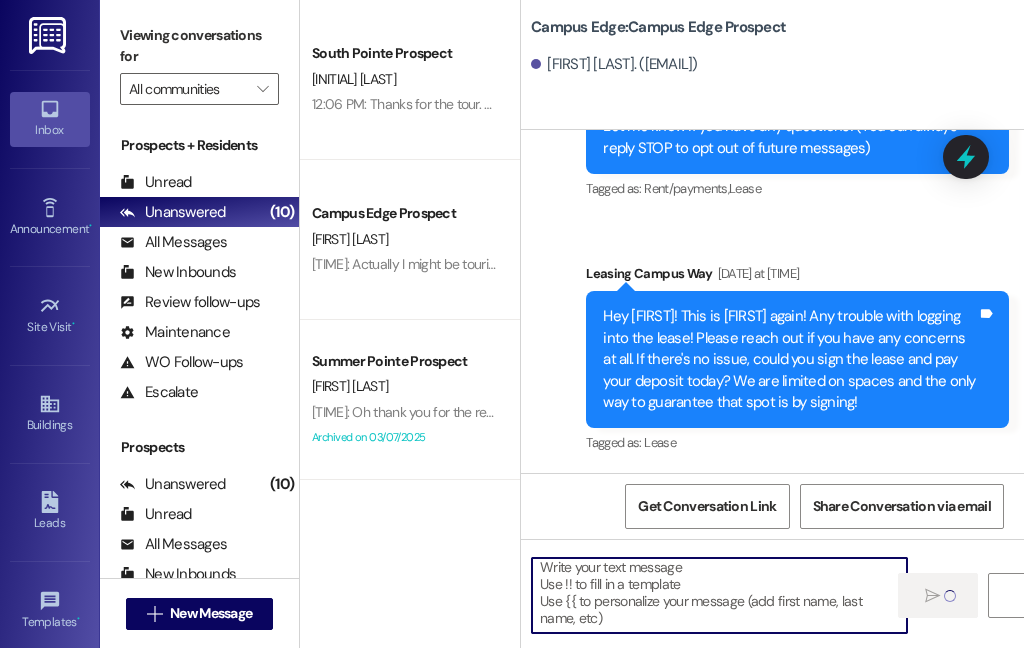 scroll, scrollTop: 4, scrollLeft: 0, axis: vertical 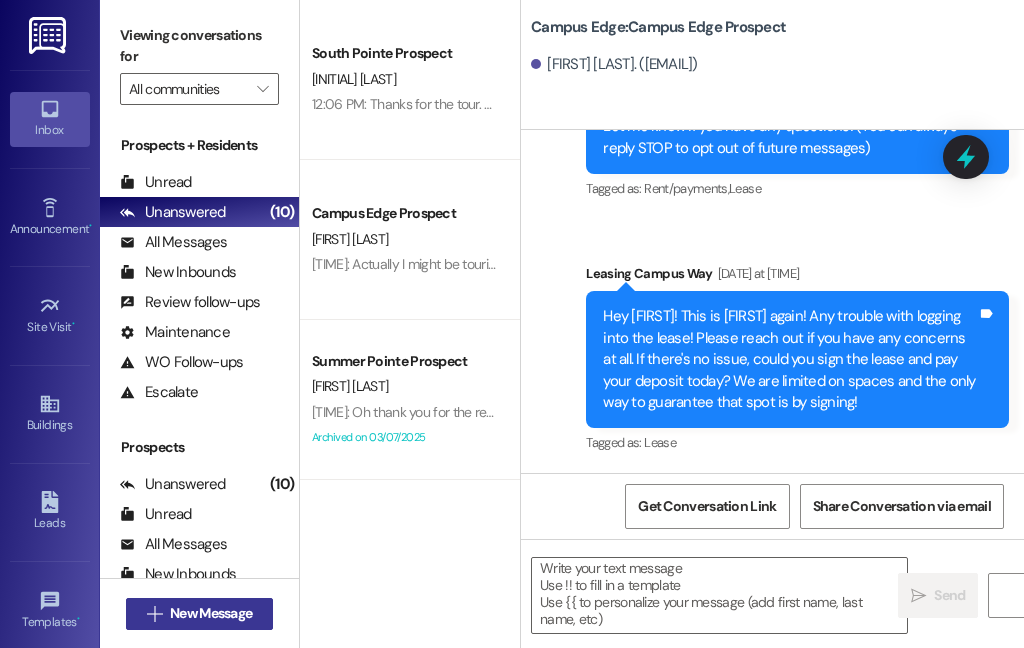 click on "New Message" at bounding box center [211, 613] 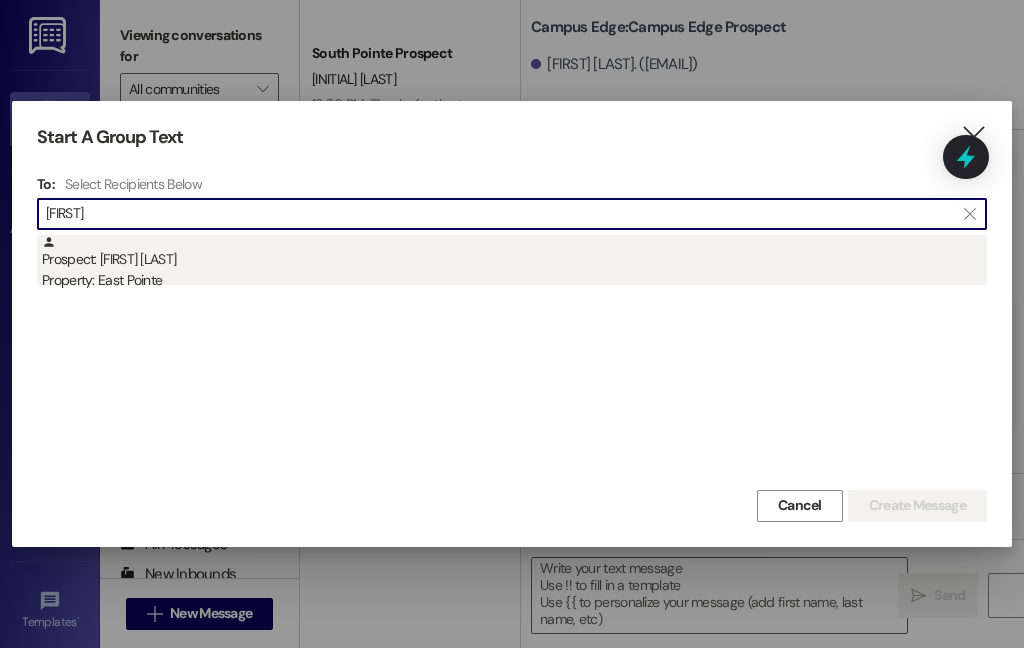 type on "[FIRST]" 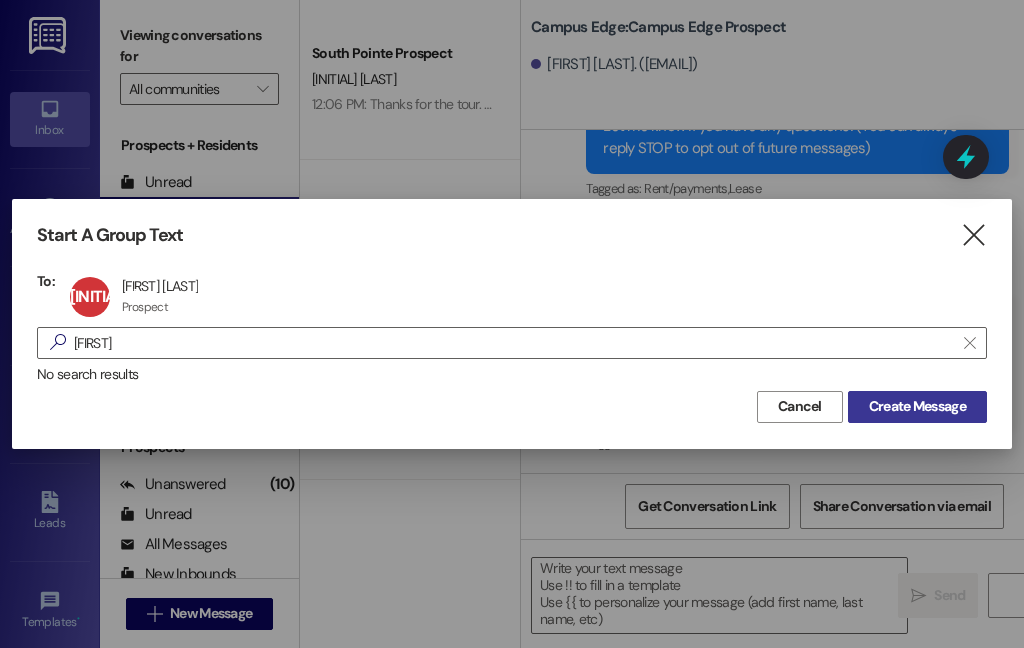 click on "Create Message" at bounding box center [917, 406] 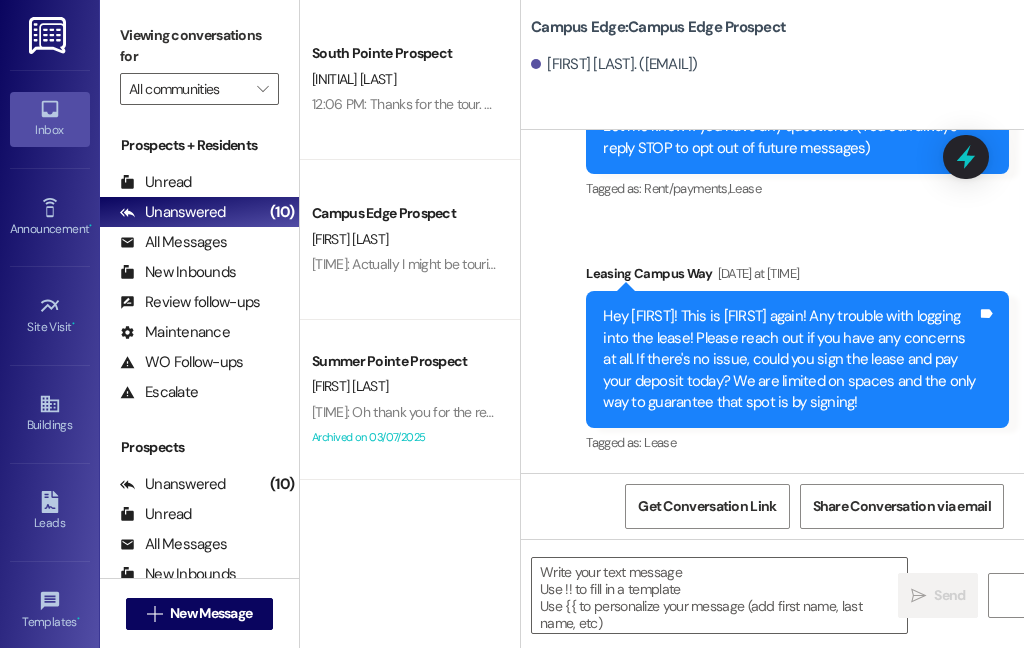 scroll, scrollTop: 0, scrollLeft: 0, axis: both 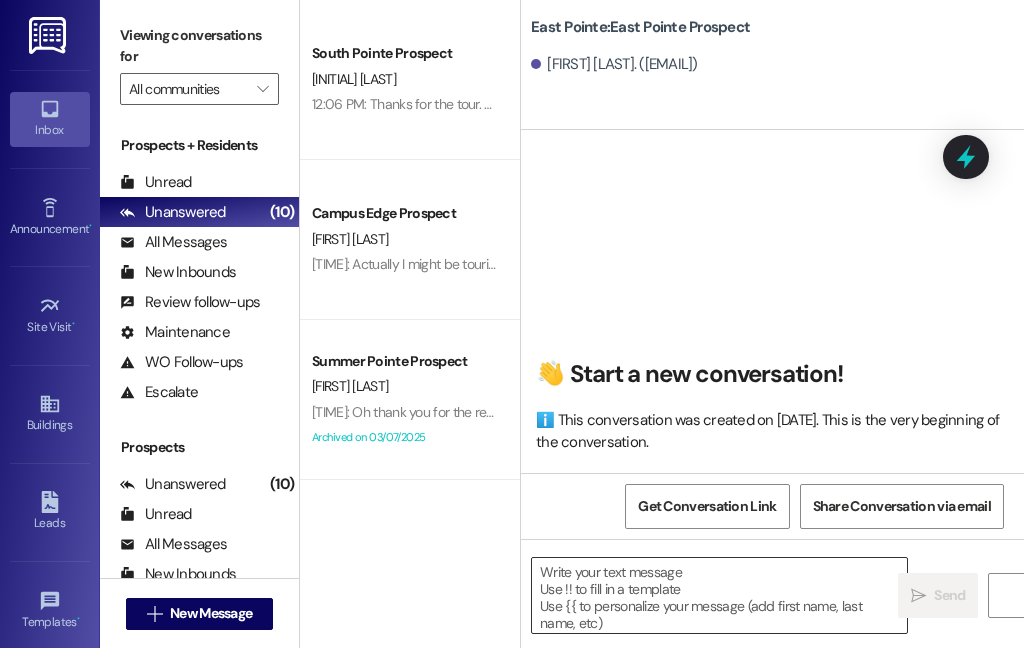 click at bounding box center [719, 595] 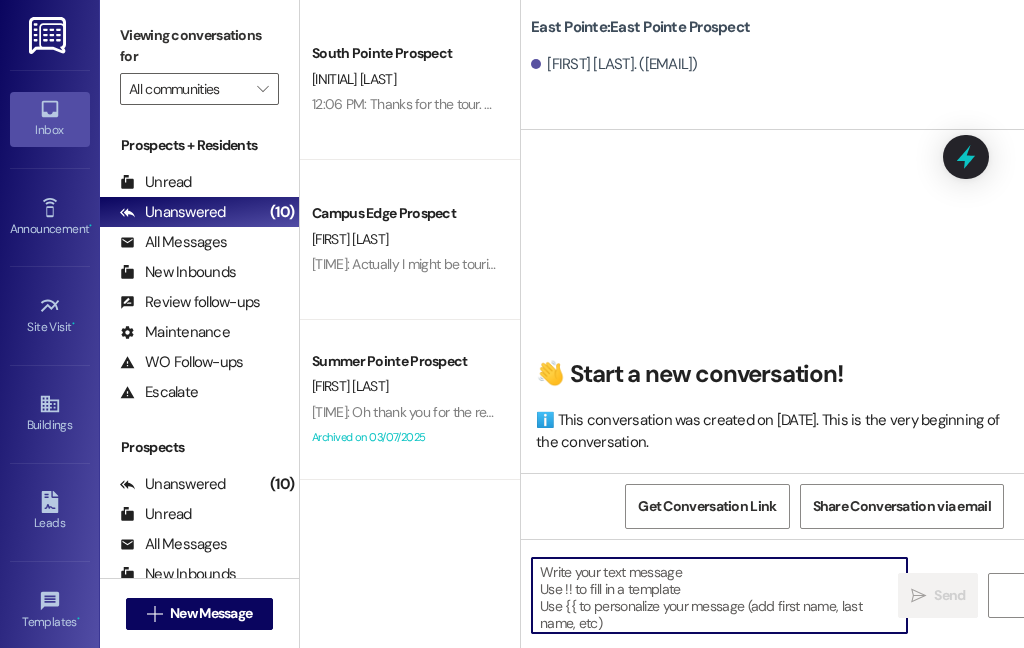 paste on "Hi {{first_name}}!
We're looking forward to having you at our {{property}}! There's a balance on your account that needs to be paid by today. The first installment is due on the month that the lease starts. On the [DATE] late fees are added, I'll remove any late fees that are added for this month as a courtesy. Please login to your resident portal and make that payment.
Let us know if you have any questions.
[COMPANY]" 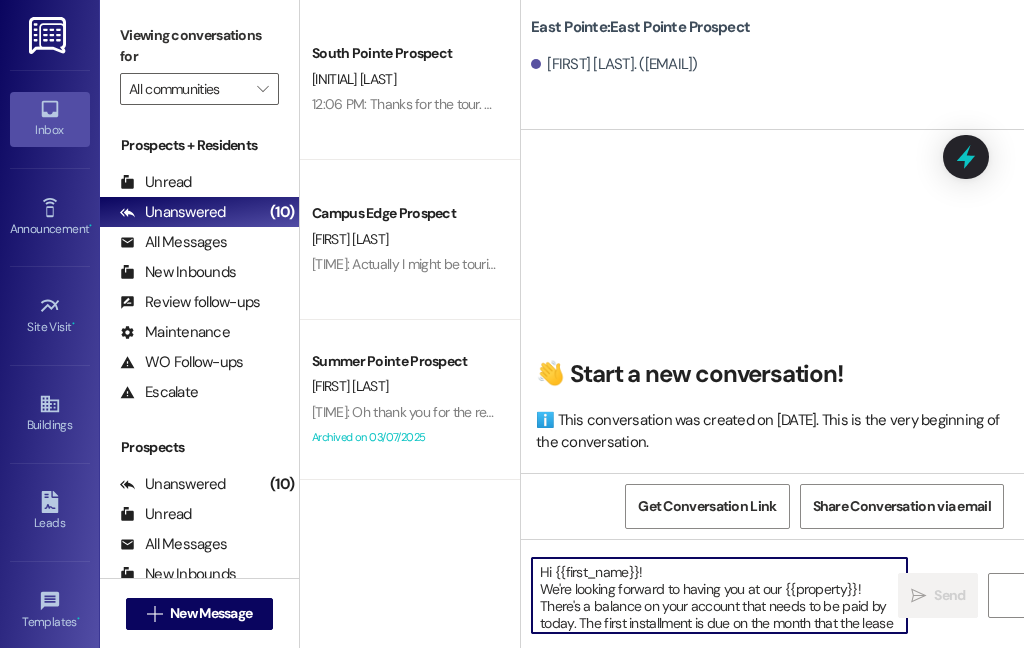 scroll, scrollTop: 84, scrollLeft: 0, axis: vertical 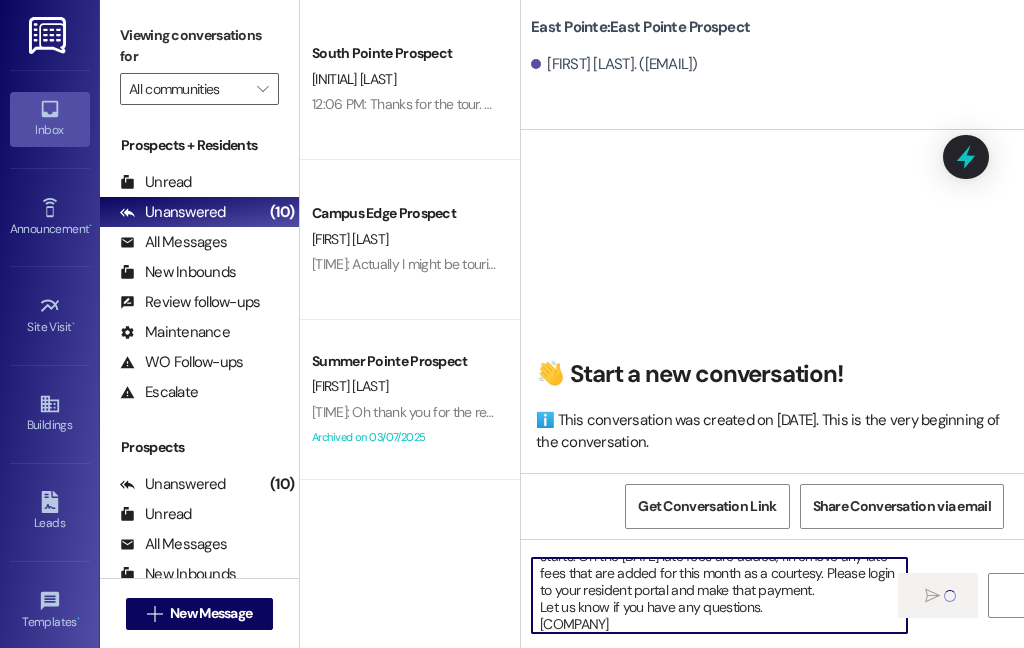 type 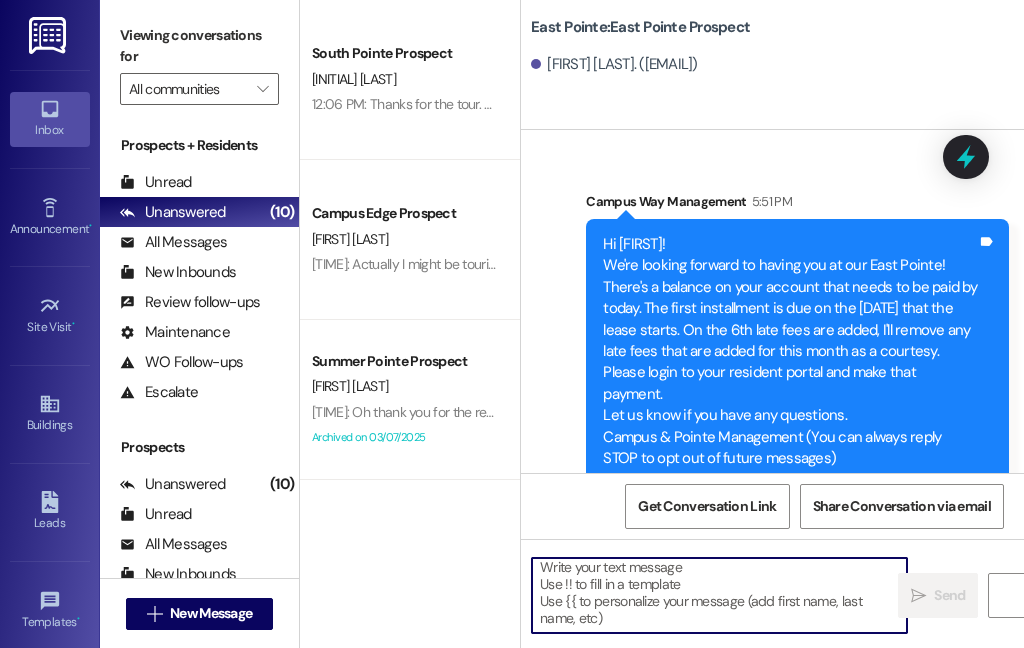 scroll, scrollTop: 4, scrollLeft: 0, axis: vertical 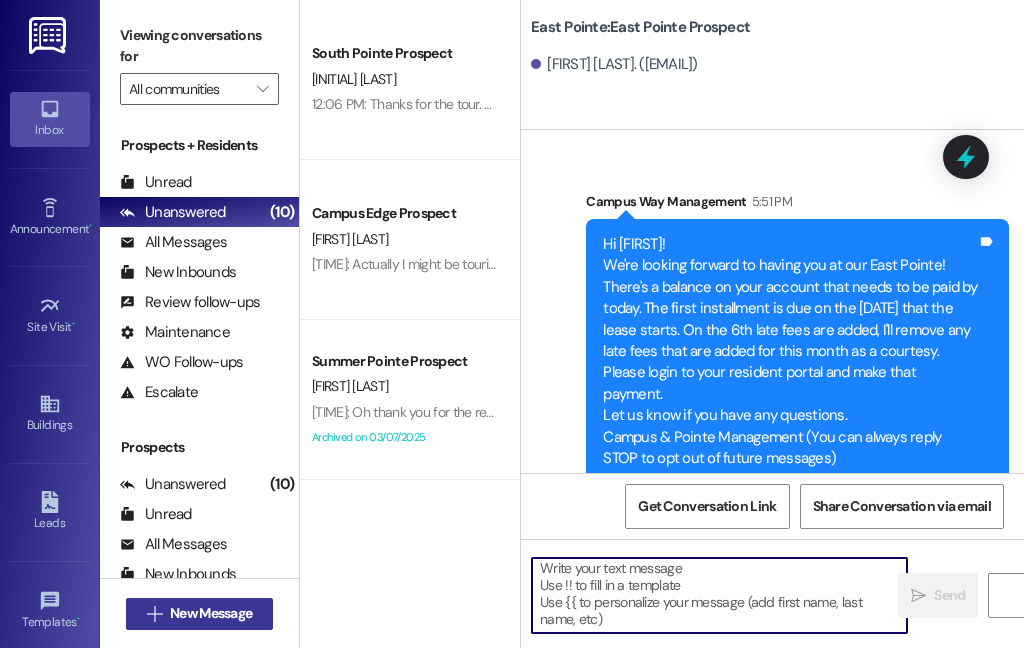 click on "New Message" at bounding box center [211, 613] 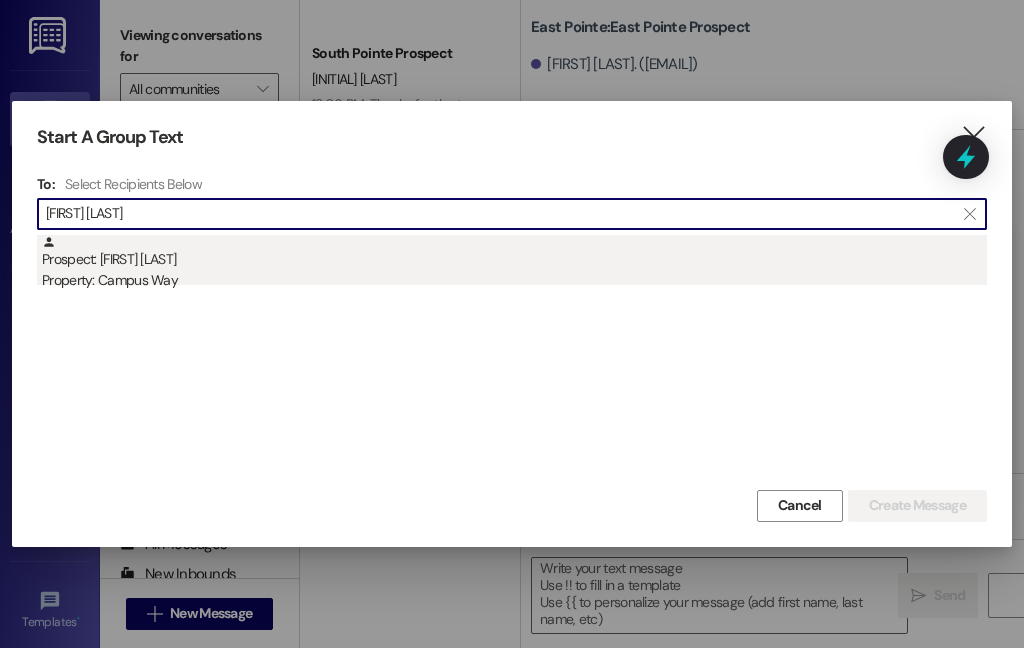 type on "[FIRST] [LAST]" 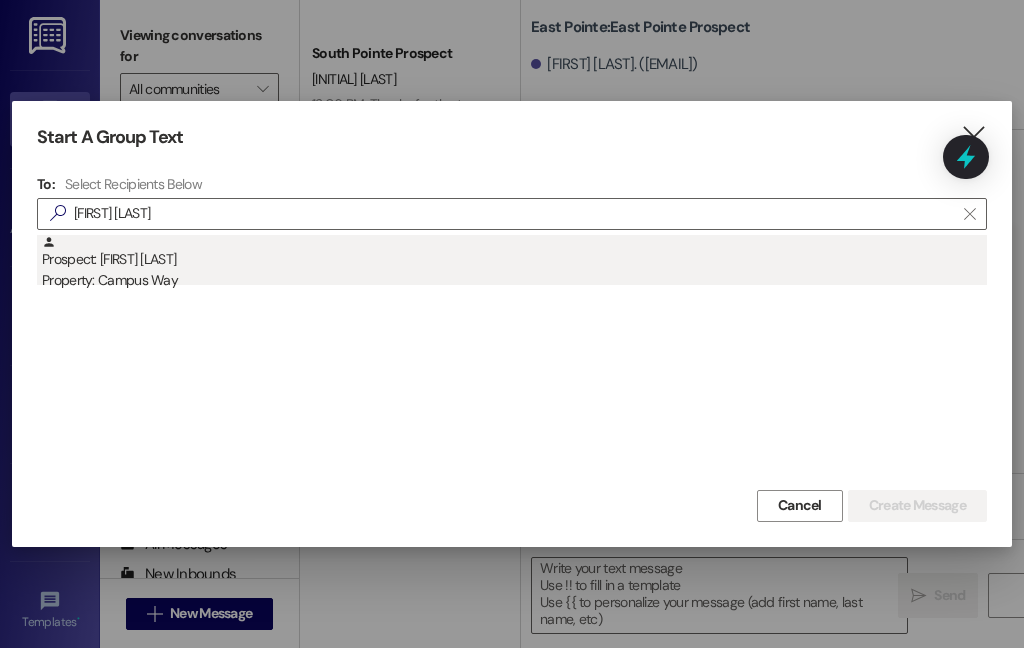 click on "Prospect: [FIRST] [LAST] Property: [PROPERTY_NAME]" at bounding box center [514, 263] 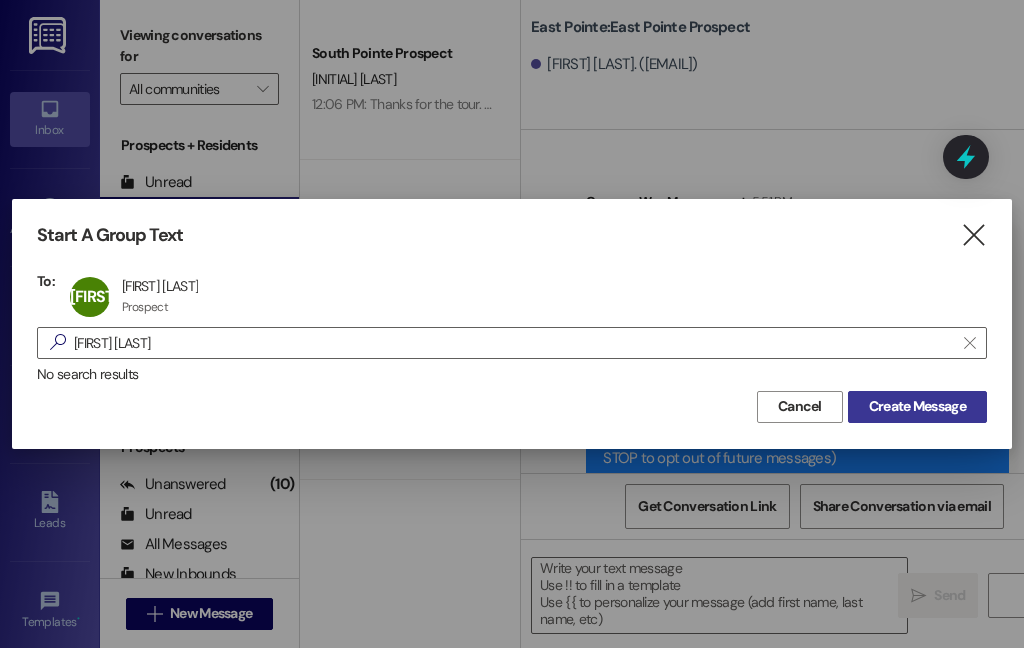 click on "Create Message" at bounding box center [917, 406] 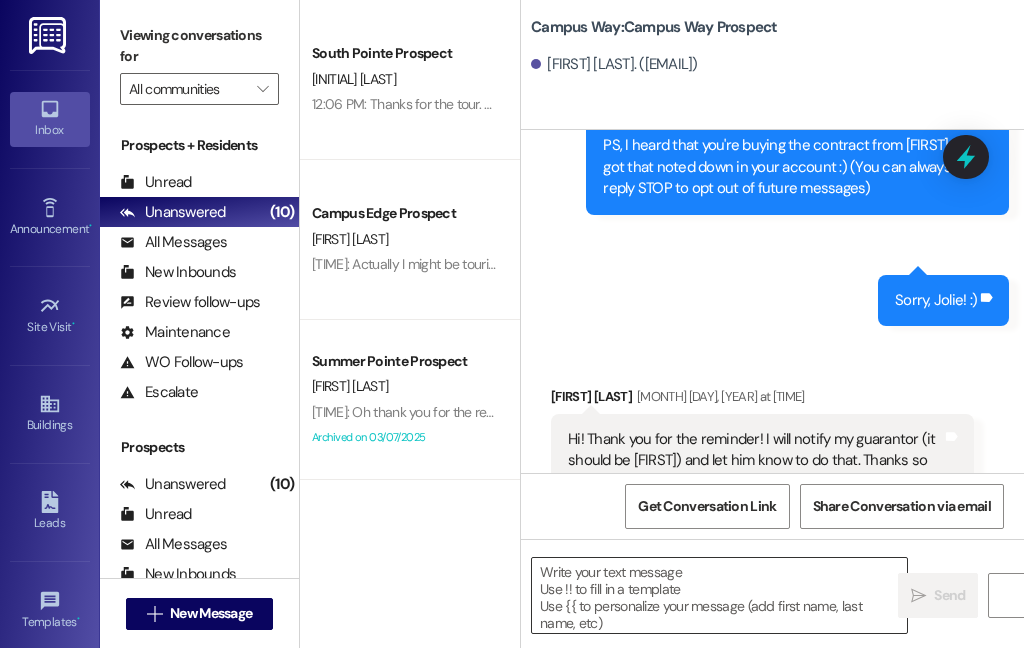 scroll, scrollTop: 349, scrollLeft: 0, axis: vertical 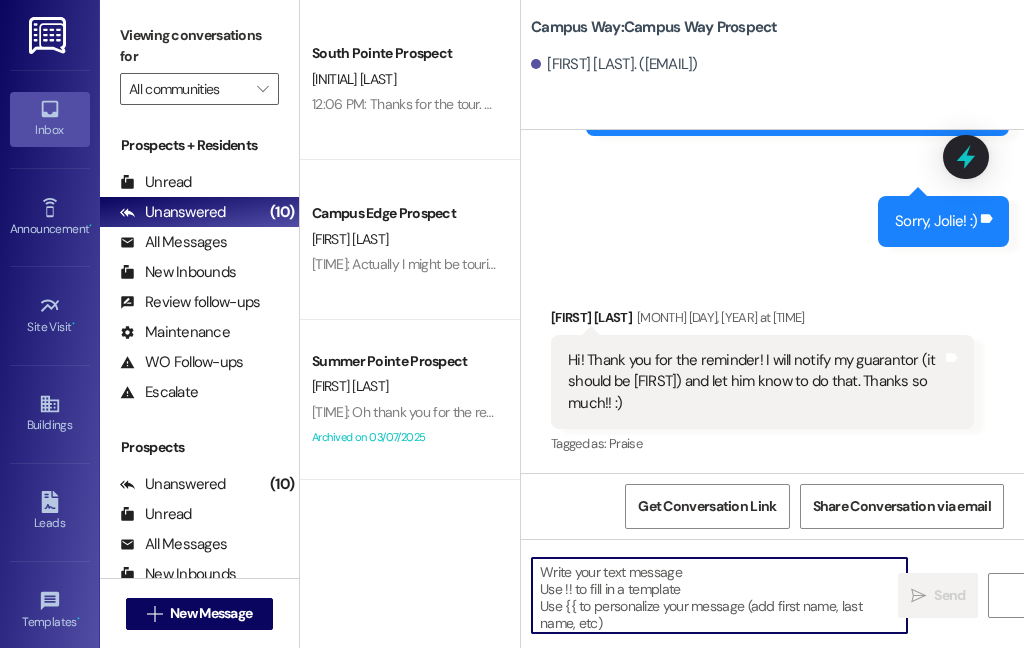 click at bounding box center (719, 595) 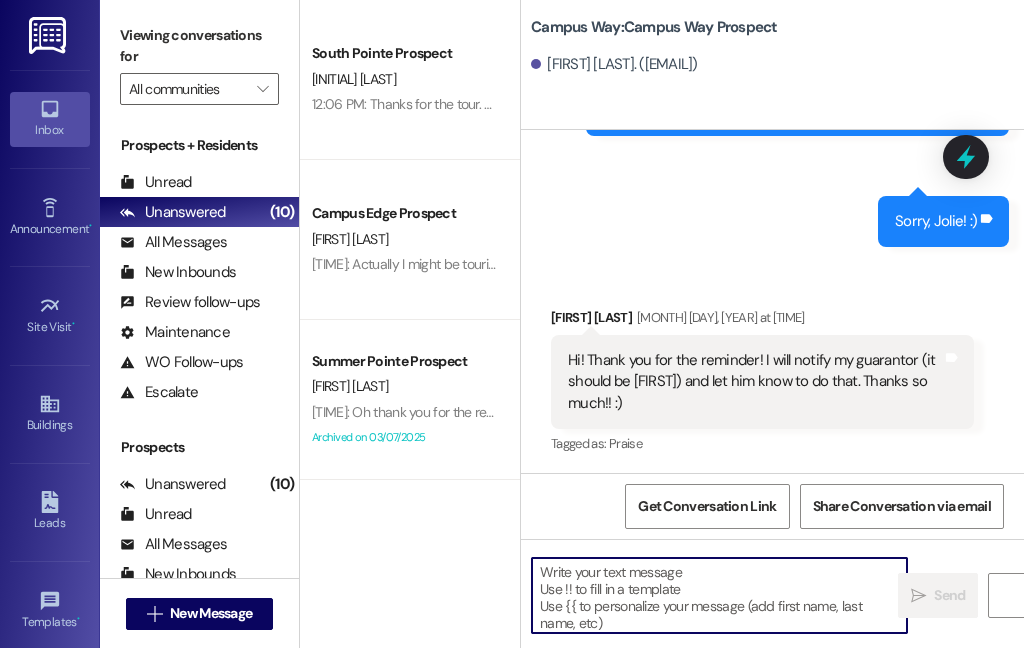 paste on "Hi {{first_name}}!
We're looking forward to having you at our {{property}}! There's a balance on your account that needs to be paid by today. The first installment is due on the month that the lease starts. On the [DATE] late fees are added, I'll remove any late fees that are added for this month as a courtesy. Please login to your resident portal and make that payment.
Let us know if you have any questions.
[COMPANY]" 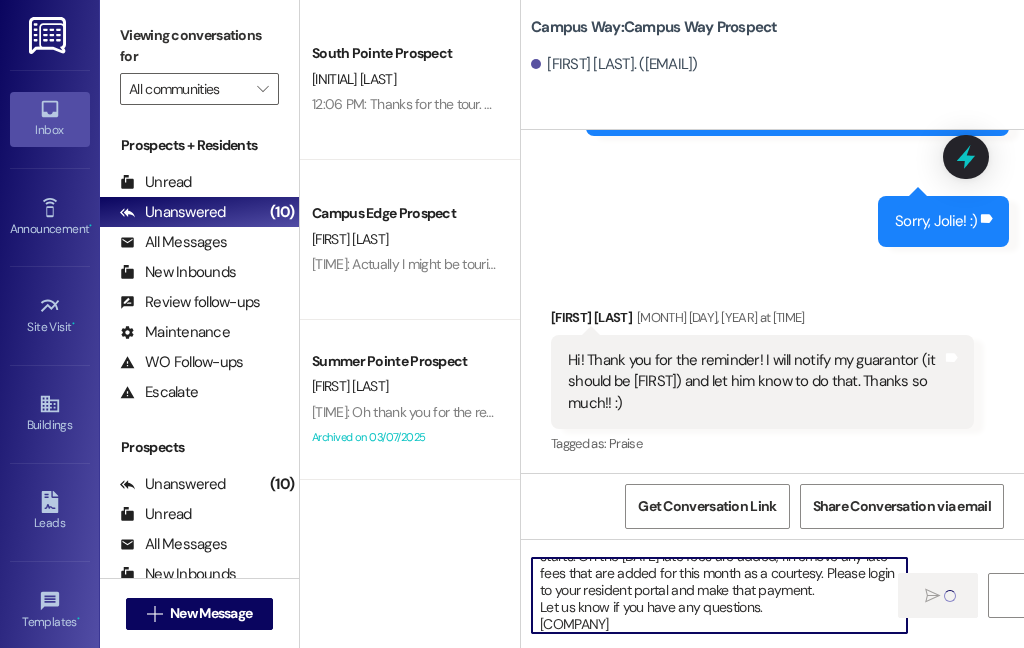 type 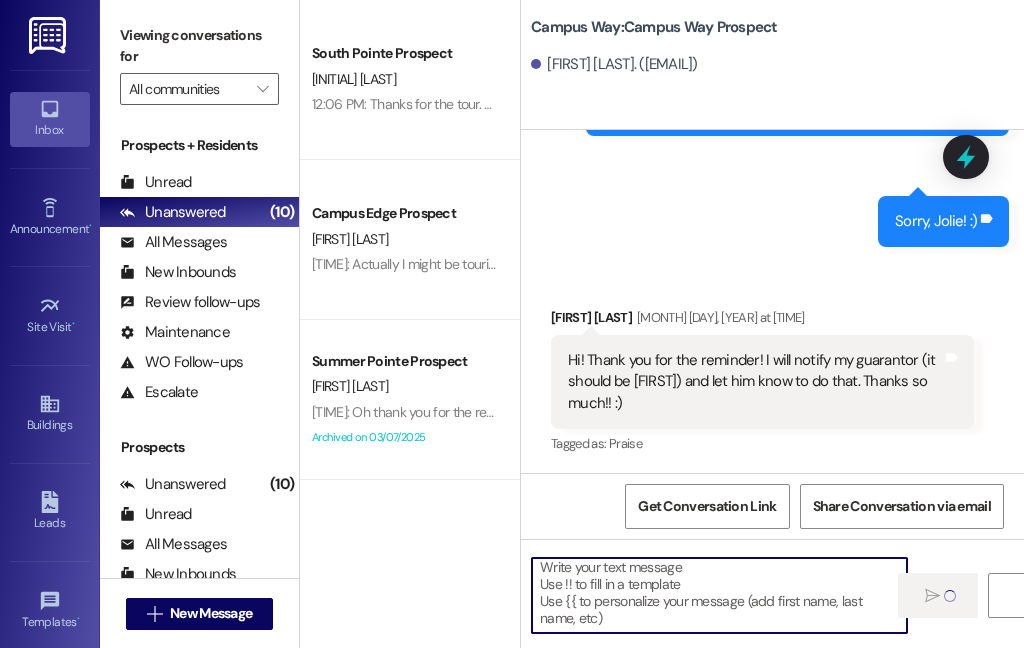 scroll, scrollTop: 4, scrollLeft: 0, axis: vertical 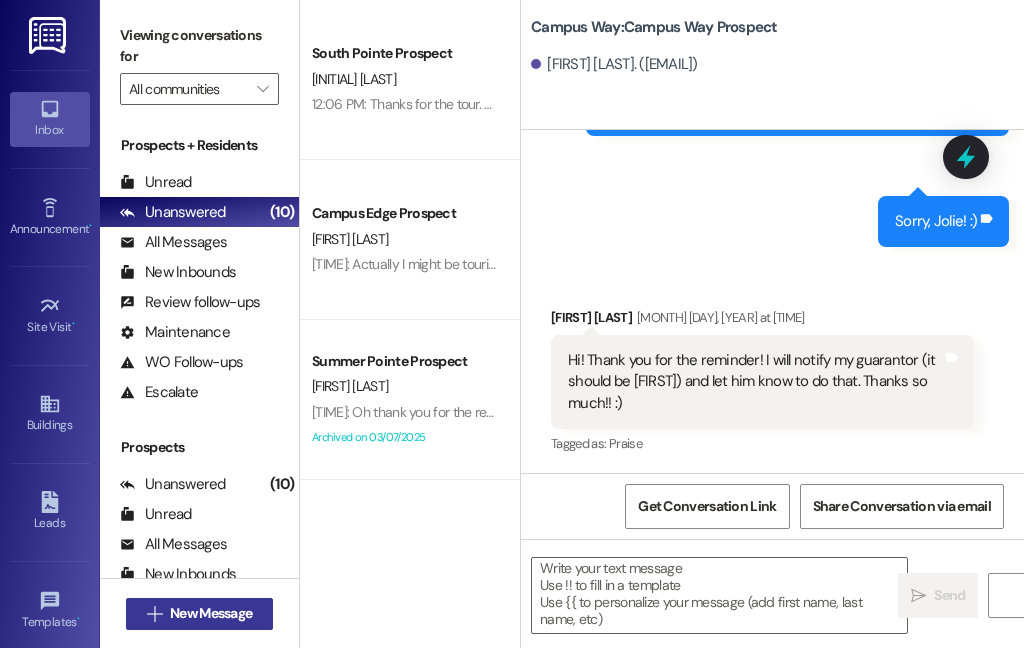 click on "New Message" at bounding box center (211, 613) 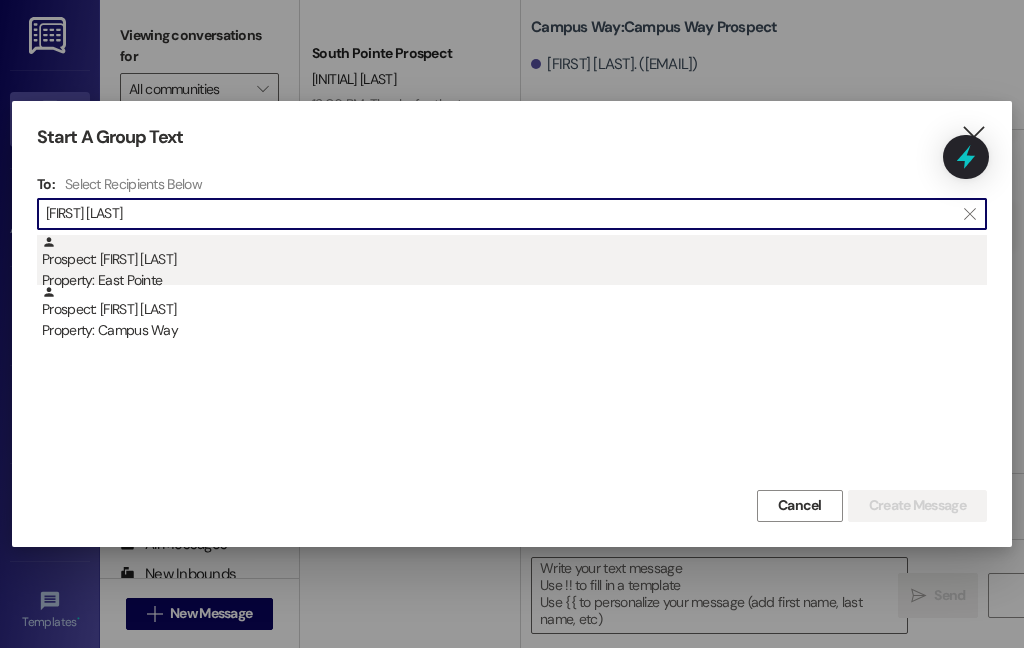 type on "[FIRST] [LAST]" 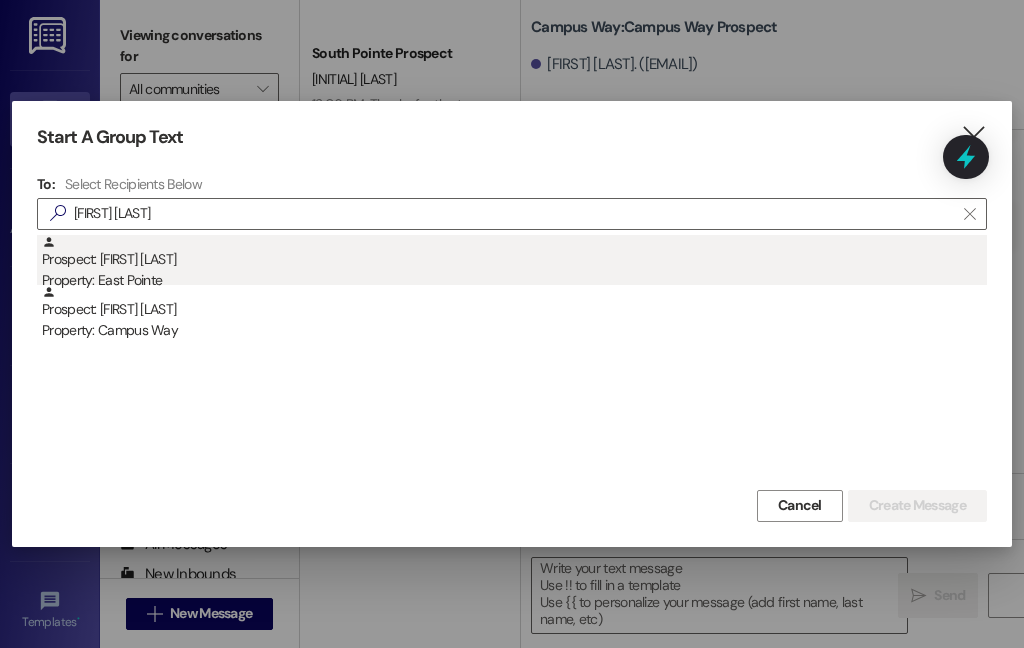click on "Prospect: [FIRST] [LAST] Property: East Pointe" at bounding box center (514, 263) 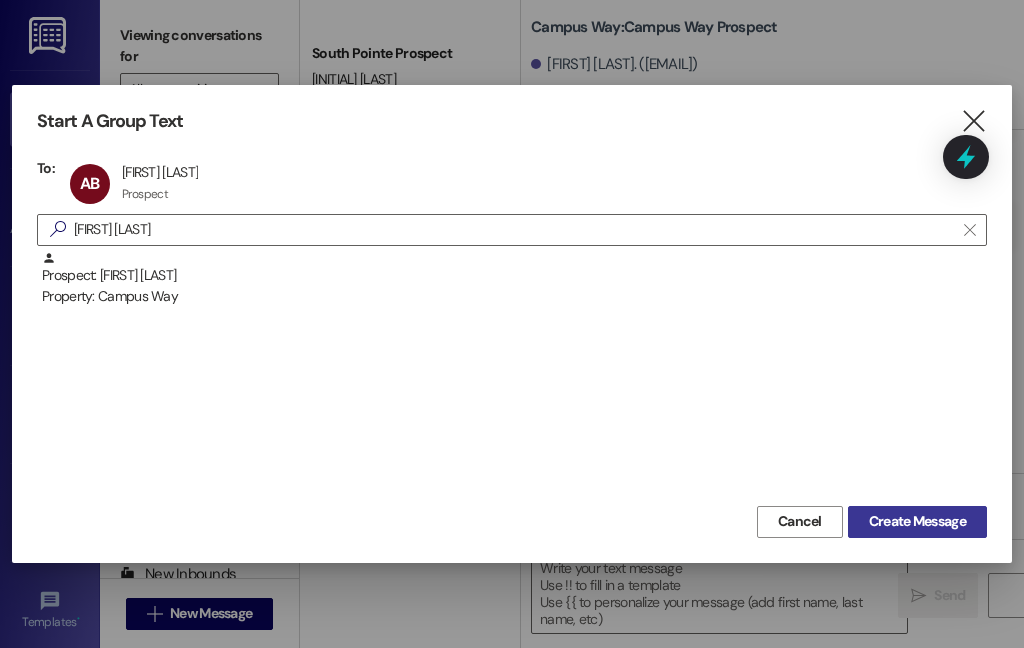 click on "Create Message" at bounding box center [917, 521] 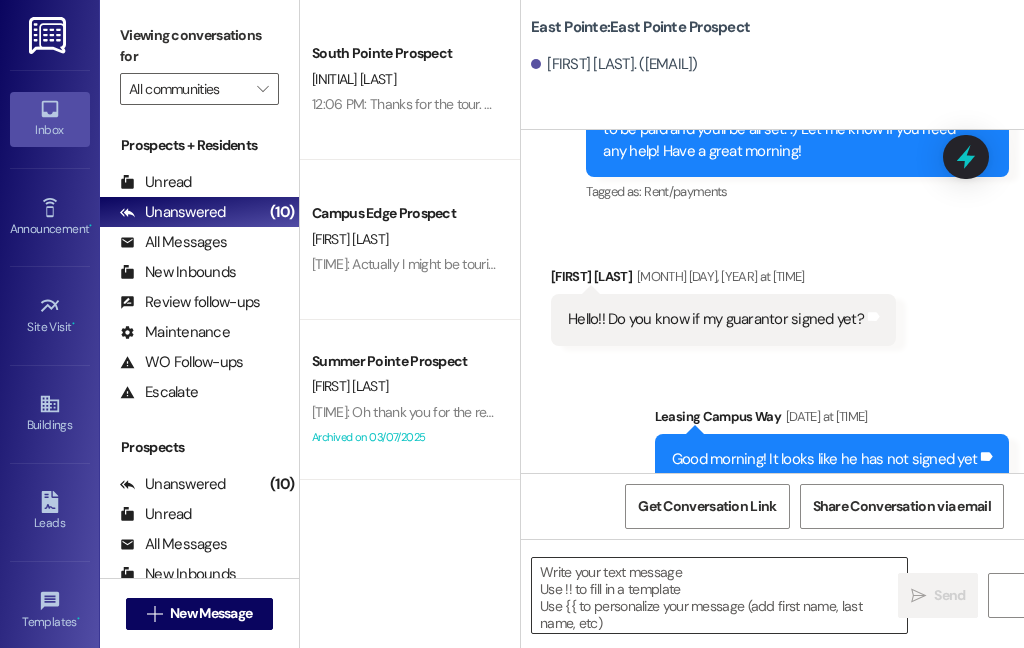 scroll, scrollTop: 2920, scrollLeft: 0, axis: vertical 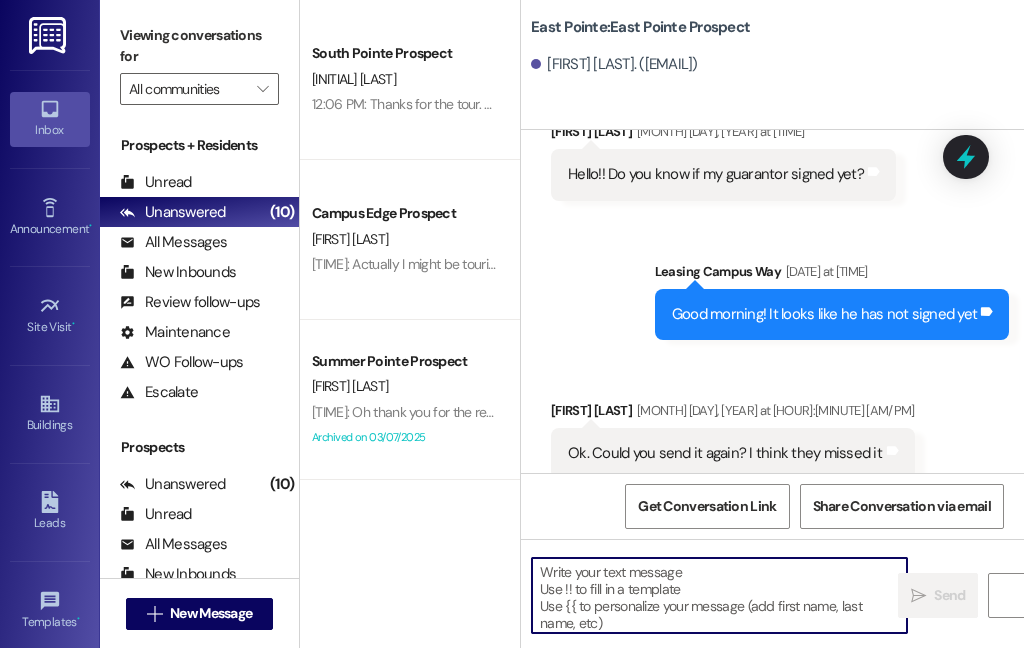 click at bounding box center (719, 595) 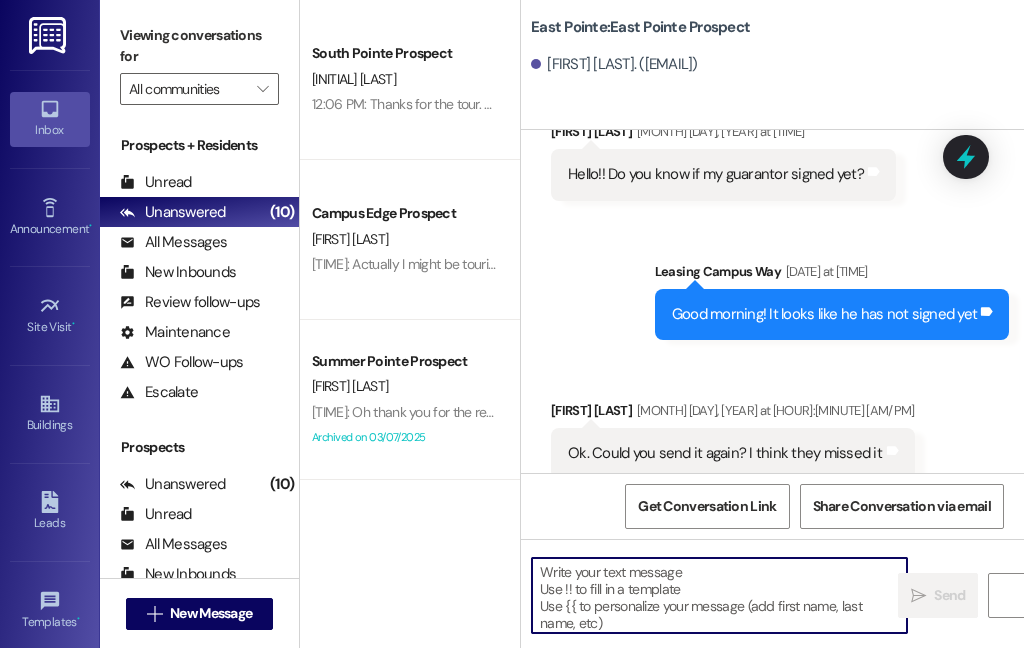 paste on "Hi {{first_name}}!
We're looking forward to having you at our {{property}}! There's a balance on your account that needs to be paid by today. The first installment is due on the month that the lease starts. On the [DATE] late fees are added, I'll remove any late fees that are added for this month as a courtesy. Please login to your resident portal and make that payment.
Let us know if you have any questions.
[COMPANY]" 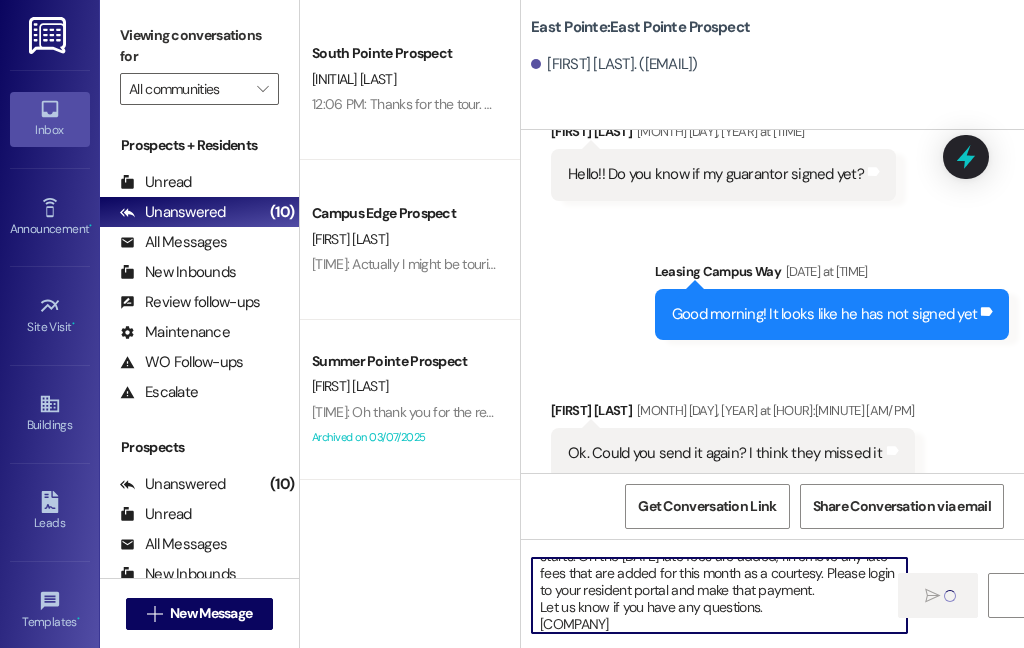 type 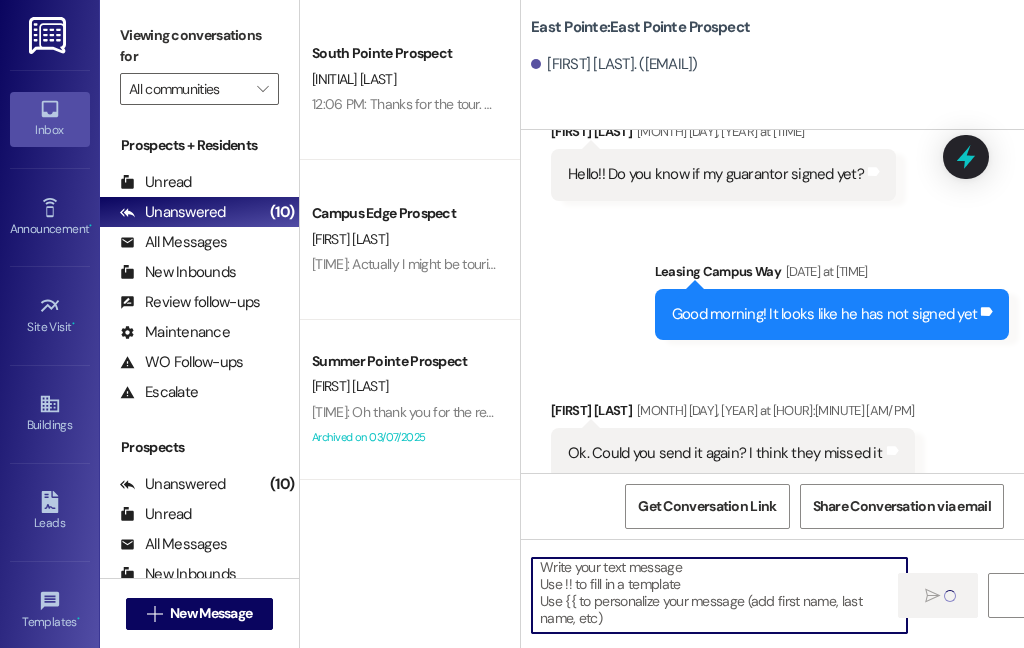 scroll, scrollTop: 4, scrollLeft: 0, axis: vertical 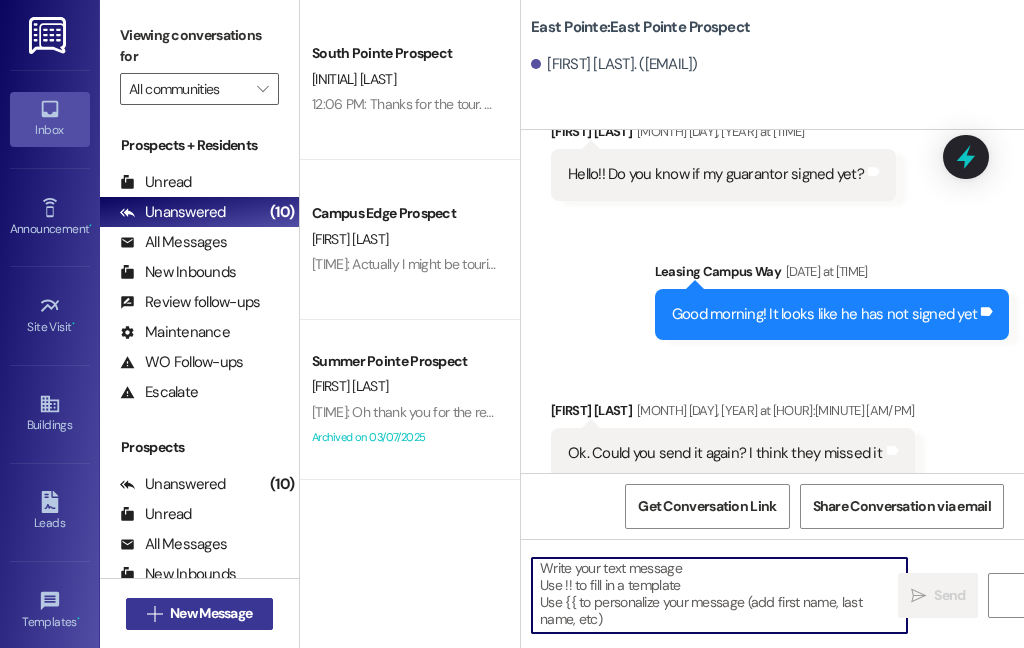 click on "New Message" at bounding box center [211, 613] 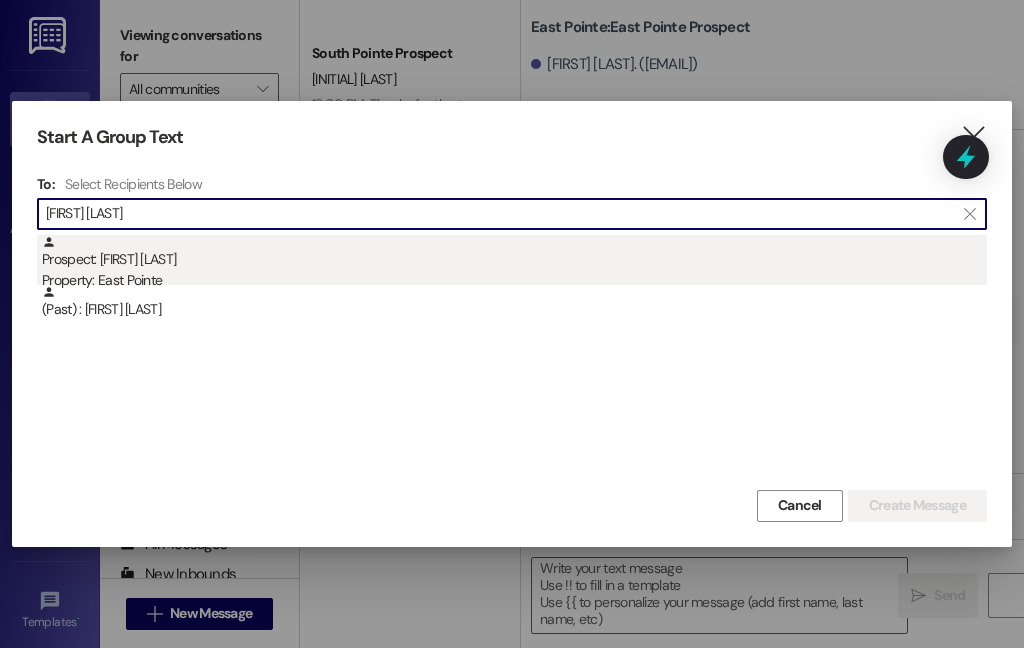 type on "[FIRST] [LAST]" 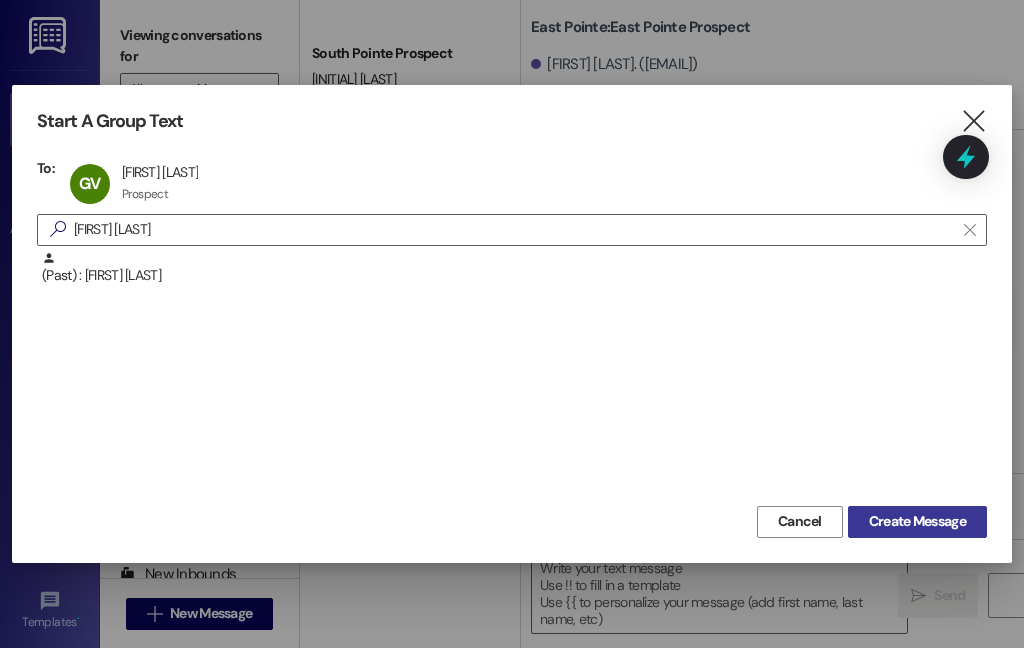 click on "Create Message" at bounding box center (917, 521) 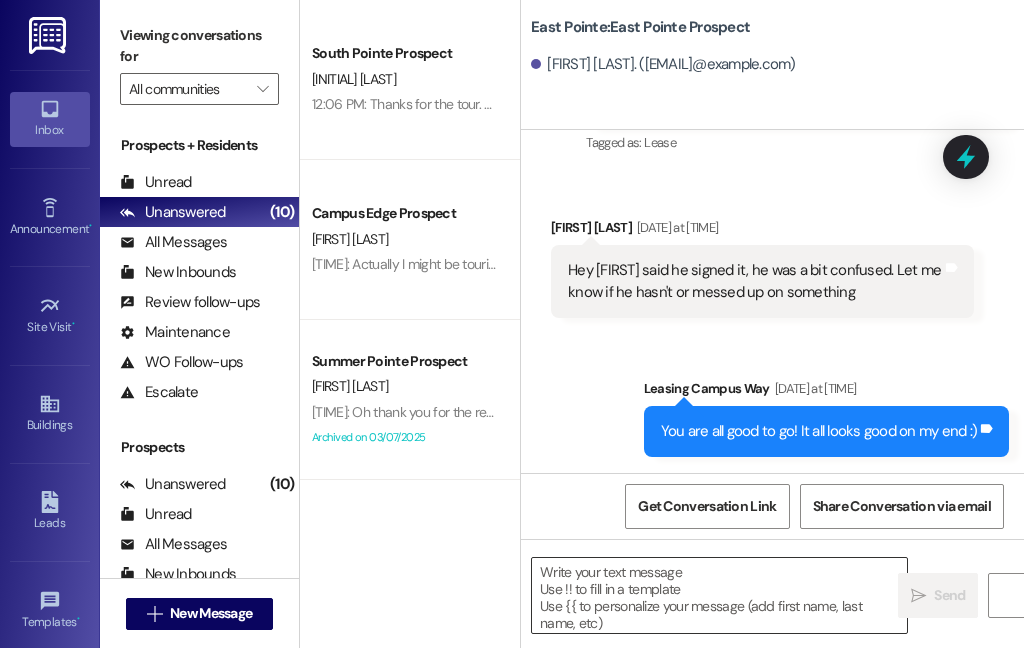 scroll, scrollTop: 2090, scrollLeft: 0, axis: vertical 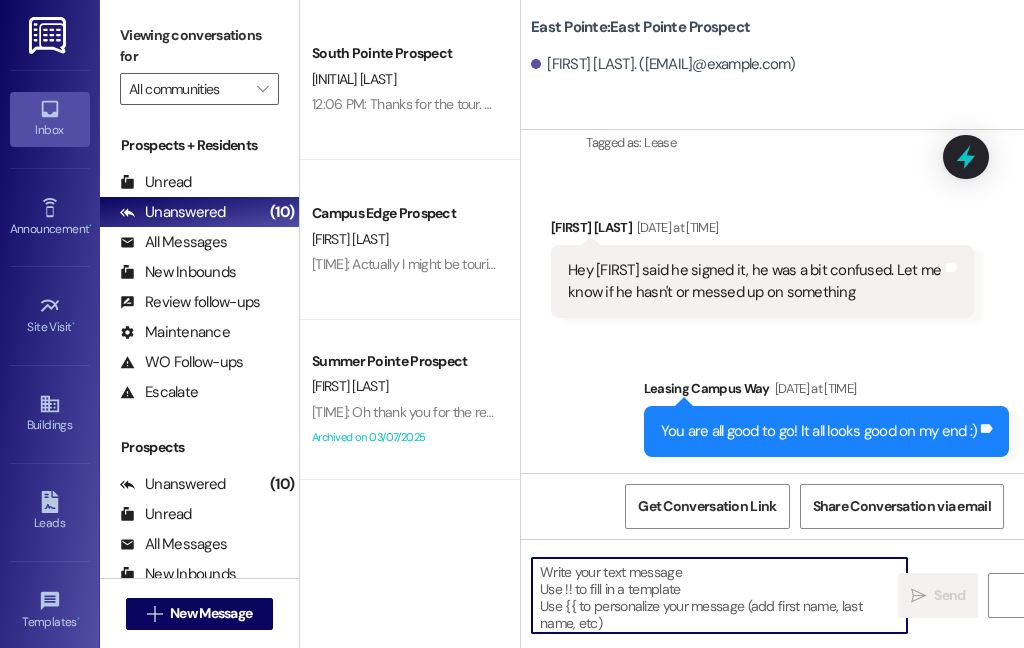 paste on "Hi {{first_name}}!
We're looking forward to having you at our {{property}}! There's a balance on your account that needs to be paid by today. The first installment is due on the month that the lease starts. On the [DATE] late fees are added, I'll remove any late fees that are added for this month as a courtesy. Please login to your resident portal and make that payment.
Let us know if you have any questions.
[COMPANY]" 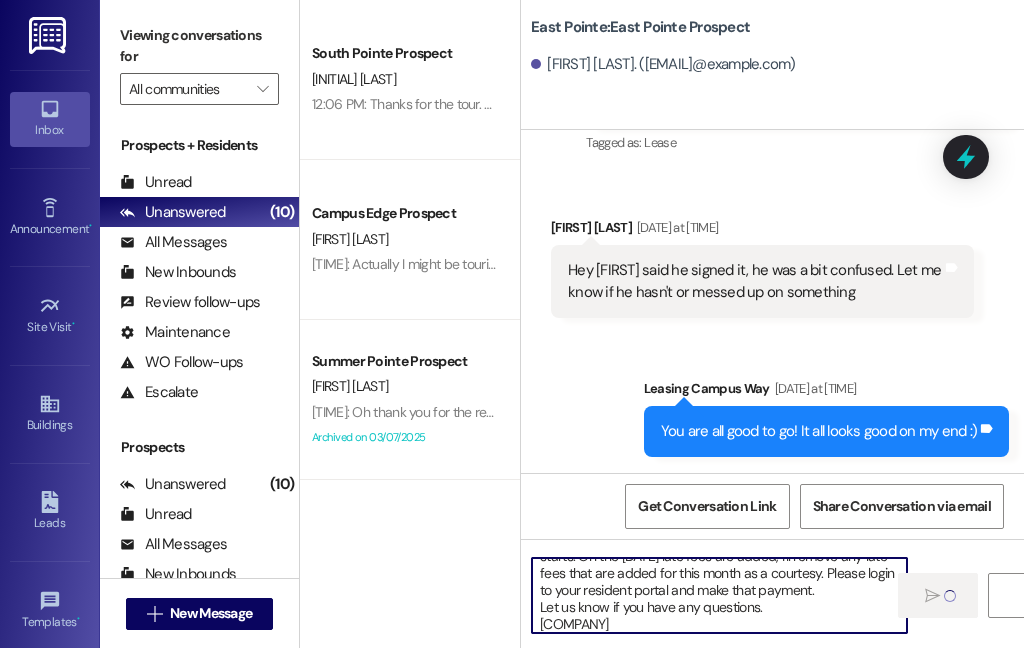type 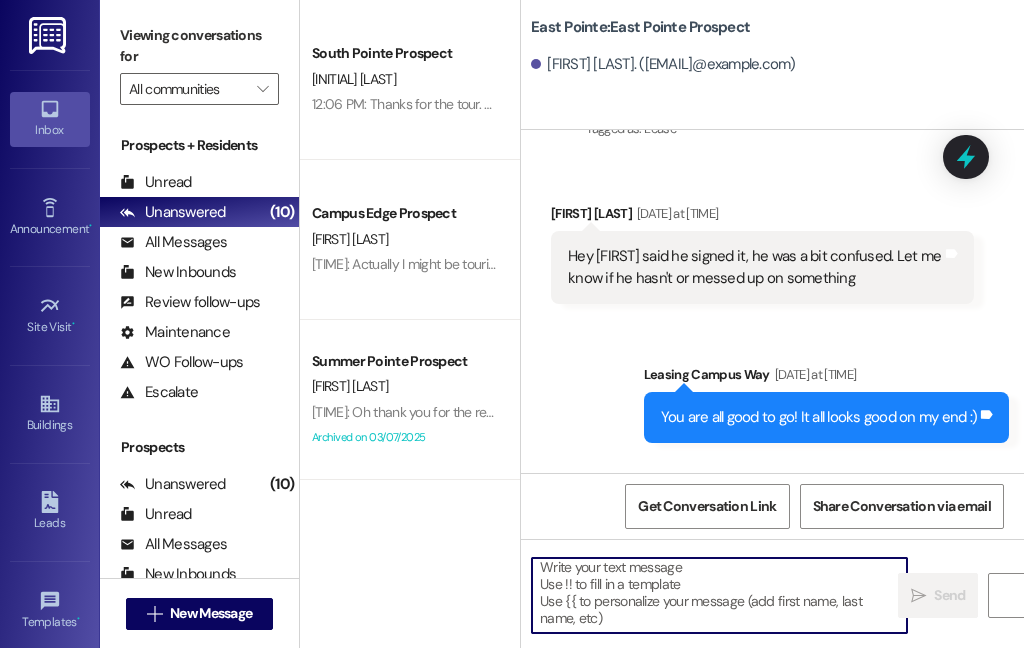 scroll, scrollTop: 4, scrollLeft: 0, axis: vertical 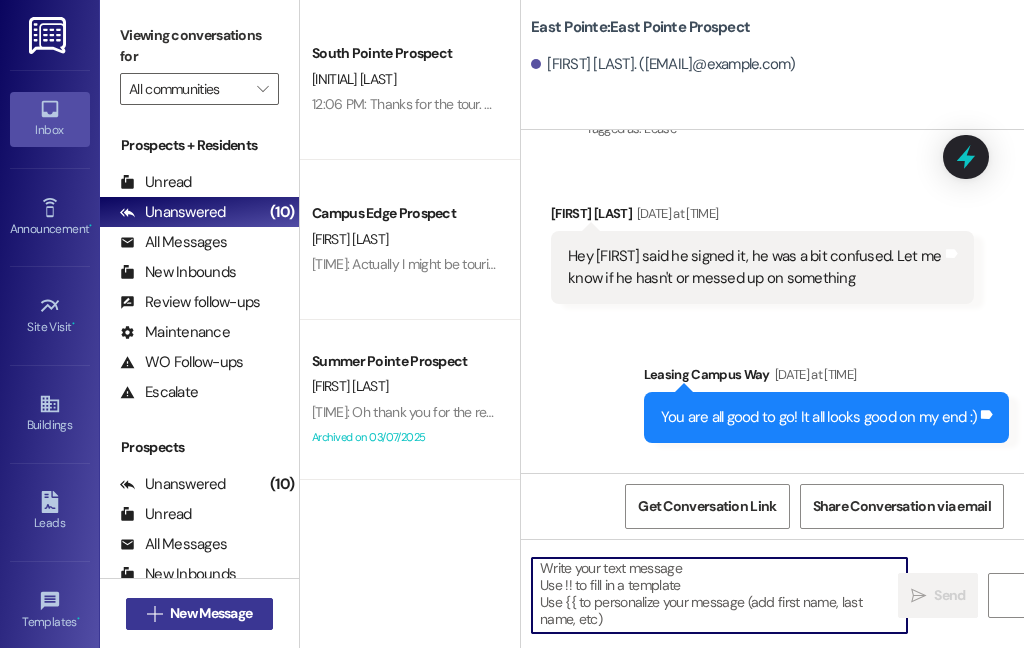 click on "New Message" at bounding box center [211, 613] 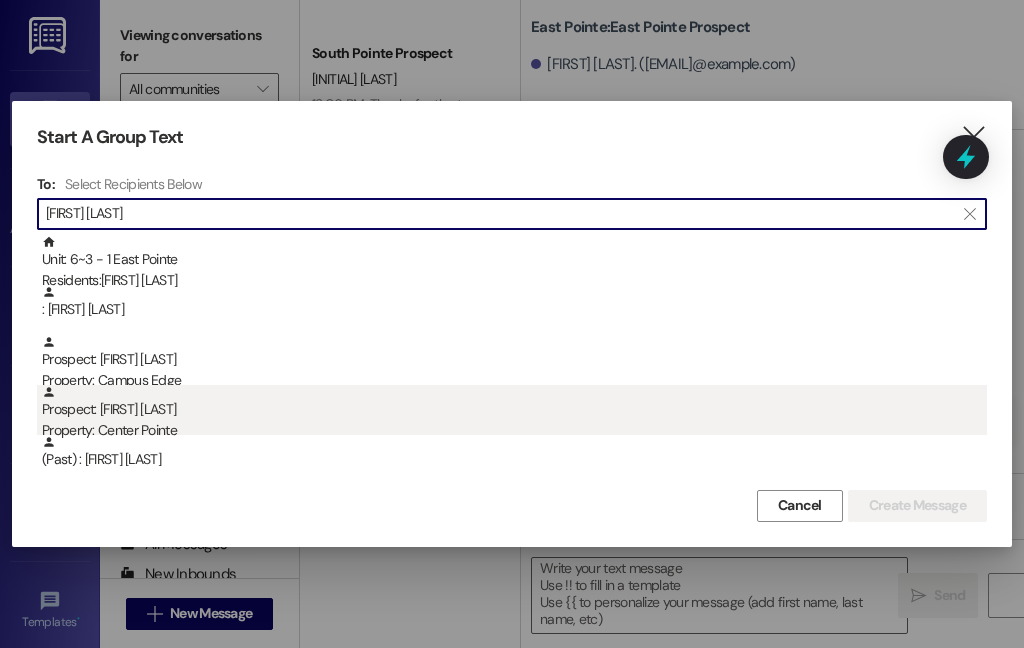 type on "[FIRST] [LAST]" 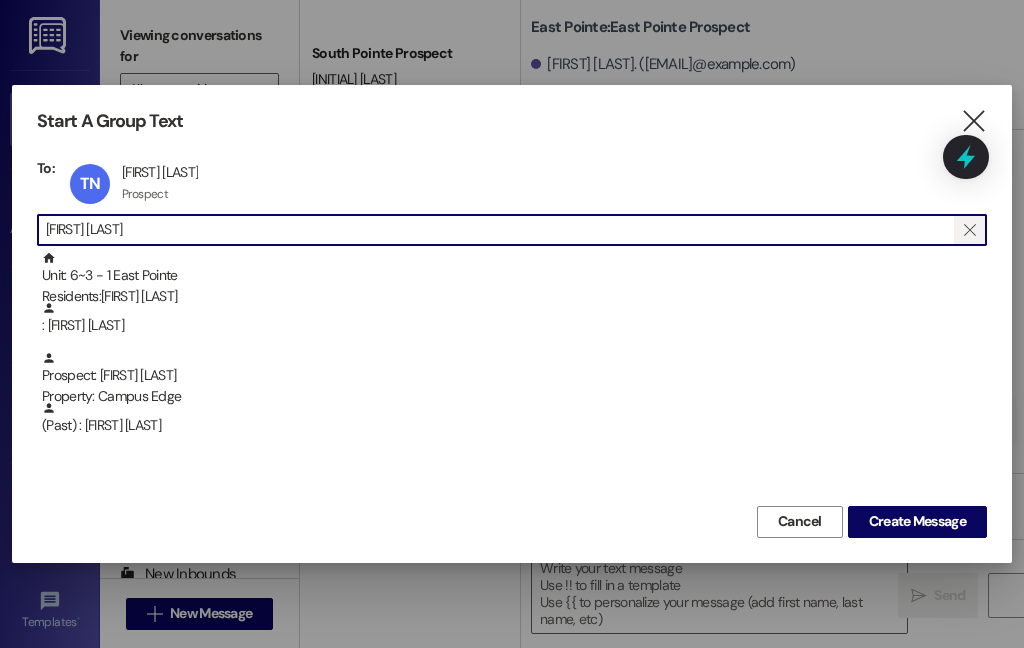 click on "" at bounding box center [970, 230] 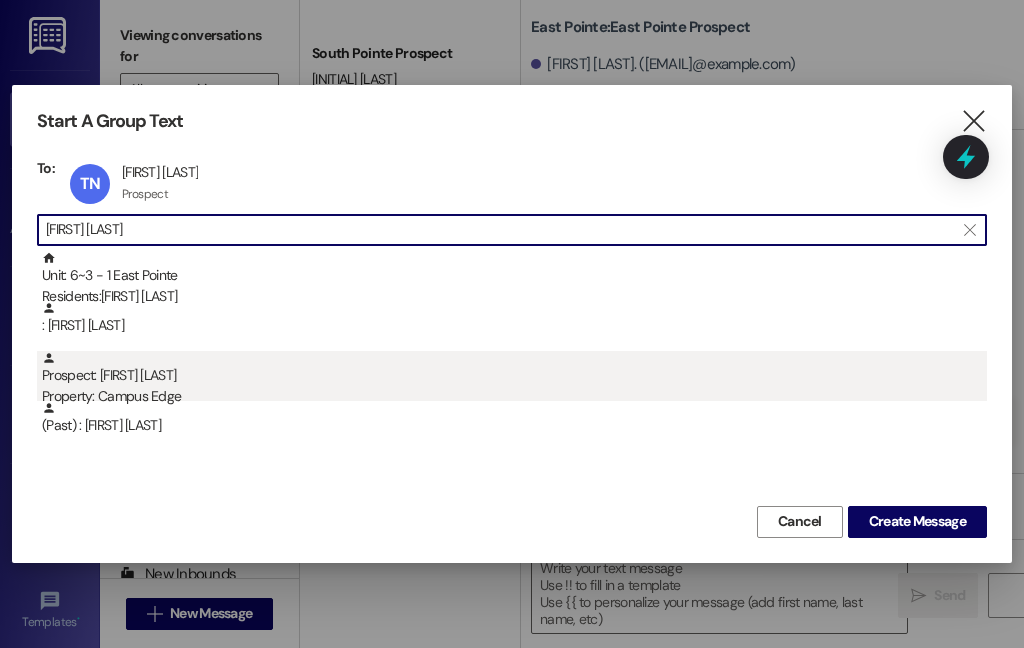 type on "[FIRST] [LAST]" 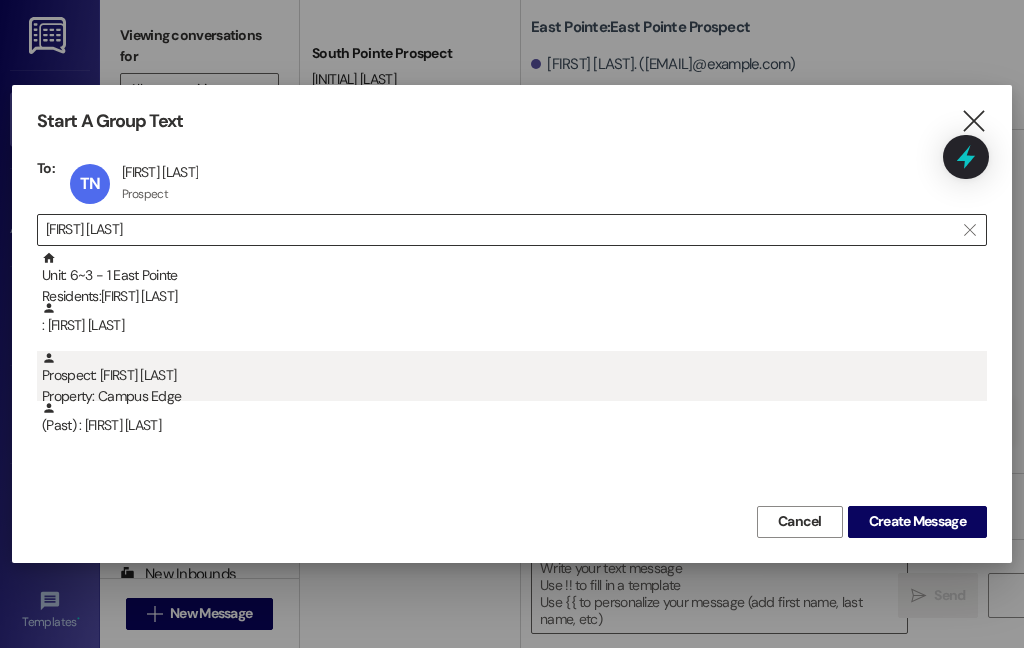 click on "Prospect: [FIRST] [LAST] Property: [PROPERTY_NAME]" at bounding box center [514, 379] 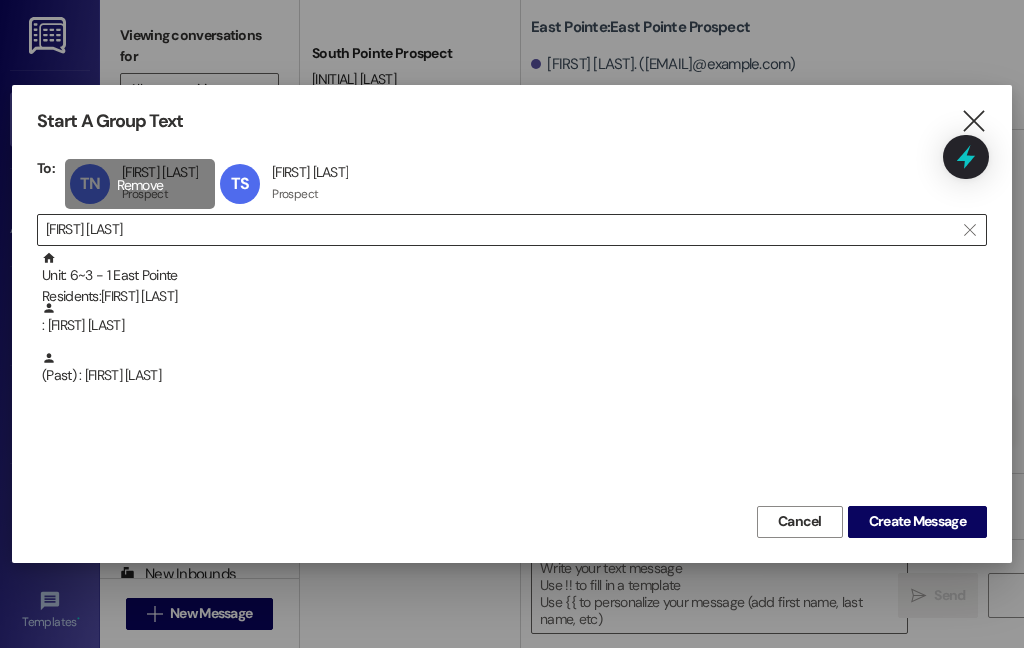 click on "[STATE] [LAST] [LAST] [LAST] Prospect Prospect click to remove" at bounding box center (140, 184) 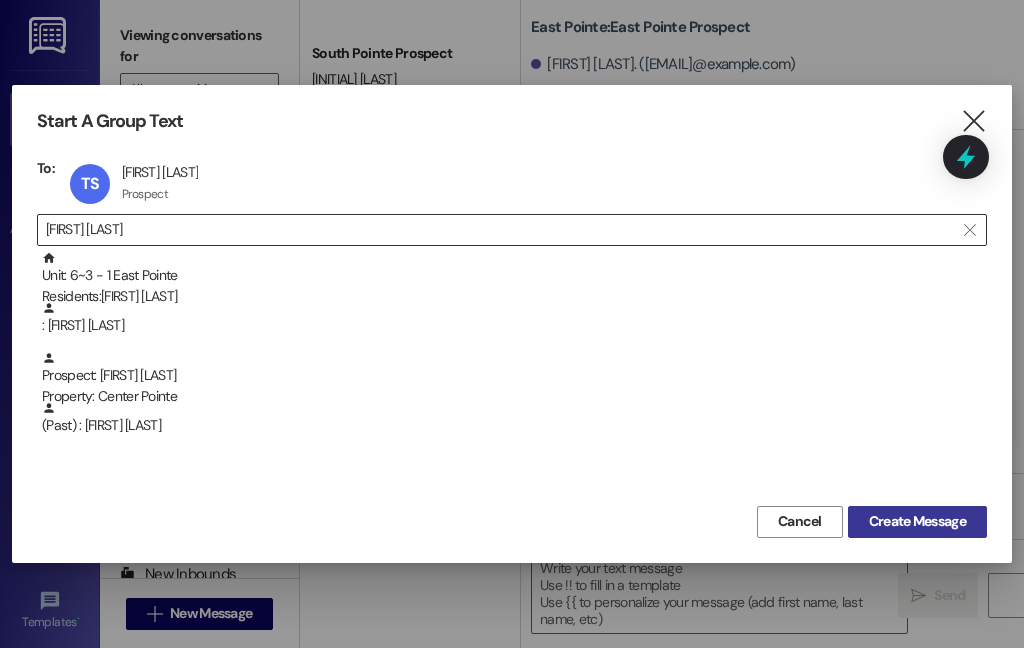 click on "Create Message" at bounding box center (917, 521) 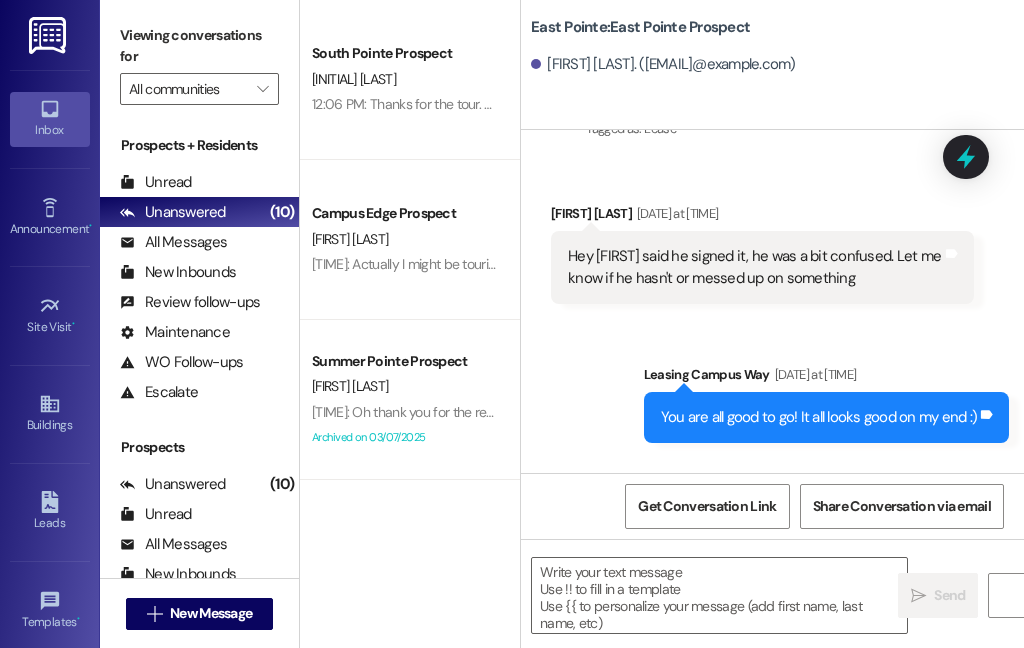 scroll, scrollTop: 314, scrollLeft: 0, axis: vertical 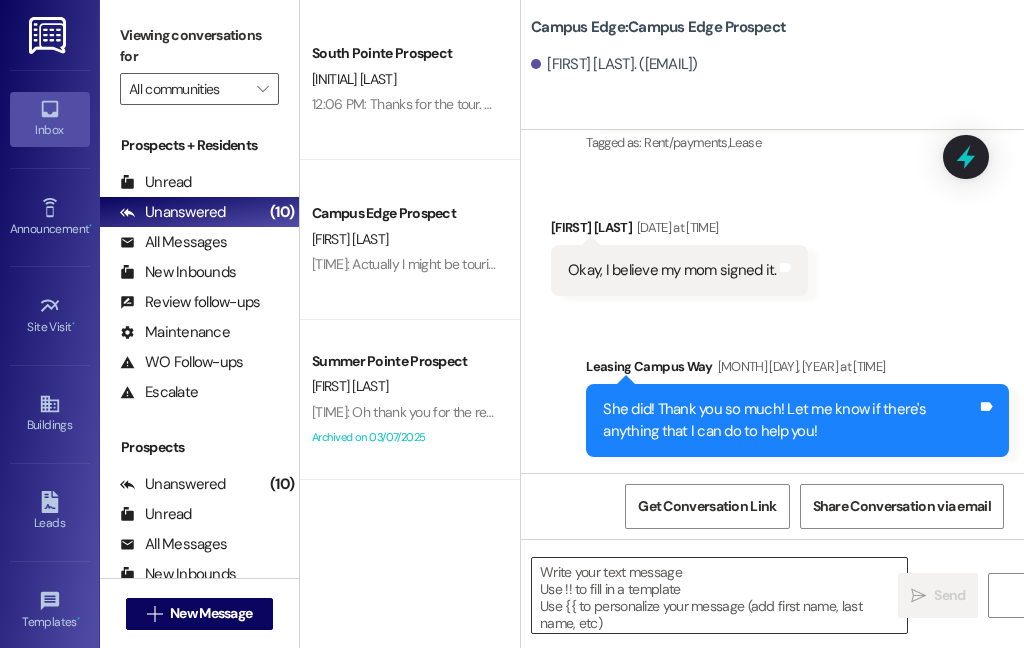 click at bounding box center [719, 595] 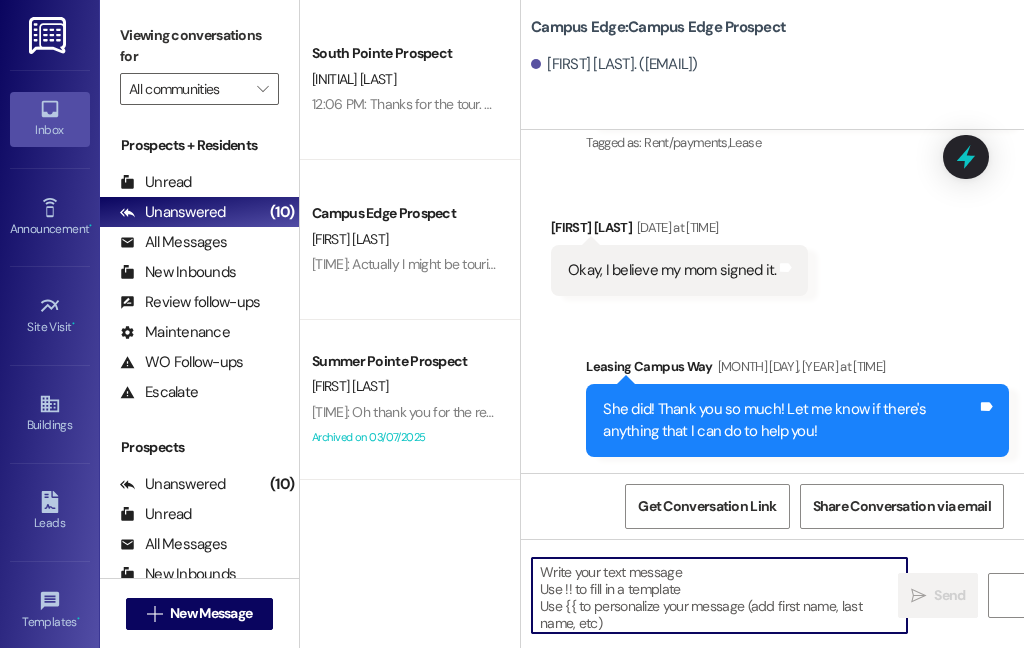 paste on "Hi {{first_name}}!
We're looking forward to having you at our {{property}}! There's a balance on your account that needs to be paid by today. The first installment is due on the month that the lease starts. On the [DATE] late fees are added, I'll remove any late fees that are added for this month as a courtesy. Please login to your resident portal and make that payment.
Let us know if you have any questions.
[COMPANY]" 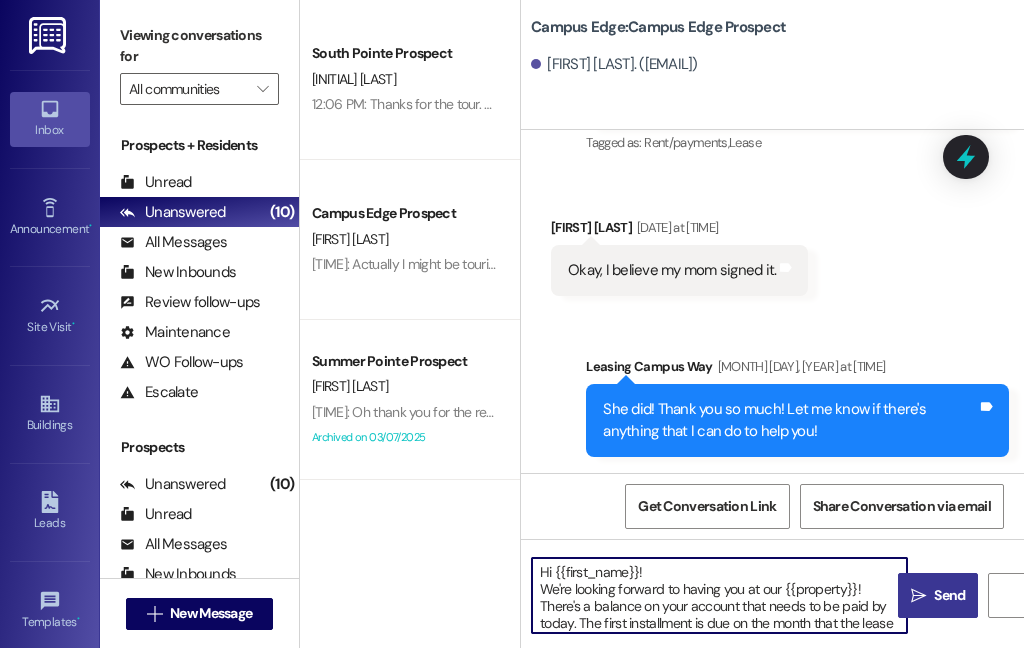 scroll, scrollTop: 84, scrollLeft: 0, axis: vertical 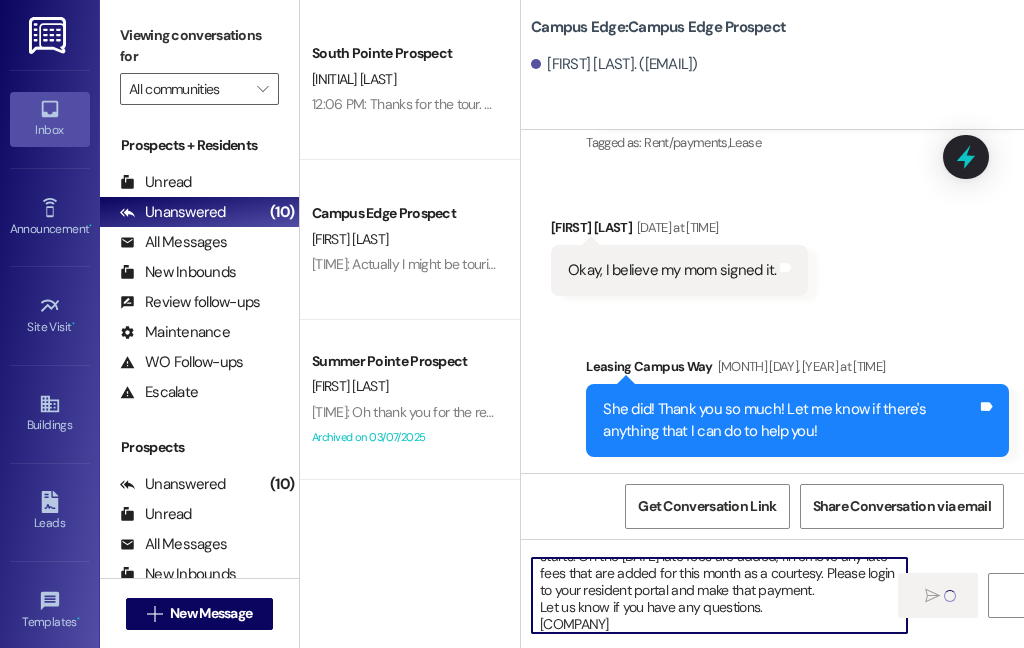 type 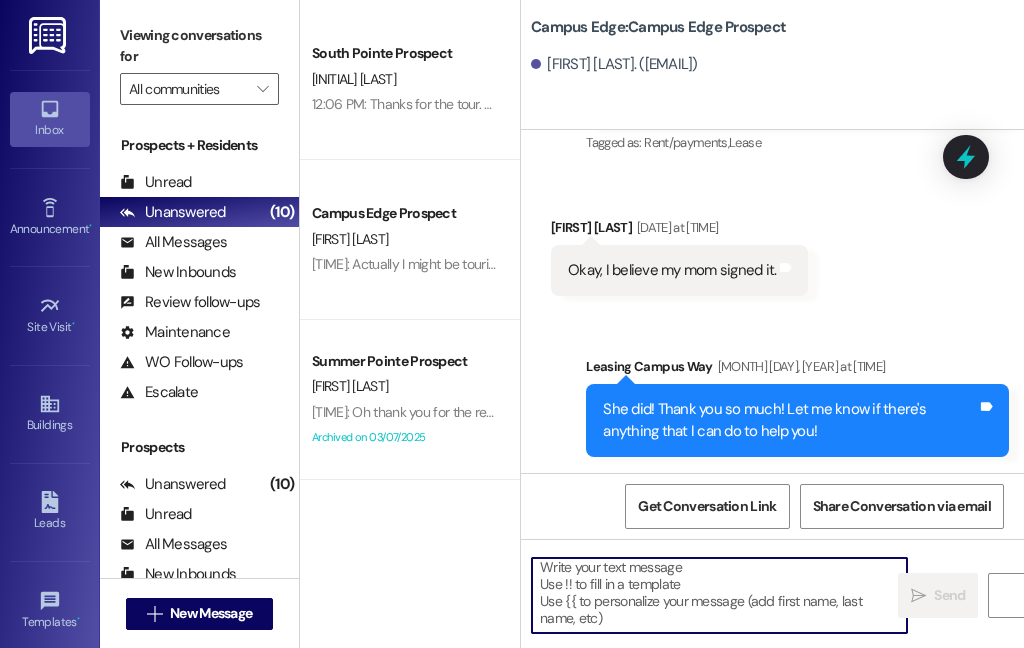 scroll, scrollTop: 4, scrollLeft: 0, axis: vertical 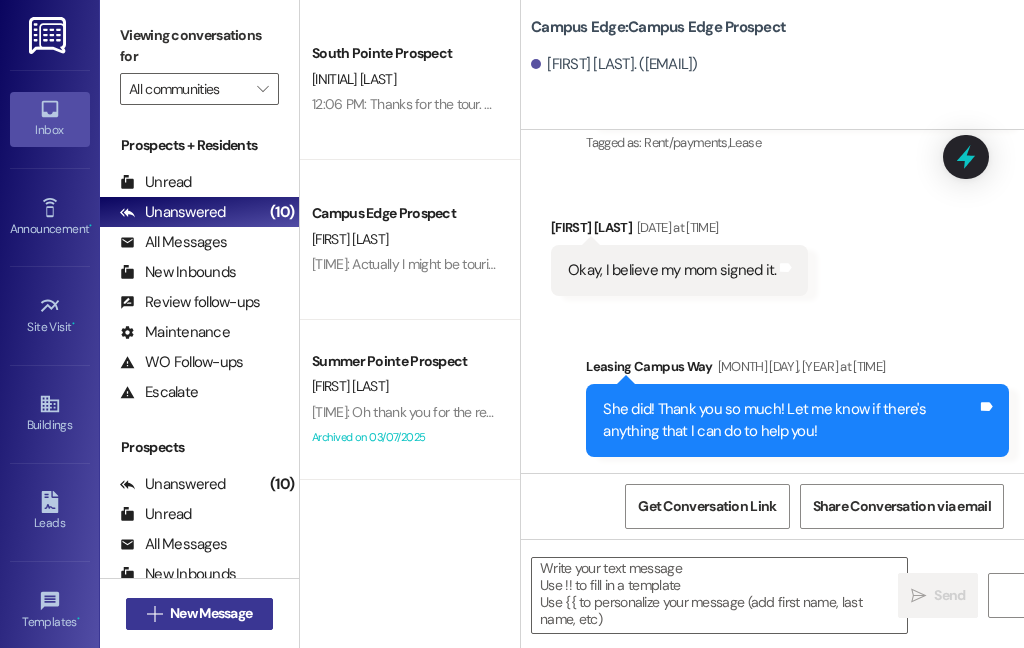 click on "New Message" at bounding box center (211, 613) 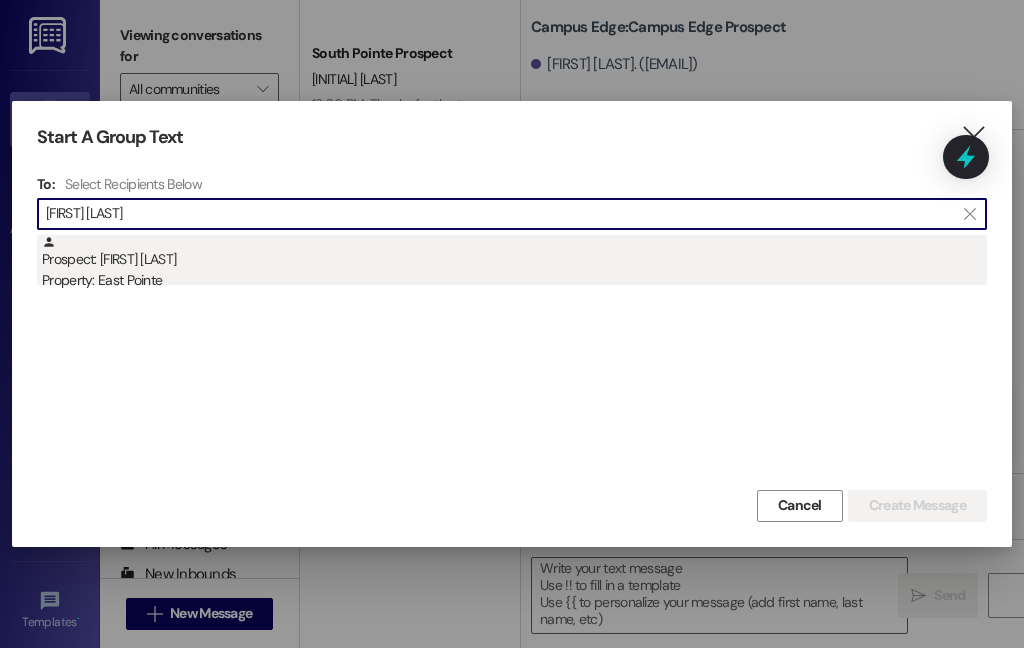 type on "[FIRST] [LAST]" 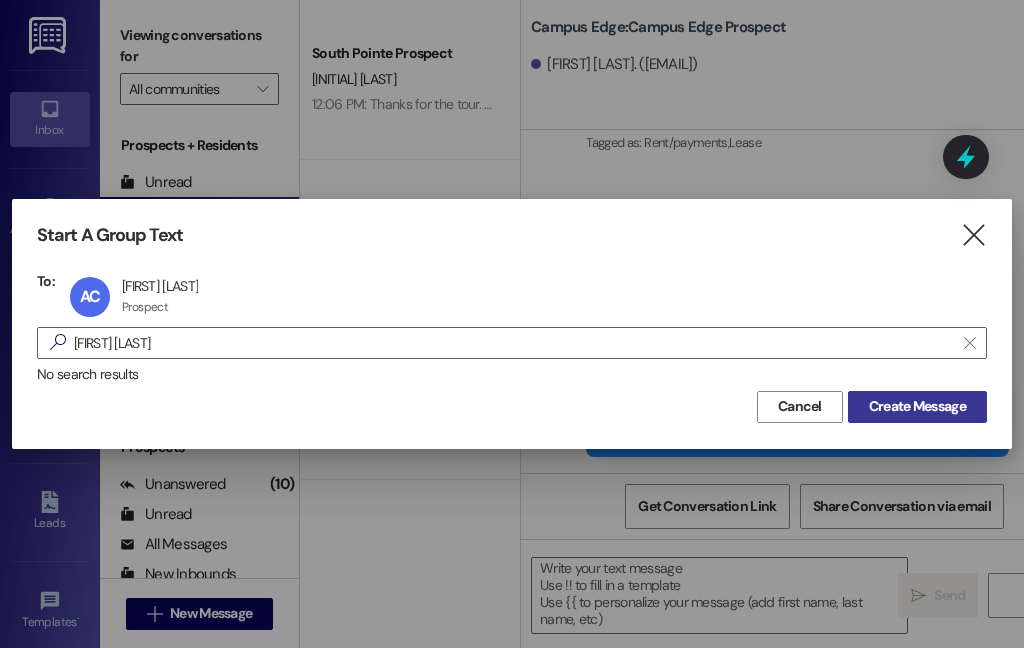 click on "Create Message" at bounding box center [917, 406] 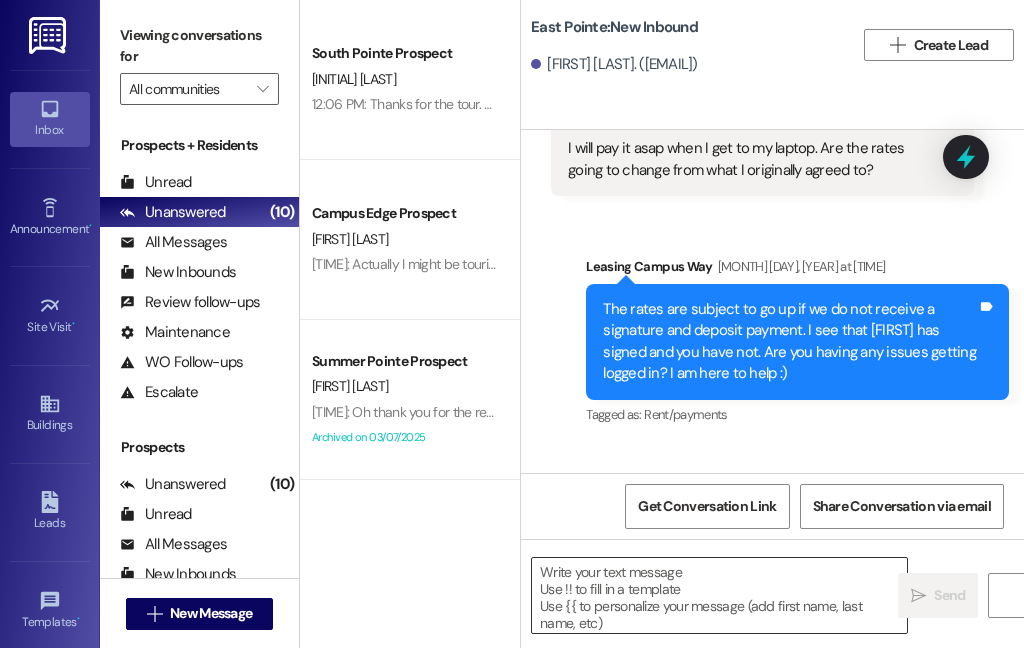 scroll, scrollTop: 4560, scrollLeft: 0, axis: vertical 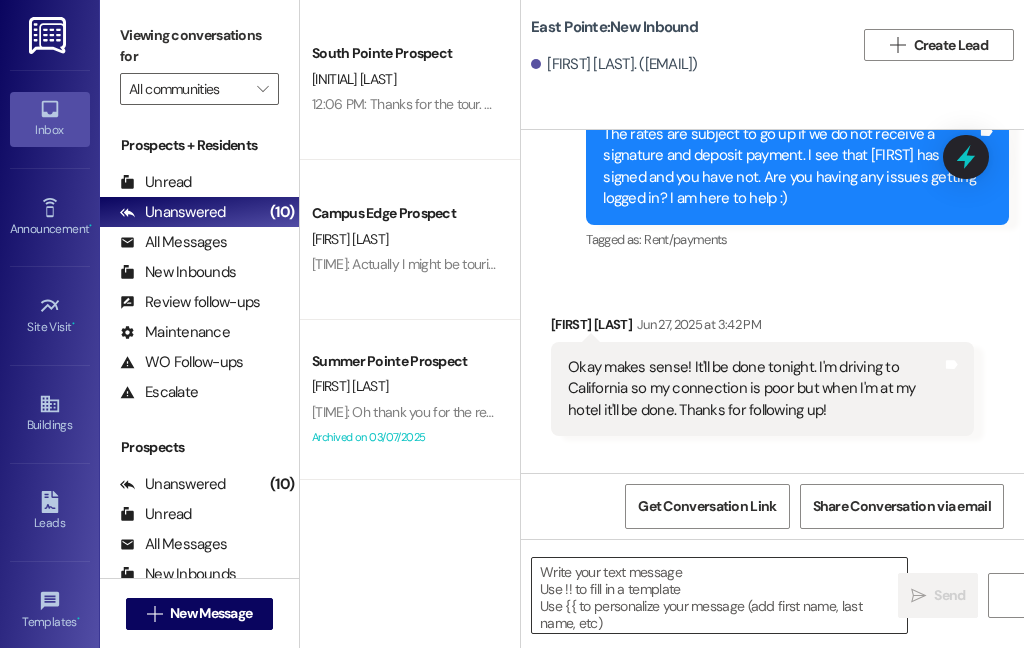 click at bounding box center (719, 595) 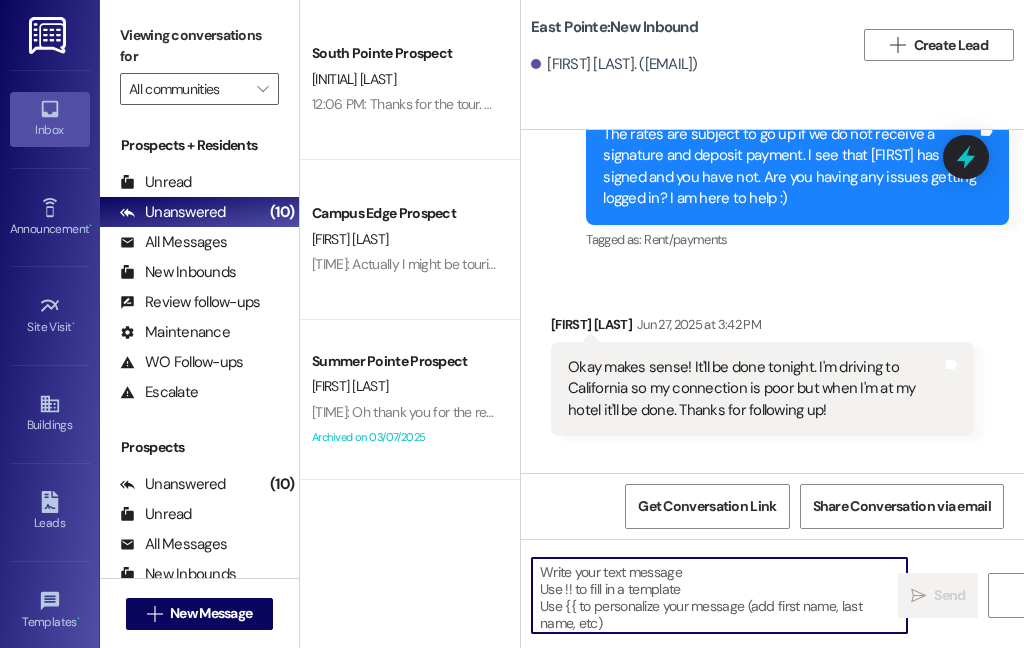 paste on "Hi {{first_name}}!
We're looking forward to having you at our {{property}}! There's a balance on your account that needs to be paid by today. The first installment is due on the month that the lease starts. On the [DATE] late fees are added, I'll remove any late fees that are added for this month as a courtesy. Please login to your resident portal and make that payment.
Let us know if you have any questions.
[COMPANY]" 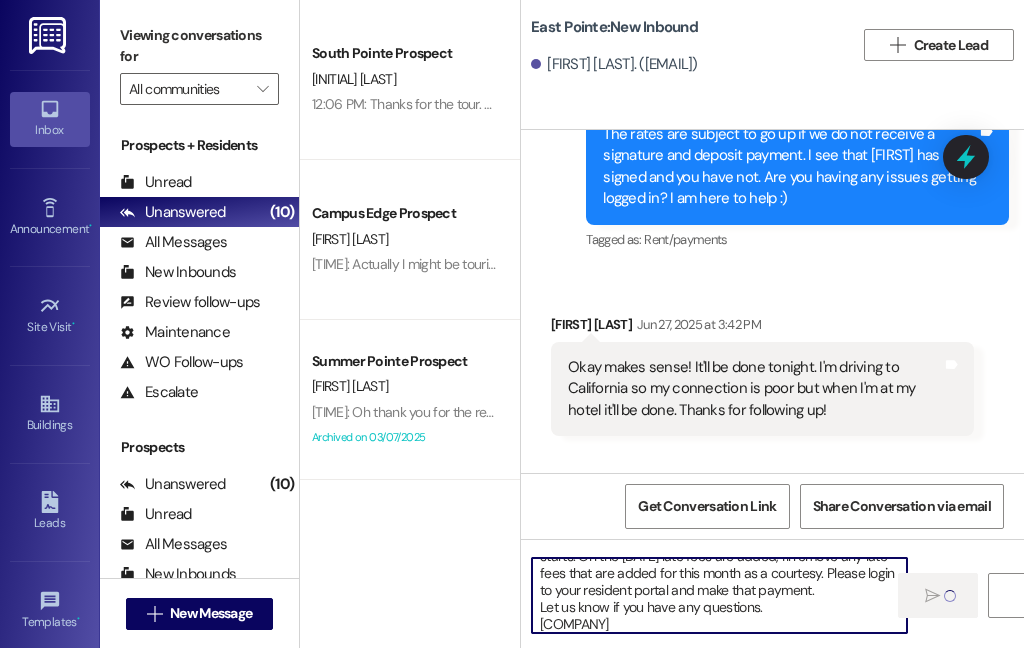 type 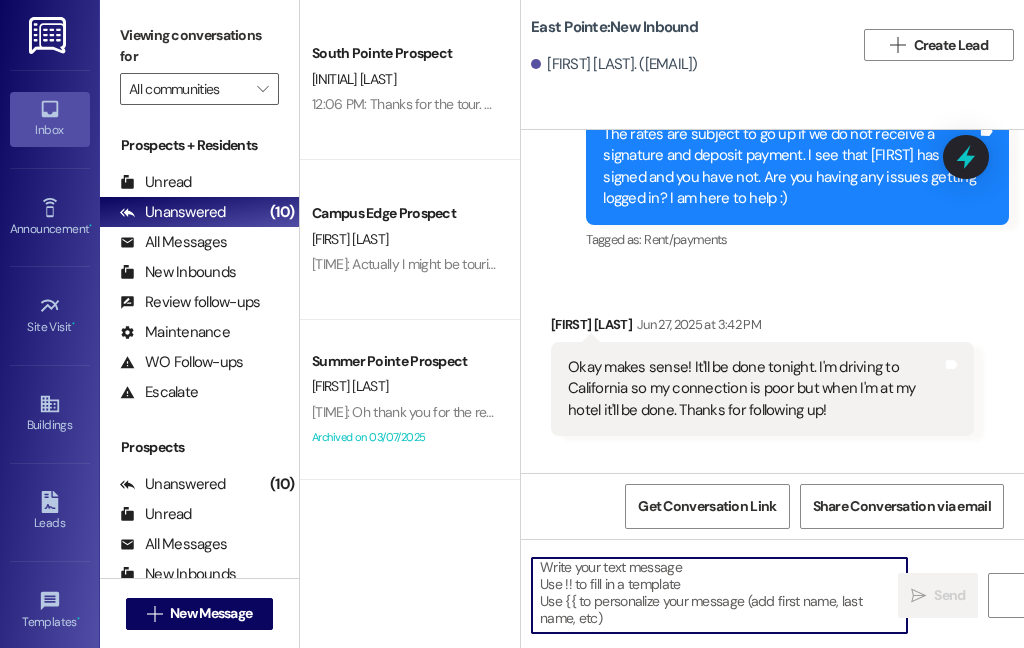scroll, scrollTop: 4, scrollLeft: 0, axis: vertical 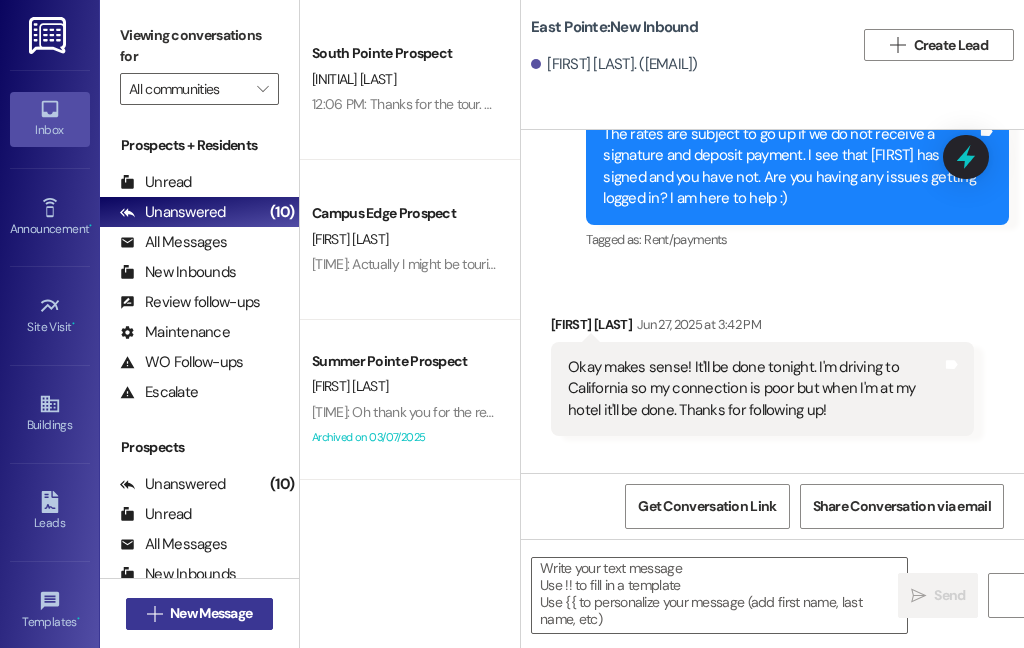 click on "New Message" at bounding box center (211, 613) 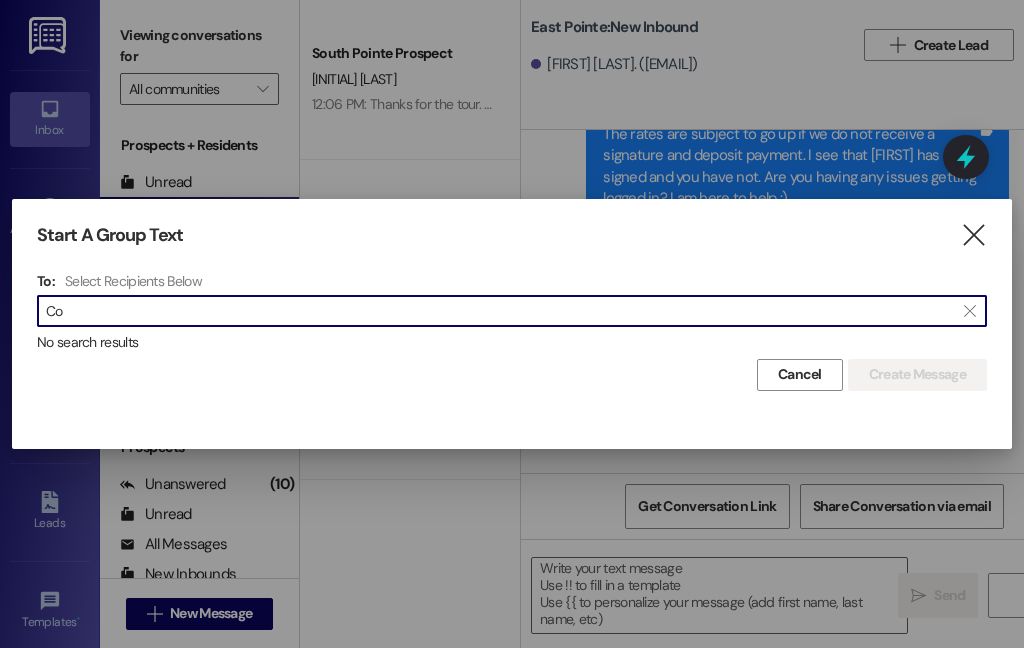 type on "C" 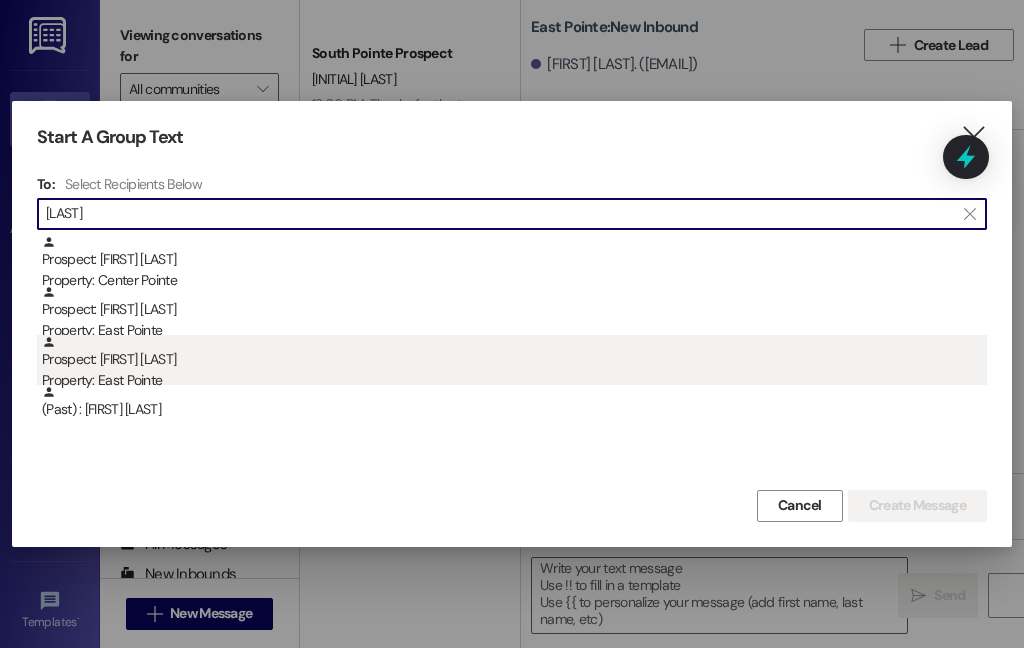type on "[LAST]" 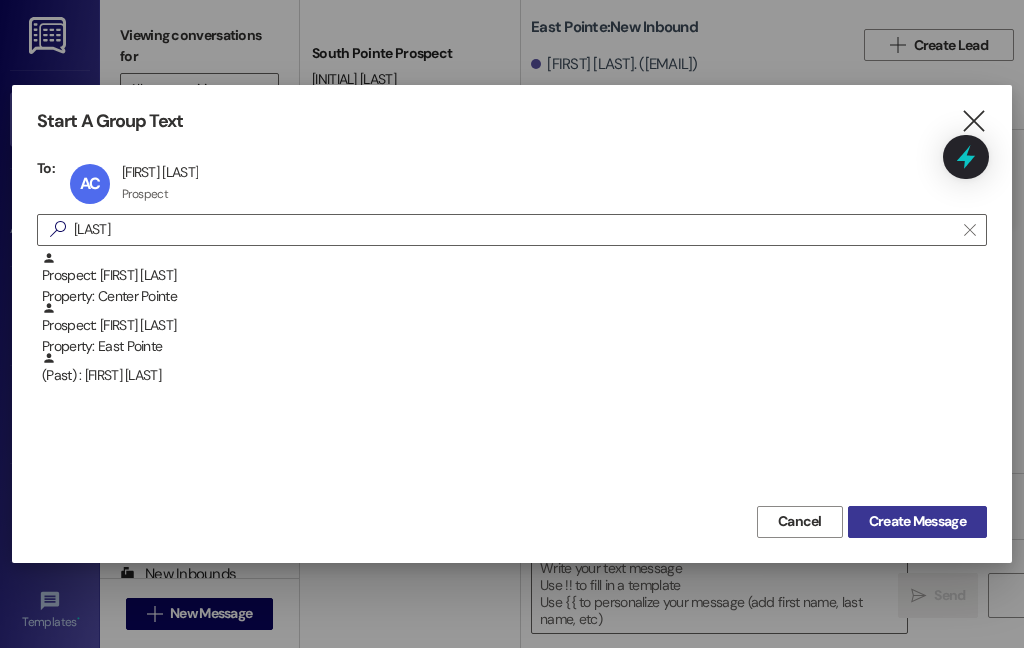 click on "Create Message" at bounding box center (917, 521) 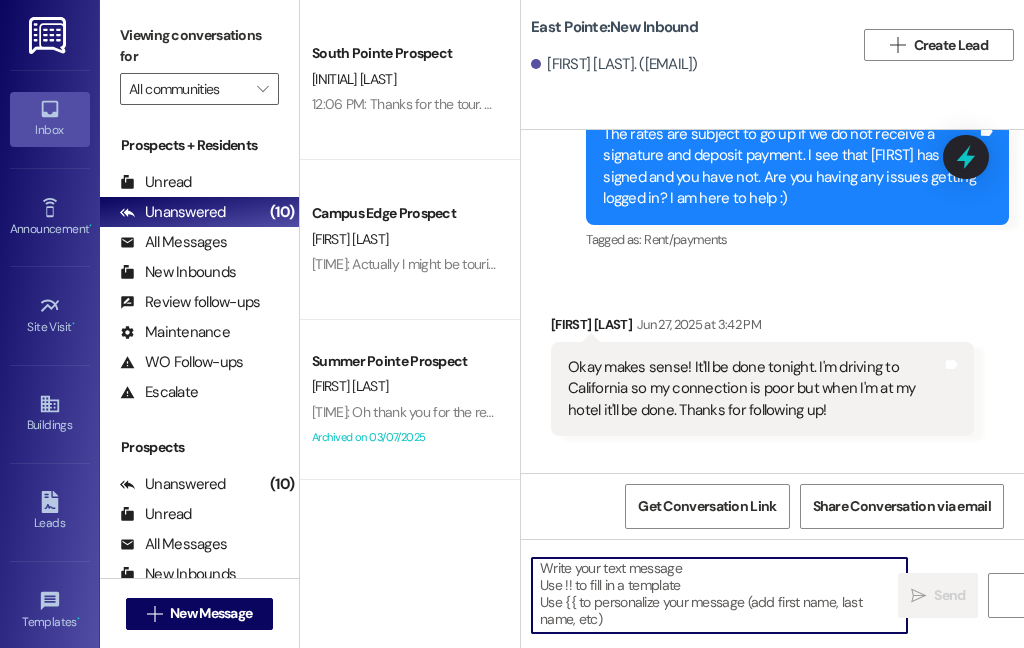 click at bounding box center (719, 595) 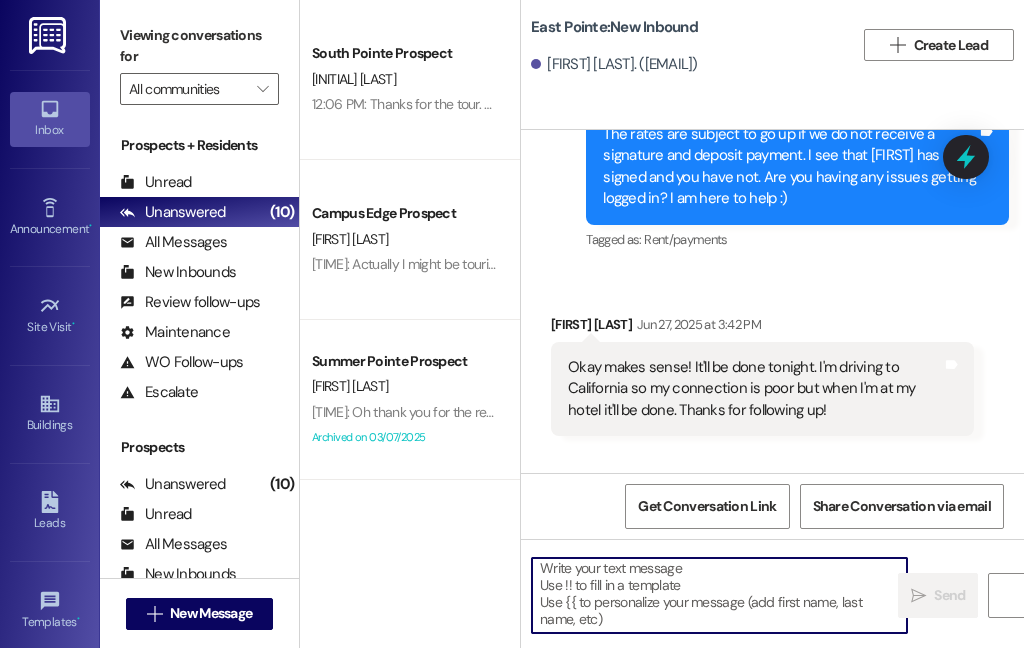 paste on "Hi {{first_name}}!
We're looking forward to having you at our {{property}}! There's a balance on your account that needs to be paid by today. The first installment is due on the month that the lease starts. On the [DATE] late fees are added, I'll remove any late fees that are added for this month as a courtesy. Please login to your resident portal and make that payment.
Let us know if you have any questions.
[COMPANY]" 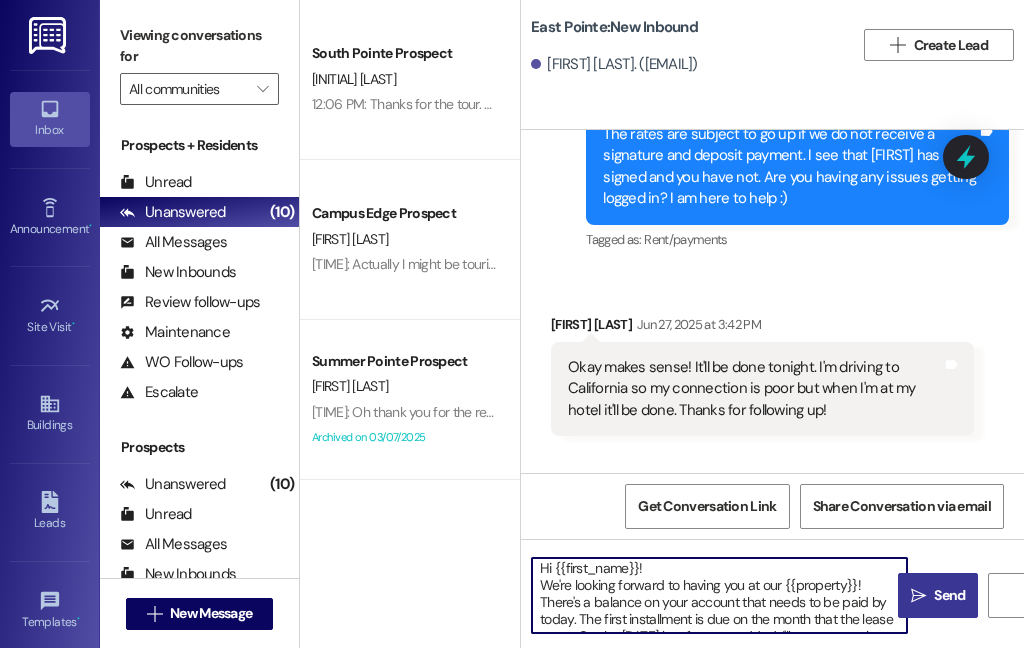 scroll, scrollTop: 84, scrollLeft: 0, axis: vertical 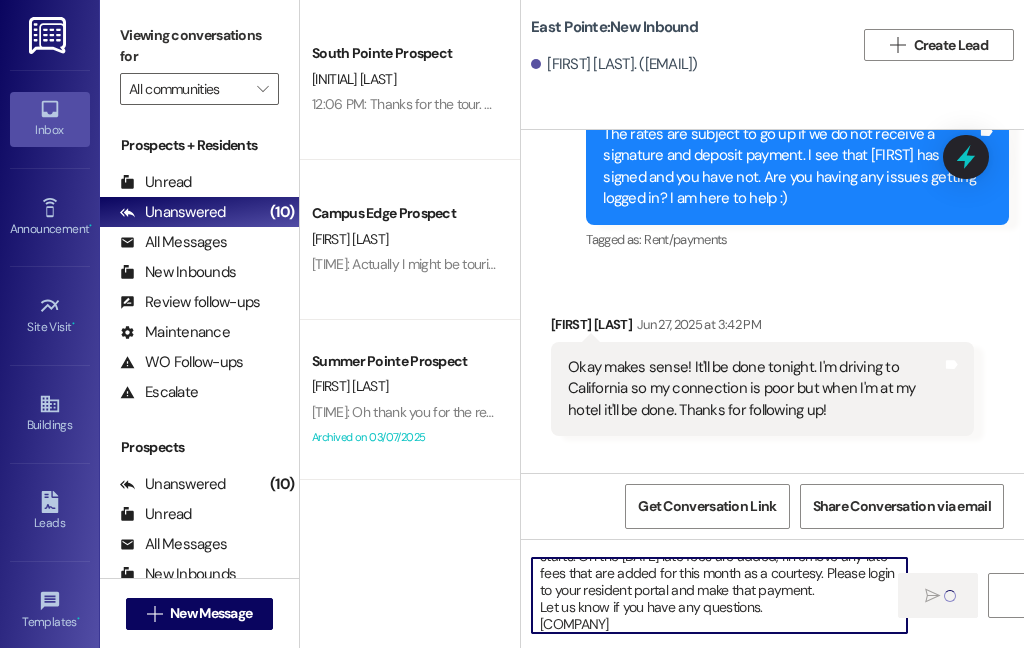 type 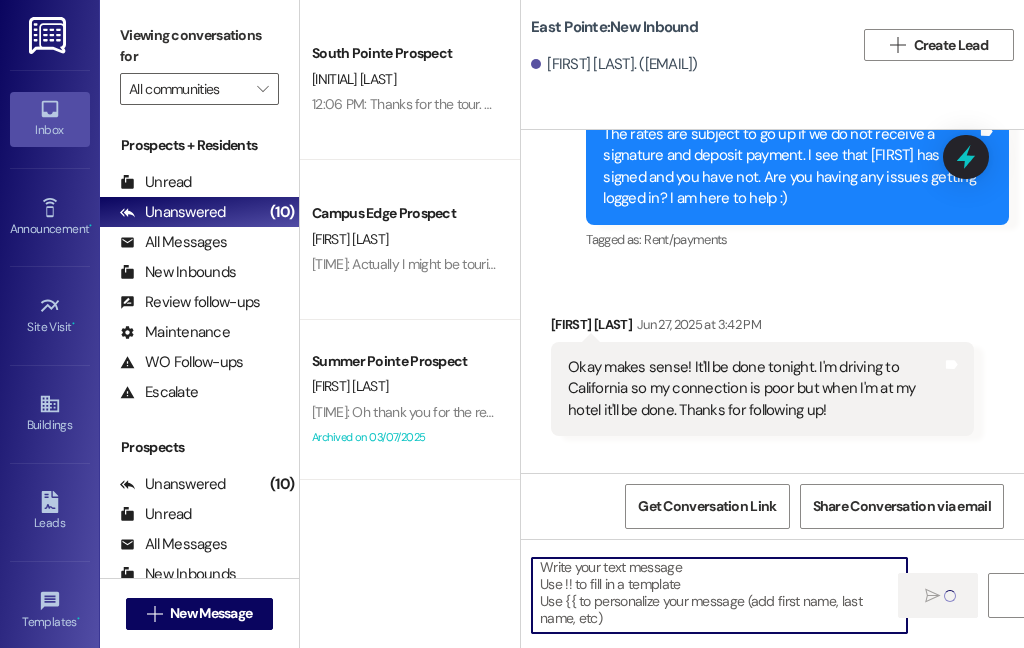 scroll, scrollTop: 4, scrollLeft: 0, axis: vertical 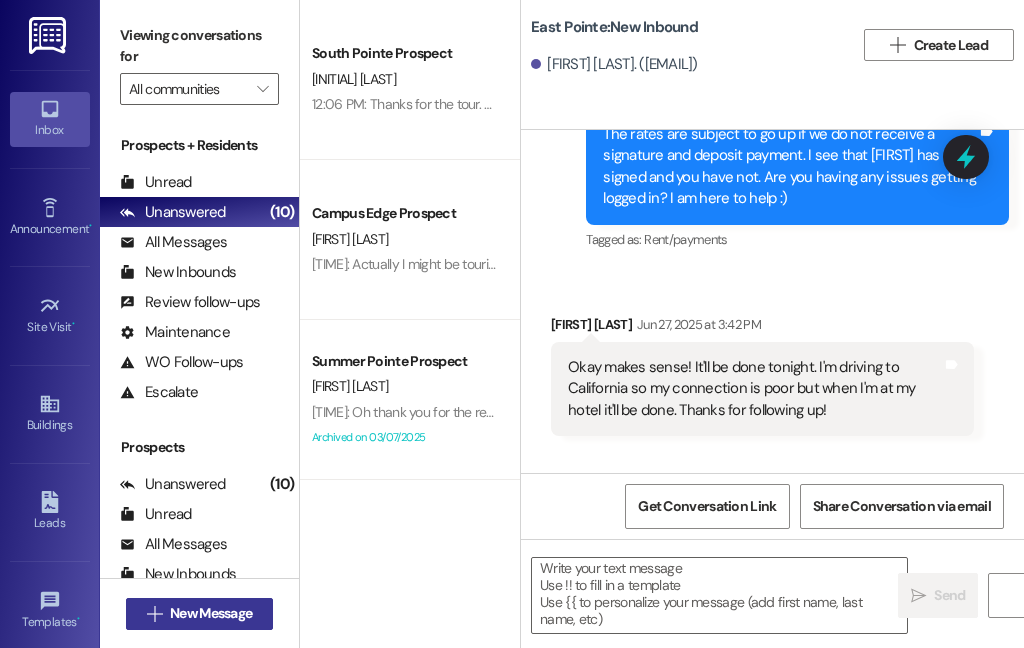 click on "New Message" at bounding box center [211, 613] 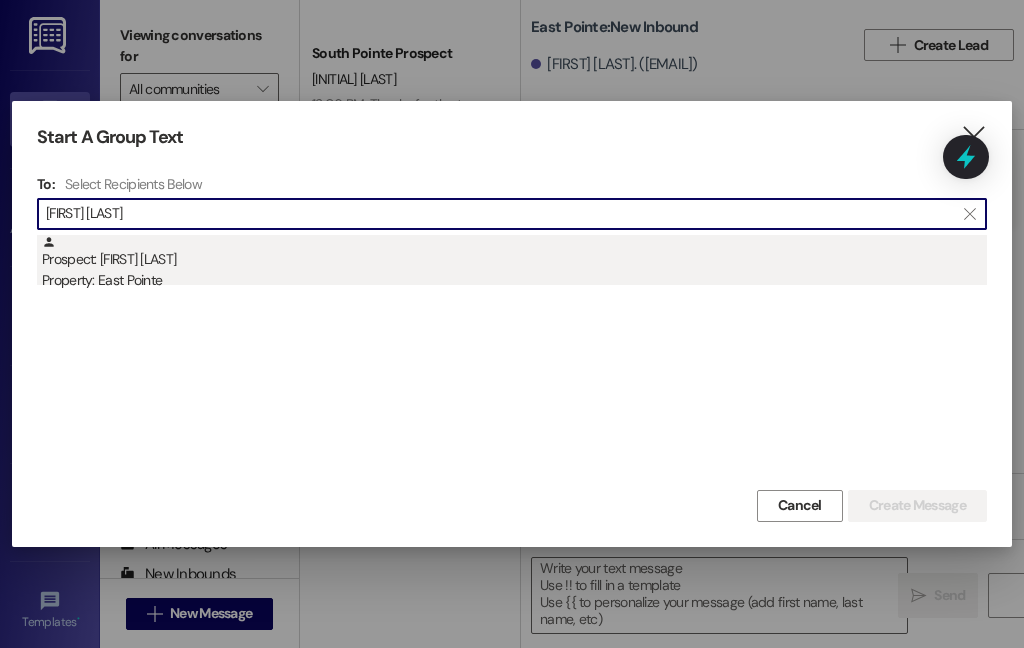 type on "[FIRST] [LAST]" 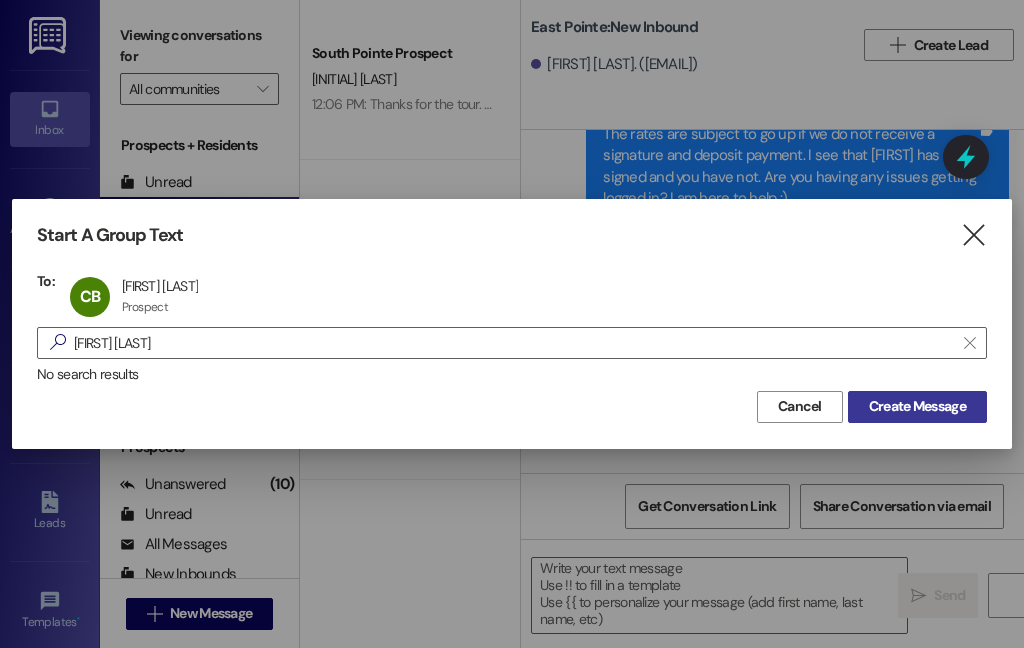 click on "Create Message" at bounding box center [917, 406] 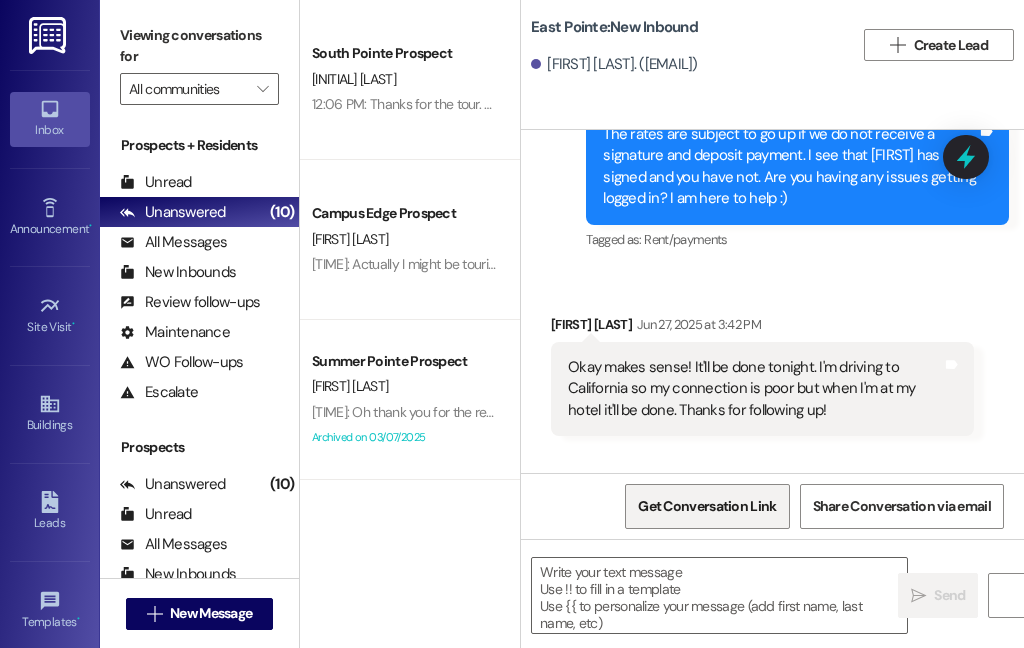 scroll, scrollTop: 2143, scrollLeft: 0, axis: vertical 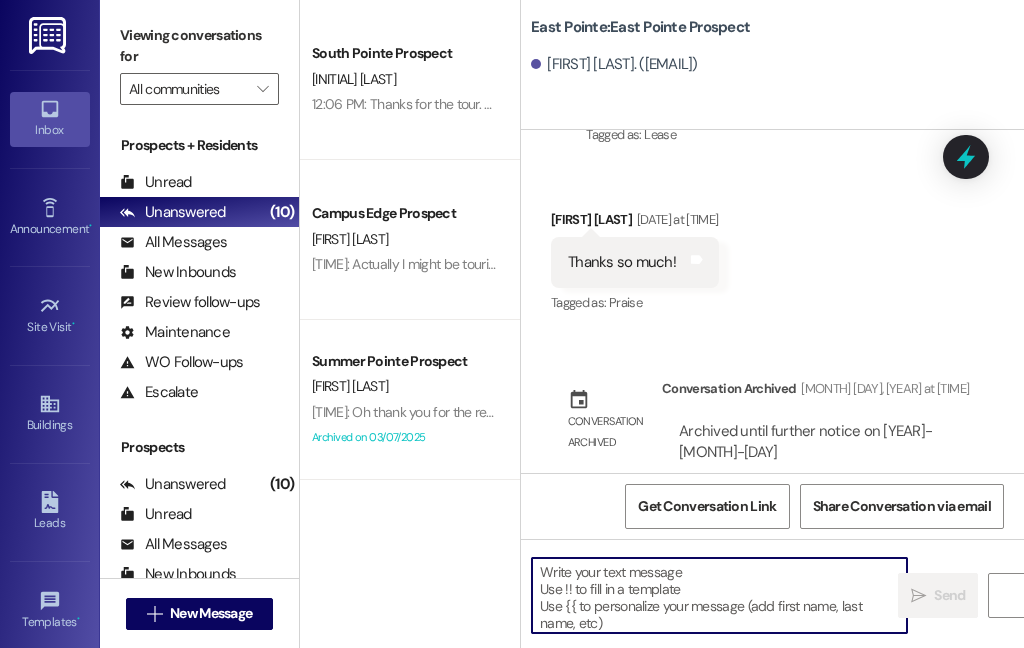 click at bounding box center (719, 595) 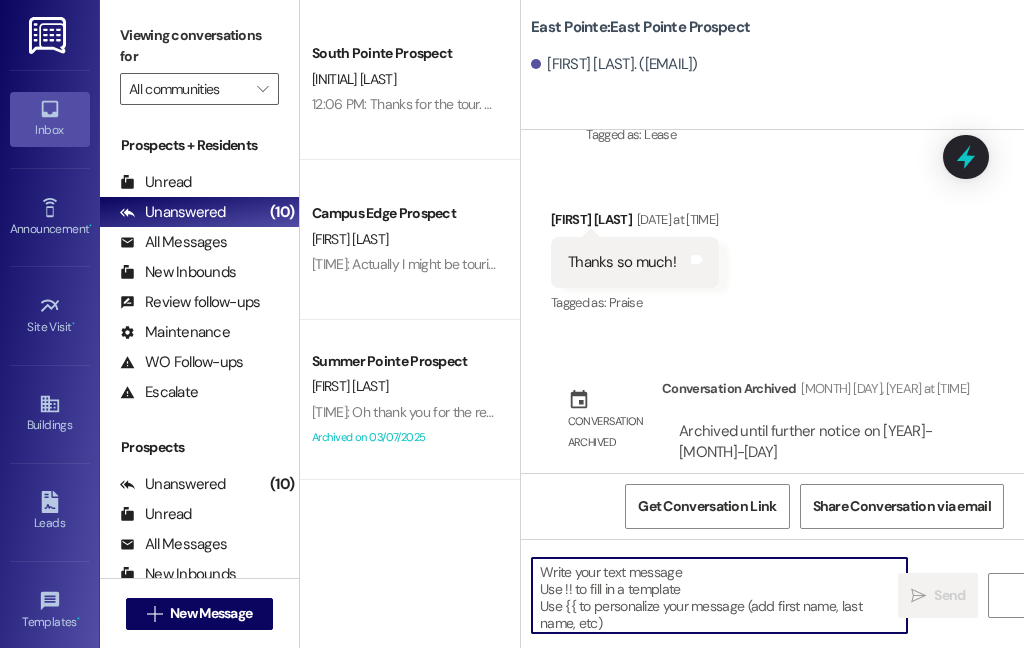 paste on "Hi {{first_name}}!
We're looking forward to having you at our {{property}}! There's a balance on your account that needs to be paid by today. The first installment is due on the month that the lease starts. On the [DATE] late fees are added, I'll remove any late fees that are added for this month as a courtesy. Please login to your resident portal and make that payment.
Let us know if you have any questions.
[COMPANY]" 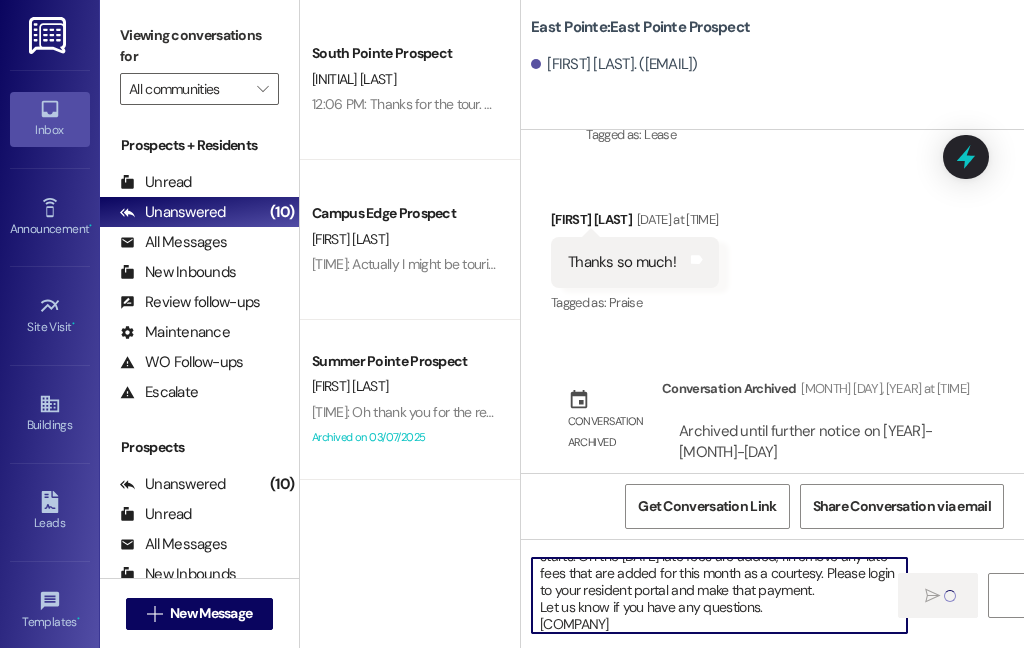 type 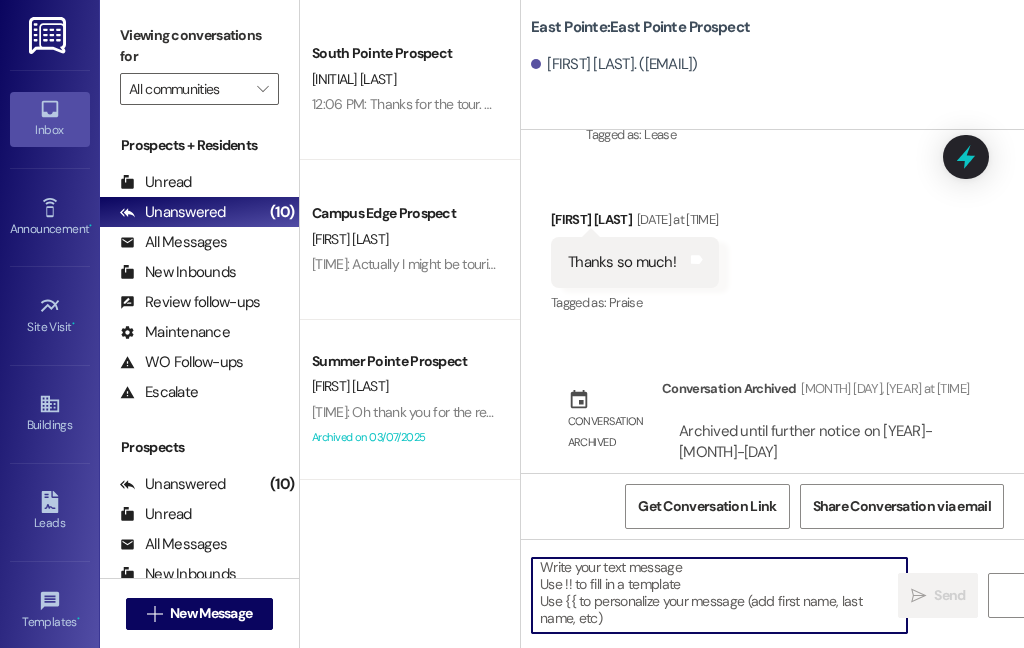 scroll, scrollTop: 4, scrollLeft: 0, axis: vertical 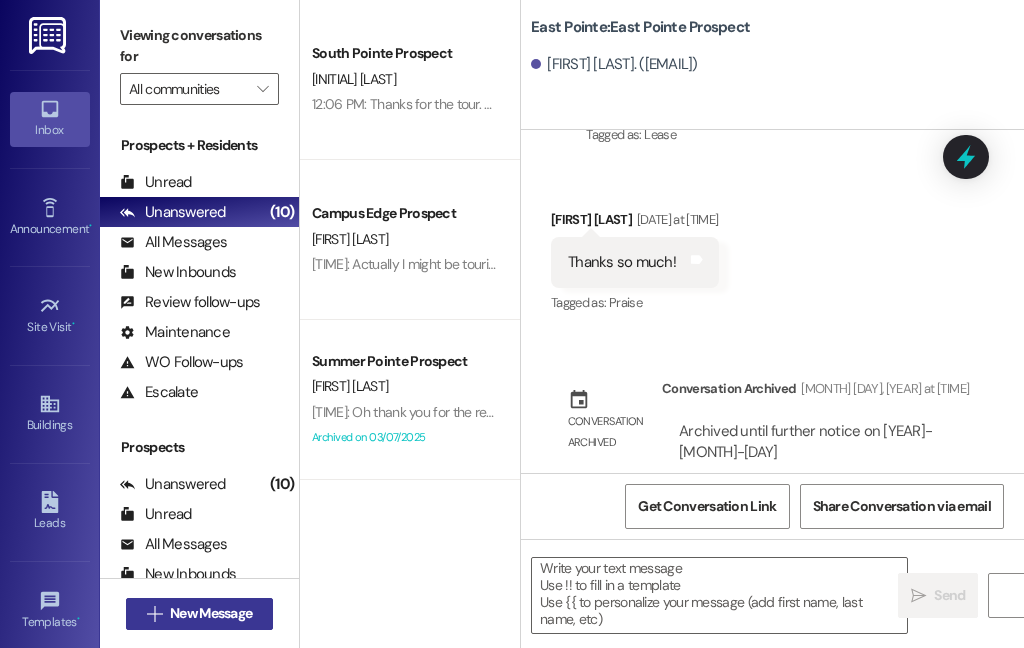 click on "New Message" at bounding box center [211, 613] 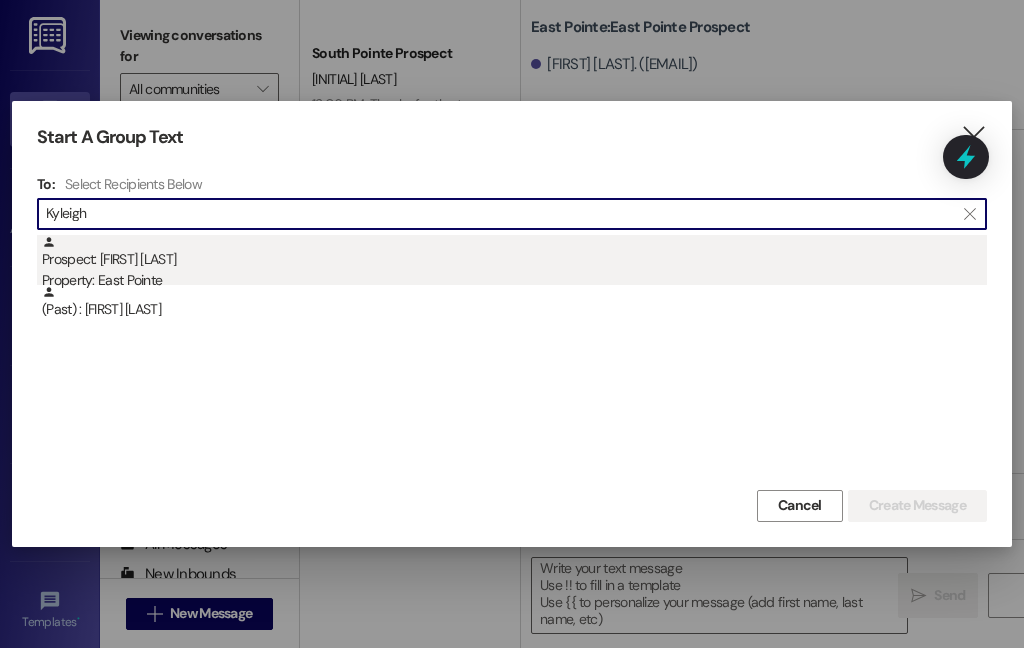 type on "Kyleigh" 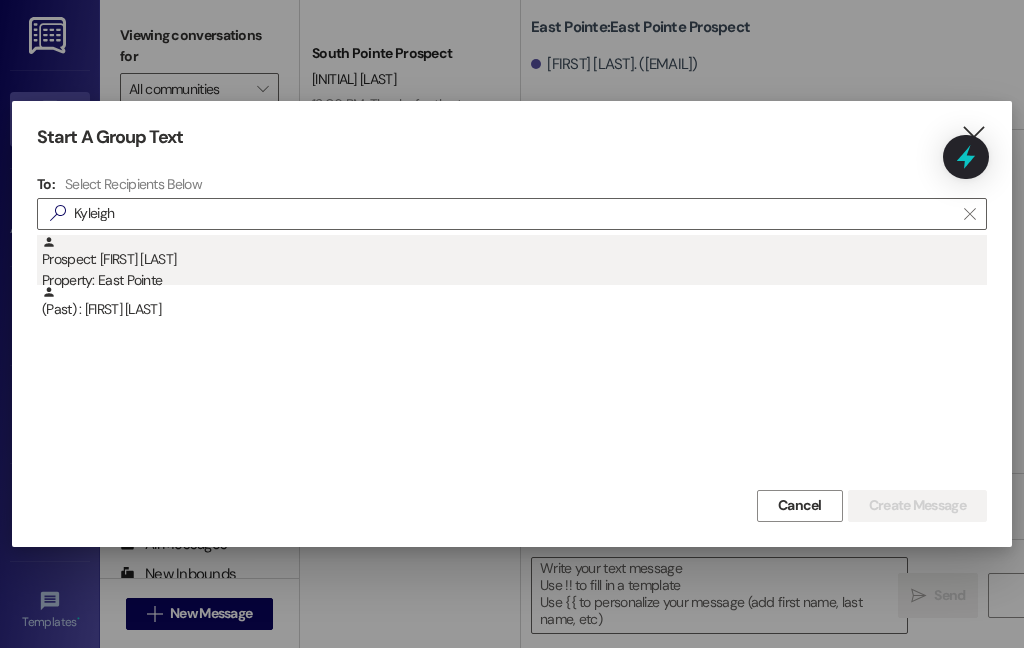 click on "Prospect: [FIRST] [LAST] Property: East Pointe" at bounding box center [514, 263] 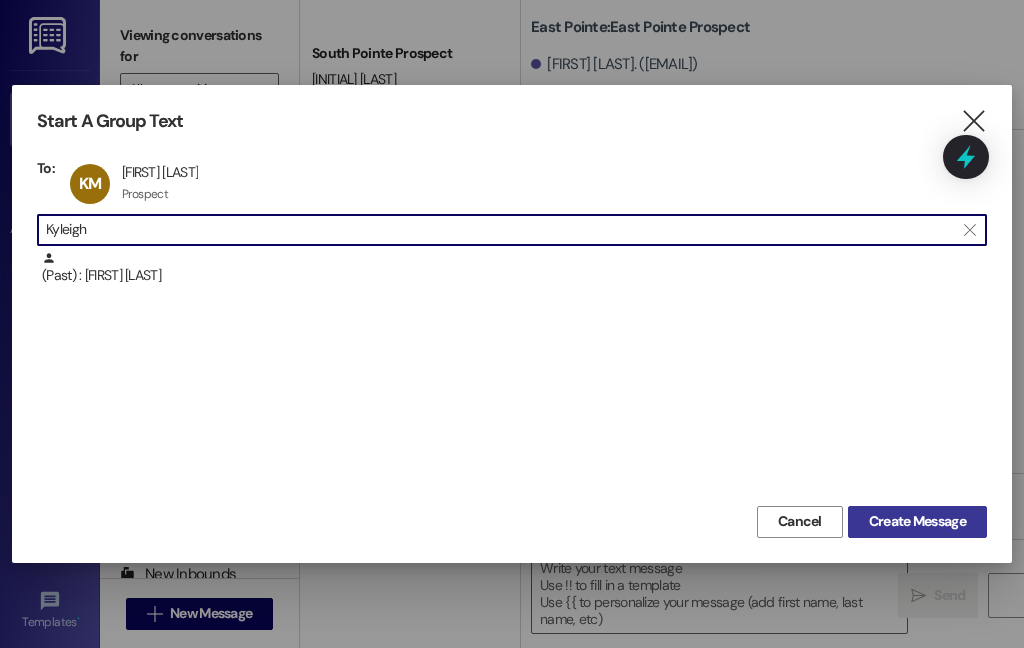 click on "Create Message" at bounding box center (917, 521) 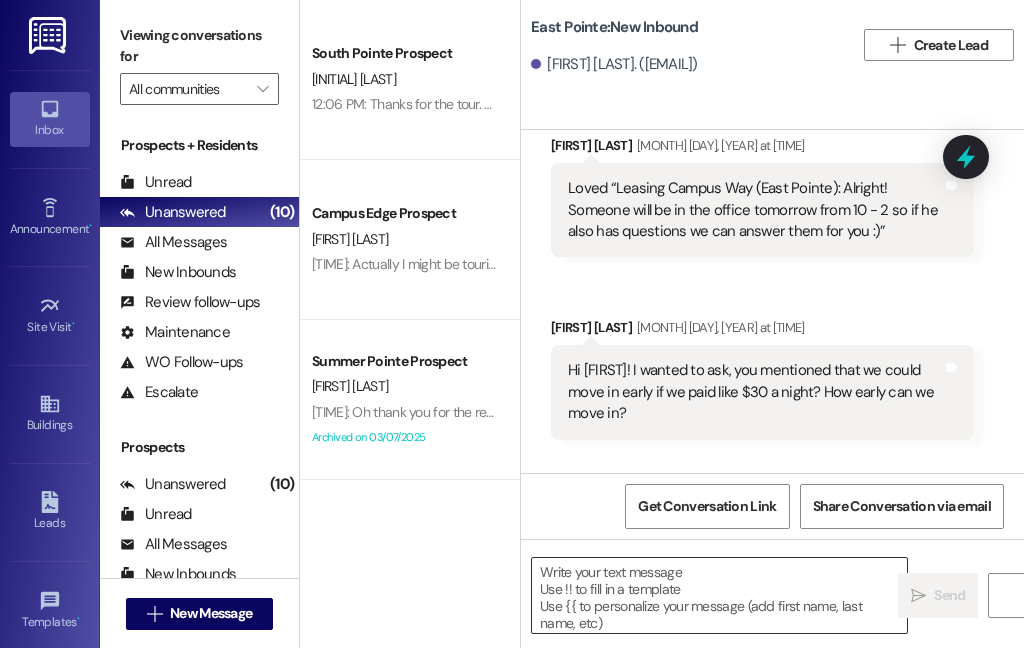 scroll, scrollTop: 2486, scrollLeft: 0, axis: vertical 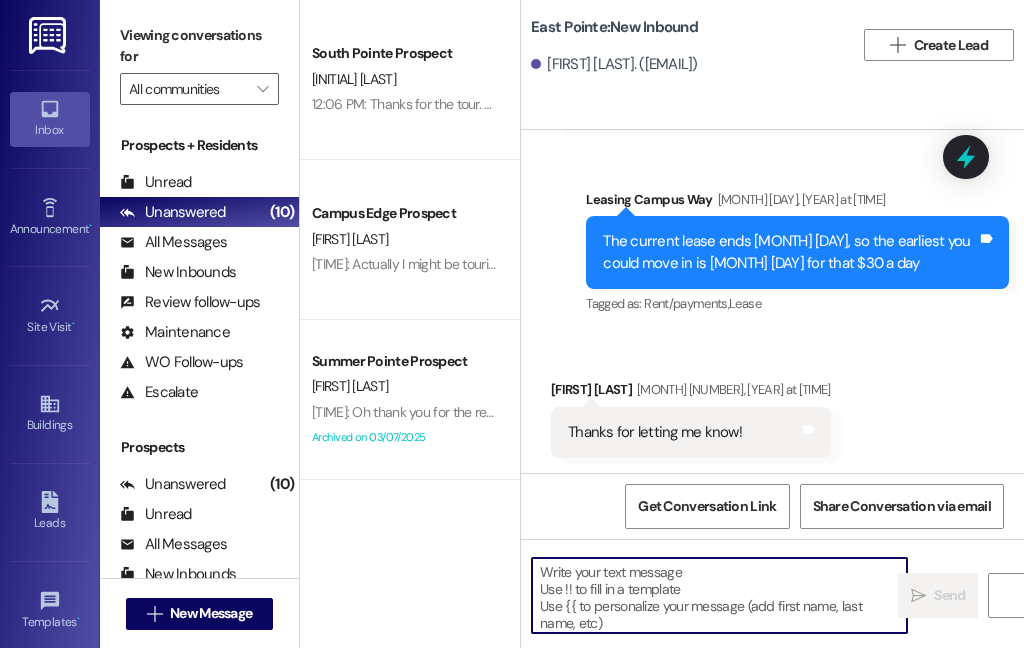 click at bounding box center [719, 595] 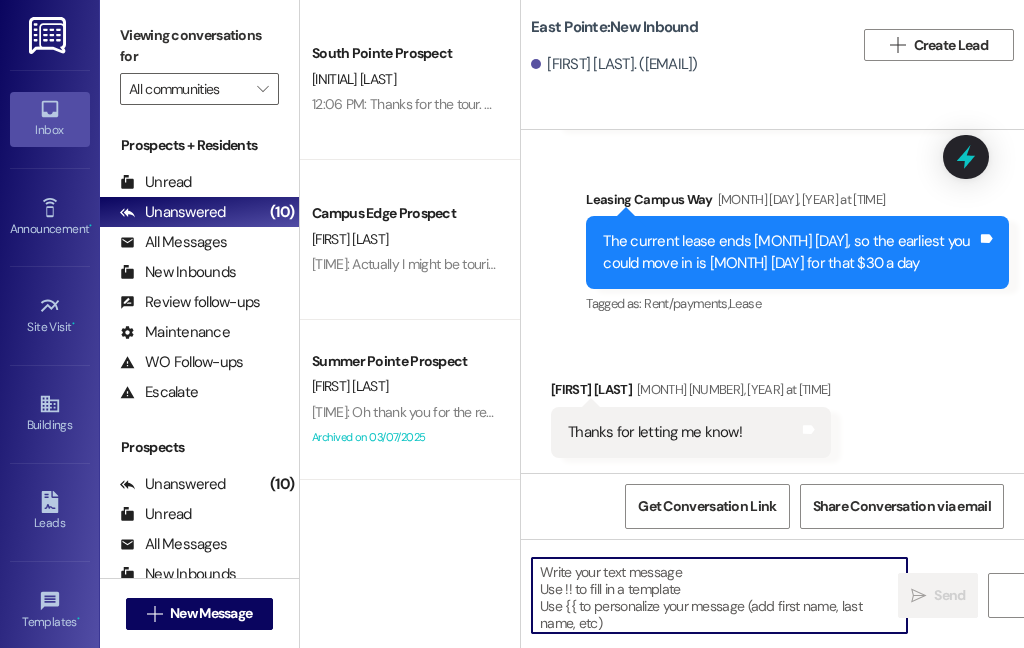 paste on "Hi {{first_name}}!
We're looking forward to having you at our {{property}}! There's a balance on your account that needs to be paid by today. The first installment is due on the month that the lease starts. On the [DATE] late fees are added, I'll remove any late fees that are added for this month as a courtesy. Please login to your resident portal and make that payment.
Let us know if you have any questions.
[COMPANY]" 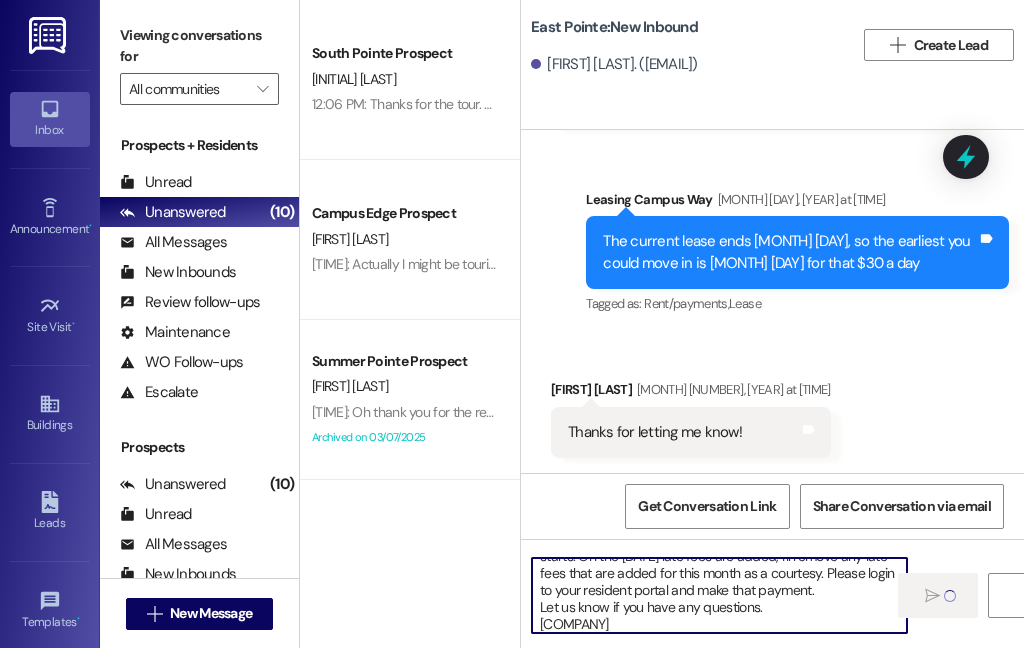 type 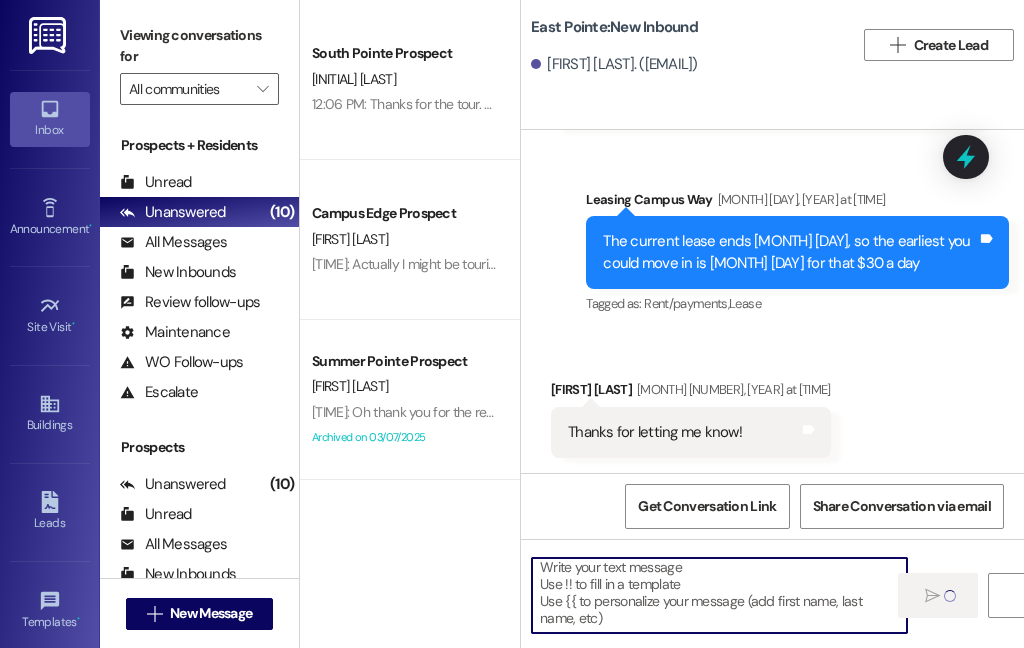 scroll, scrollTop: 4, scrollLeft: 0, axis: vertical 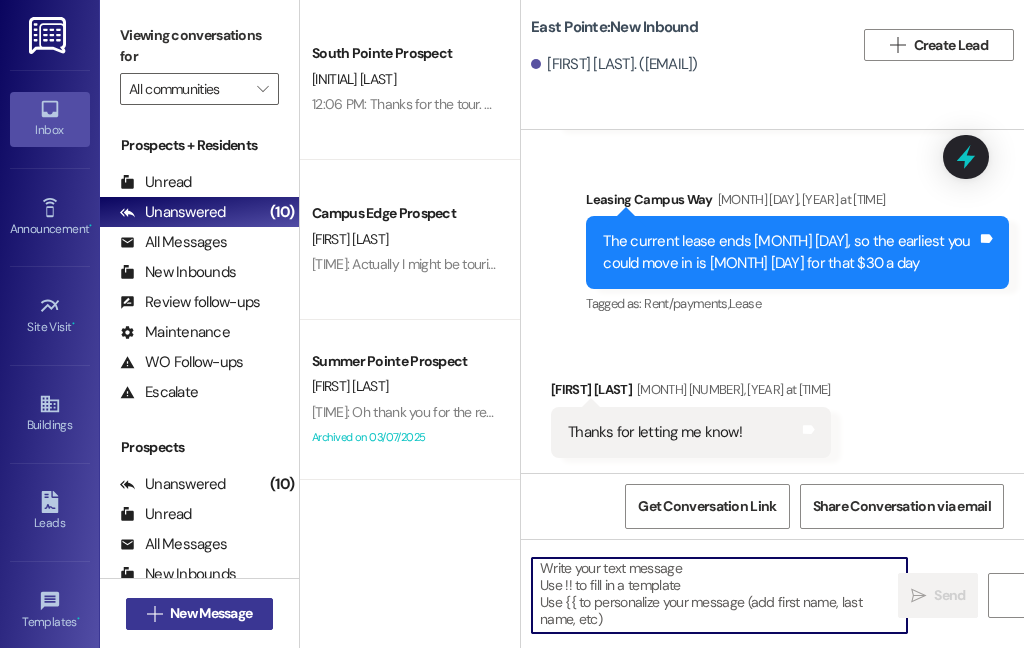 click on "New Message" at bounding box center [211, 613] 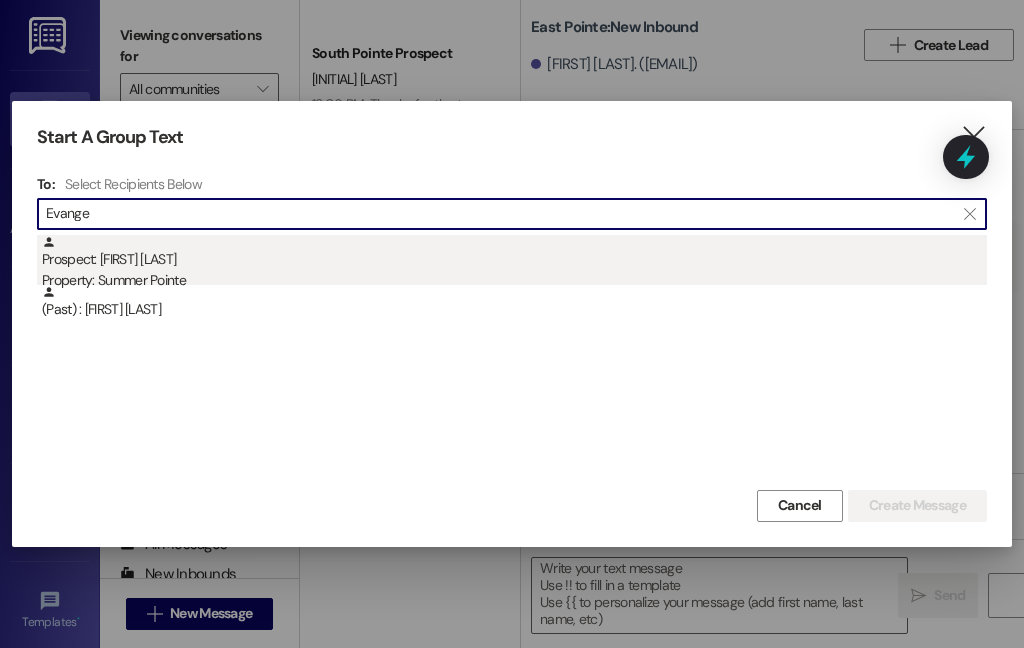 type on "Evange" 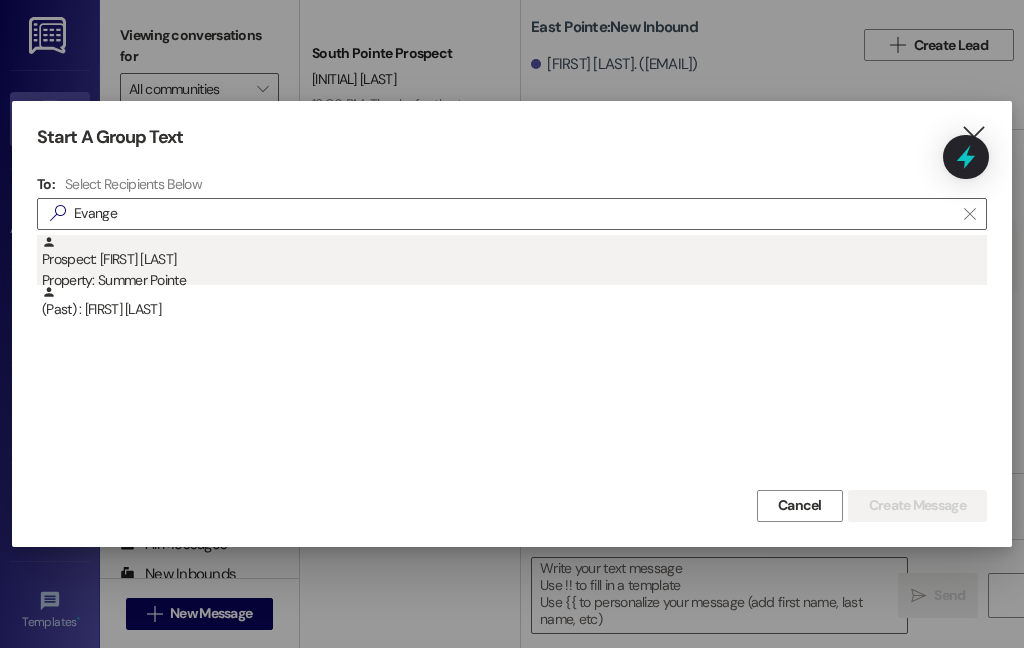 click on "Prospect: [FIRST] [LAST] Property: [STREET]" at bounding box center (514, 263) 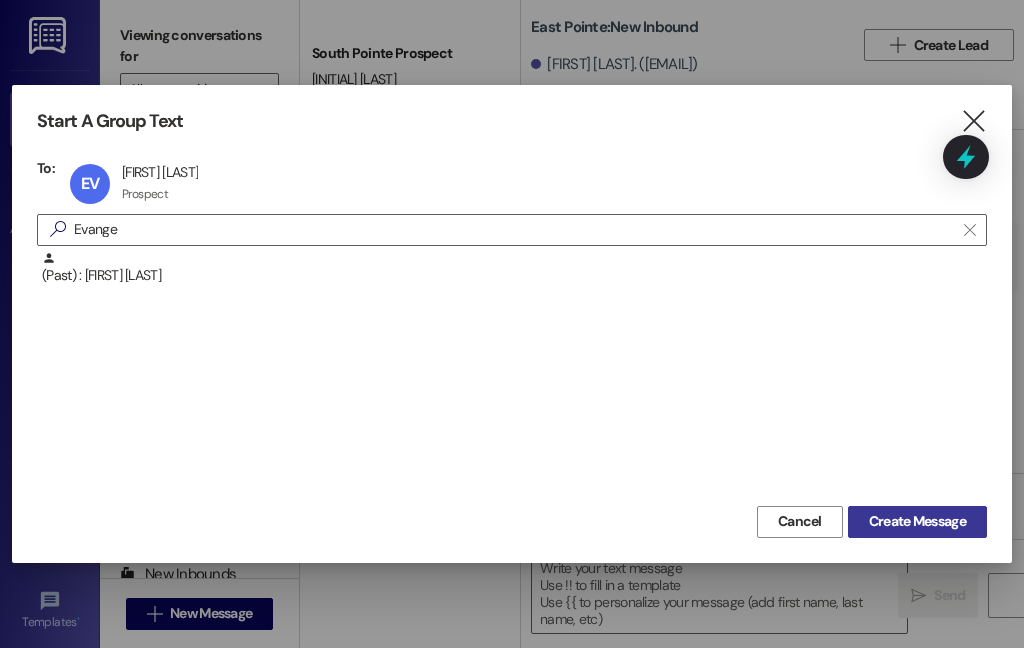 click on "Create Message" at bounding box center [917, 521] 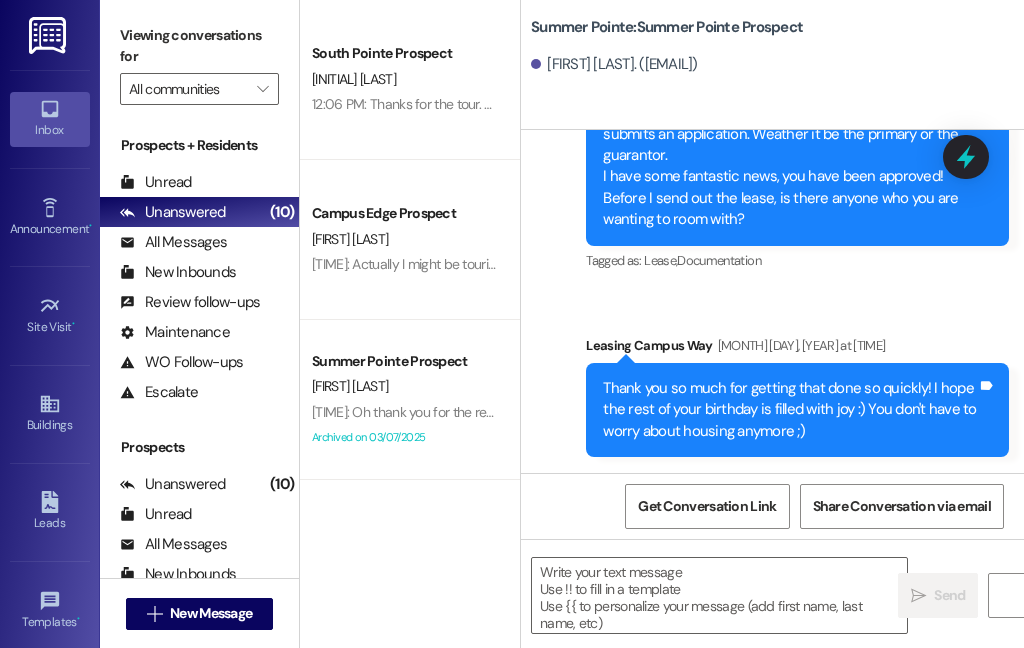 scroll, scrollTop: 1369, scrollLeft: 0, axis: vertical 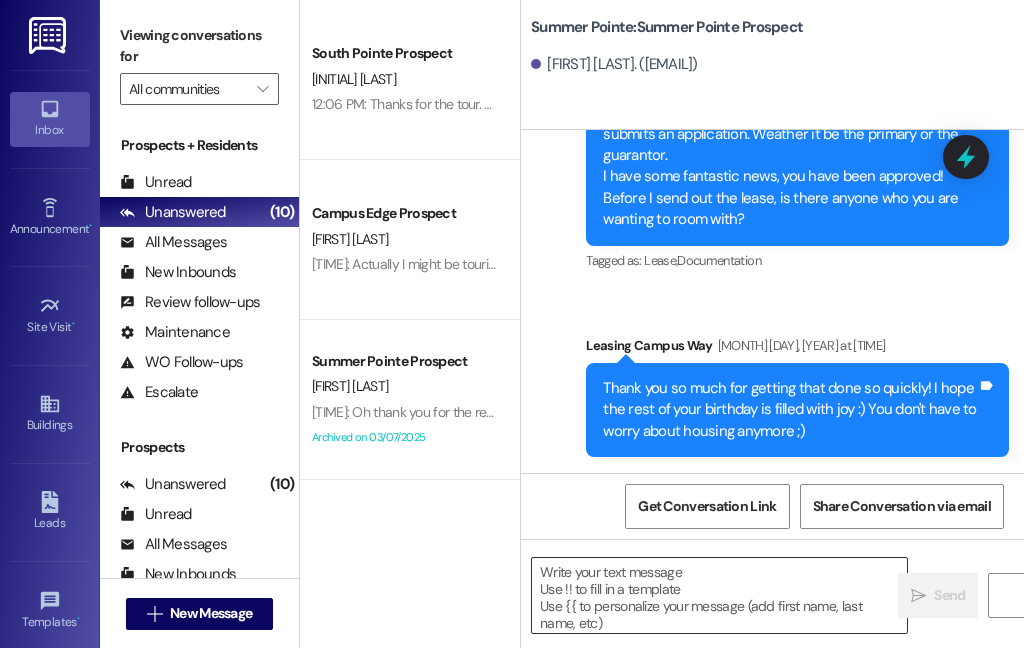 click at bounding box center (719, 595) 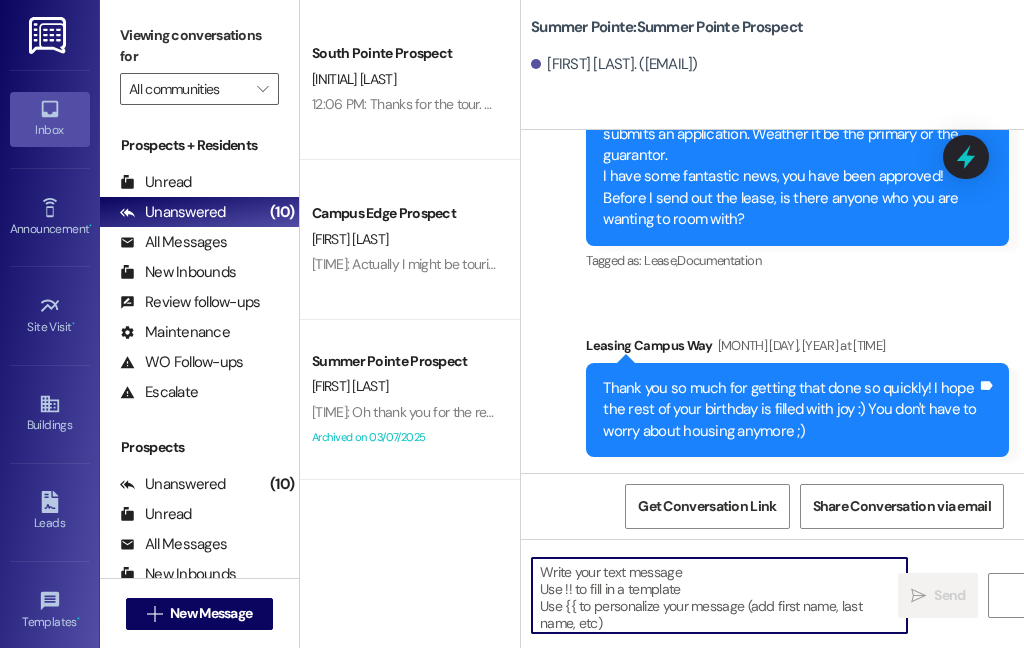 paste on "Hi {{first_name}}!
We're looking forward to having you at our {{property}}! There's a balance on your account that needs to be paid by today. The first installment is due on the month that the lease starts. On the [DATE] late fees are added, I'll remove any late fees that are added for this month as a courtesy. Please login to your resident portal and make that payment.
Let us know if you have any questions.
[COMPANY]" 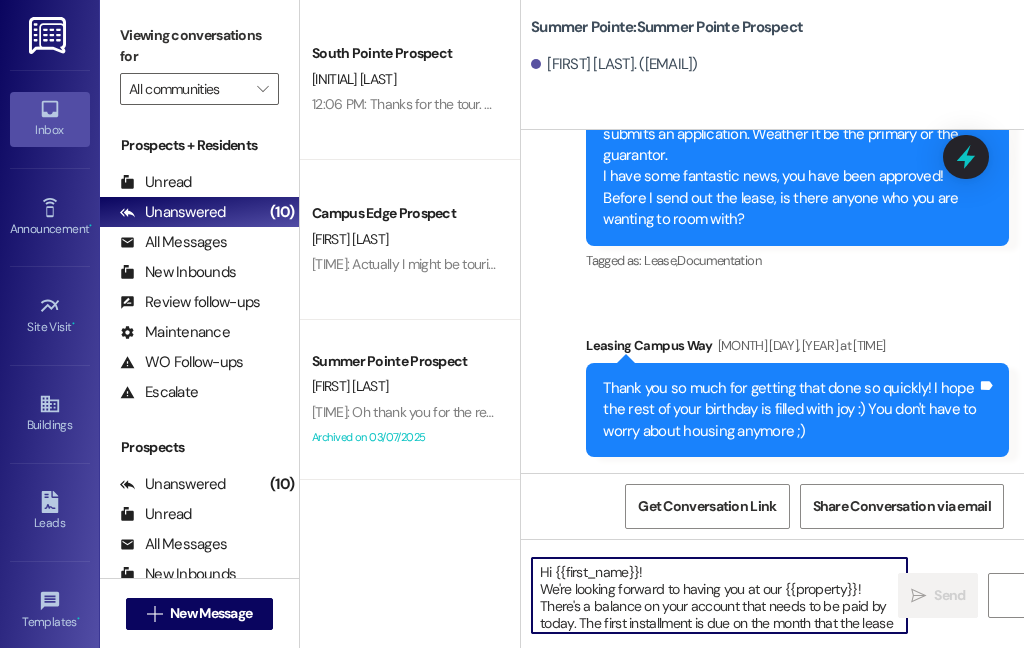 scroll, scrollTop: 84, scrollLeft: 0, axis: vertical 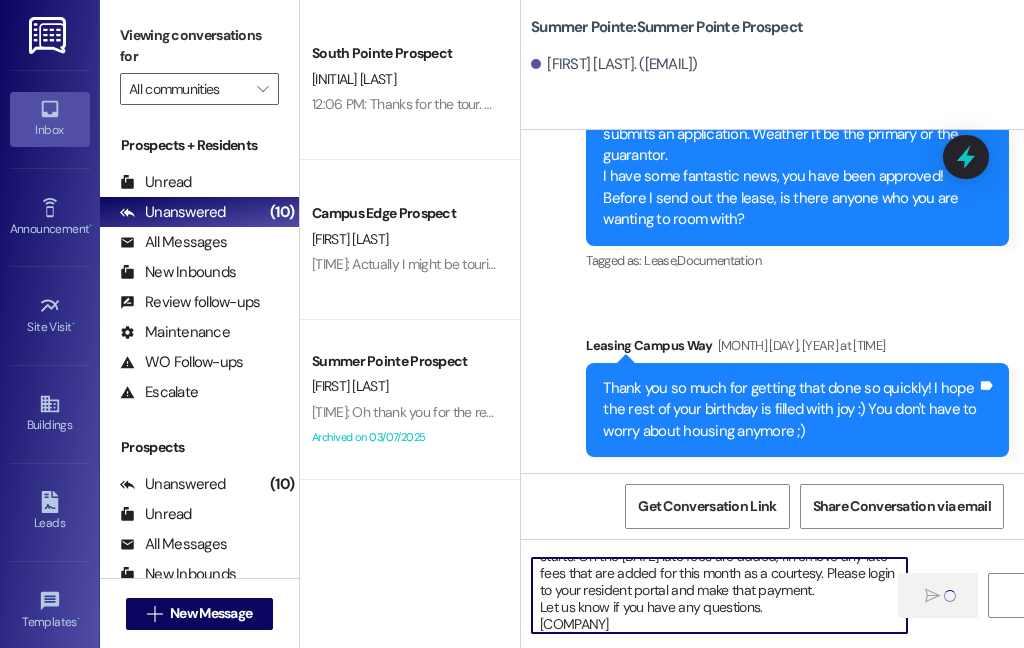 type 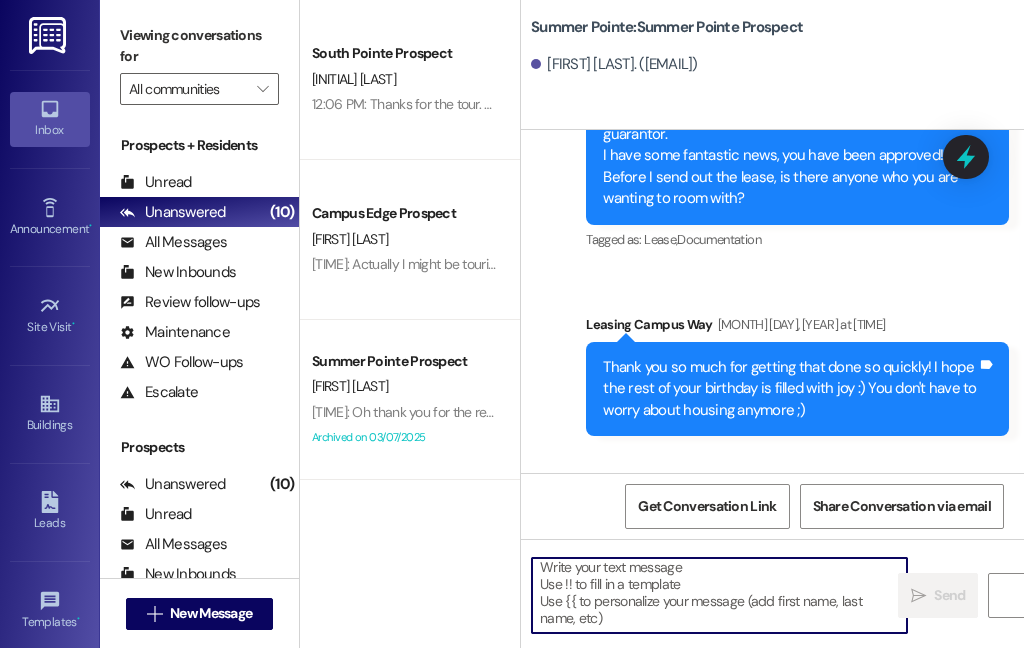 scroll, scrollTop: 4, scrollLeft: 0, axis: vertical 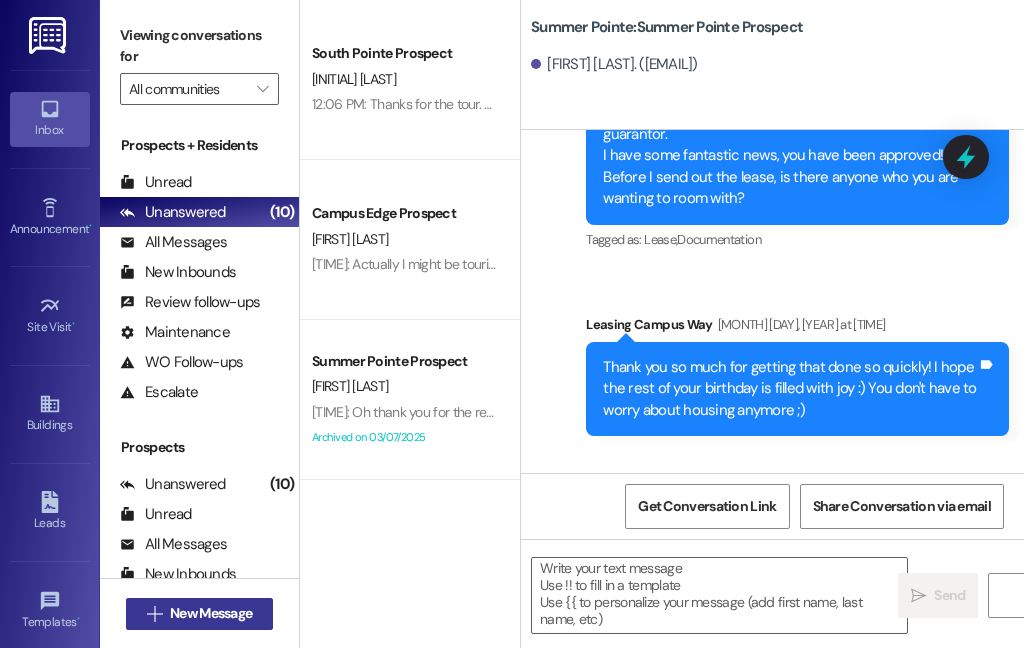 click on "New Message" at bounding box center (211, 613) 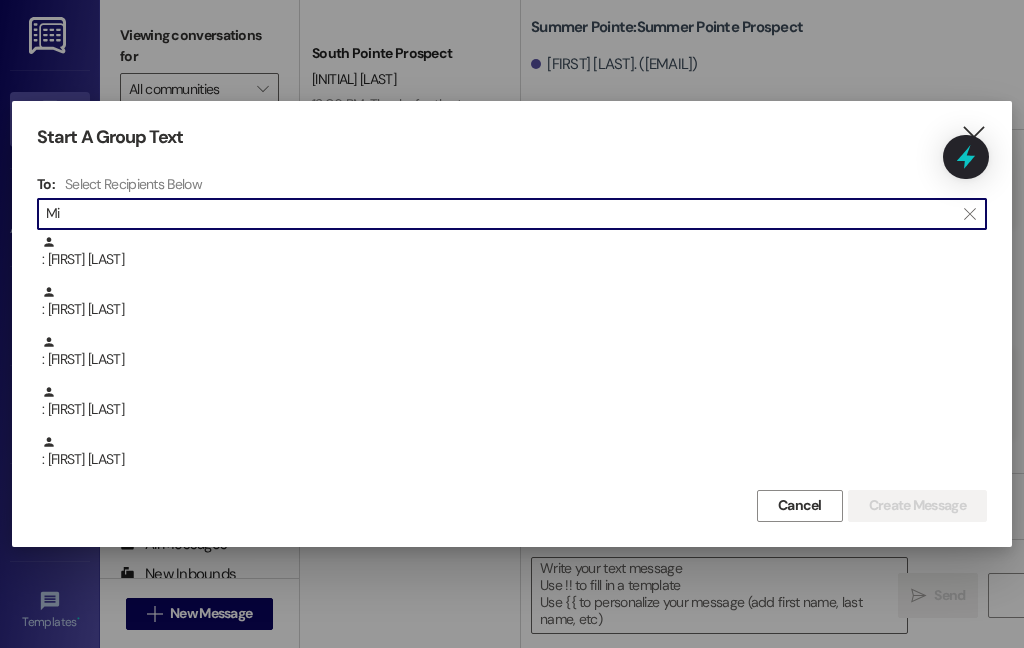 type on "M" 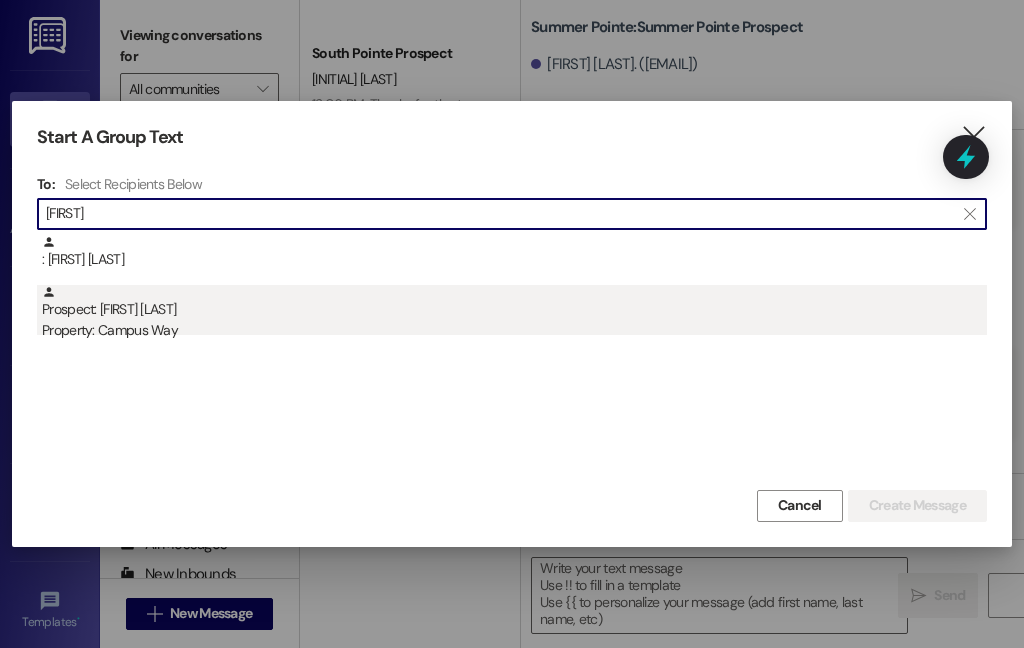 type on "[FIRST]" 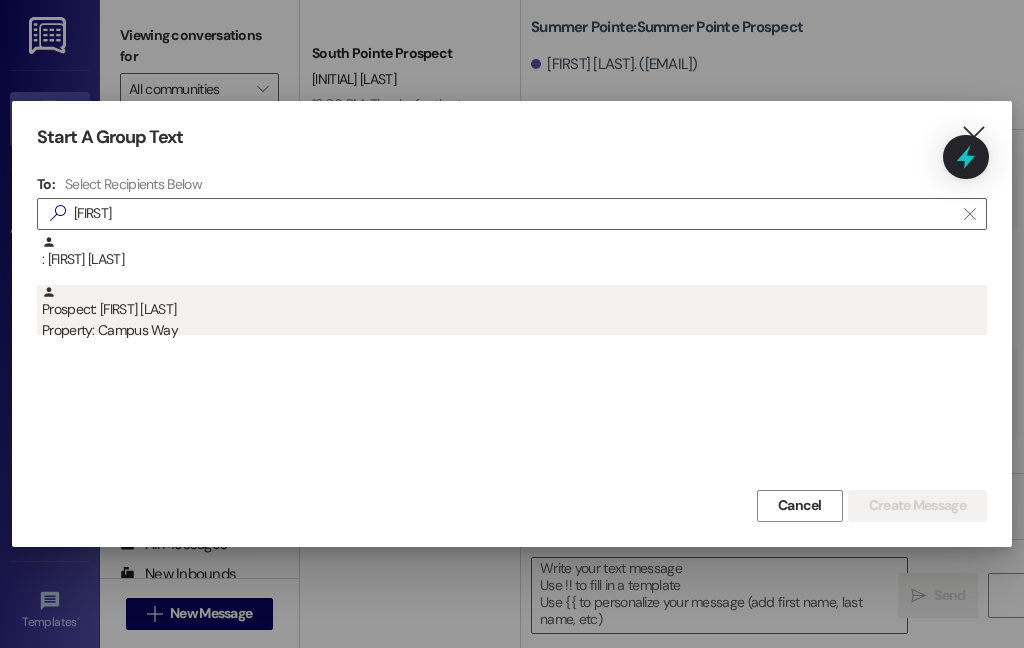 click on "Property: Campus Way" at bounding box center (514, 330) 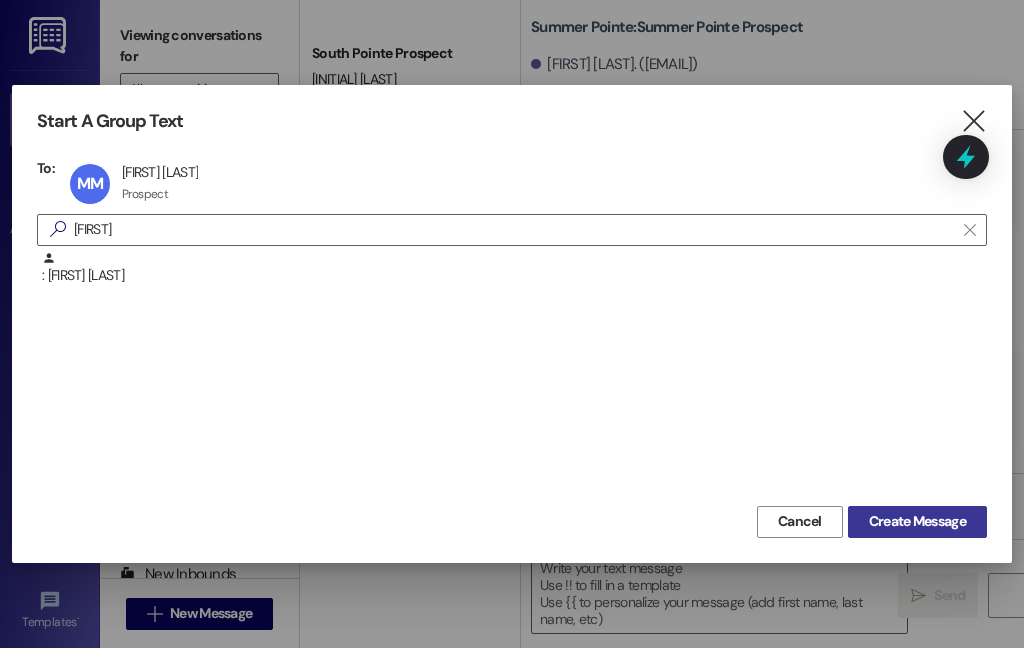 click on "Create Message" at bounding box center (917, 521) 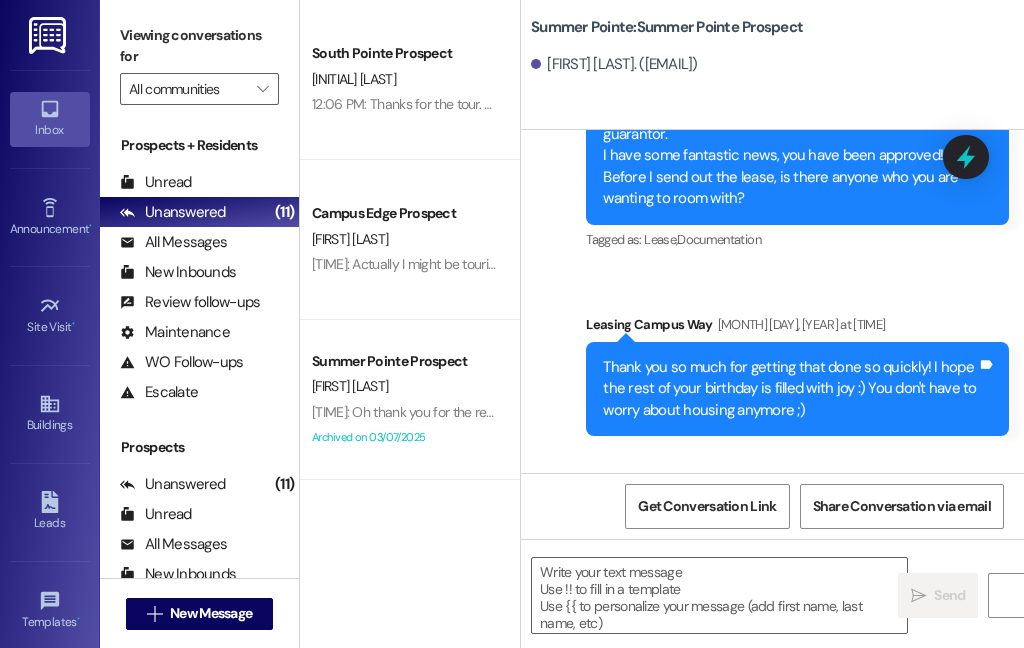 scroll, scrollTop: 0, scrollLeft: 0, axis: both 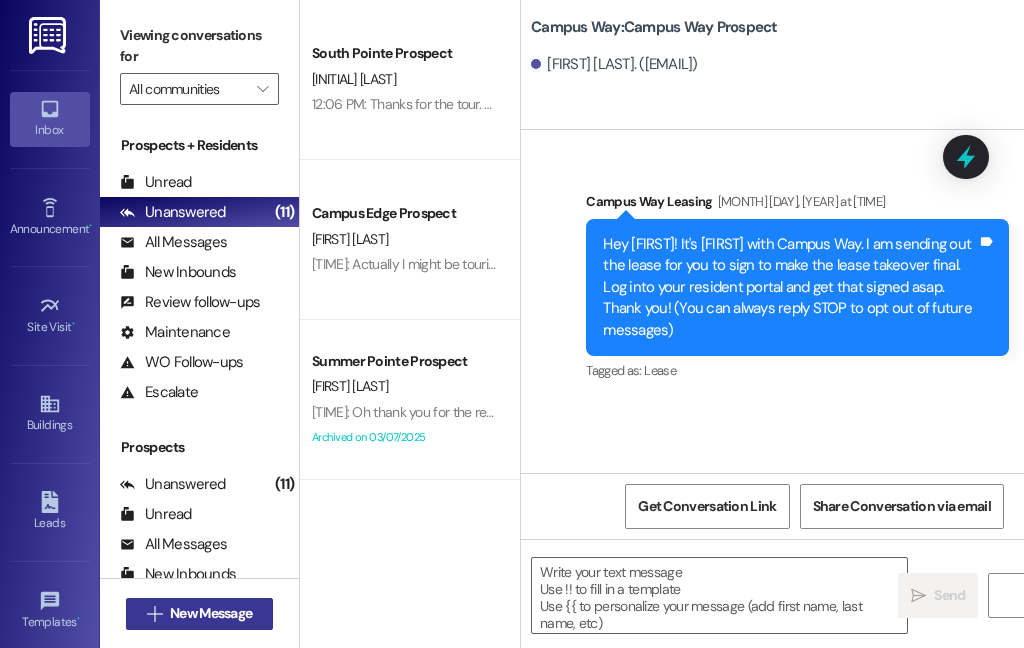 click on "New Message" at bounding box center (211, 613) 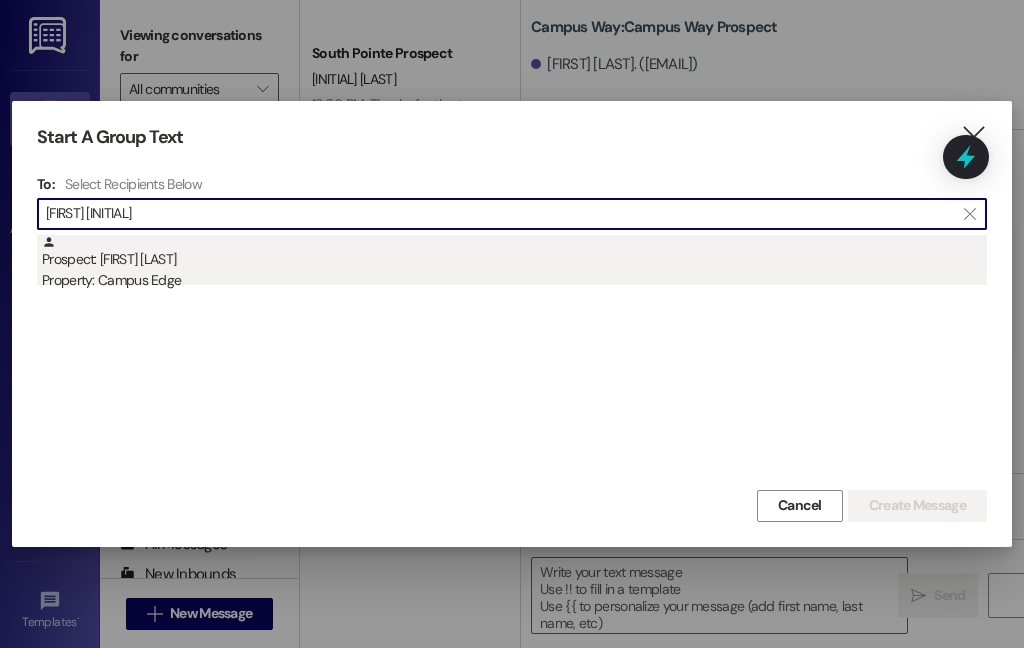 type on "[FIRST] [INITIAL]" 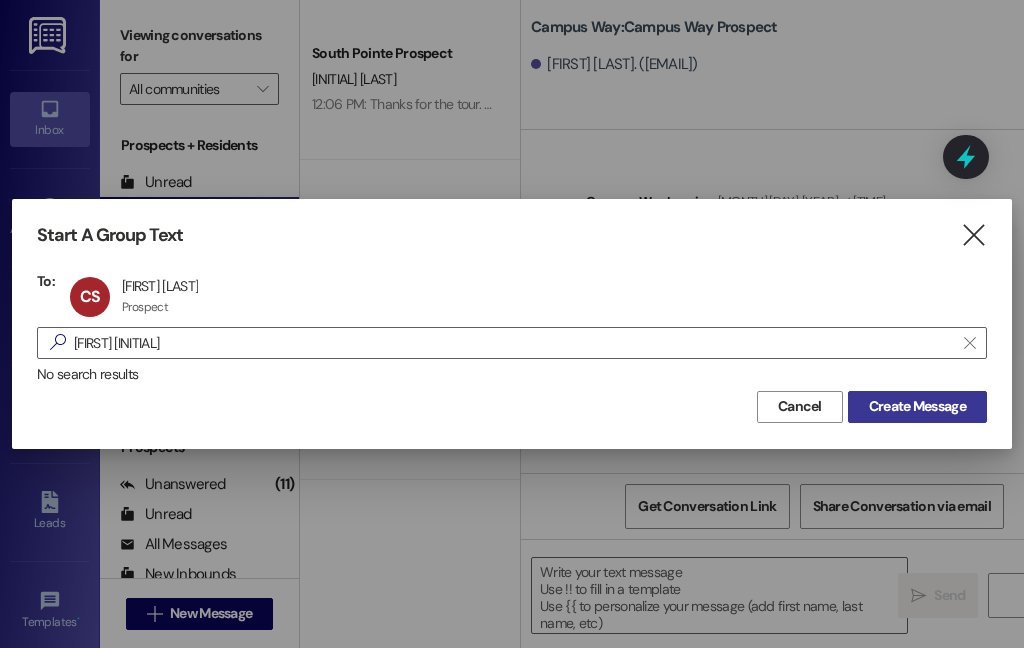 click on "Create Message" at bounding box center [917, 406] 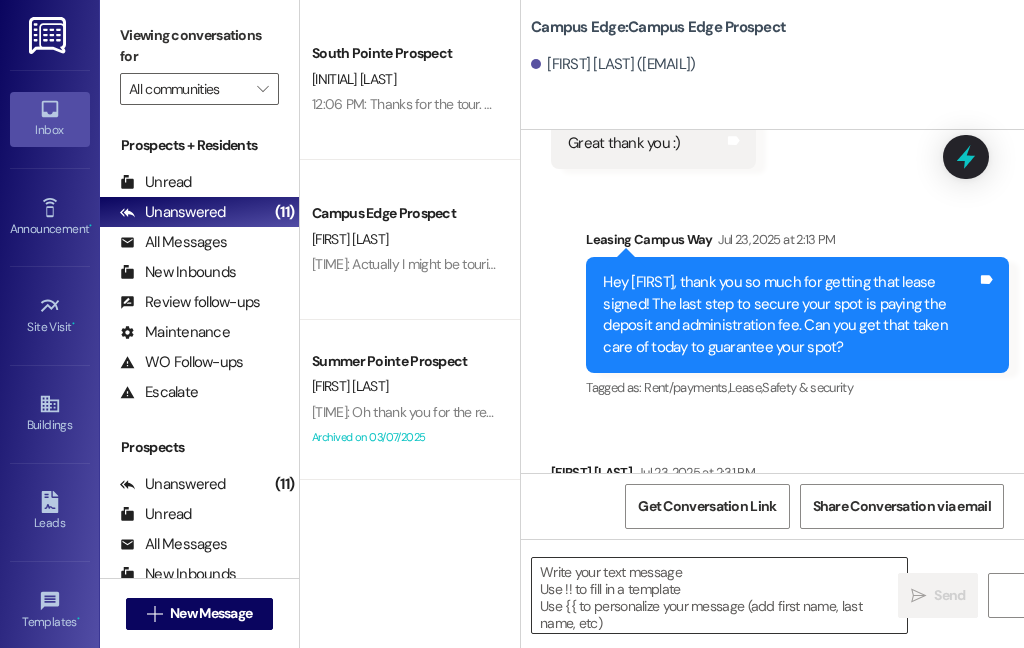 scroll, scrollTop: 7531, scrollLeft: 0, axis: vertical 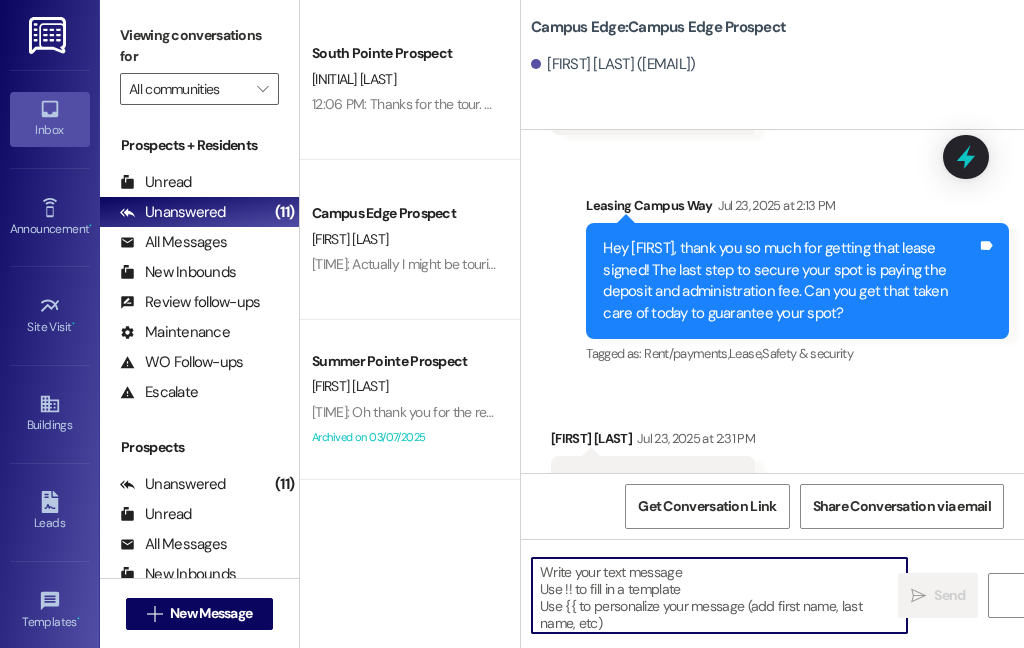 click at bounding box center (719, 595) 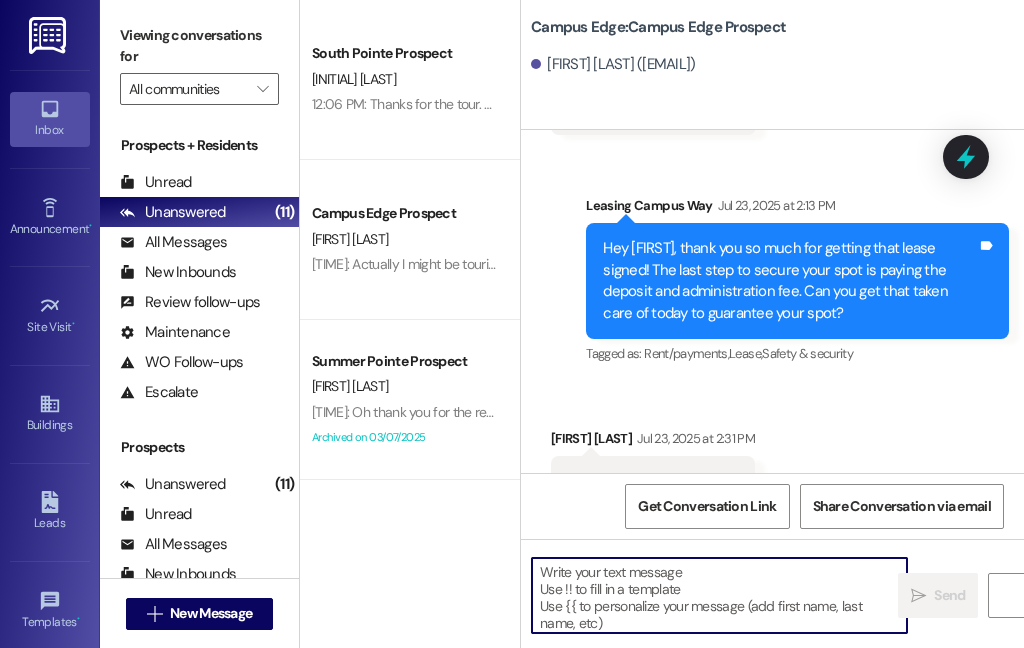 paste on "Hi {{first_name}}!
We're looking forward to having you at our {{property}}! There's a balance on your account that needs to be paid by today. The first installment is due on the month that the lease starts. On the [DATE] late fees are added, I'll remove any late fees that are added for this month as a courtesy. Please login to your resident portal and make that payment.
Let us know if you have any questions.
[COMPANY]" 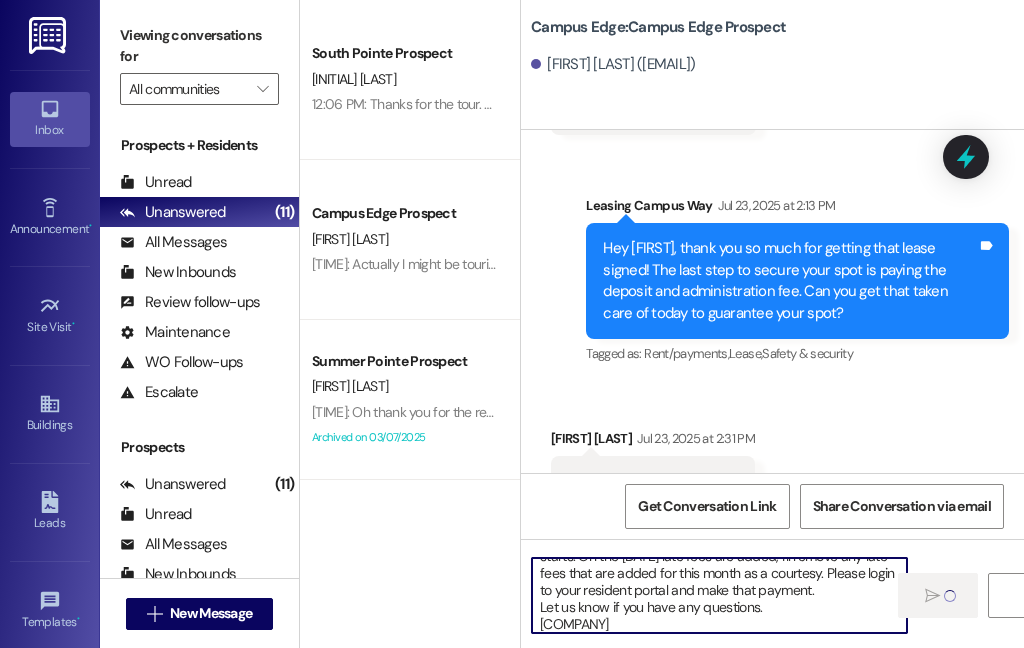 type 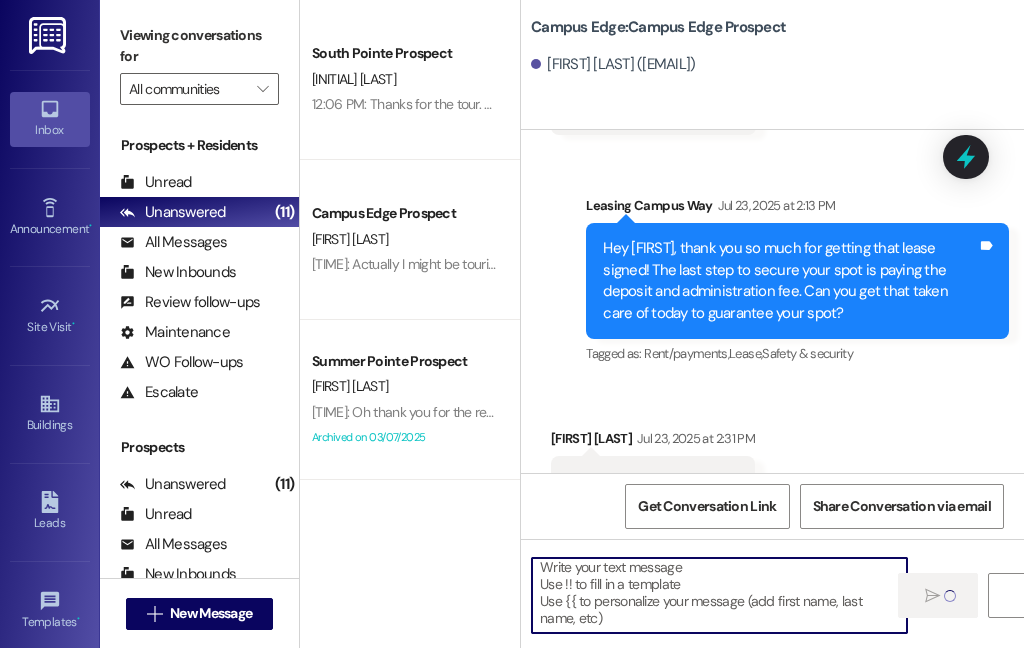 scroll, scrollTop: 4, scrollLeft: 0, axis: vertical 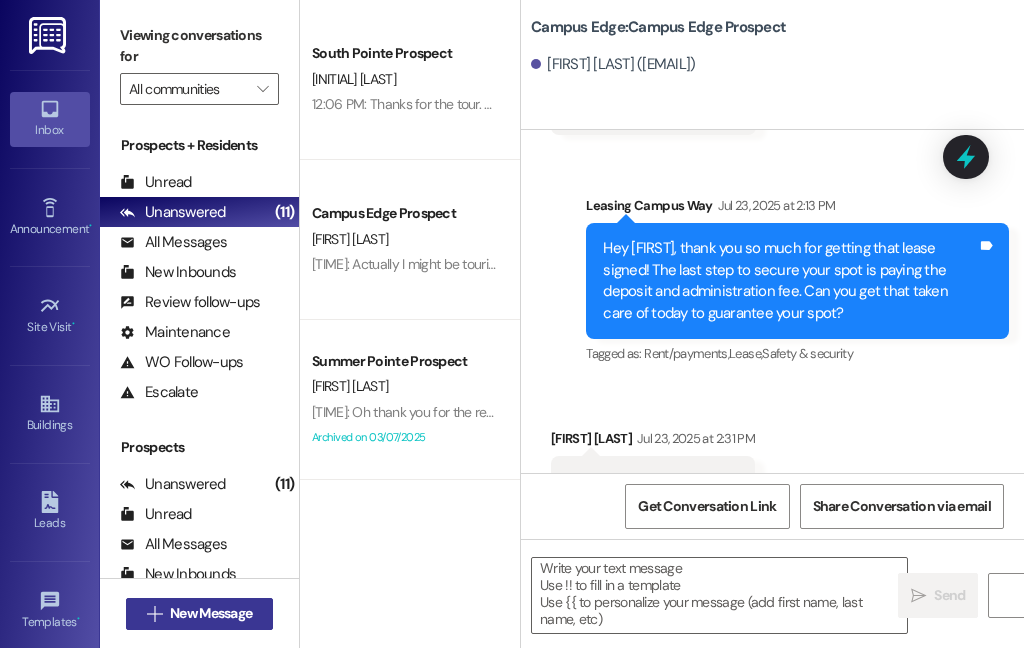 click on "New Message" at bounding box center [211, 613] 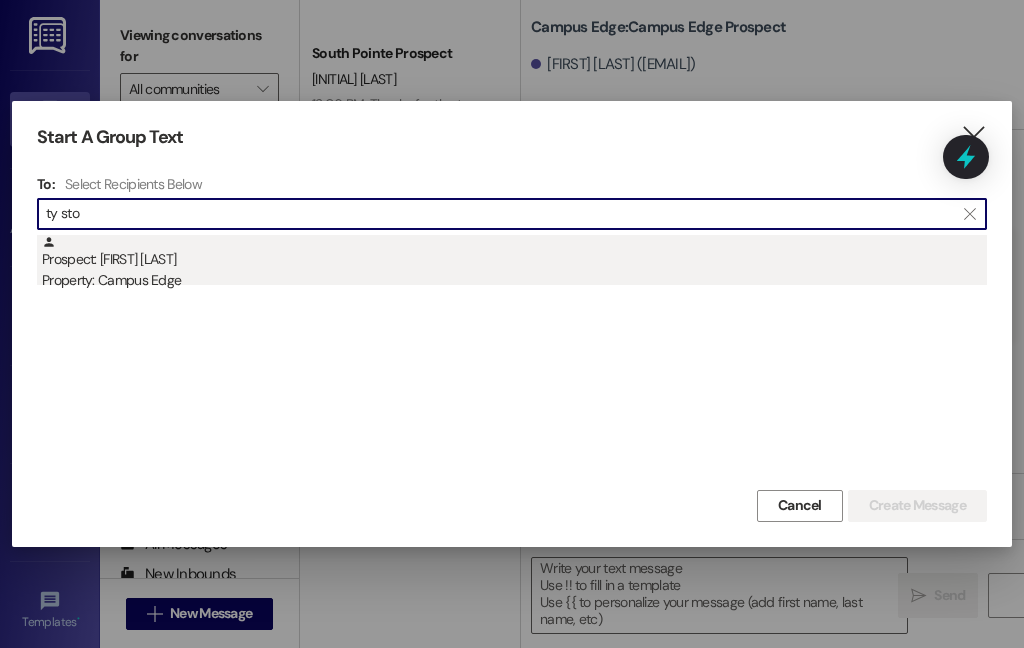type on "ty sto" 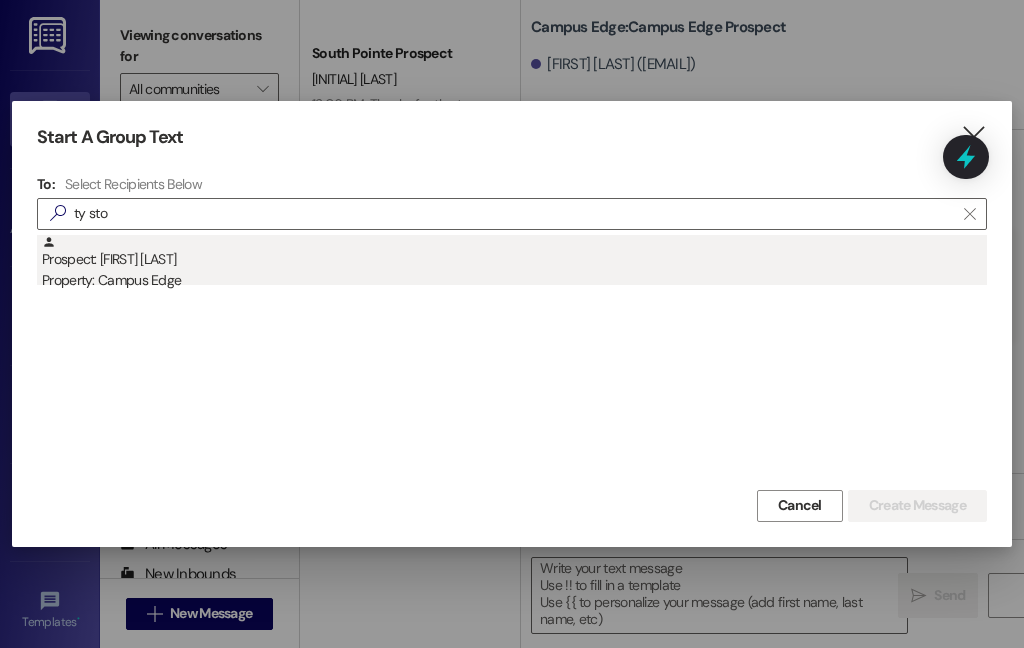 click on "Property: Campus Edge" at bounding box center [514, 280] 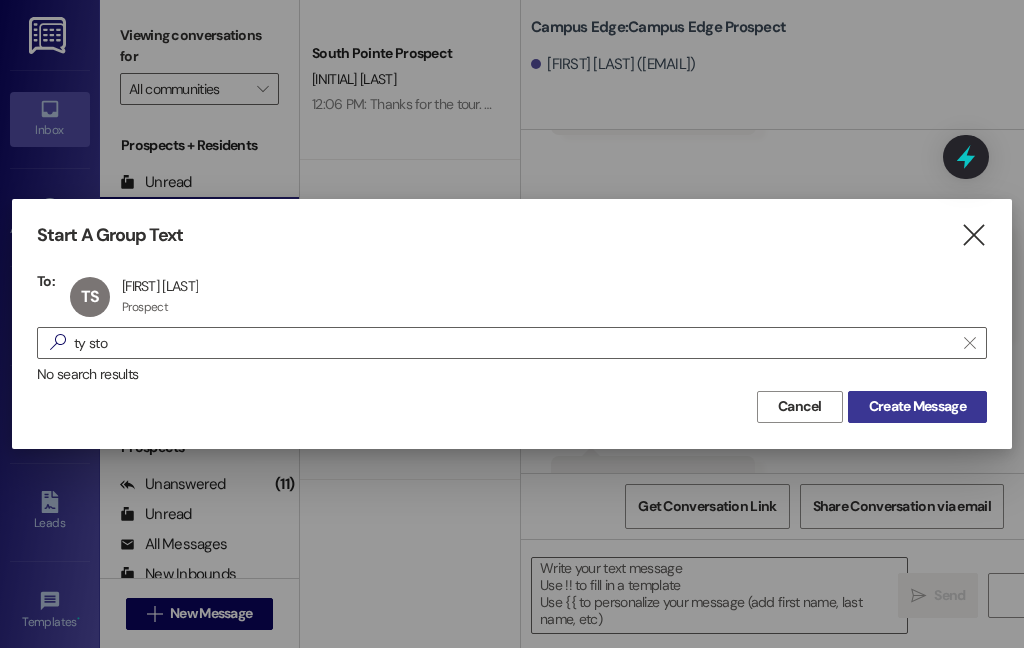 drag, startPoint x: 907, startPoint y: 407, endPoint x: 891, endPoint y: 410, distance: 16.27882 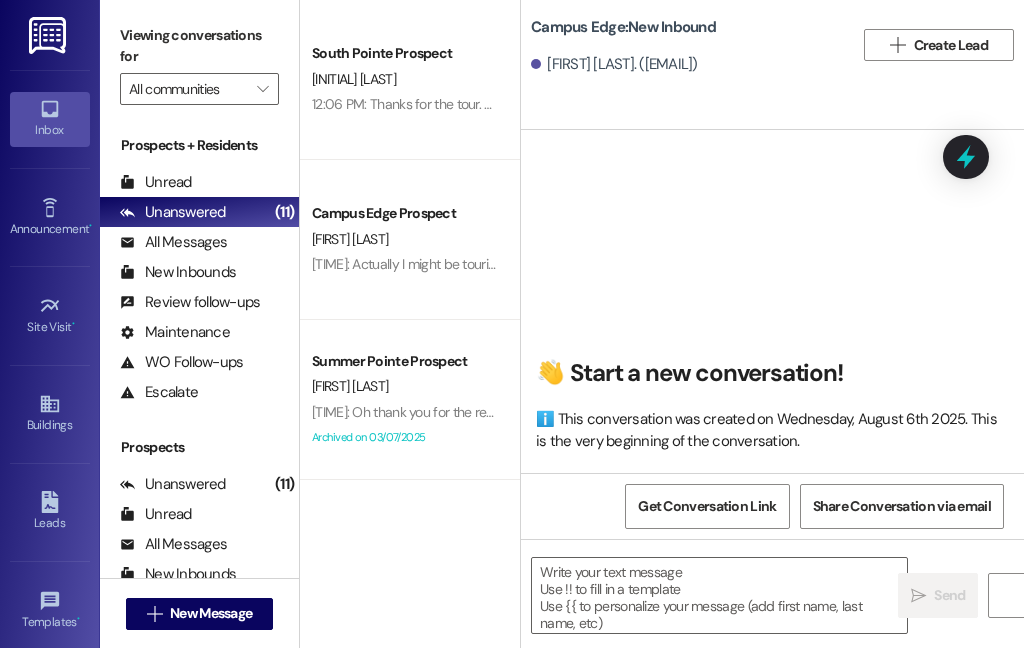 scroll, scrollTop: 0, scrollLeft: 0, axis: both 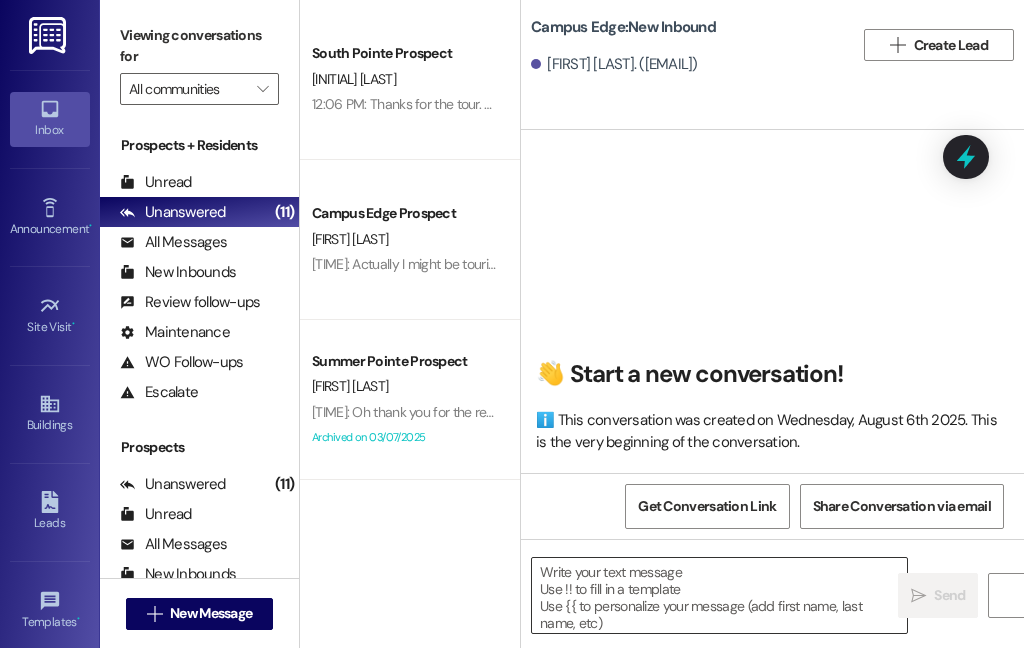 click at bounding box center (719, 595) 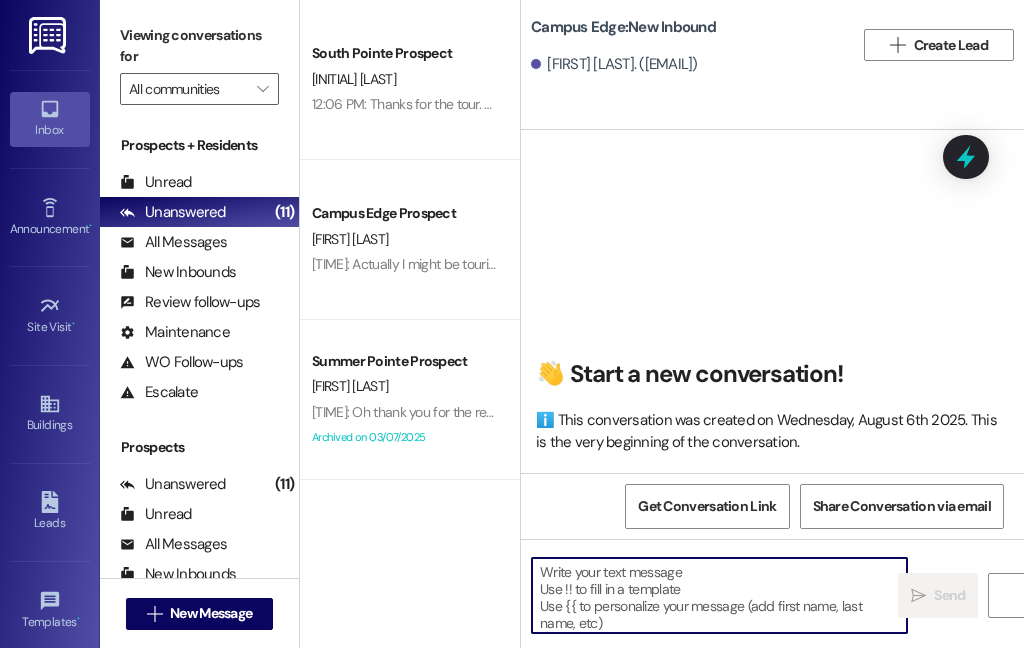 paste on "Hi {{first_name}}!
We're looking forward to having you at our {{property}}! There's a balance on your account that needs to be paid by today. The first installment is due on the month that the lease starts. On the [DATE] late fees are added, I'll remove any late fees that are added for this month as a courtesy. Please login to your resident portal and make that payment.
Let us know if you have any questions.
[COMPANY]" 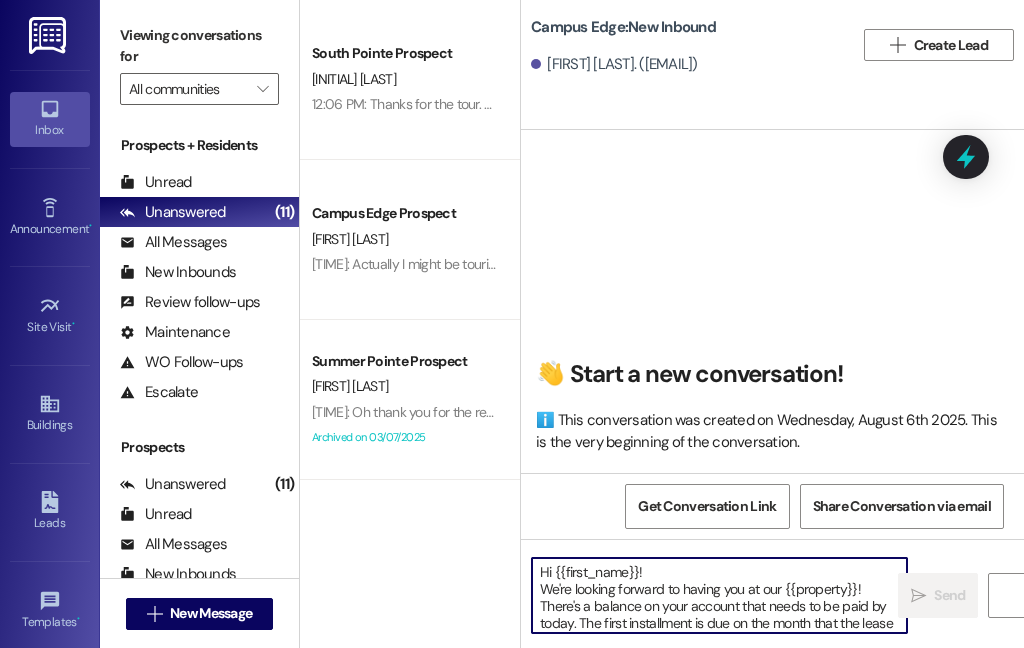 scroll, scrollTop: 84, scrollLeft: 0, axis: vertical 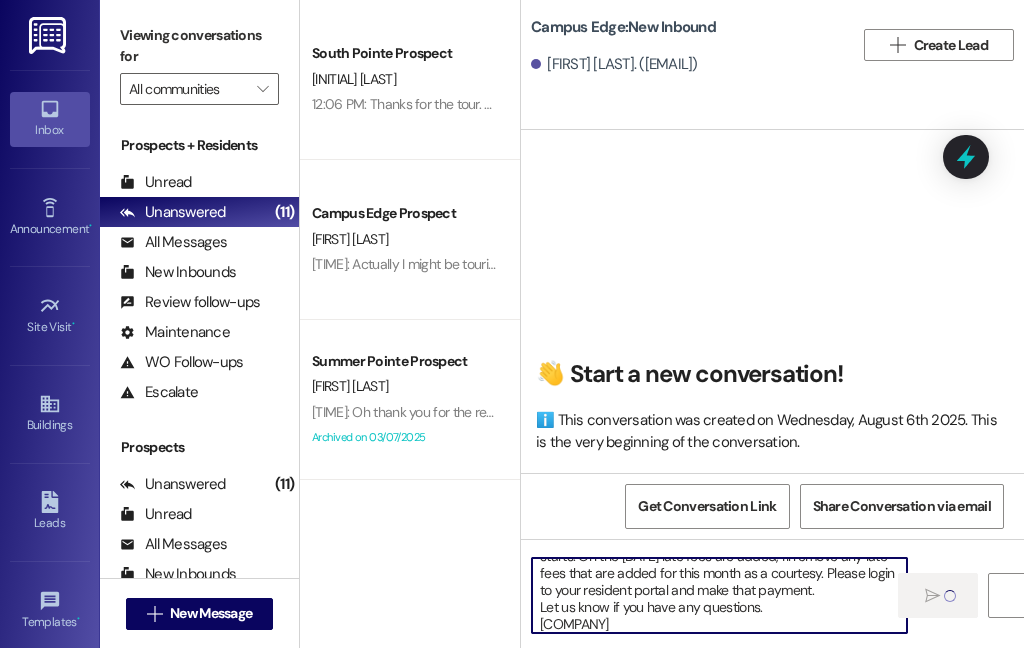 type 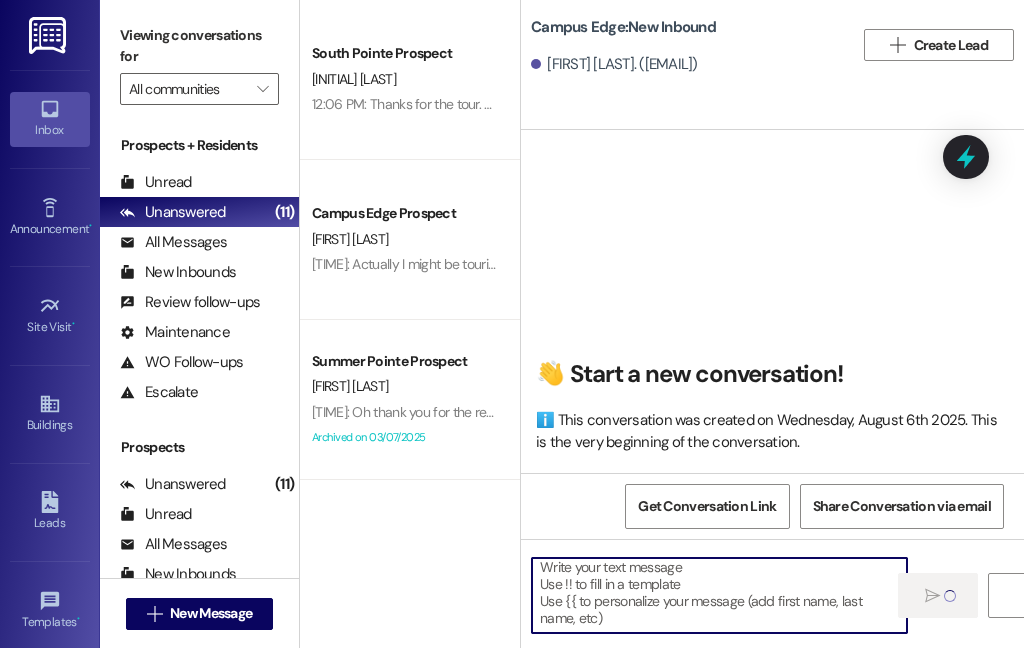 scroll, scrollTop: 4, scrollLeft: 0, axis: vertical 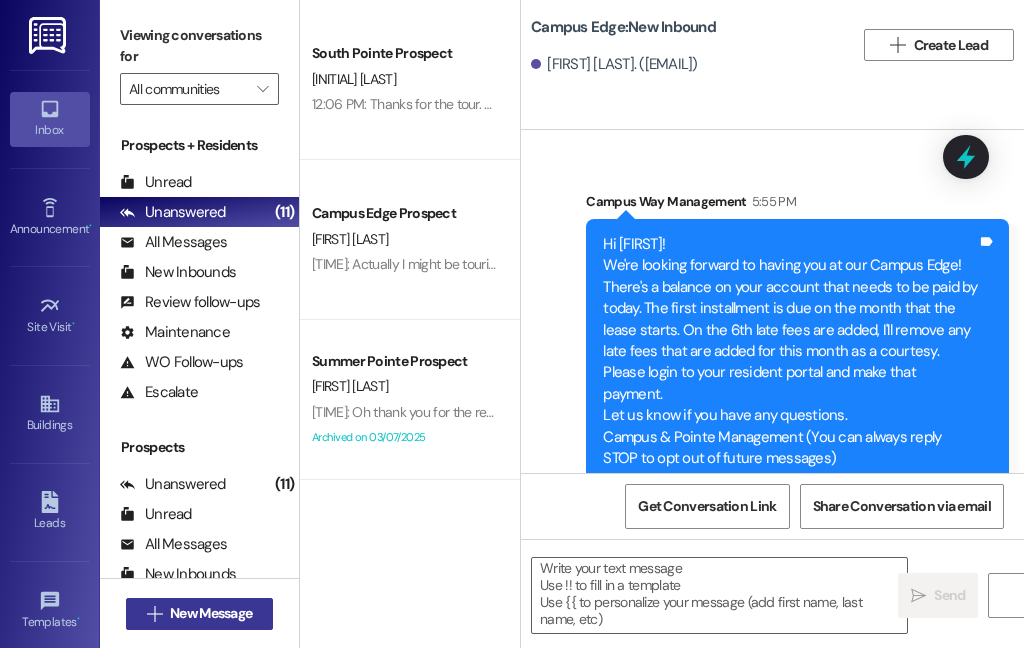 click on "New Message" at bounding box center (211, 613) 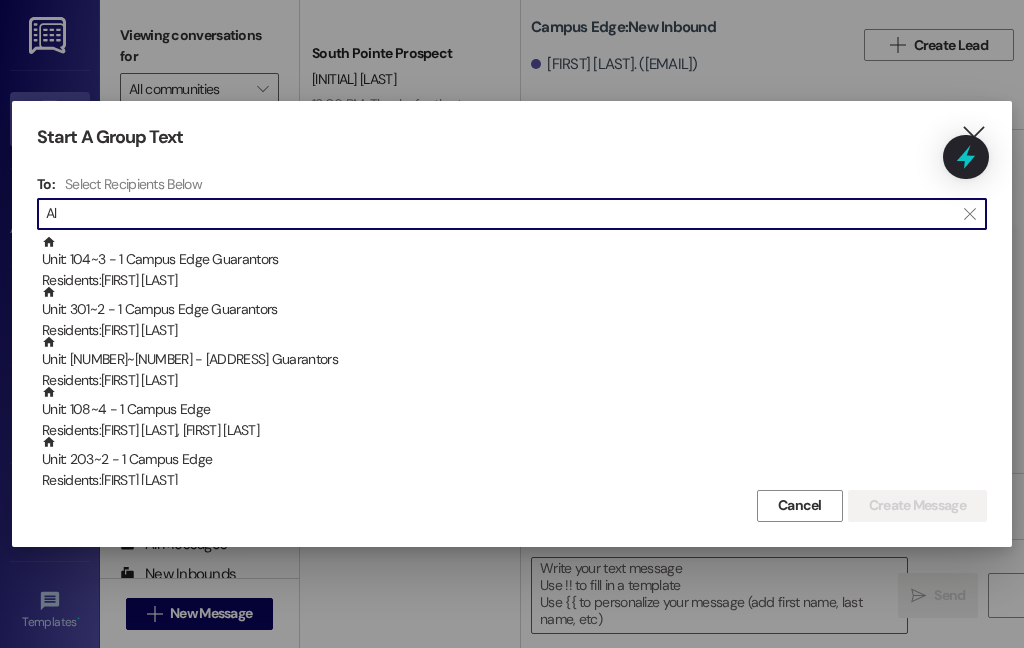 type on "A" 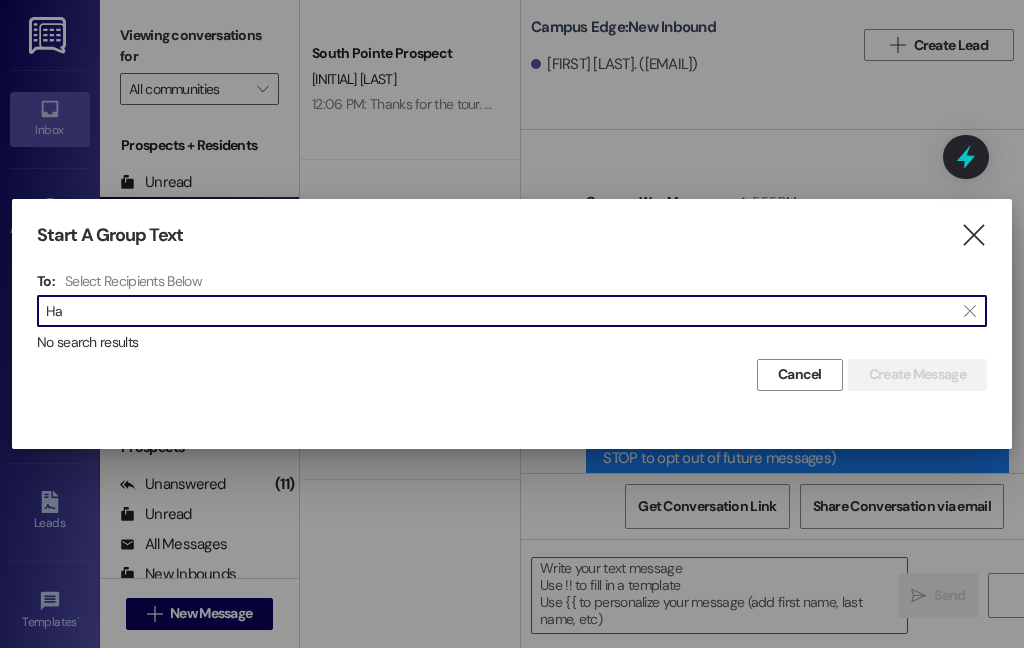 type on "H" 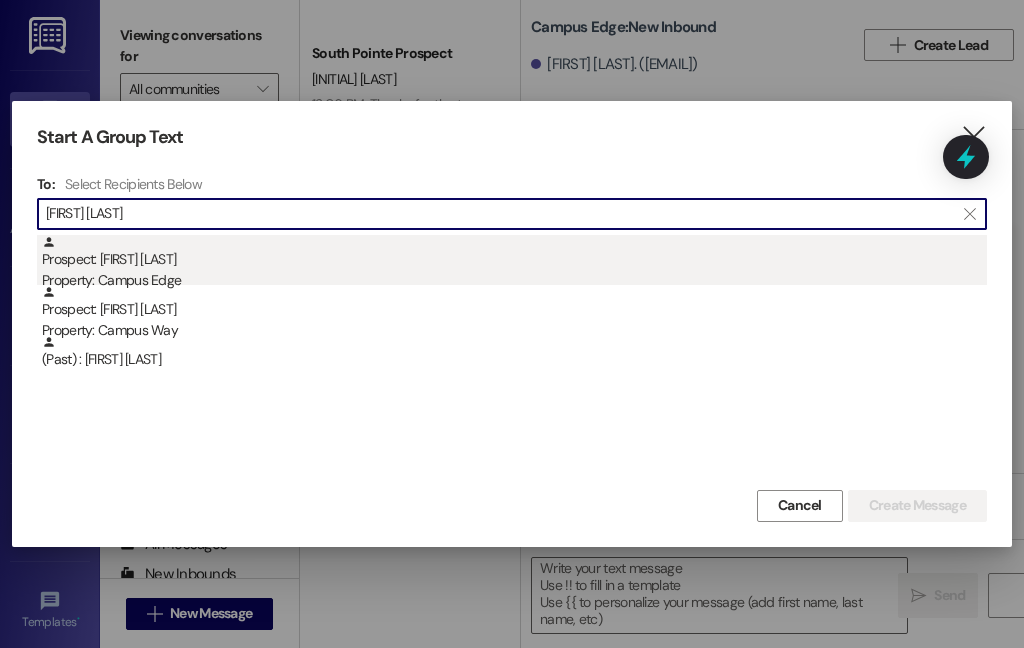type on "[FIRST] [LAST]" 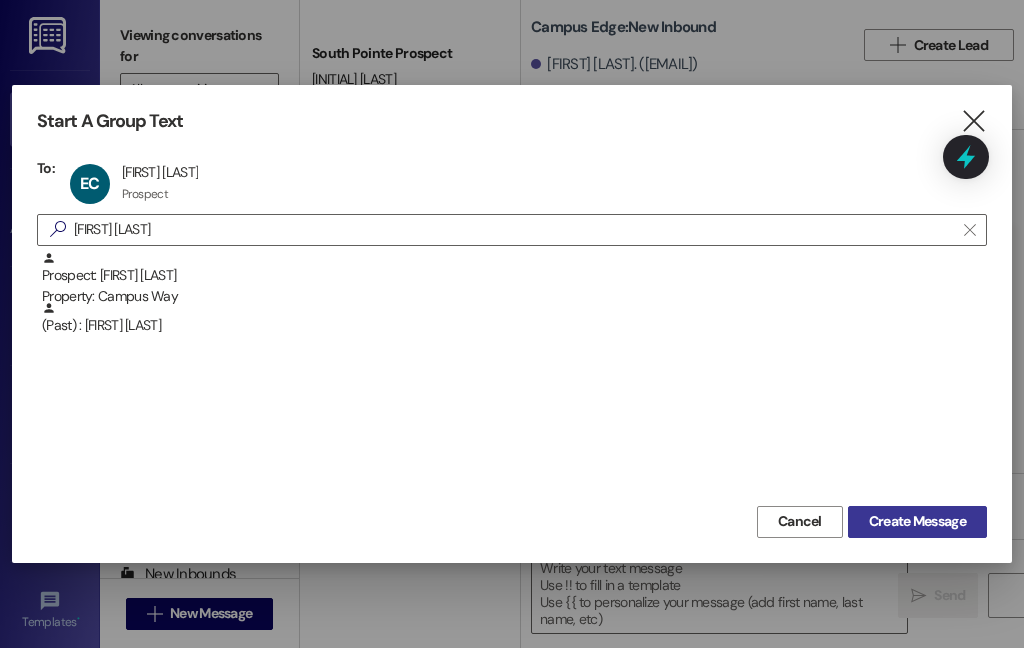click on "Create Message" at bounding box center [917, 521] 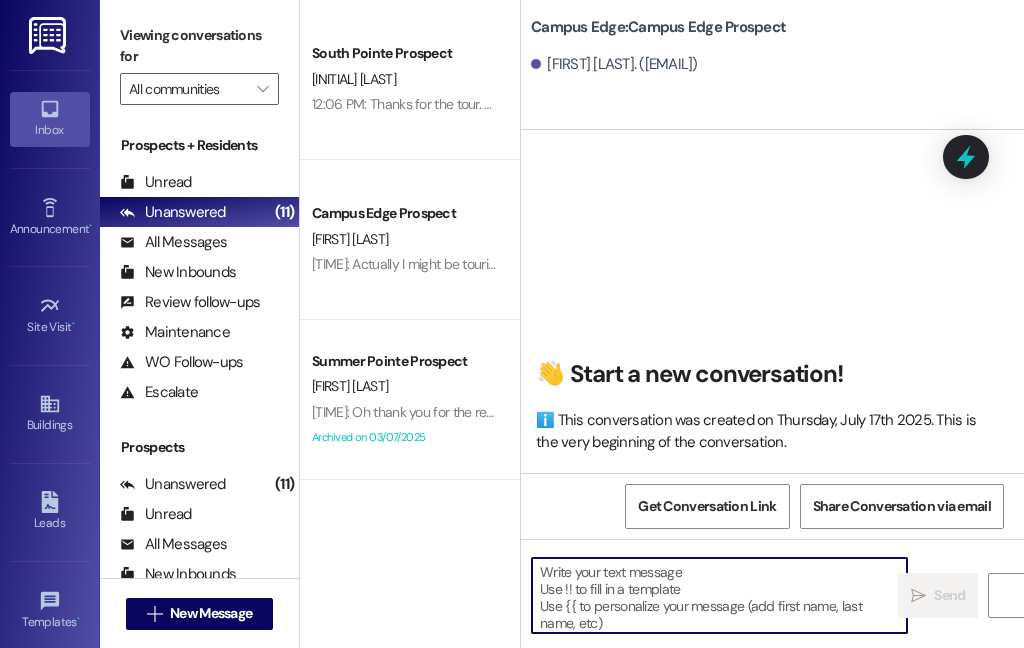 click at bounding box center (719, 595) 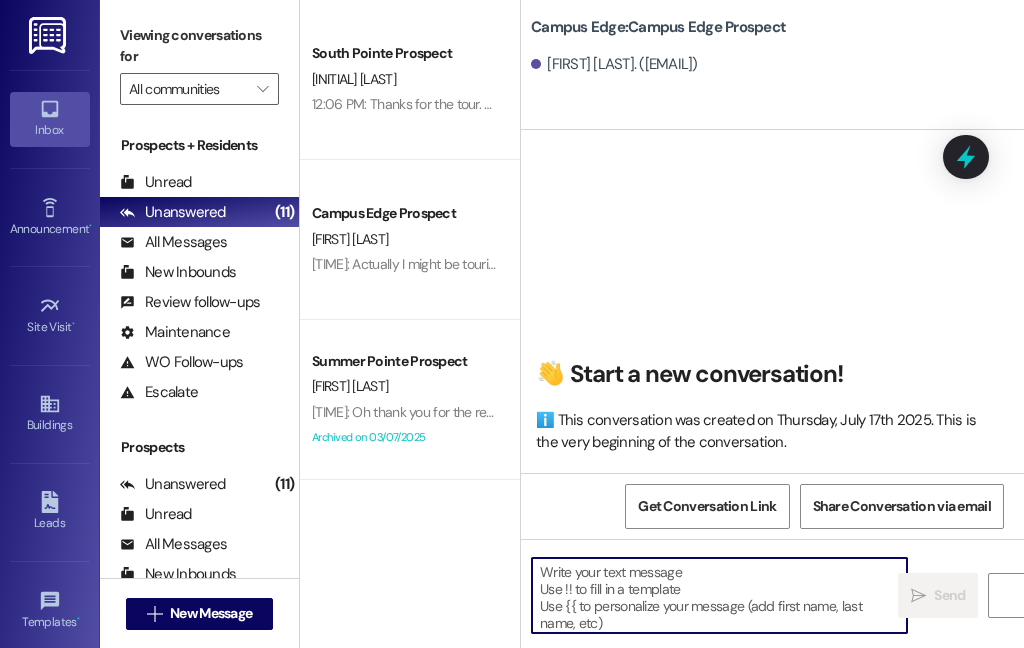 paste on "Hi {{first_name}}!
We're looking forward to having you at our {{property}}! There's a balance on your account that needs to be paid by today. The first installment is due on the month that the lease starts. On the [DATE] late fees are added, I'll remove any late fees that are added for this month as a courtesy. Please login to your resident portal and make that payment.
Let us know if you have any questions.
[COMPANY]" 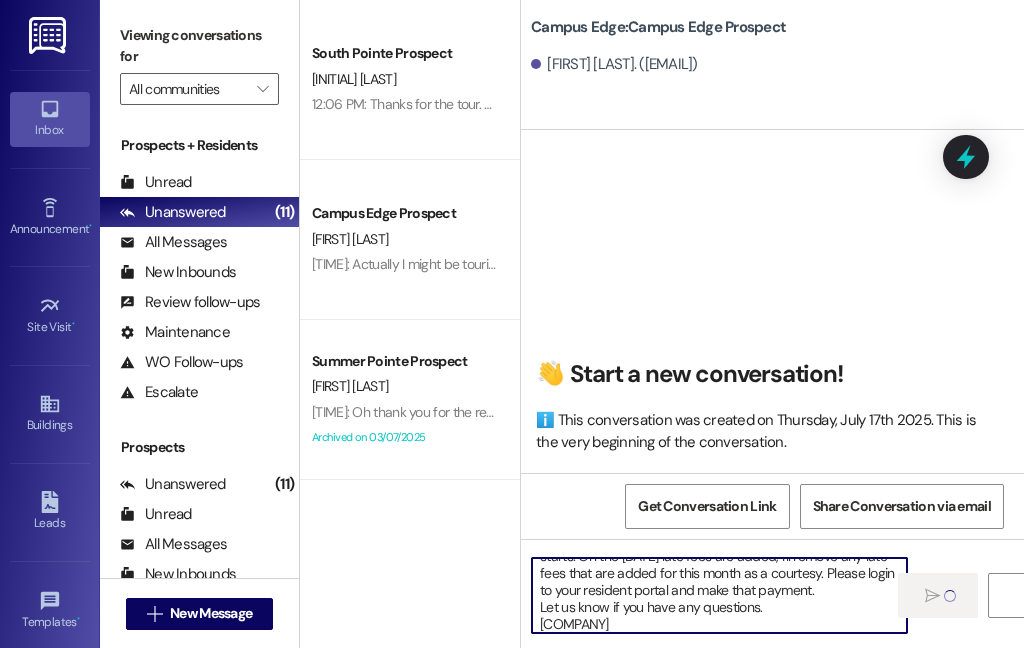 type 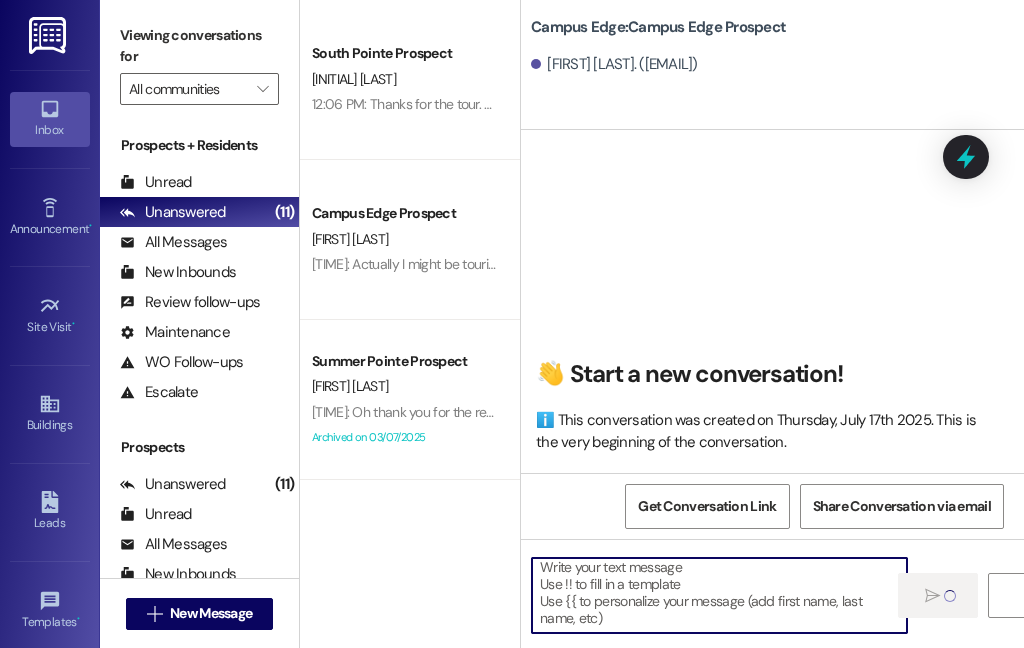 scroll, scrollTop: 4, scrollLeft: 0, axis: vertical 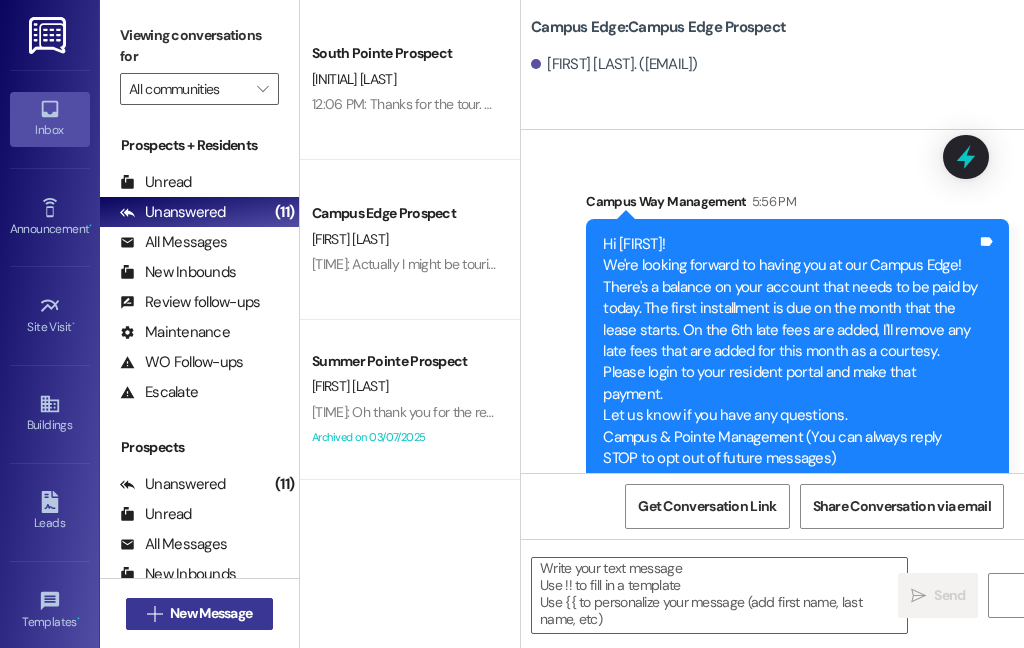 click on "New Message" at bounding box center (211, 613) 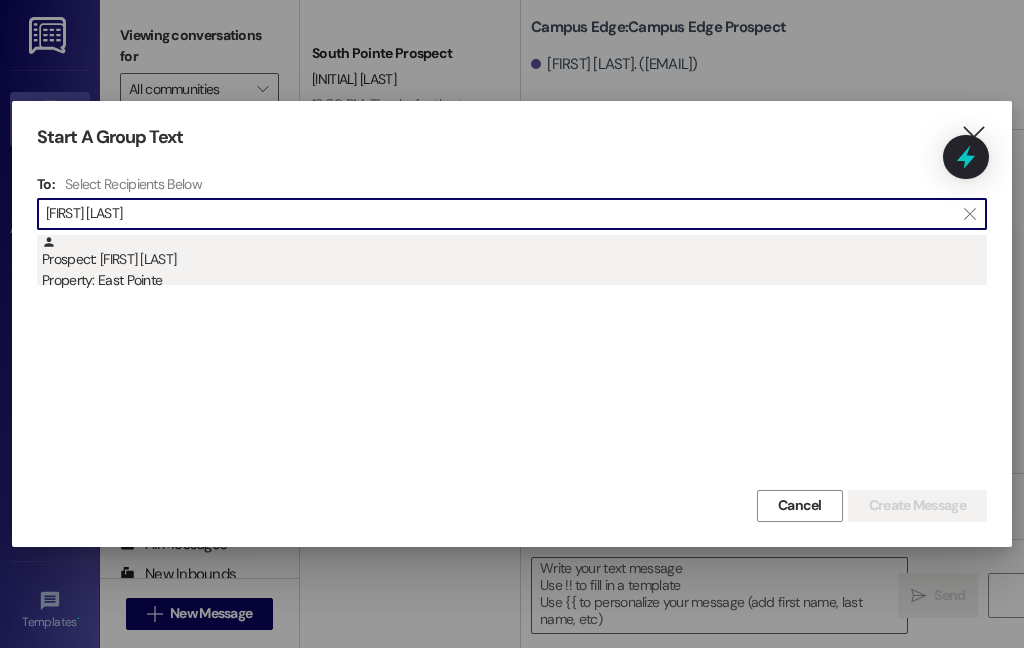 type on "[FIRST] [LAST]" 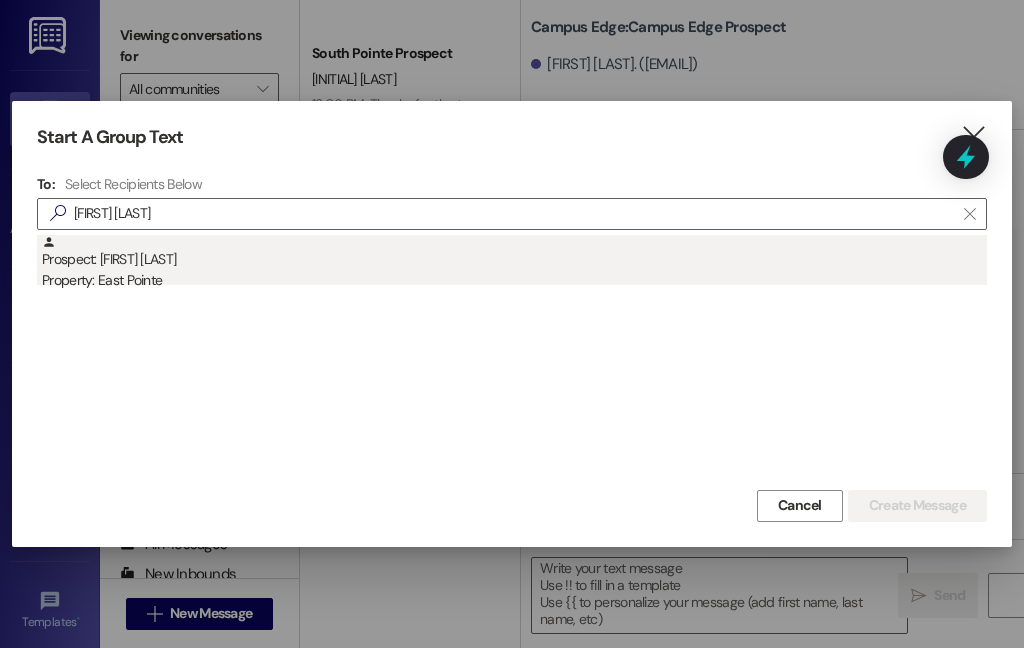 click on "Prospect: [FIRST] [LAST] Property: [LOCATION]" at bounding box center (514, 263) 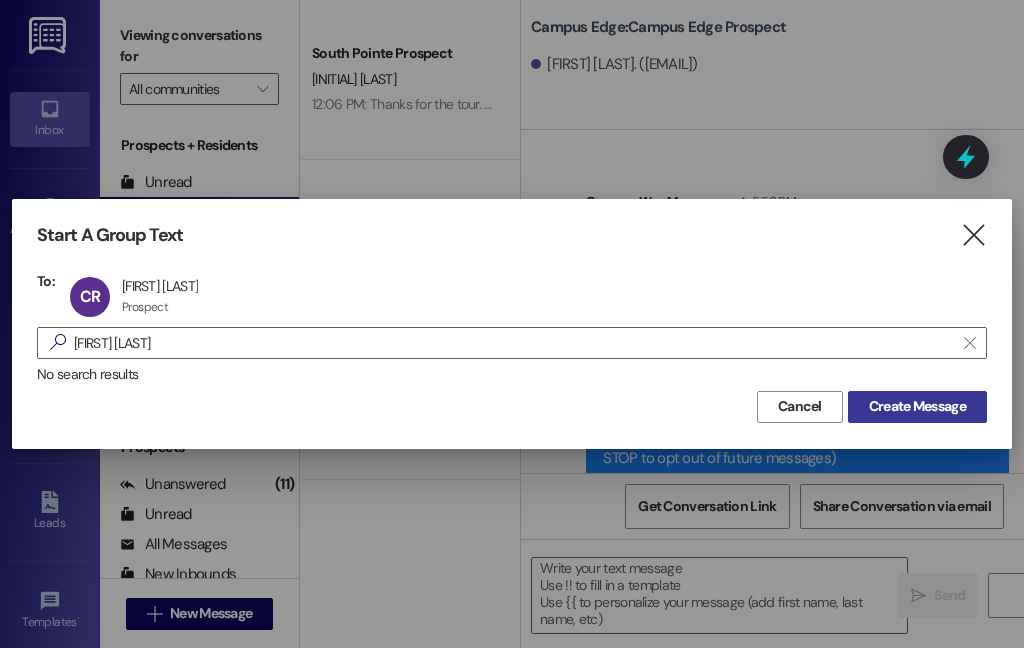 click on "Create Message" at bounding box center (917, 406) 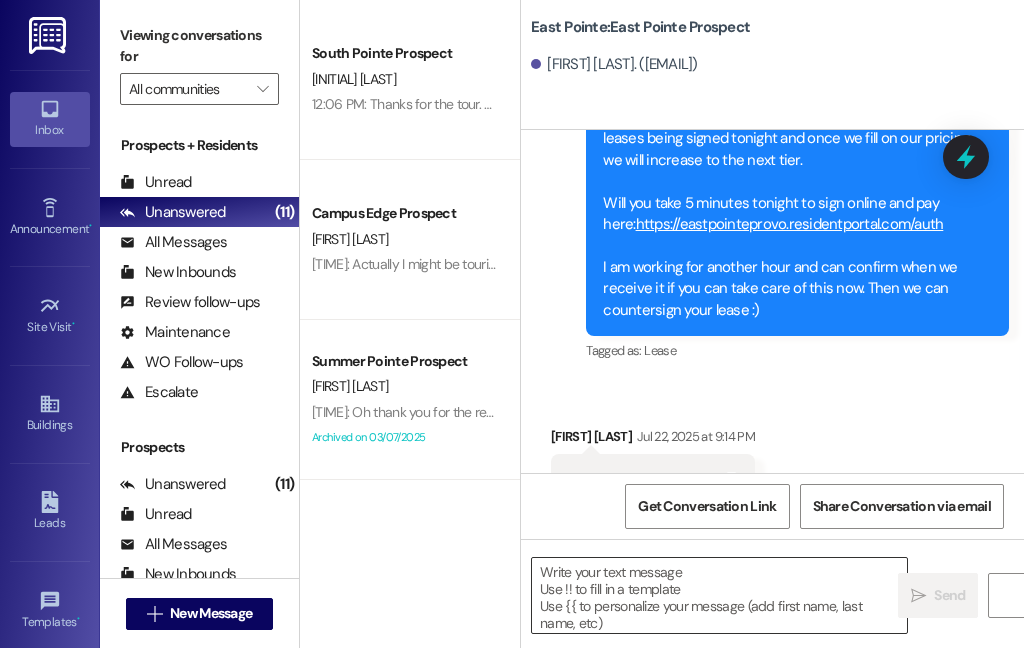 scroll, scrollTop: 514, scrollLeft: 0, axis: vertical 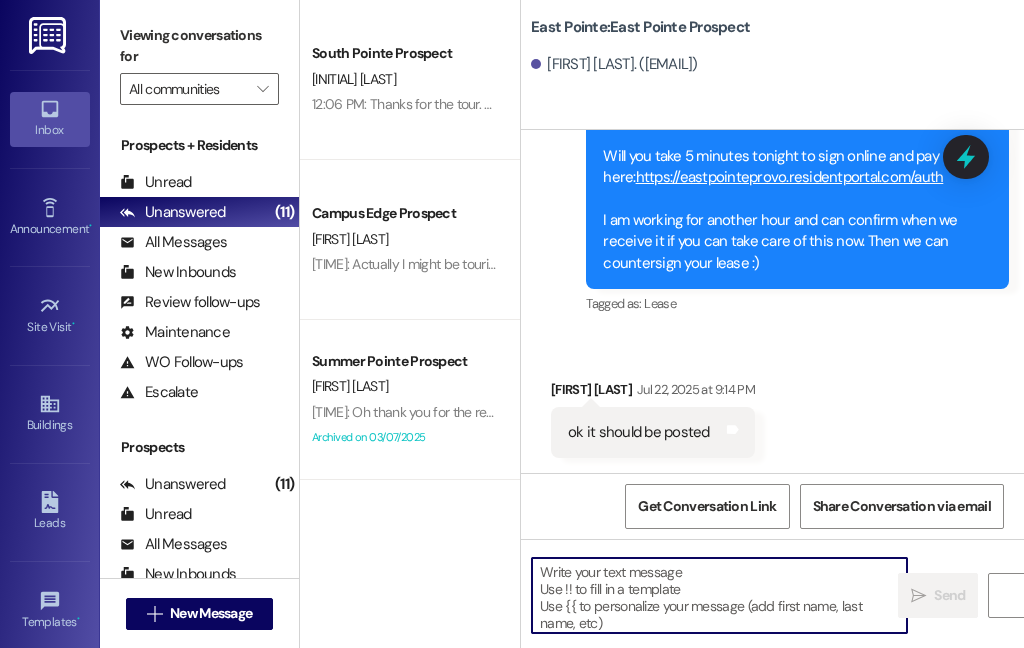 click at bounding box center (719, 595) 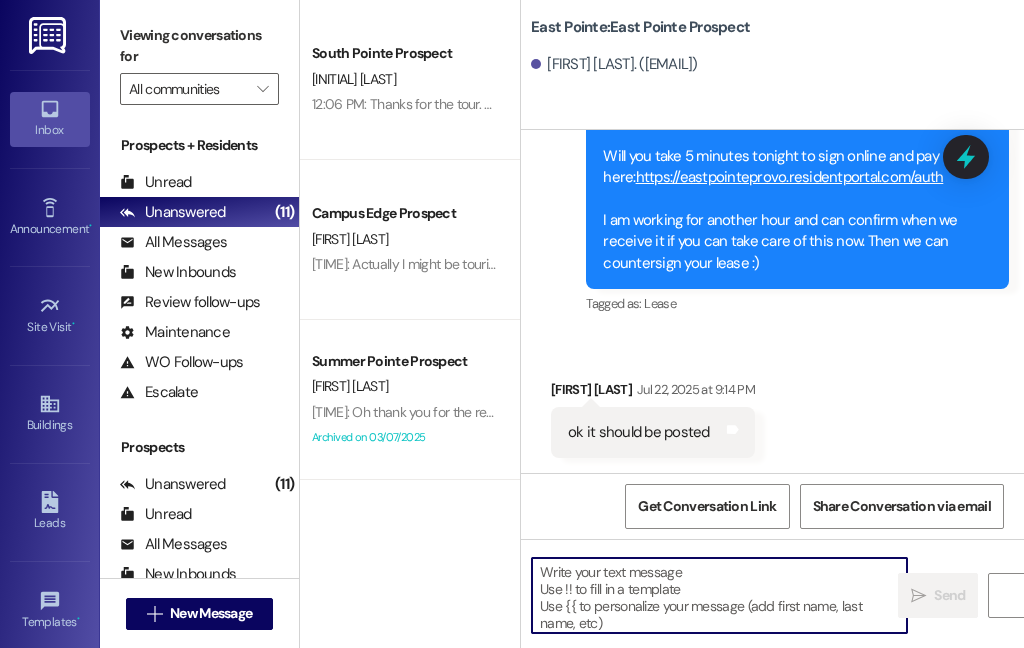 paste on "Hi {{first_name}}!
We're looking forward to having you at our {{property}}! There's a balance on your account that needs to be paid by today. The first installment is due on the month that the lease starts. On the [DATE] late fees are added, I'll remove any late fees that are added for this month as a courtesy. Please login to your resident portal and make that payment.
Let us know if you have any questions.
[COMPANY]" 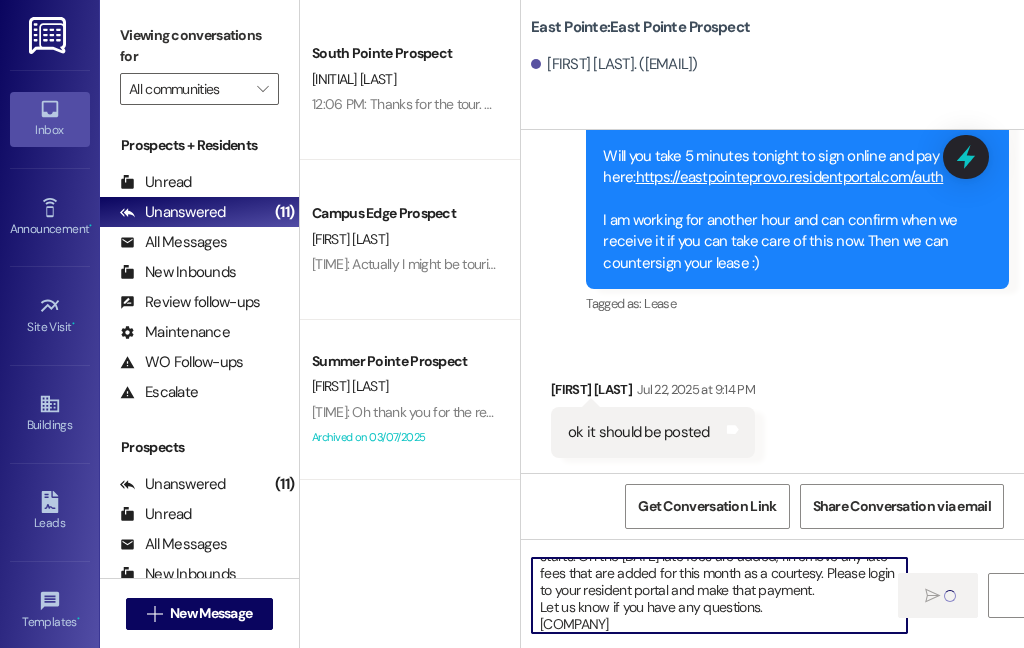 type 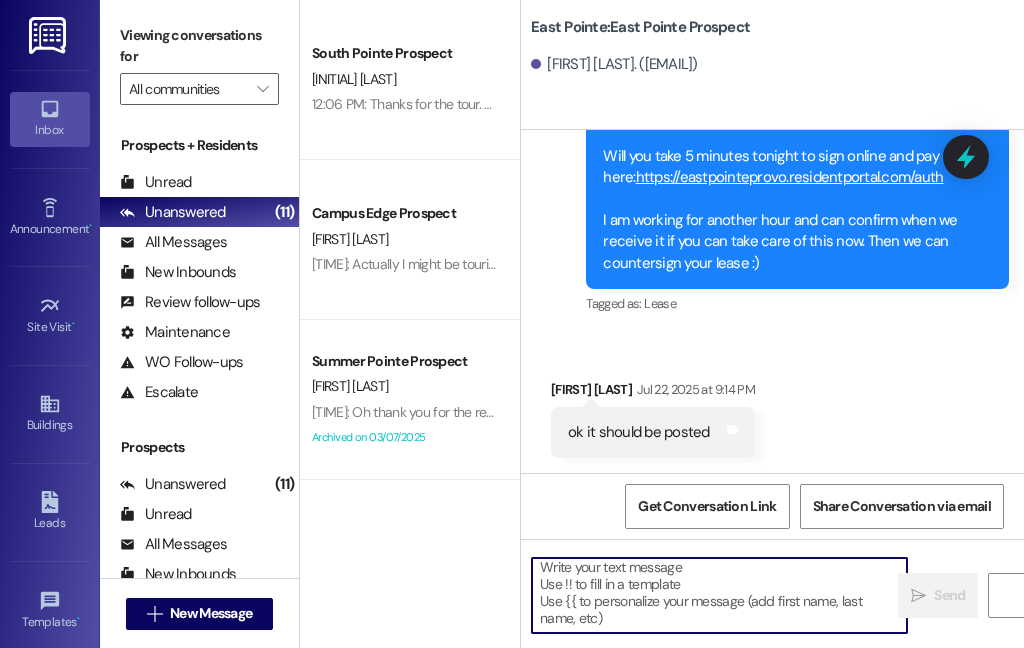 scroll, scrollTop: 4, scrollLeft: 0, axis: vertical 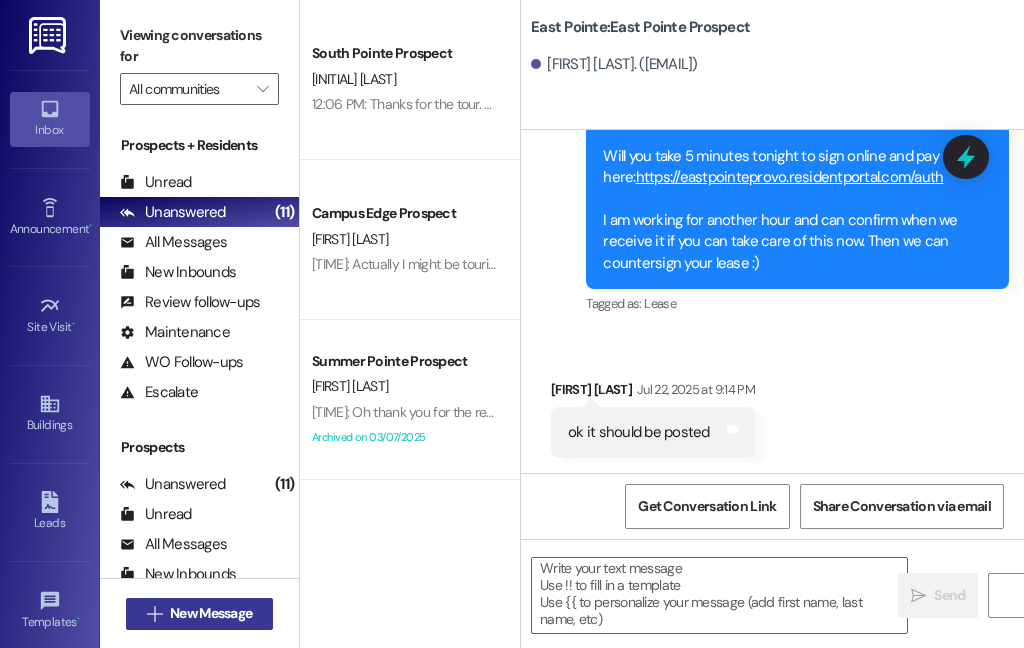 click on "New Message" at bounding box center (211, 613) 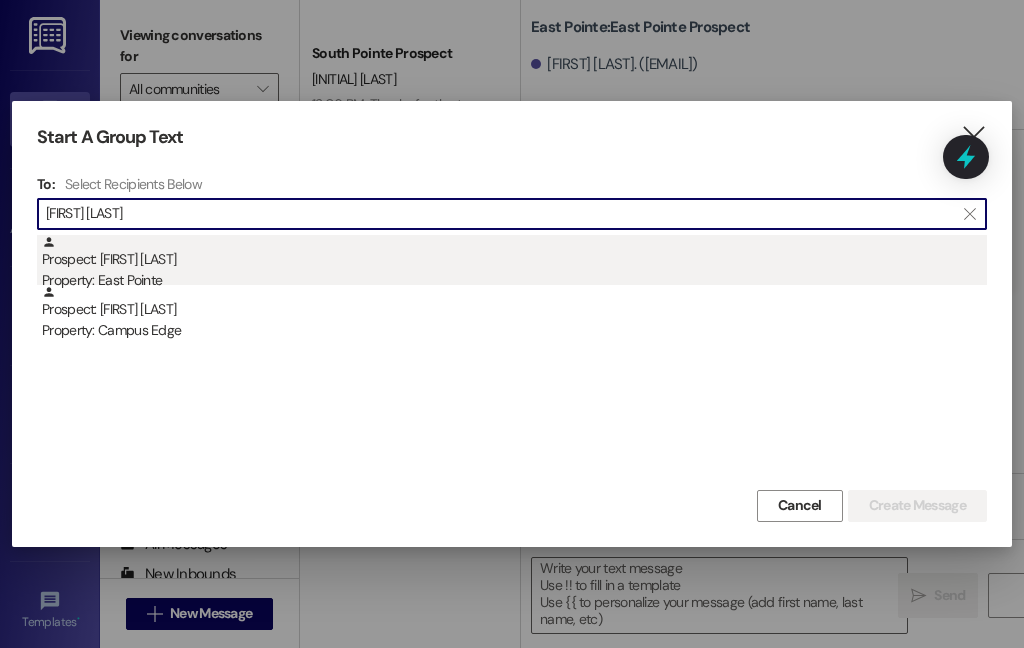 type on "[FIRST] [LAST]" 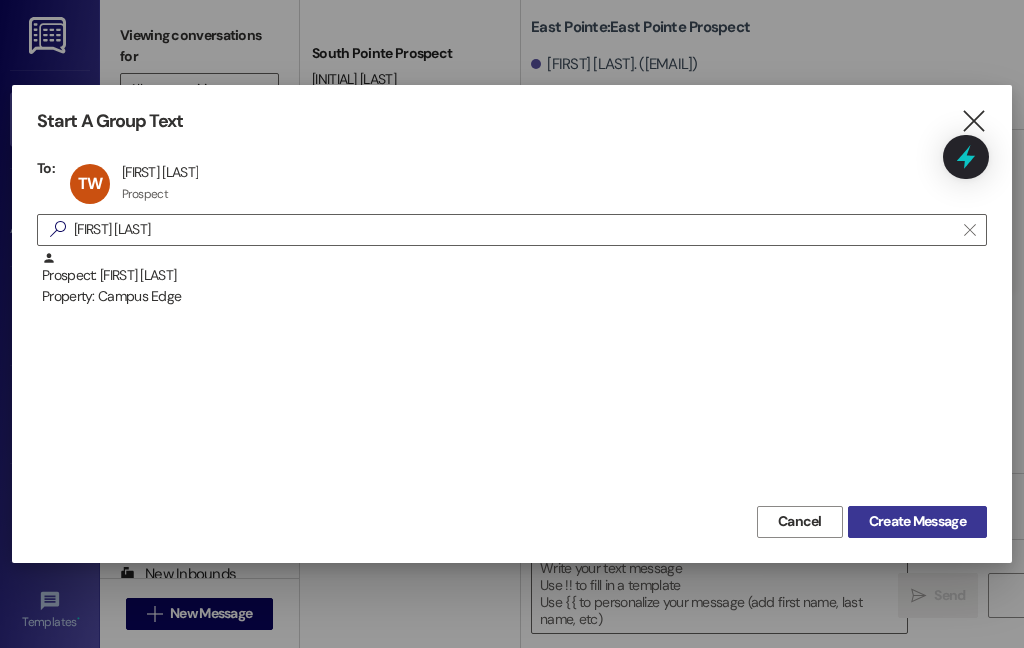 click on "Create Message" at bounding box center (917, 521) 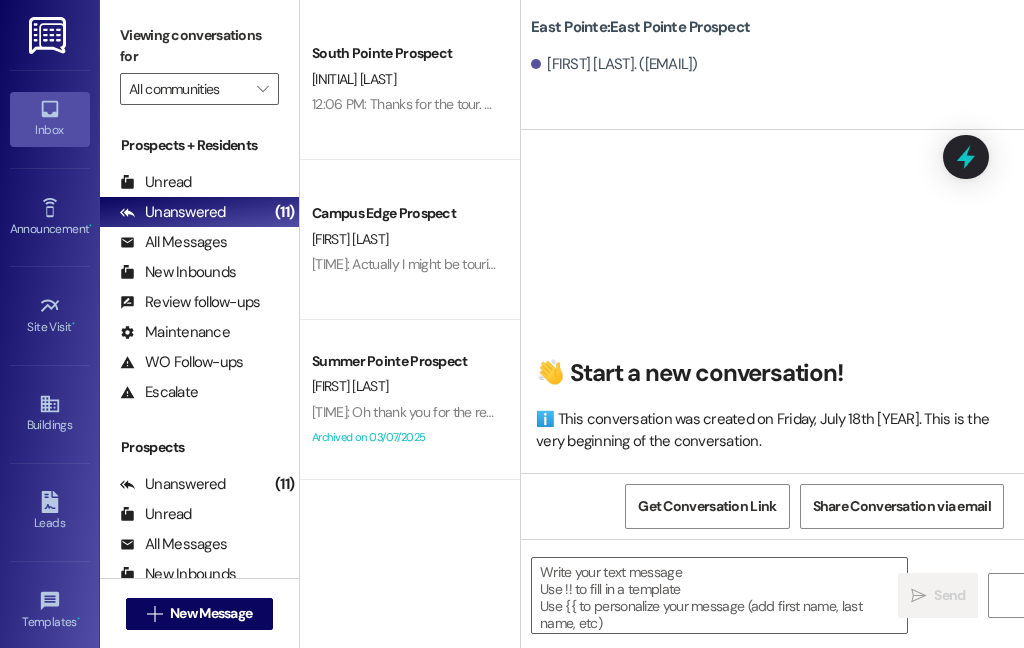 scroll, scrollTop: 0, scrollLeft: 0, axis: both 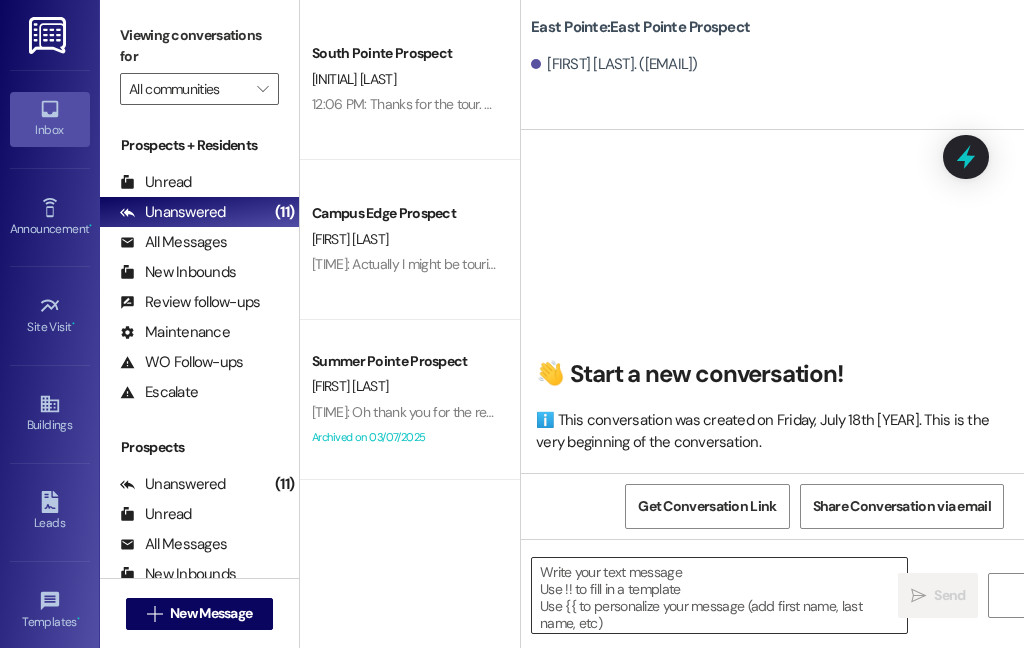 click at bounding box center (719, 595) 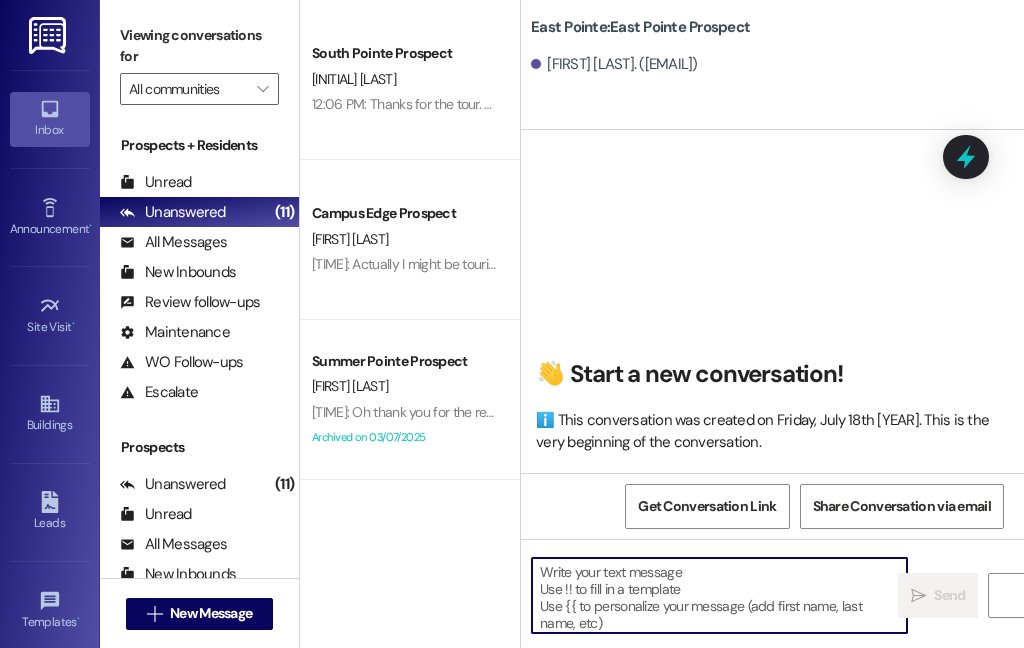 click at bounding box center [719, 595] 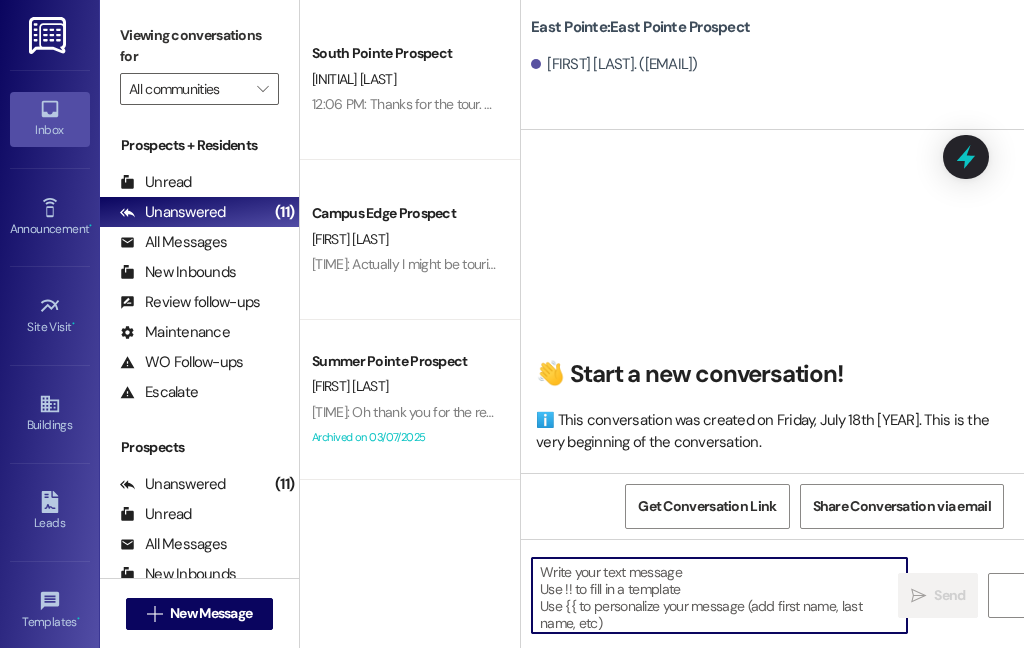 paste on "Hi {{first_name}}!
We're looking forward to having you at our {{property}}! There's a balance on your account that needs to be paid by today. The first installment is due on the month that the lease starts. On the [DATE] late fees are added, I'll remove any late fees that are added for this month as a courtesy. Please login to your resident portal and make that payment.
Let us know if you have any questions.
[COMPANY]" 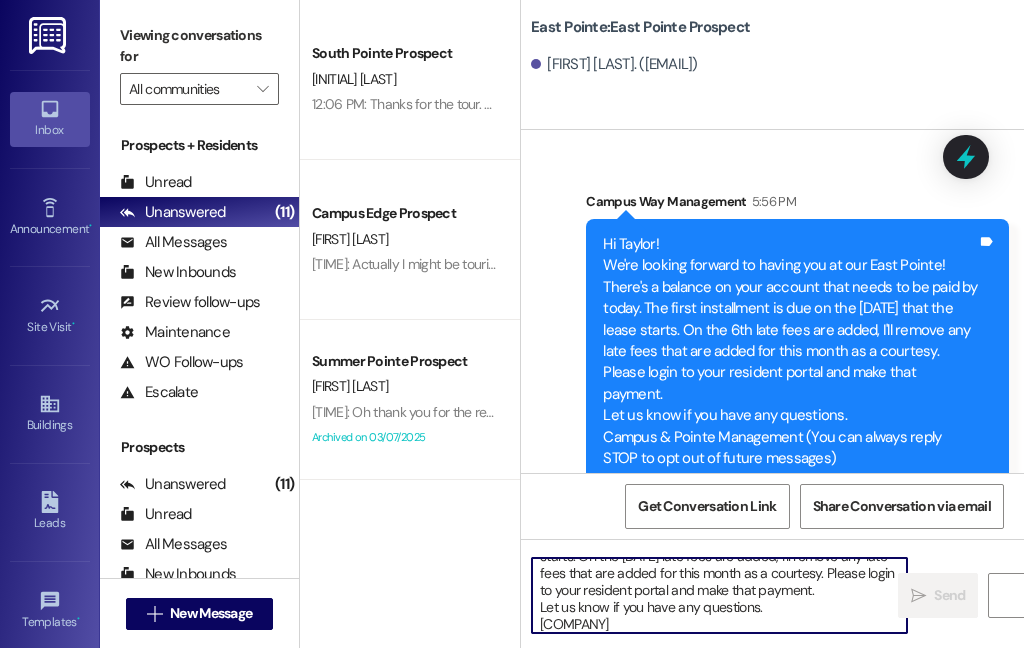 type 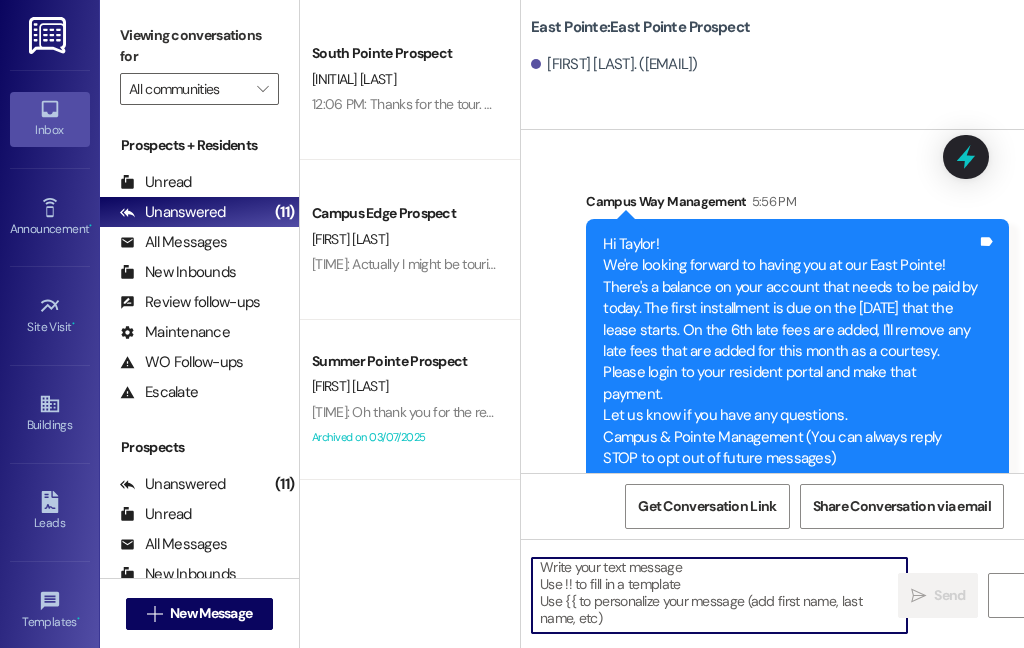 scroll, scrollTop: 4, scrollLeft: 0, axis: vertical 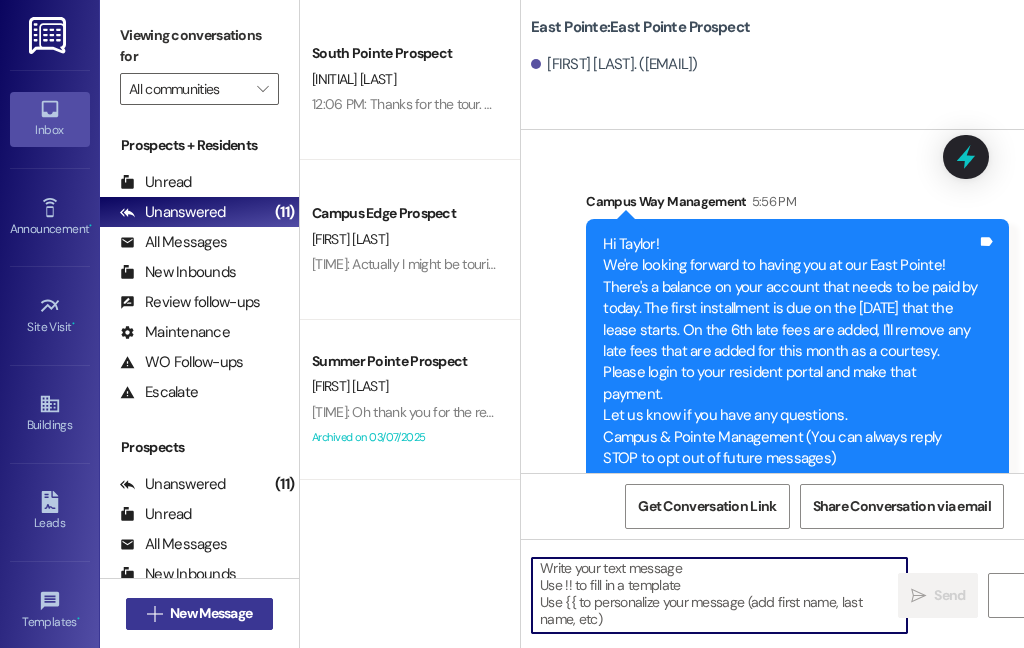 click on "New Message" at bounding box center (211, 613) 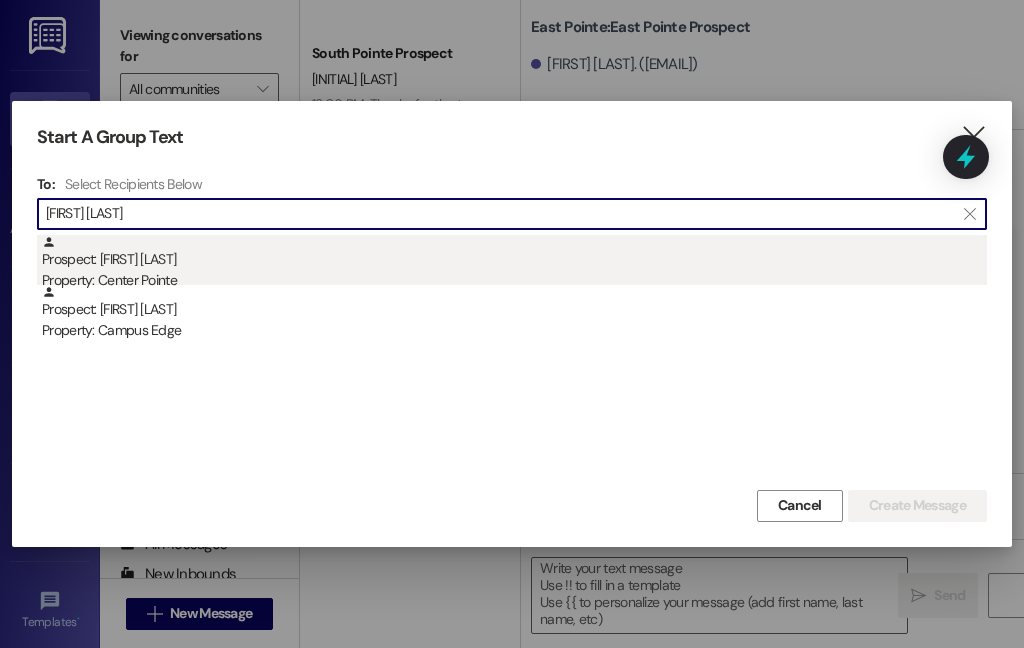 type on "[FIRST] [LAST]" 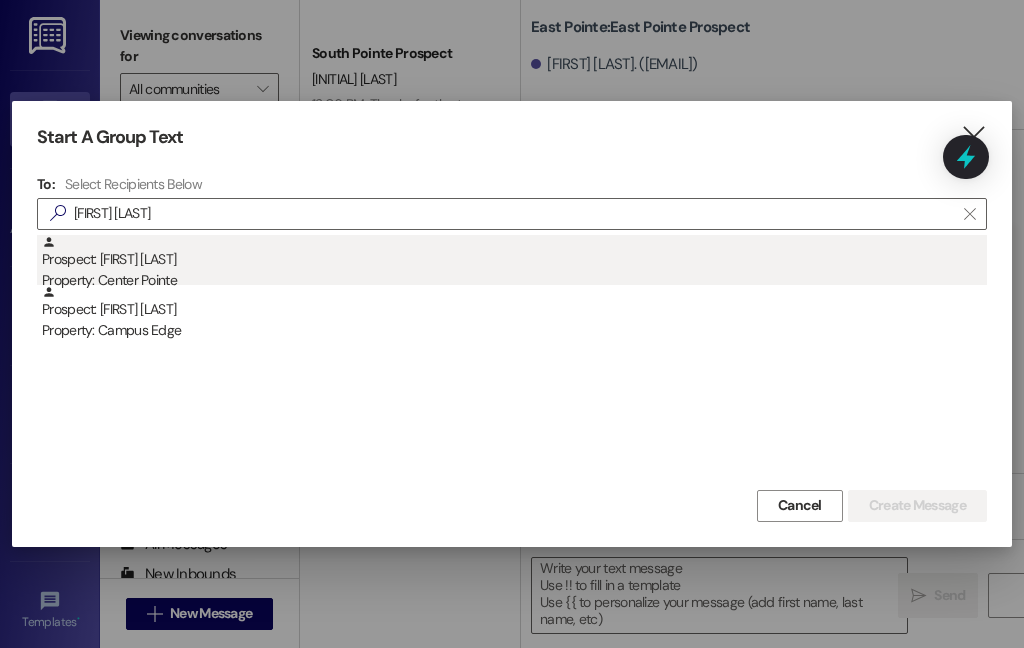 click on "Property: Center Pointe" at bounding box center (514, 280) 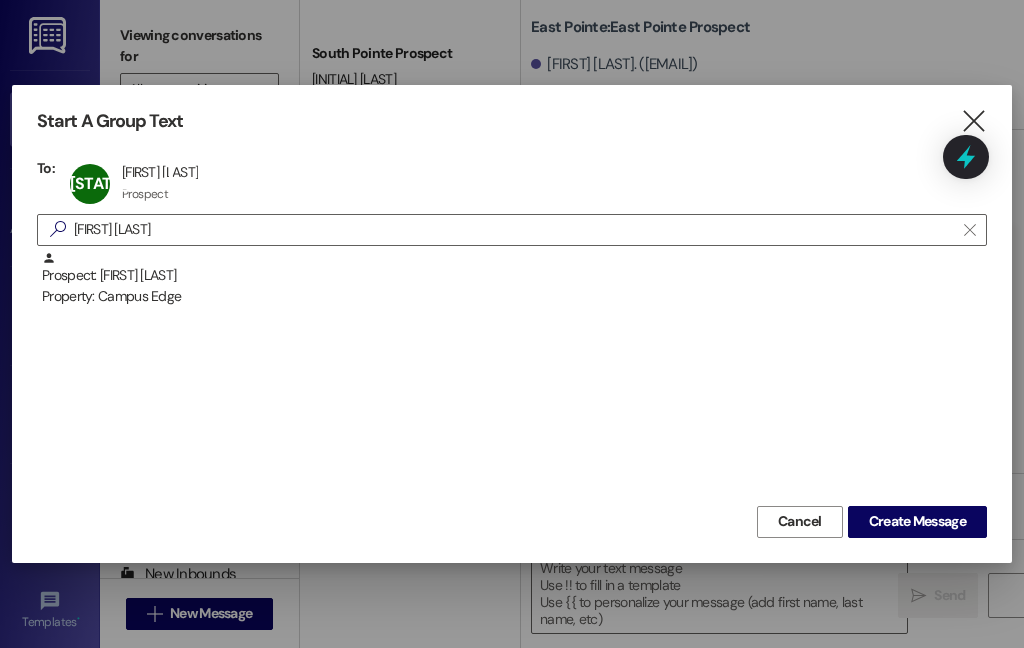 click on "Prospect: [FIRST] [LAST] Property: [PROPERTY_NAME]" at bounding box center (512, 376) 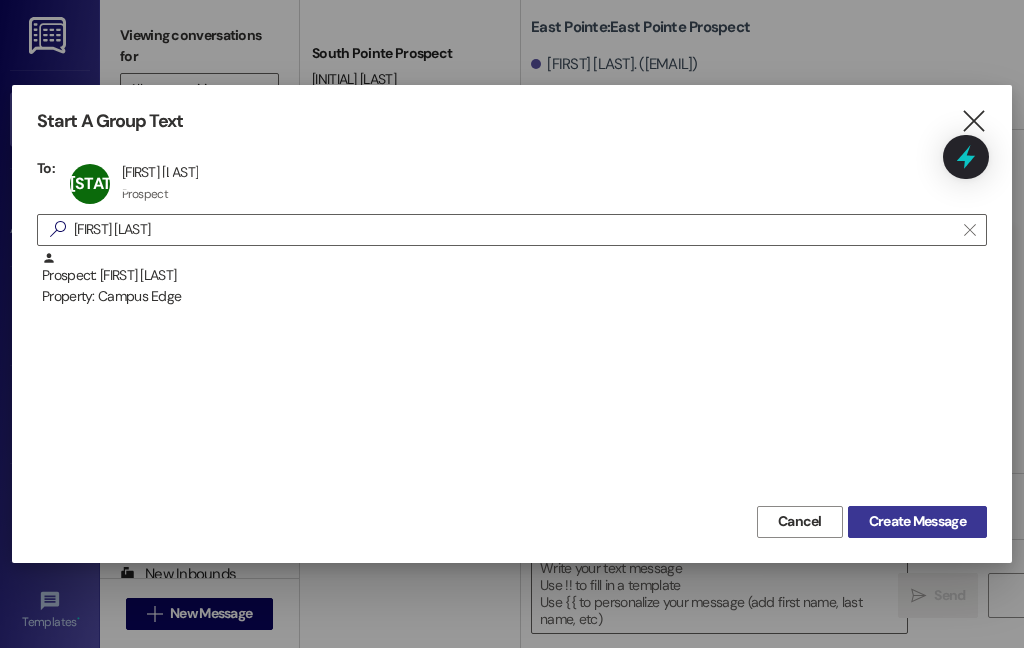 click on "Create Message" at bounding box center (917, 521) 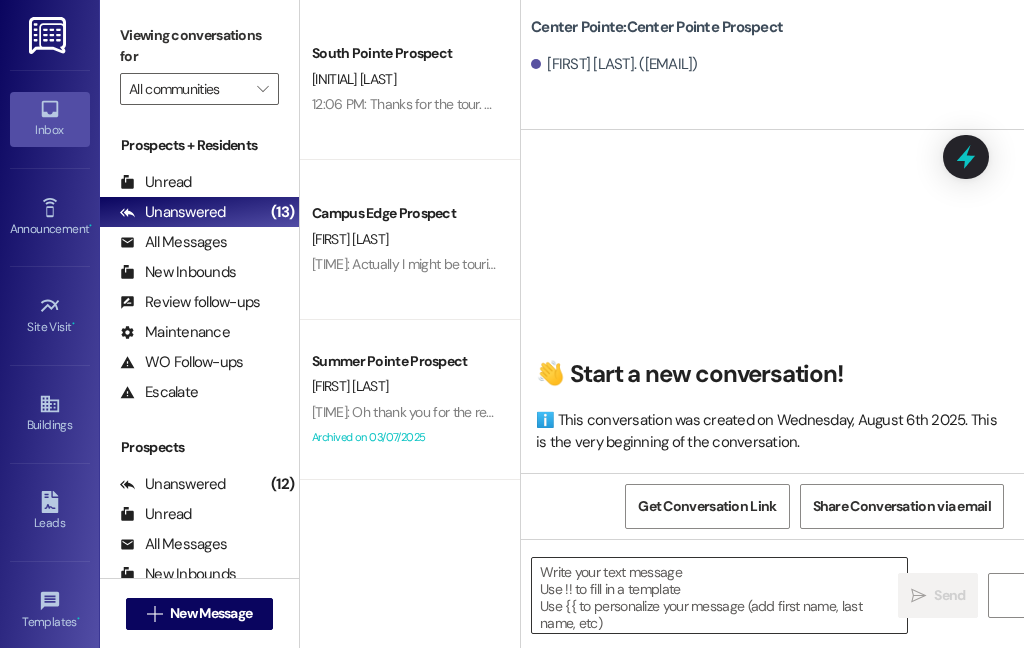 click at bounding box center [719, 595] 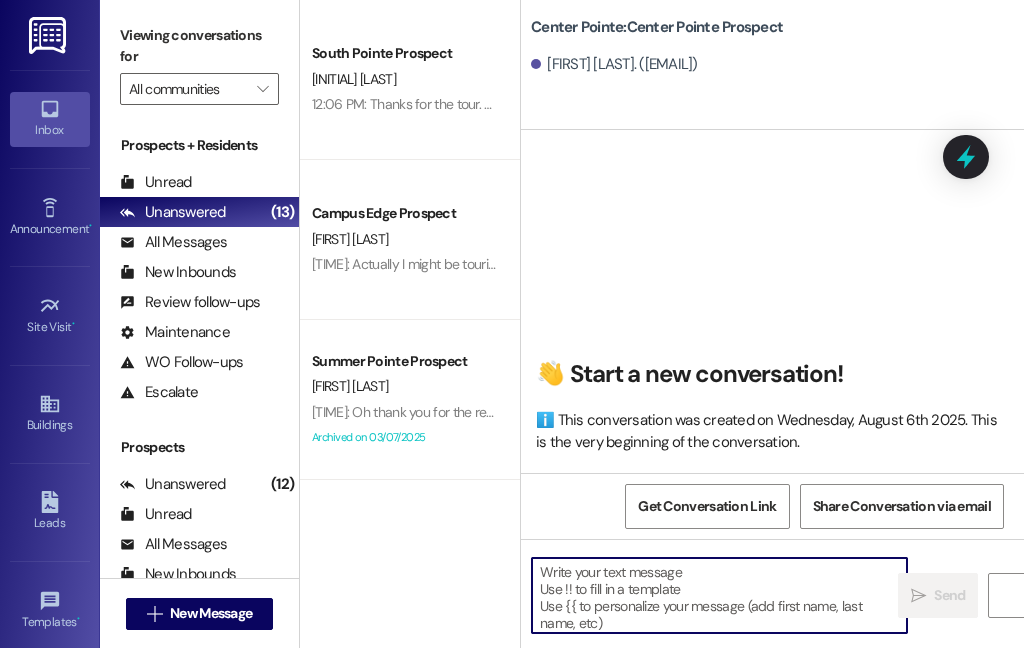 paste on "Hi {{first_name}}!
We're looking forward to having you at our {{property}}! There's a balance on your account that needs to be paid by today. The first installment is due on the month that the lease starts. On the [DATE] late fees are added, I'll remove any late fees that are added for this month as a courtesy. Please login to your resident portal and make that payment.
Let us know if you have any questions.
[COMPANY]" 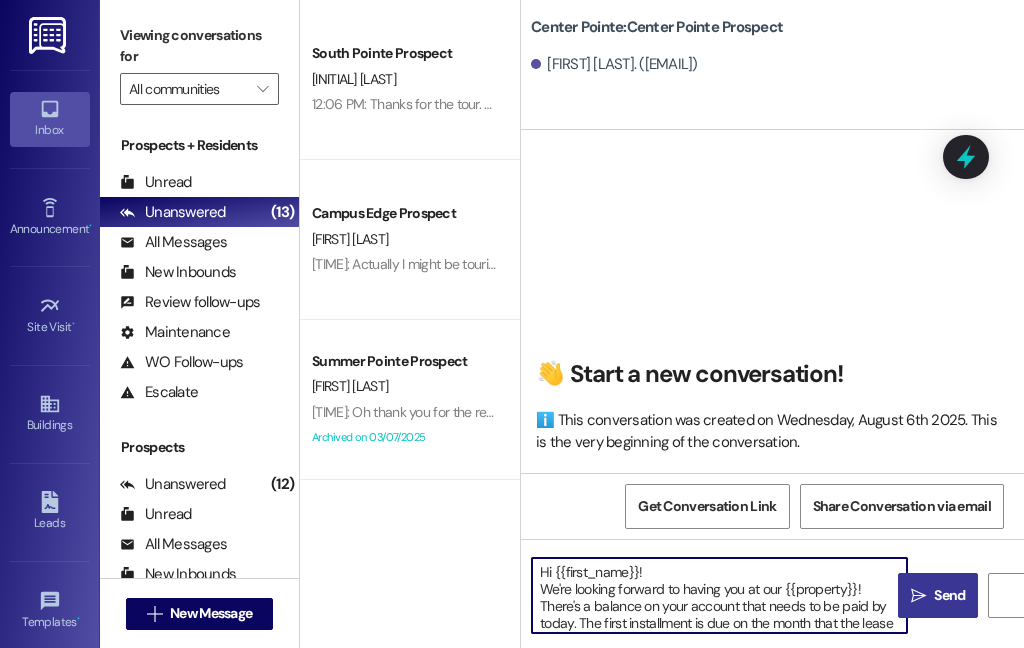 scroll, scrollTop: 84, scrollLeft: 0, axis: vertical 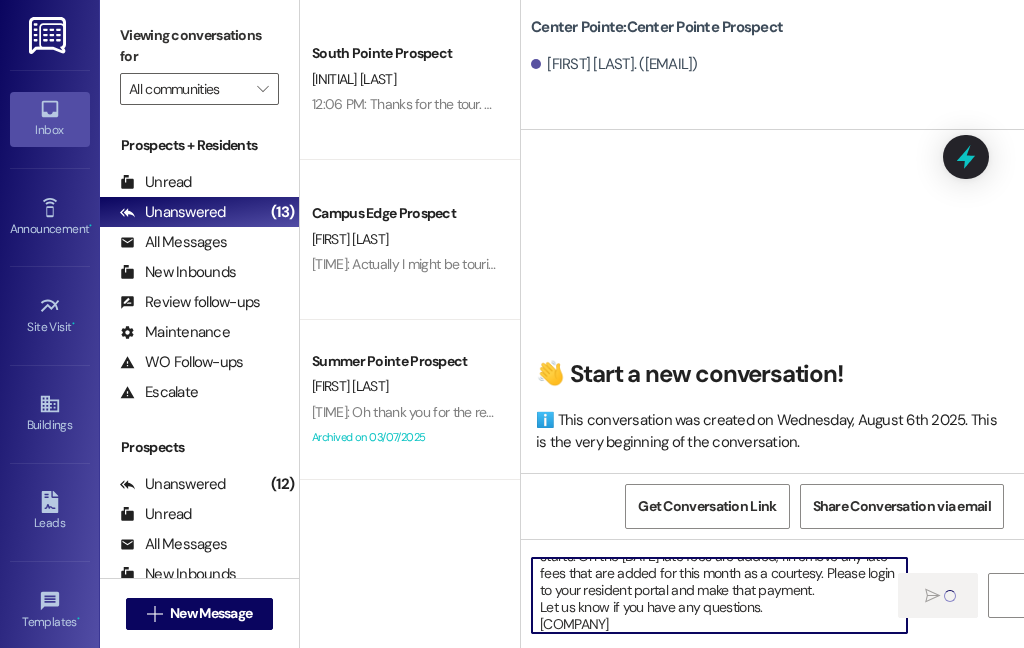 type 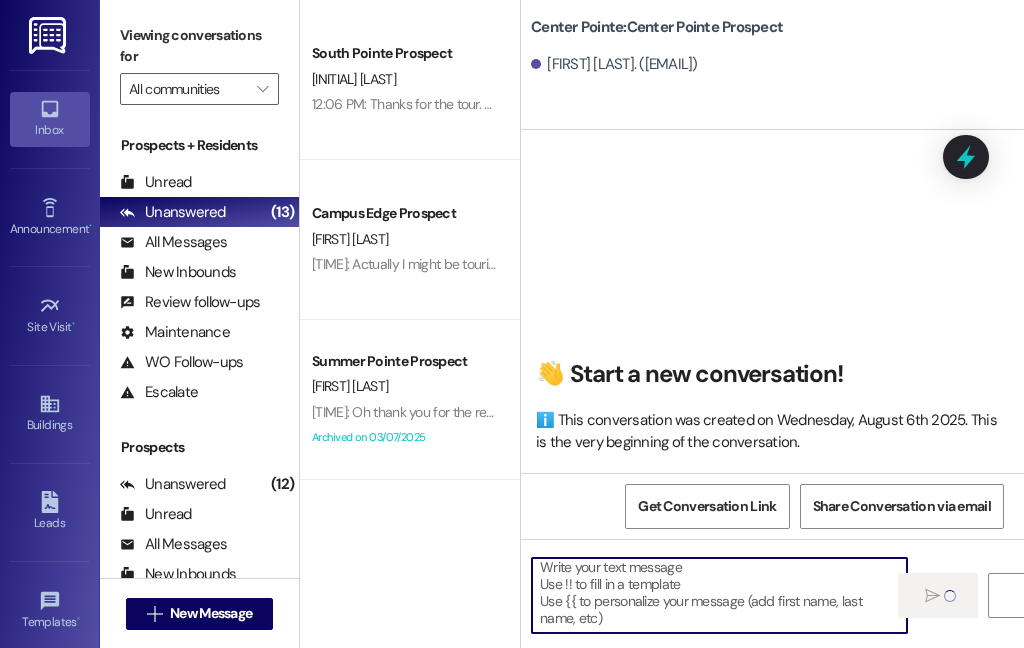 scroll, scrollTop: 4, scrollLeft: 0, axis: vertical 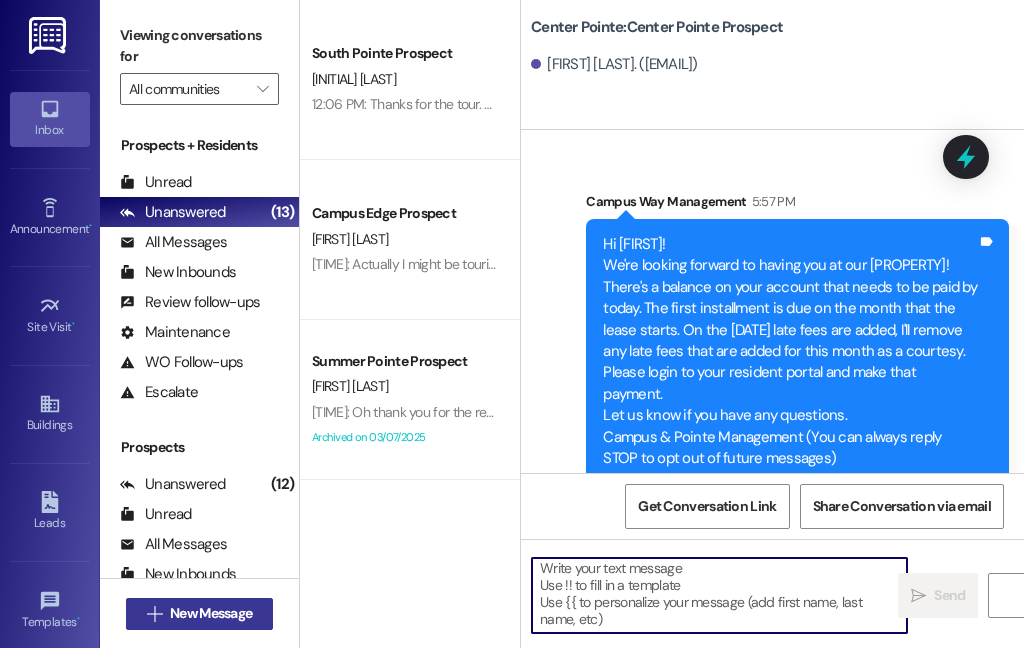 click on "New Message" at bounding box center [211, 613] 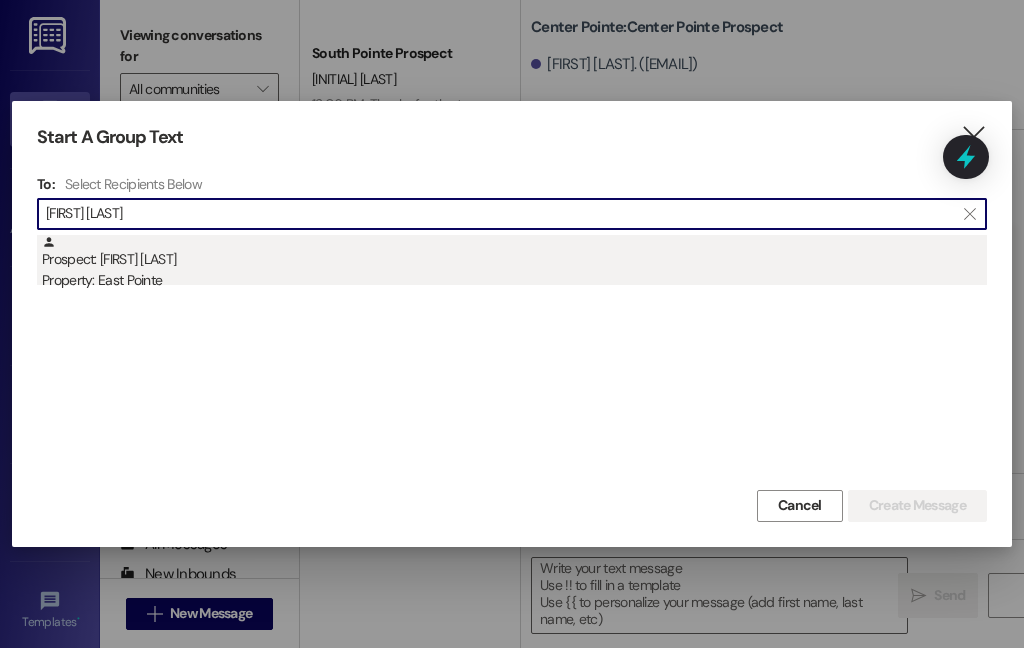 type on "[FIRST] [LAST]" 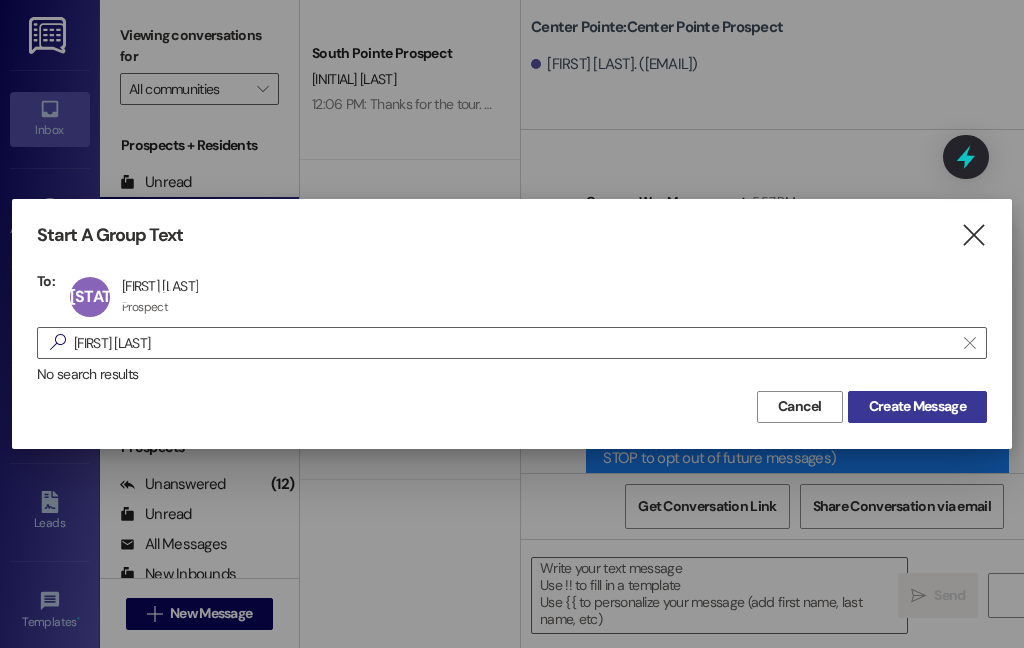 click on "Create Message" at bounding box center [917, 406] 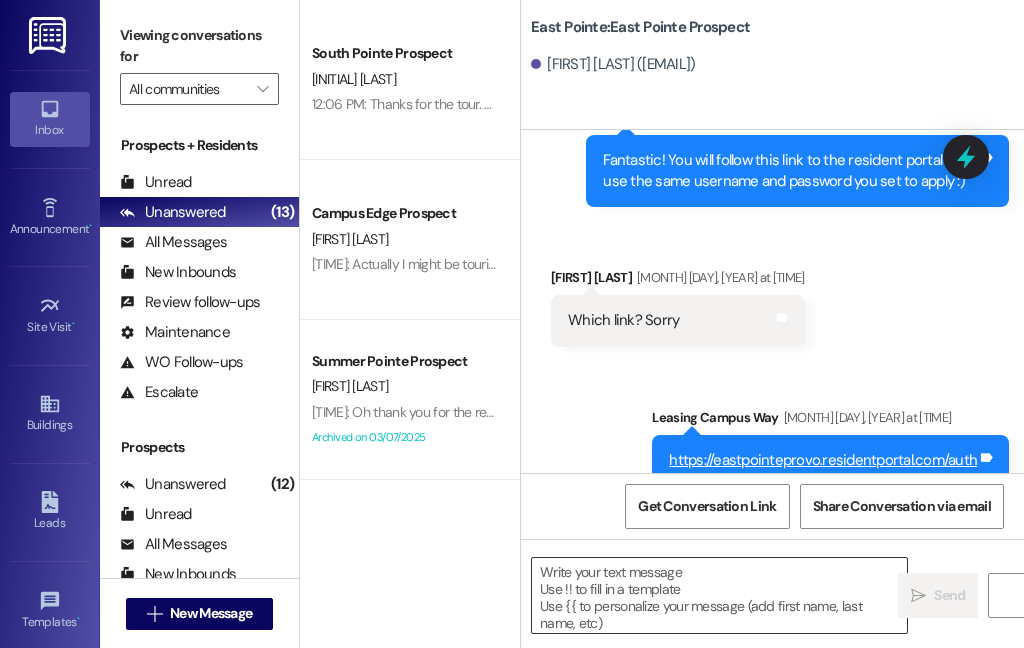 scroll, scrollTop: 2696, scrollLeft: 0, axis: vertical 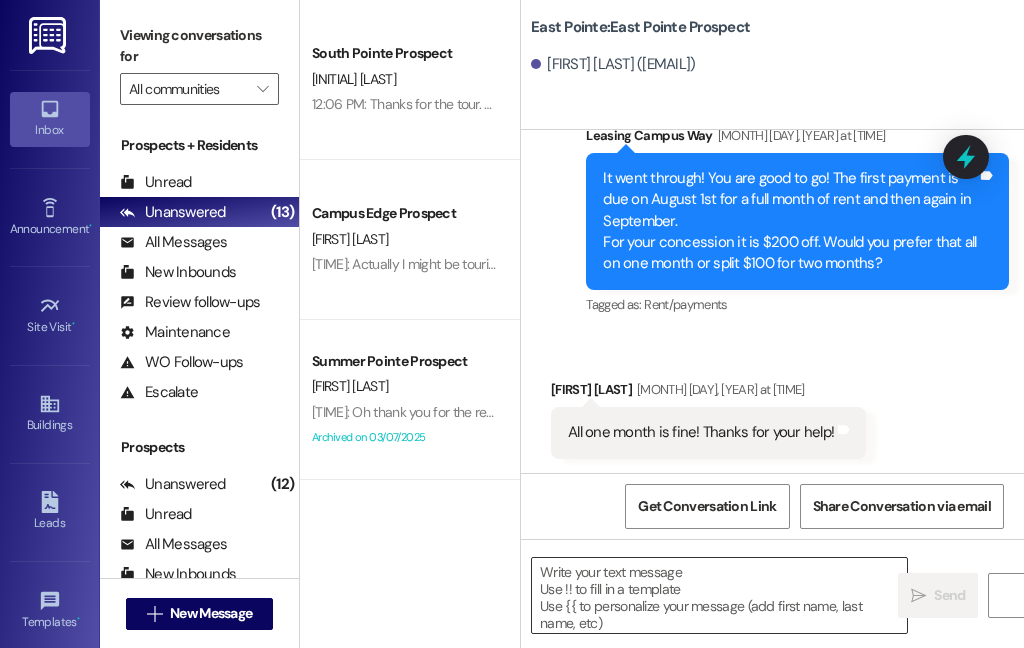 click at bounding box center [719, 595] 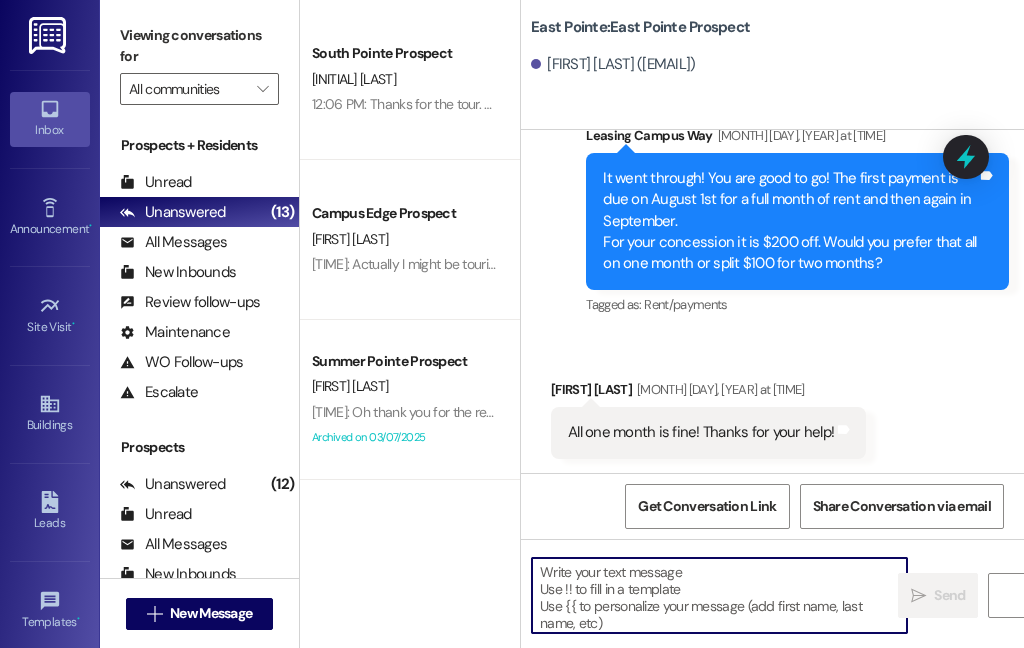 paste on "Hi {{first_name}}!
We're looking forward to having you at our {{property}}! There's a balance on your account that needs to be paid by today. The first installment is due on the month that the lease starts. On the [DATE] late fees are added, I'll remove any late fees that are added for this month as a courtesy. Please login to your resident portal and make that payment.
Let us know if you have any questions.
[COMPANY]" 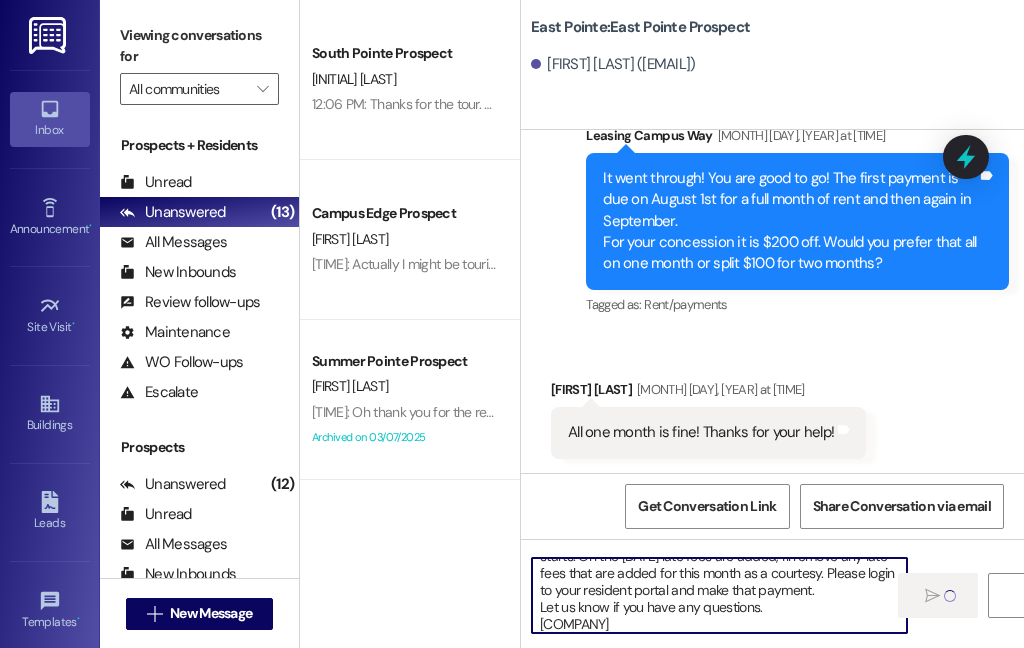 type 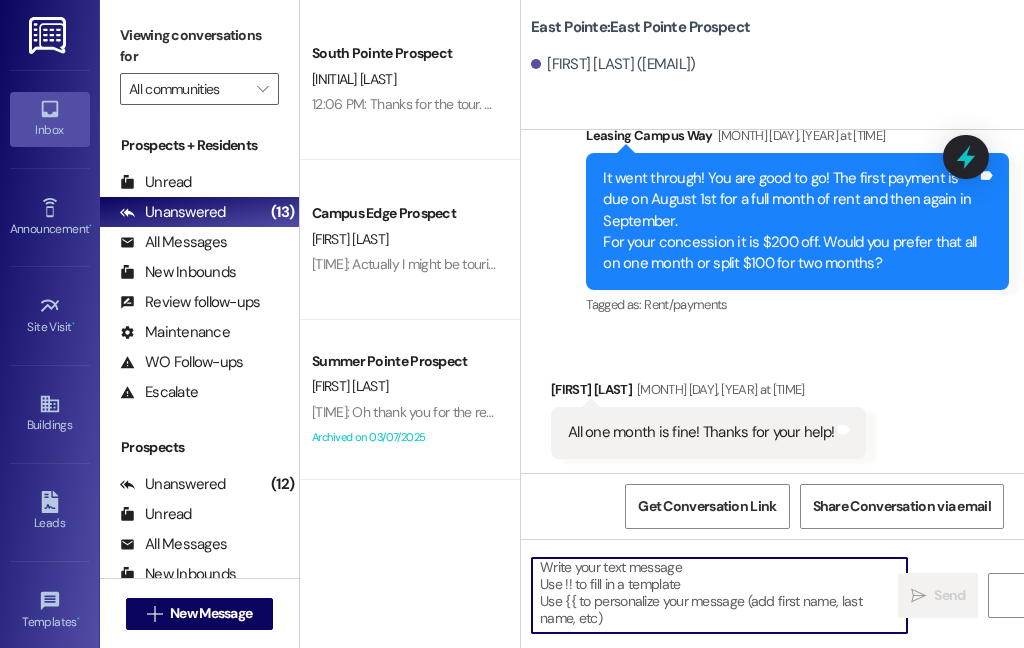 scroll, scrollTop: 4, scrollLeft: 0, axis: vertical 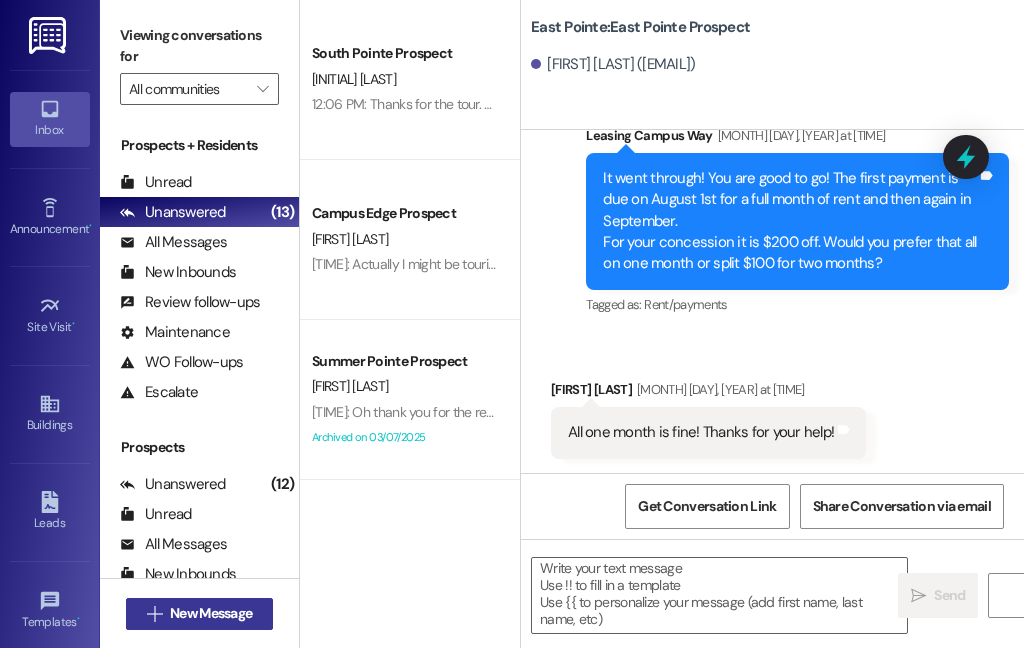 click on "New Message" at bounding box center [211, 613] 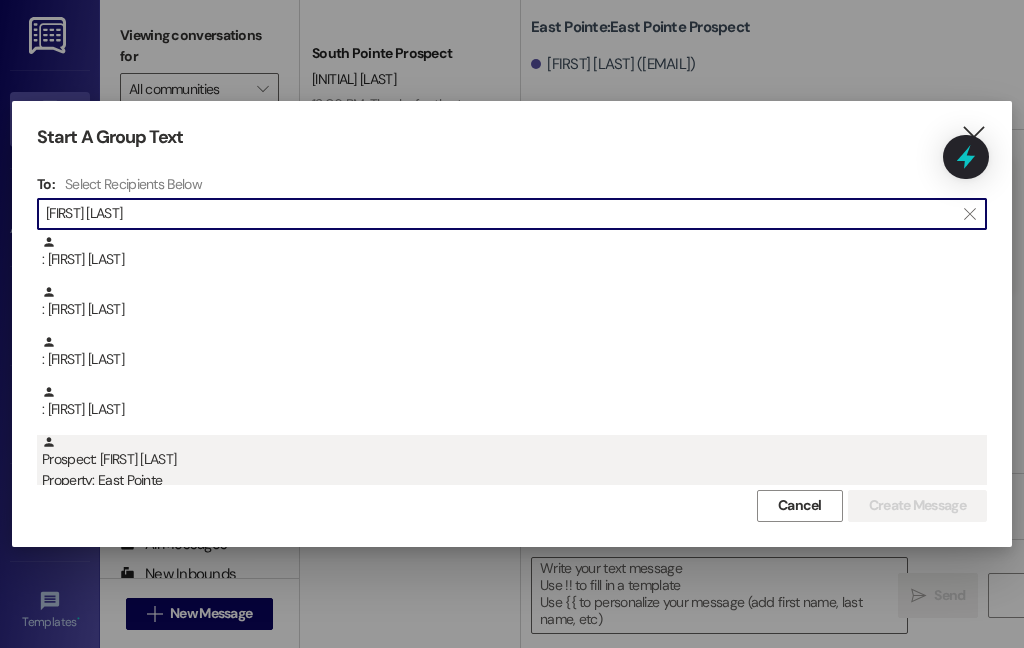 type on "[FIRST] [LAST]" 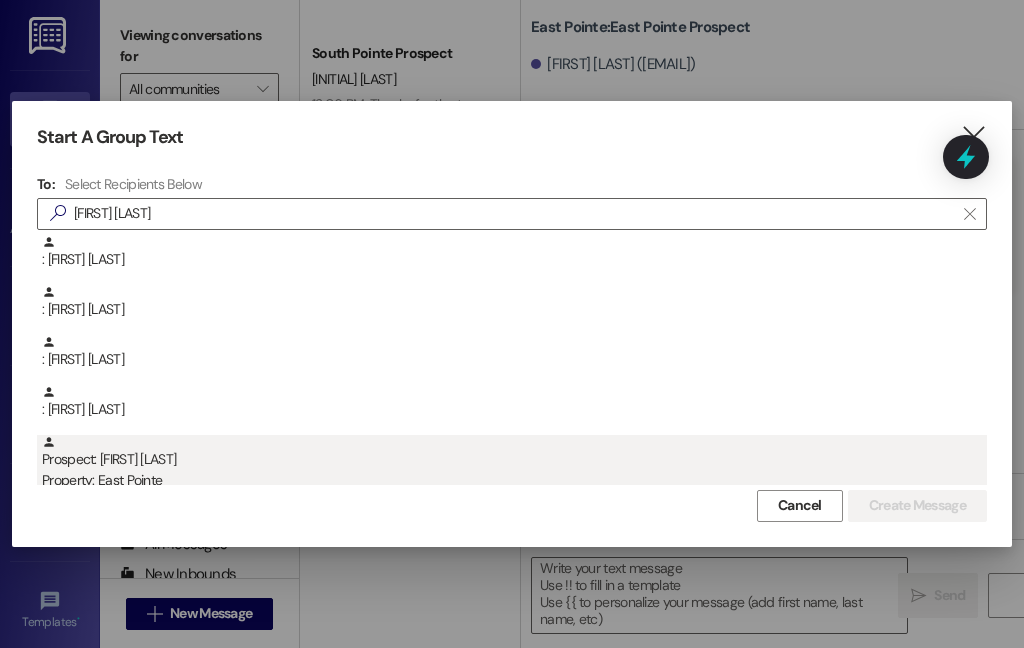 click on "Prospect: [FIRST] [LAST] Property: East Pointe" at bounding box center [514, 463] 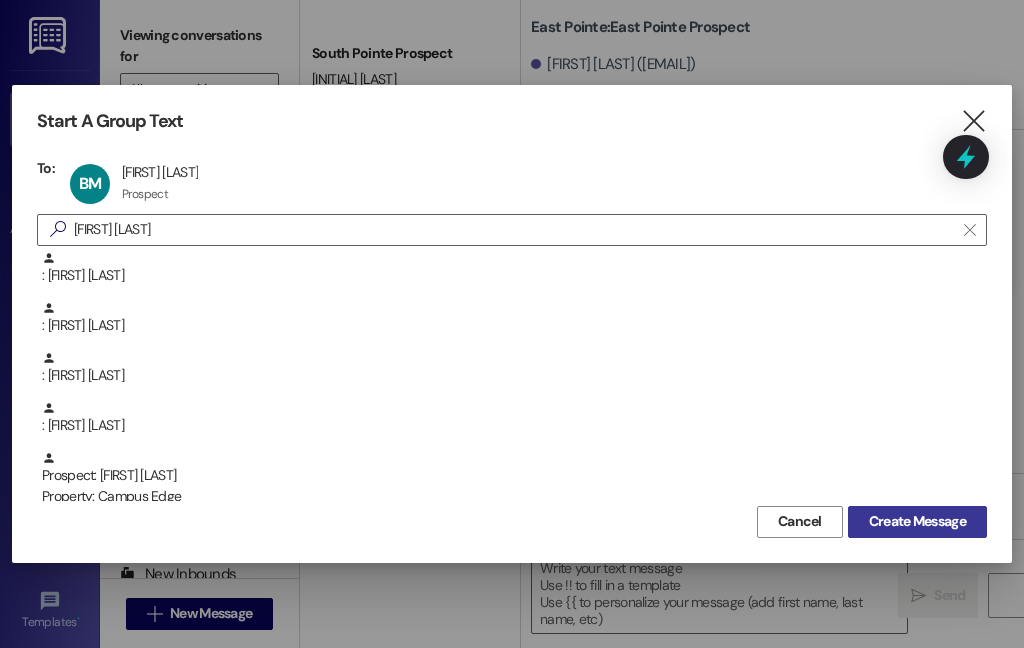 click on "Create Message" at bounding box center (917, 521) 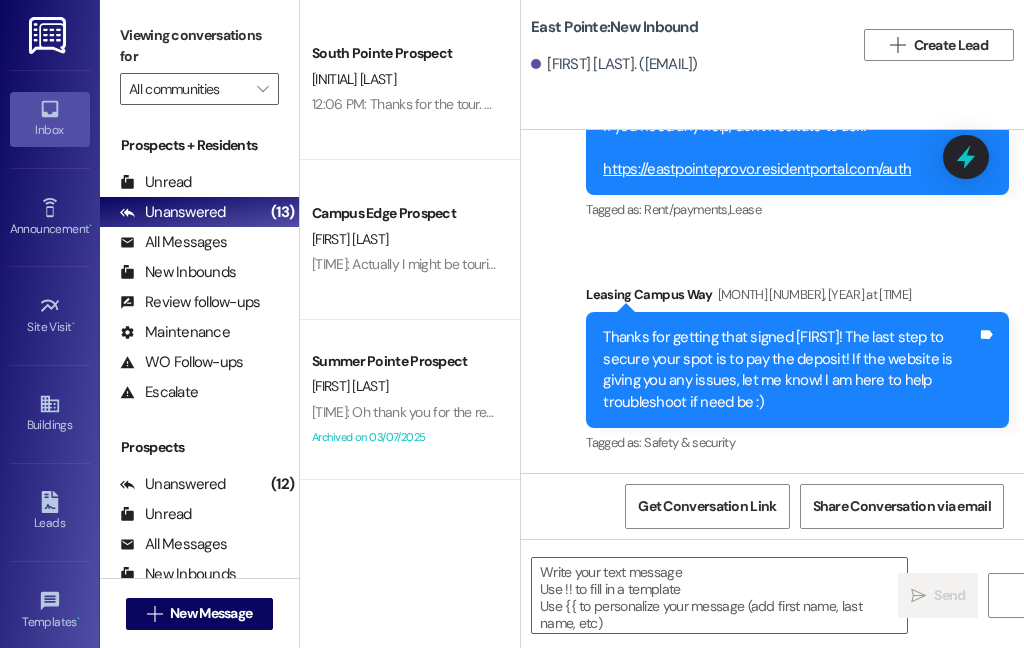 scroll, scrollTop: 1053, scrollLeft: 0, axis: vertical 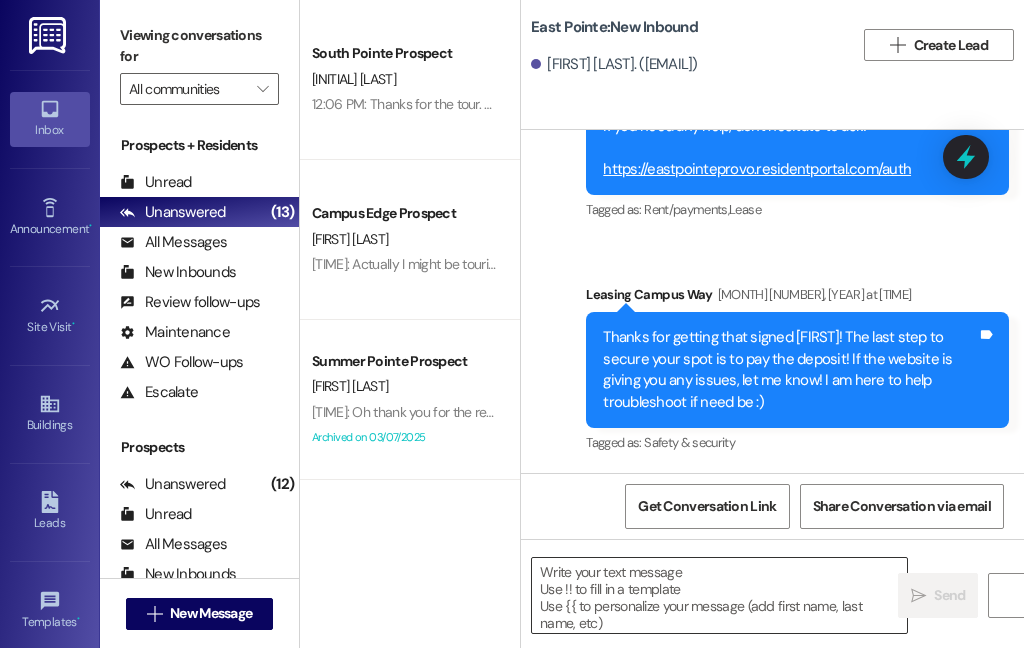 click at bounding box center [719, 595] 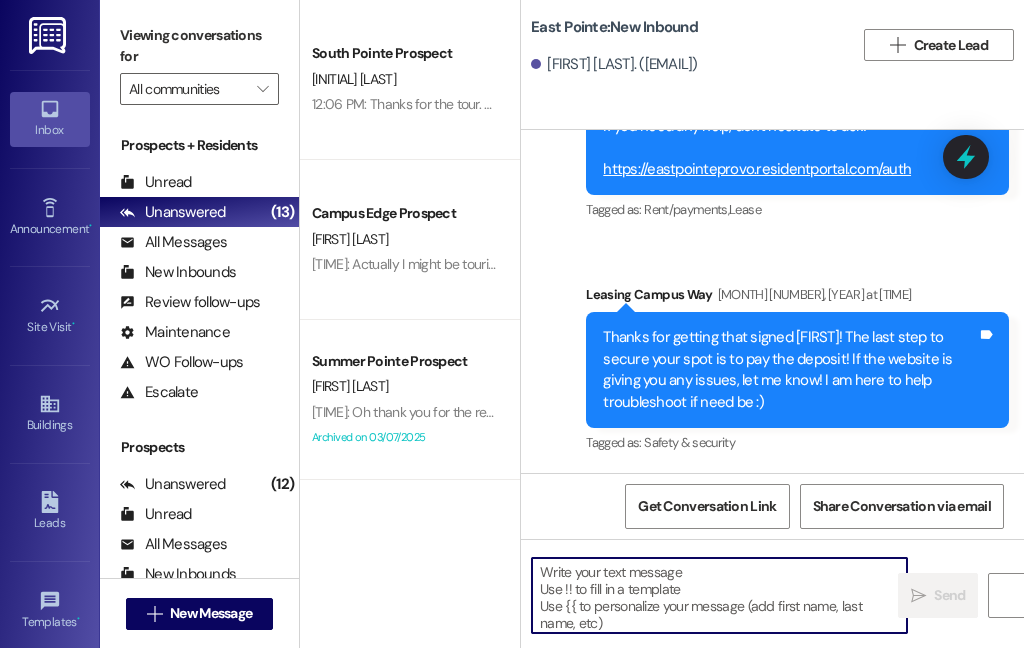paste on "Hi {{first_name}}!
We're looking forward to having you at our {{property}}! There's a balance on your account that needs to be paid by today. The first installment is due on the month that the lease starts. On the [DATE] late fees are added, I'll remove any late fees that are added for this month as a courtesy. Please login to your resident portal and make that payment.
Let us know if you have any questions.
[COMPANY]" 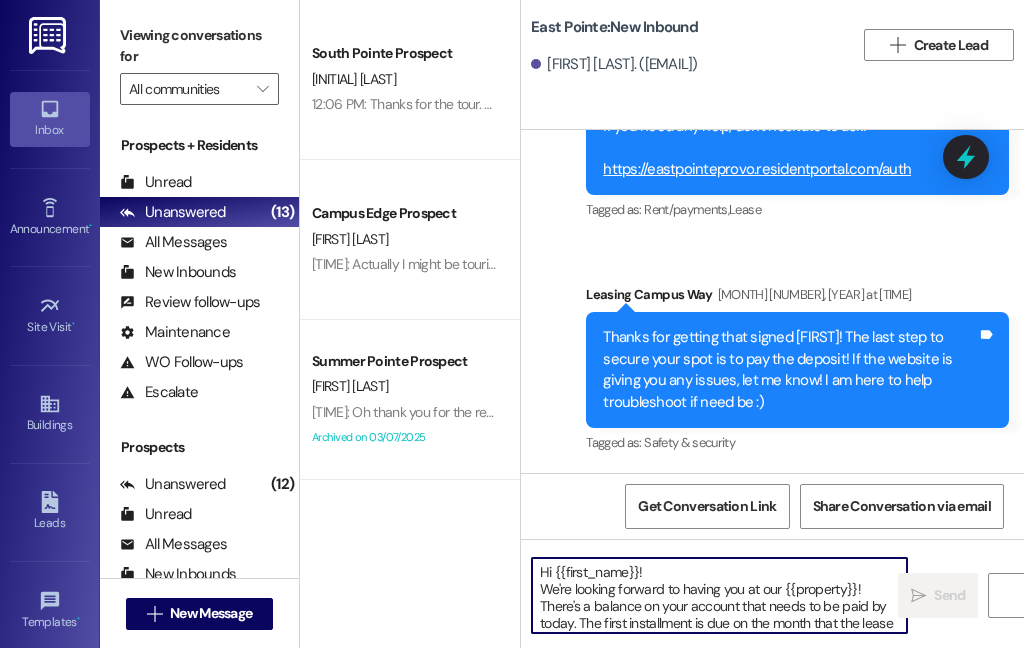 scroll, scrollTop: 84, scrollLeft: 0, axis: vertical 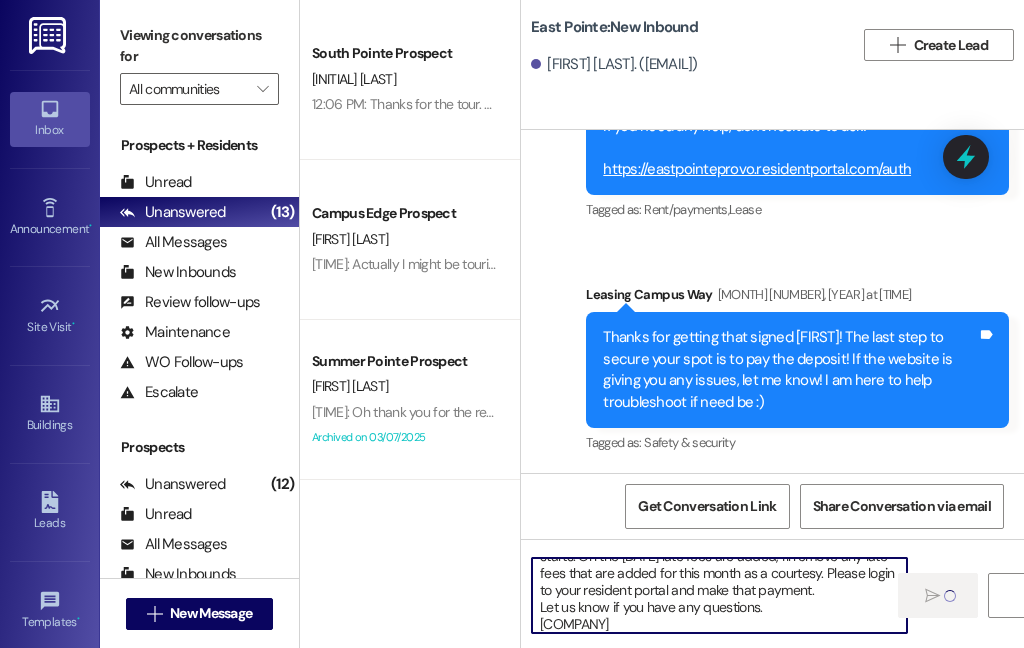 type 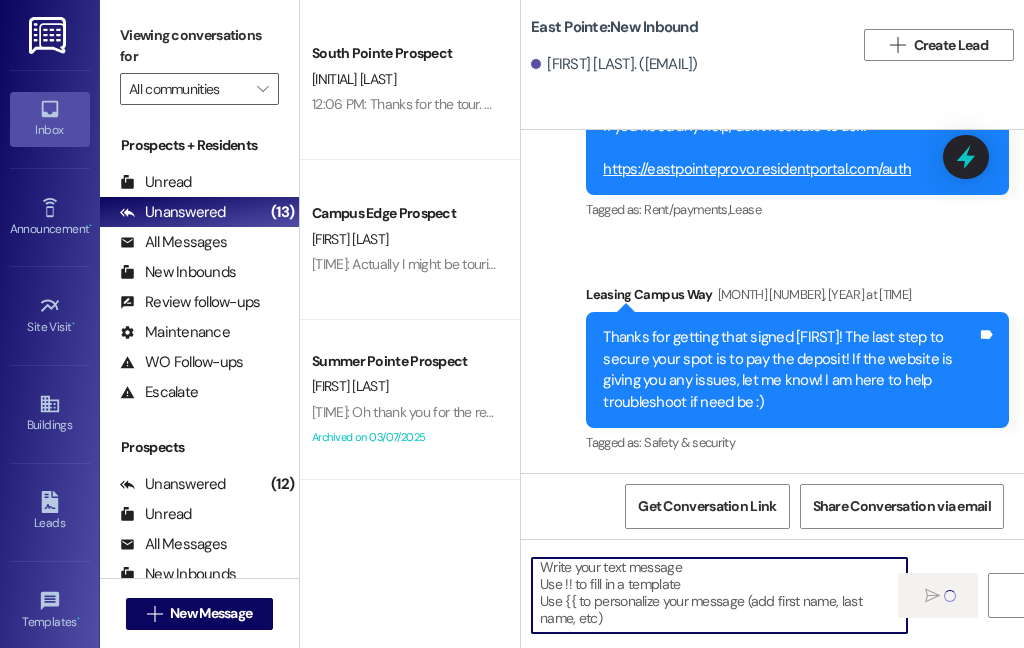 scroll, scrollTop: 4, scrollLeft: 0, axis: vertical 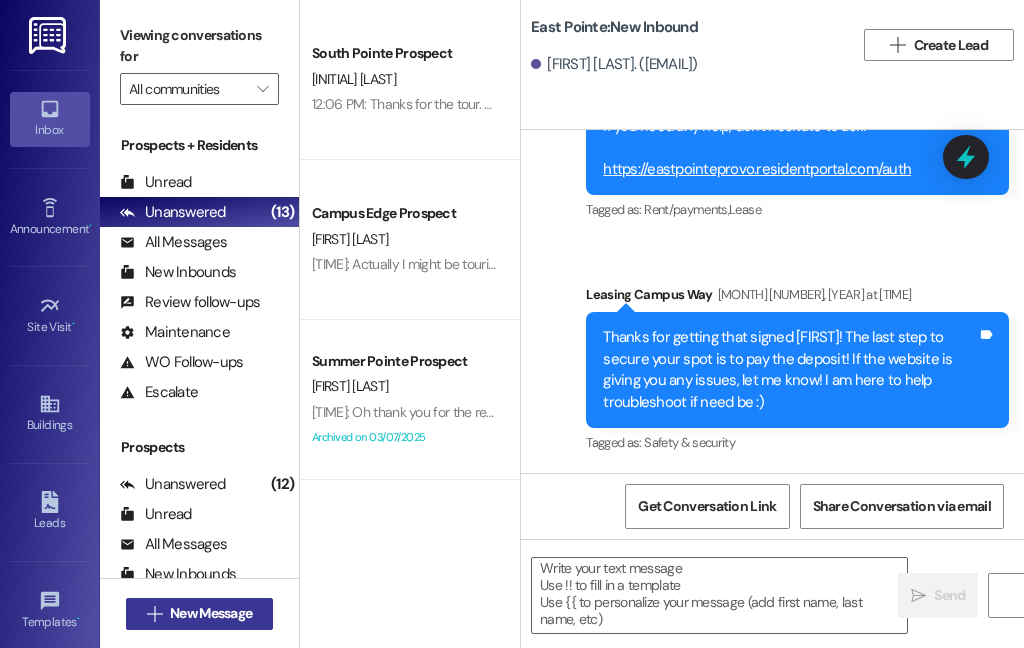 click on "New Message" at bounding box center (211, 613) 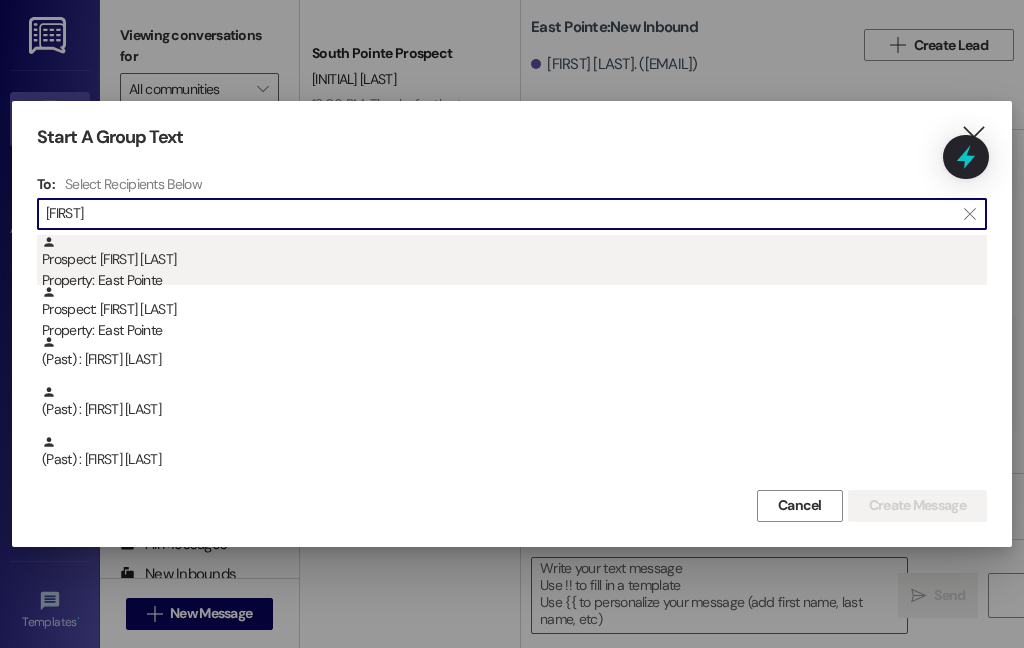 type on "[FIRST]" 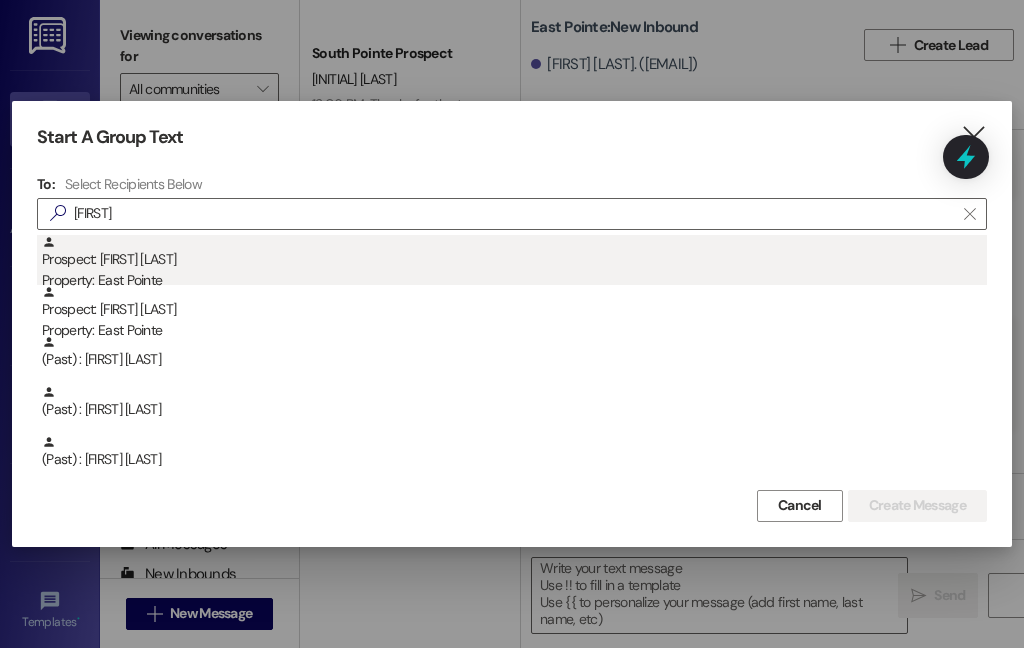 click on "Property: East Pointe" at bounding box center (514, 280) 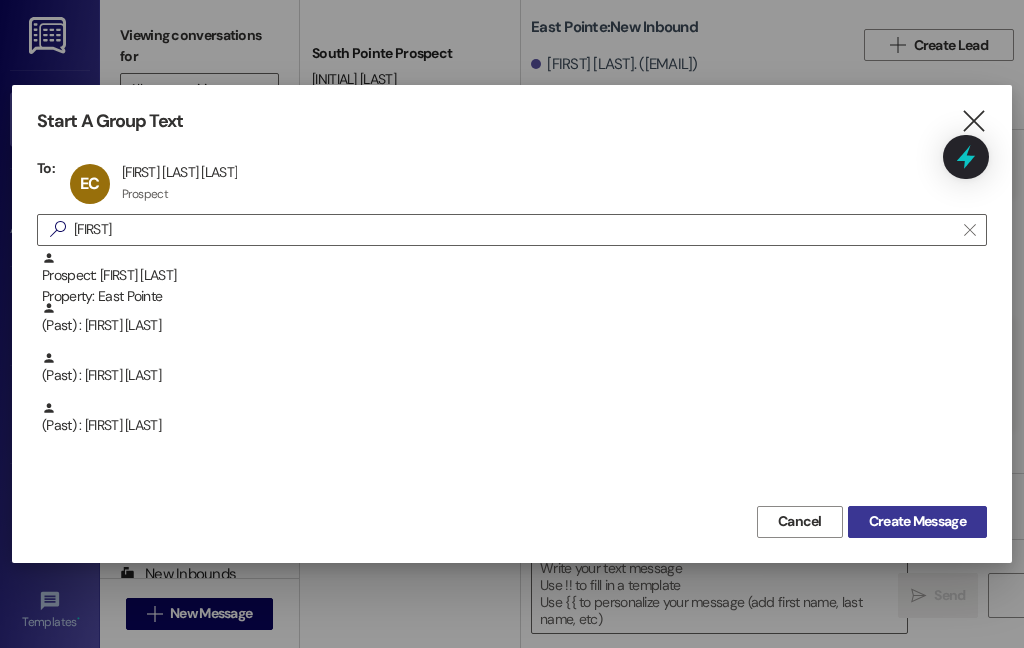 click on "Create Message" at bounding box center [917, 521] 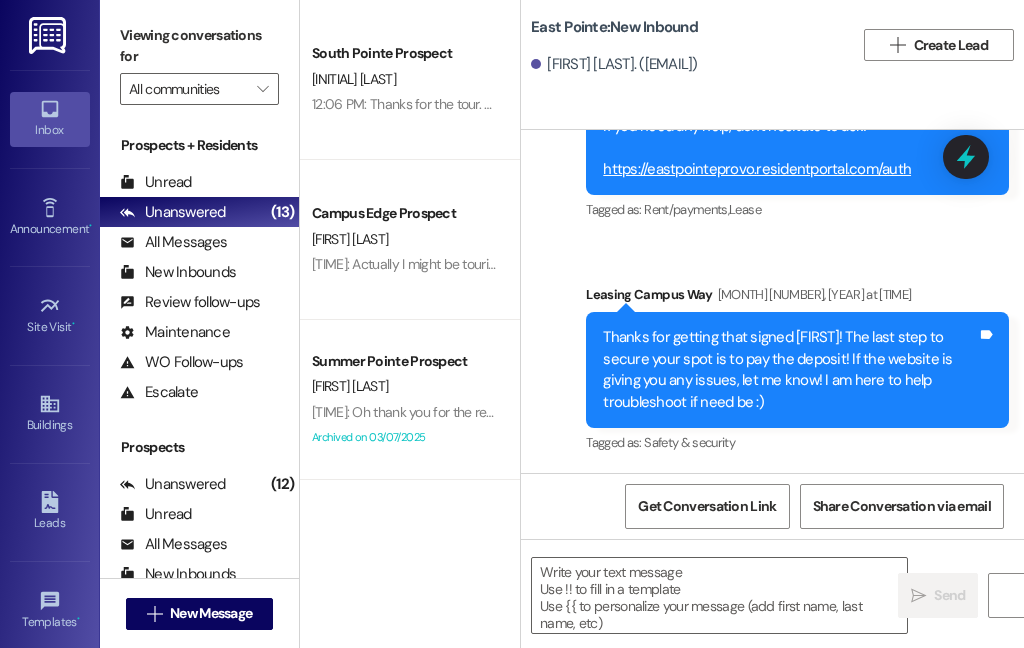scroll, scrollTop: 0, scrollLeft: 0, axis: both 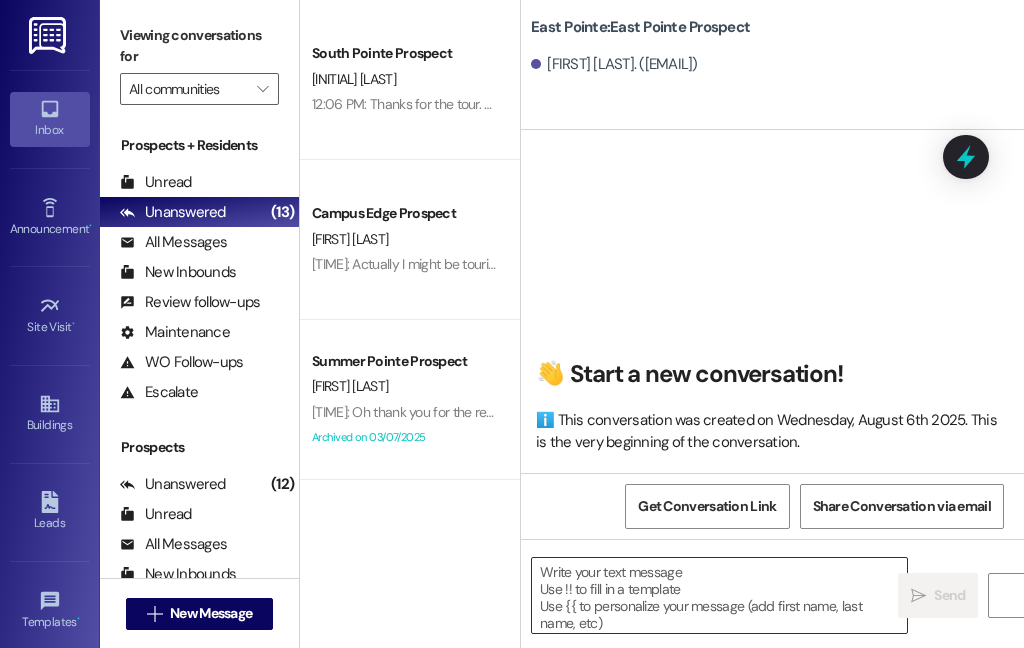 click at bounding box center [719, 595] 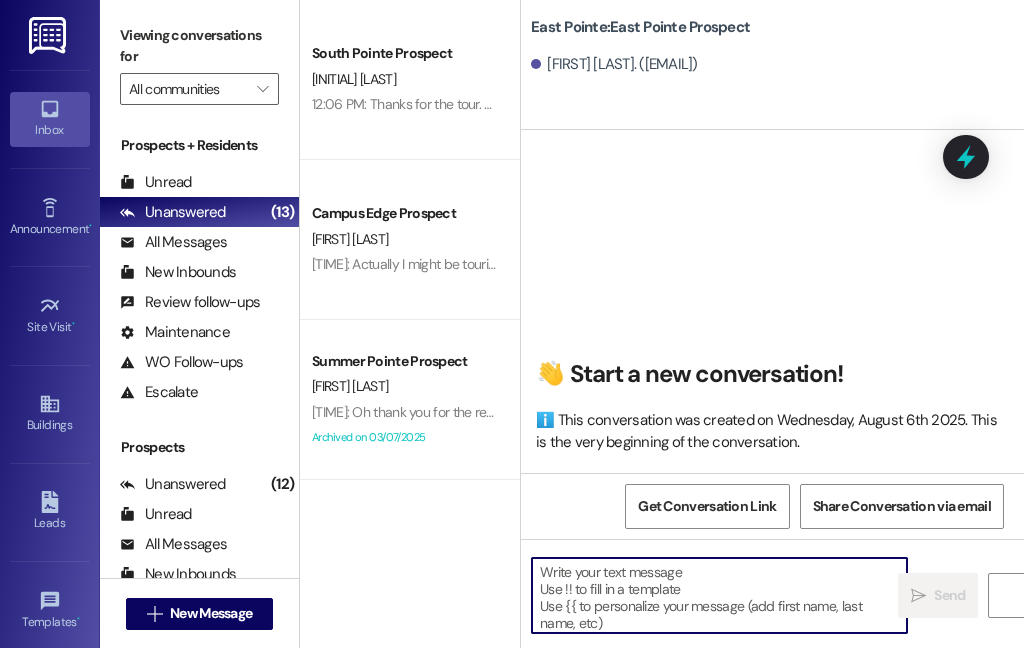paste on "Hi {{first_name}}!
We're looking forward to having you at our {{property}}! There's a balance on your account that needs to be paid by today. The first installment is due on the month that the lease starts. On the [DATE] late fees are added, I'll remove any late fees that are added for this month as a courtesy. Please login to your resident portal and make that payment.
Let us know if you have any questions.
[COMPANY]" 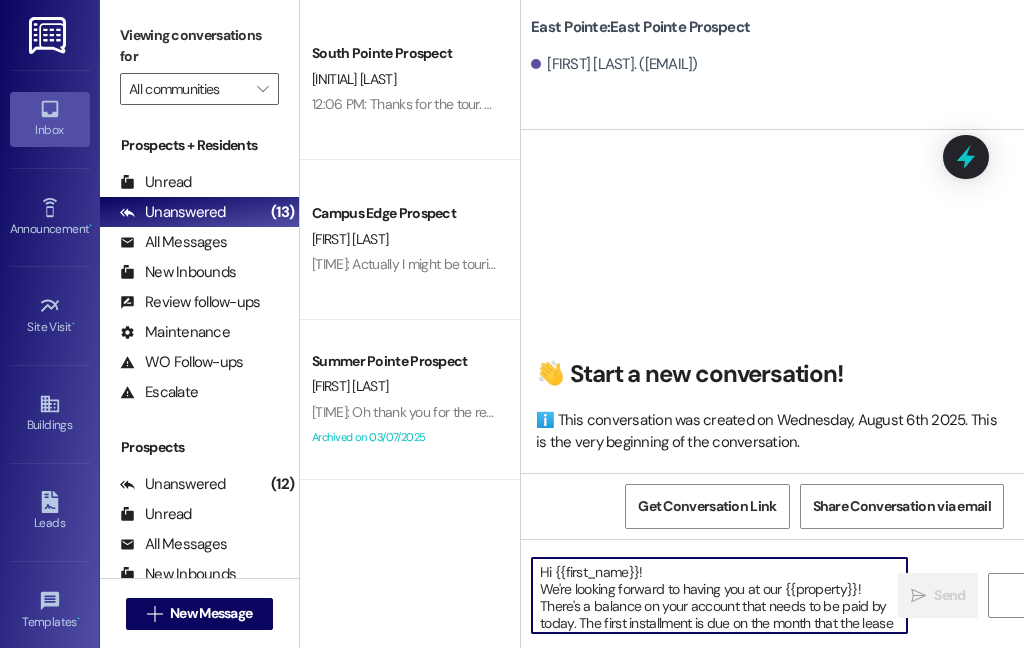 scroll, scrollTop: 84, scrollLeft: 0, axis: vertical 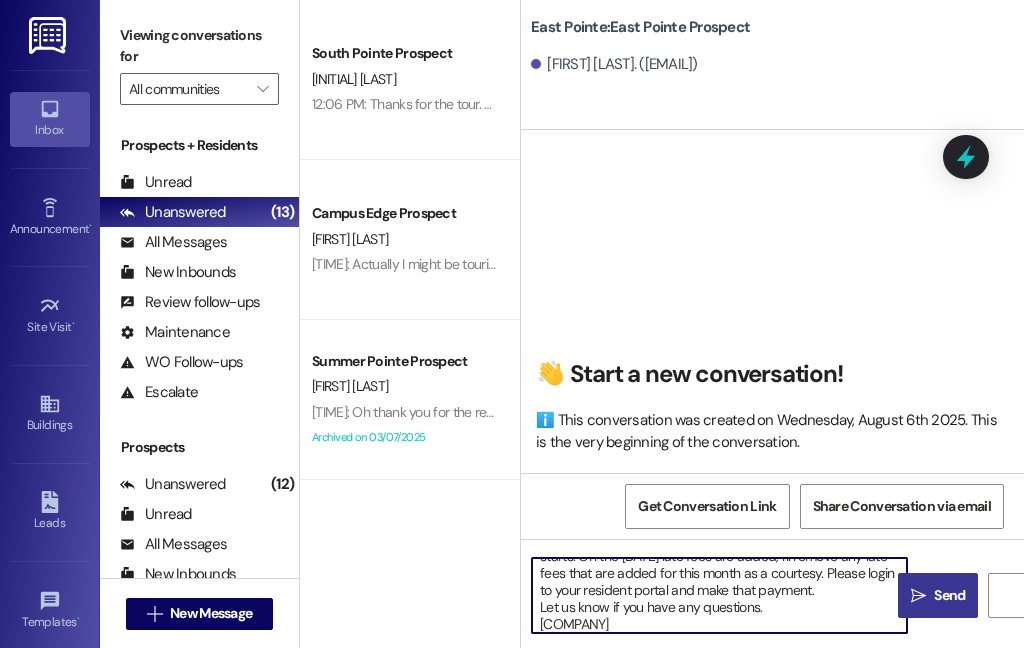 type on "Hi {{first_name}}!
We're looking forward to having you at our {{property}}! There's a balance on your account that needs to be paid by today. The first installment is due on the month that the lease starts. On the [DATE] late fees are added, I'll remove any late fees that are added for this month as a courtesy. Please login to your resident portal and make that payment.
Let us know if you have any questions.
[COMPANY]" 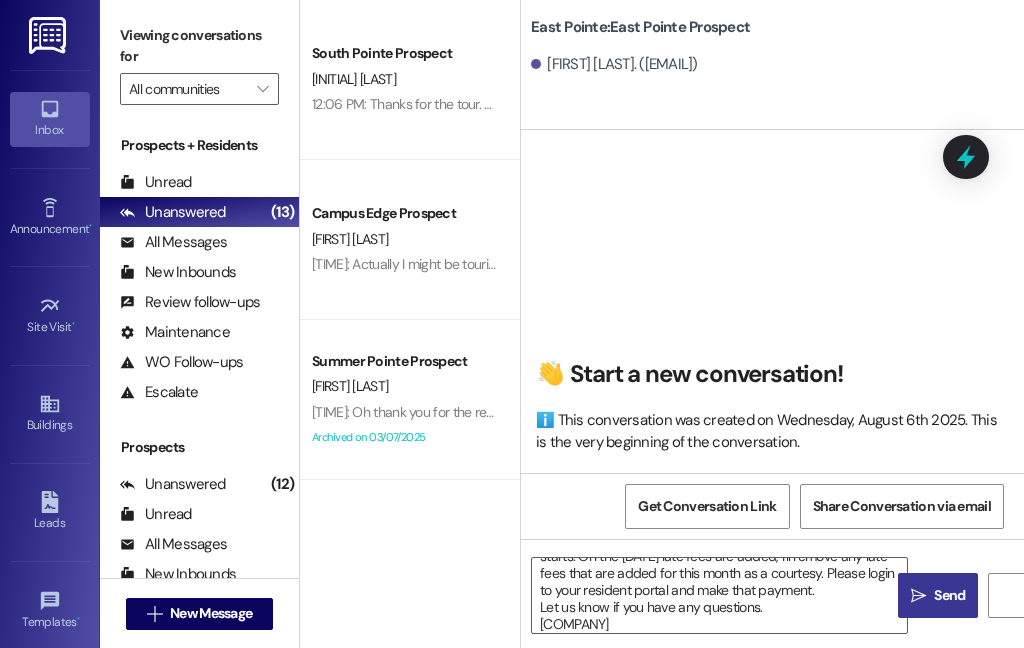 click on "Send" at bounding box center [949, 595] 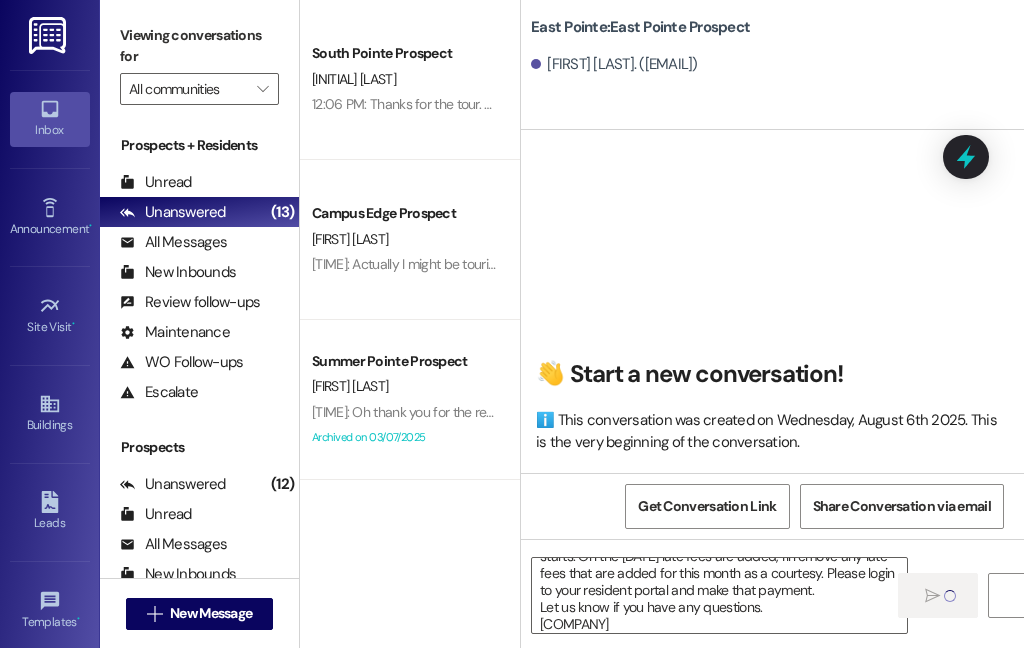 type 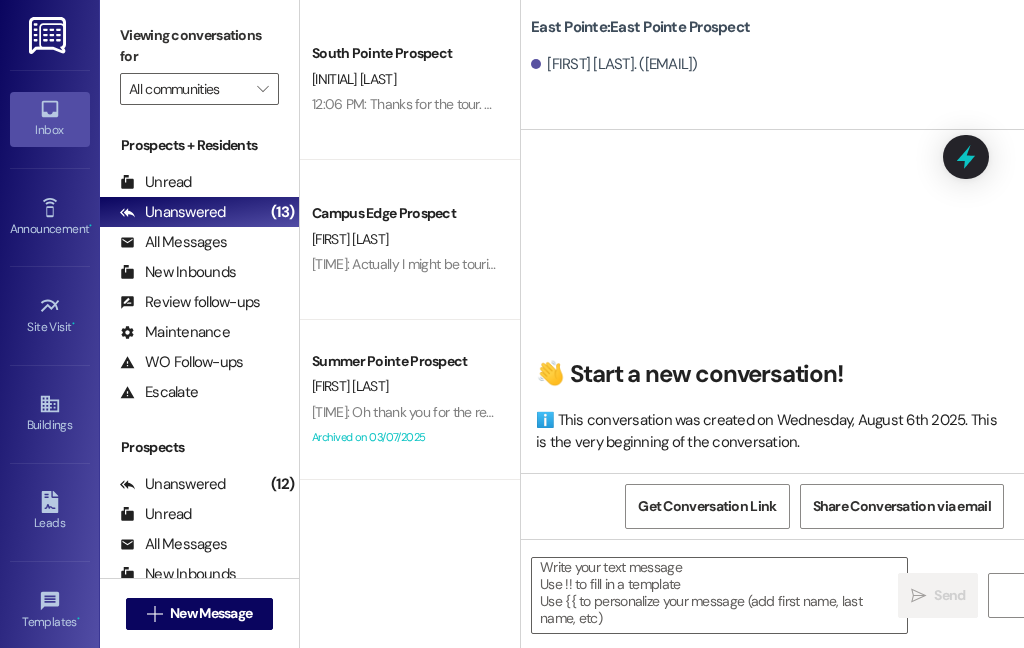 scroll, scrollTop: 4, scrollLeft: 0, axis: vertical 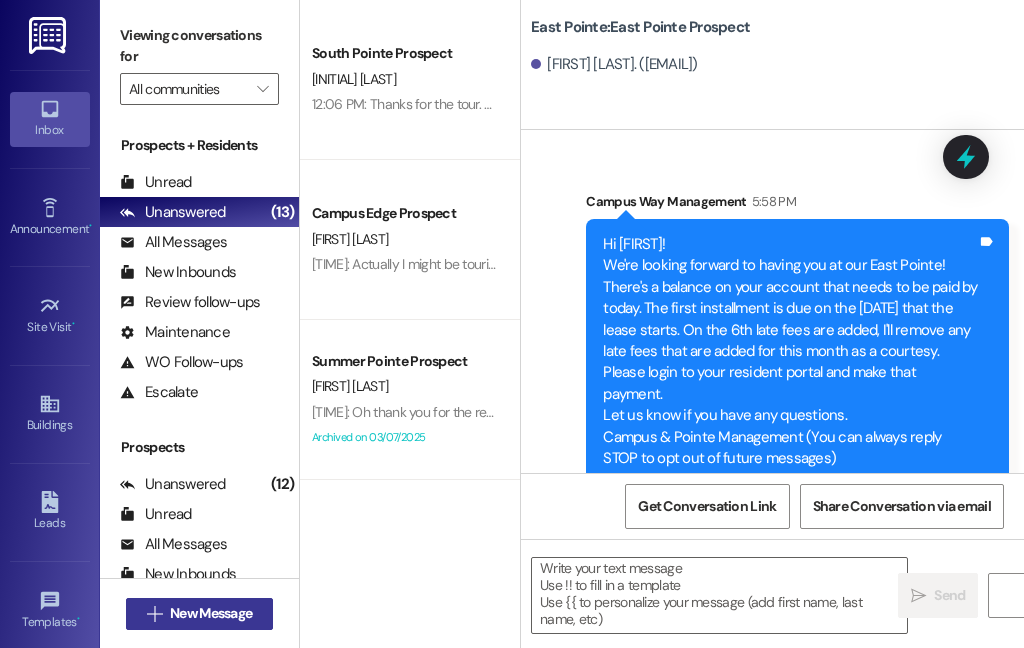 click on "New Message" at bounding box center [211, 613] 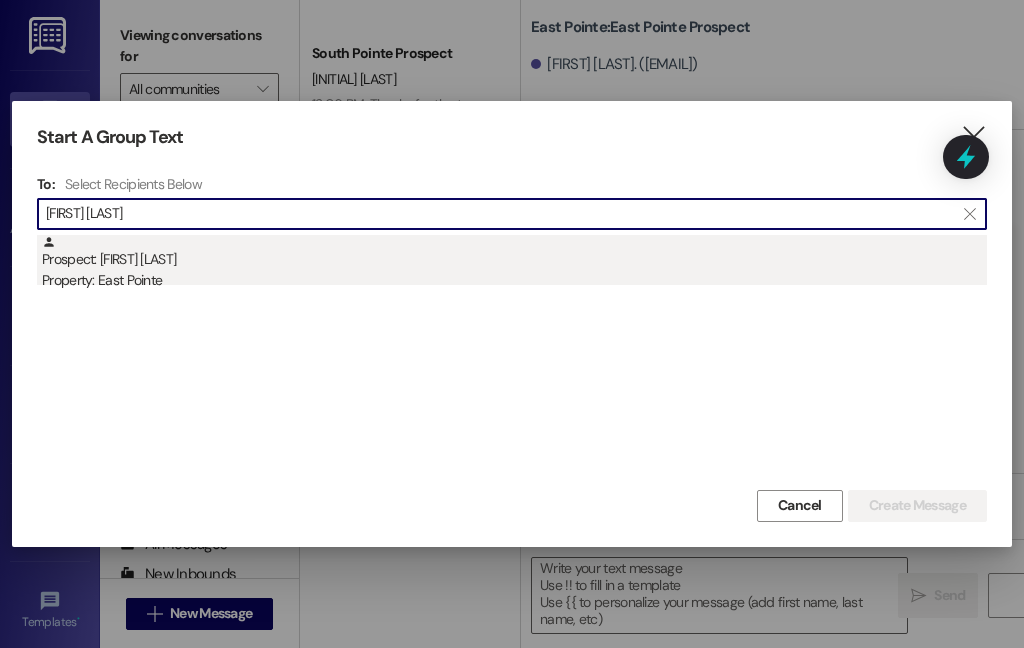 type on "[FIRST] [LAST]" 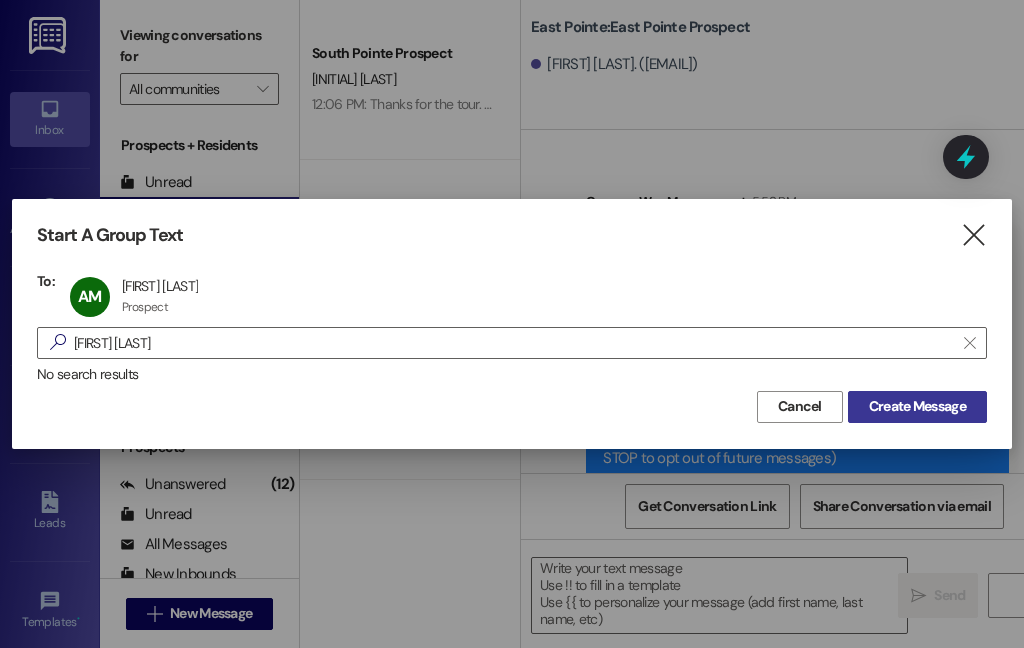 click on "Create Message" at bounding box center [917, 406] 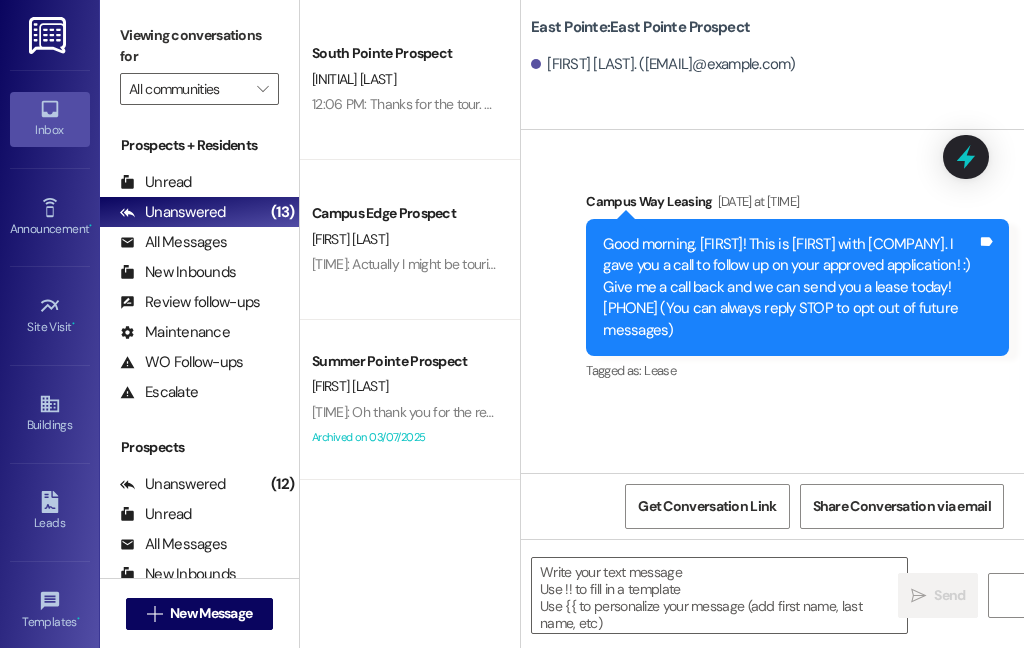 scroll, scrollTop: 0, scrollLeft: 0, axis: both 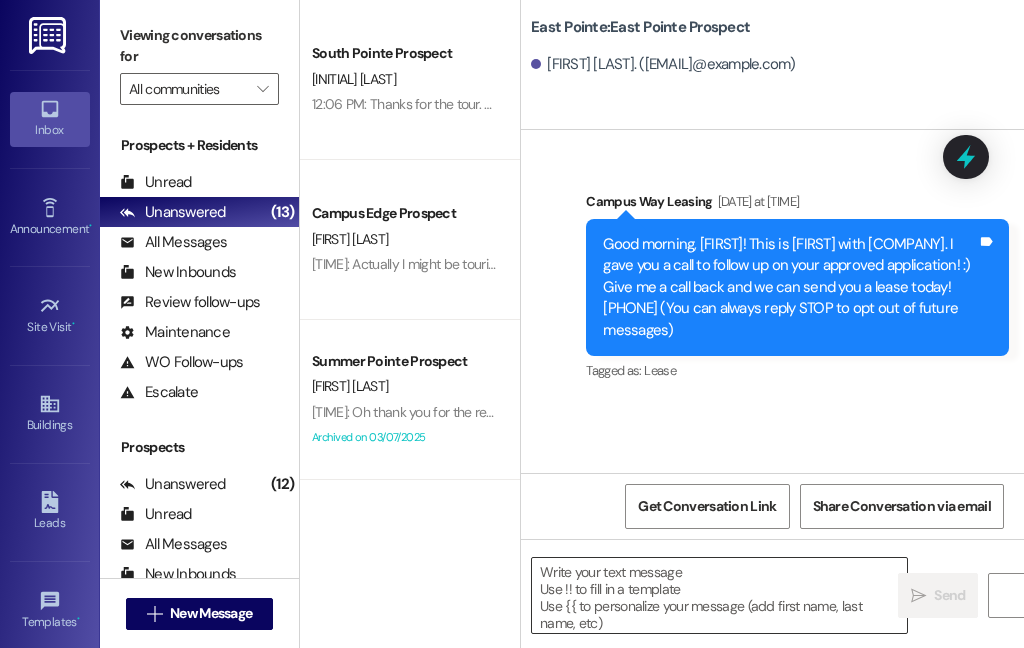 click at bounding box center [719, 595] 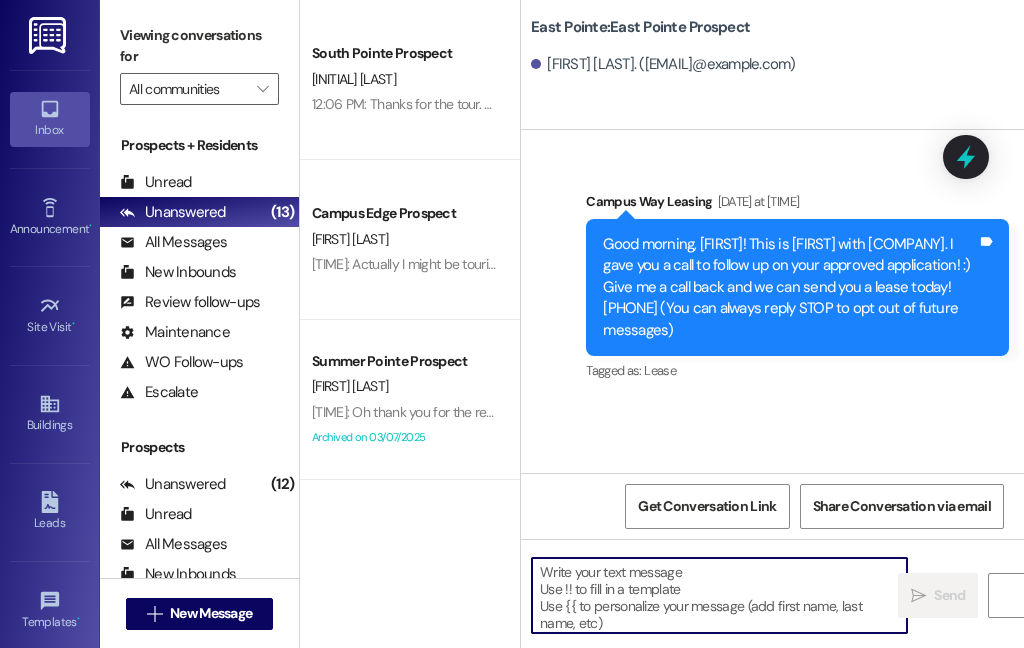 paste on "Hi {{first_name}}!
We're looking forward to having you at our {{property}}! There's a balance on your account that needs to be paid by today. The first installment is due on the month that the lease starts. On the [DATE] late fees are added, I'll remove any late fees that are added for this month as a courtesy. Please login to your resident portal and make that payment.
Let us know if you have any questions.
[COMPANY]" 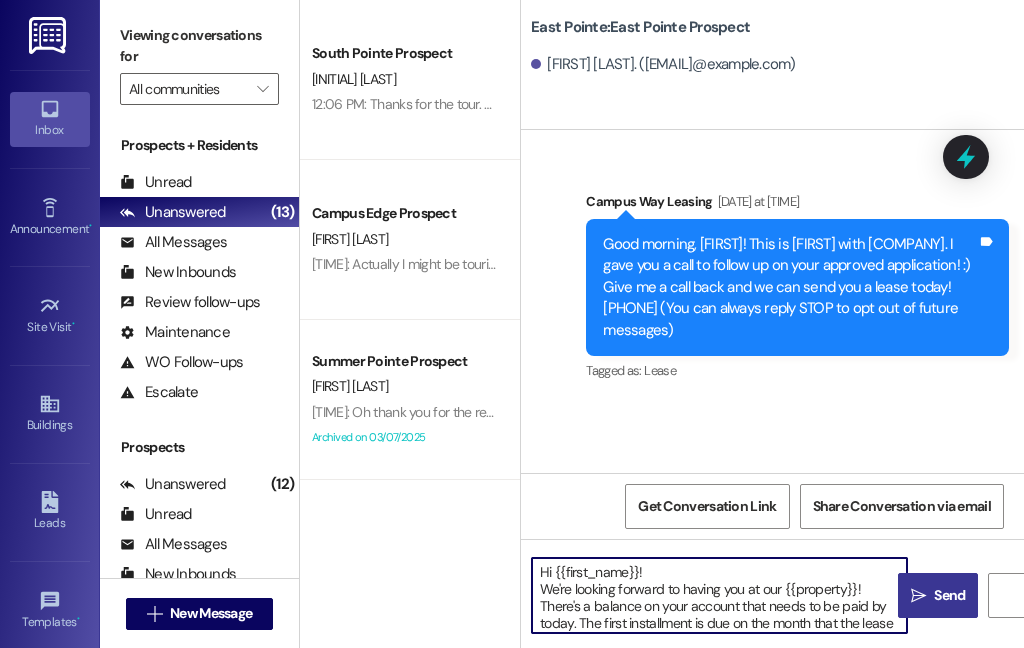 scroll, scrollTop: 84, scrollLeft: 0, axis: vertical 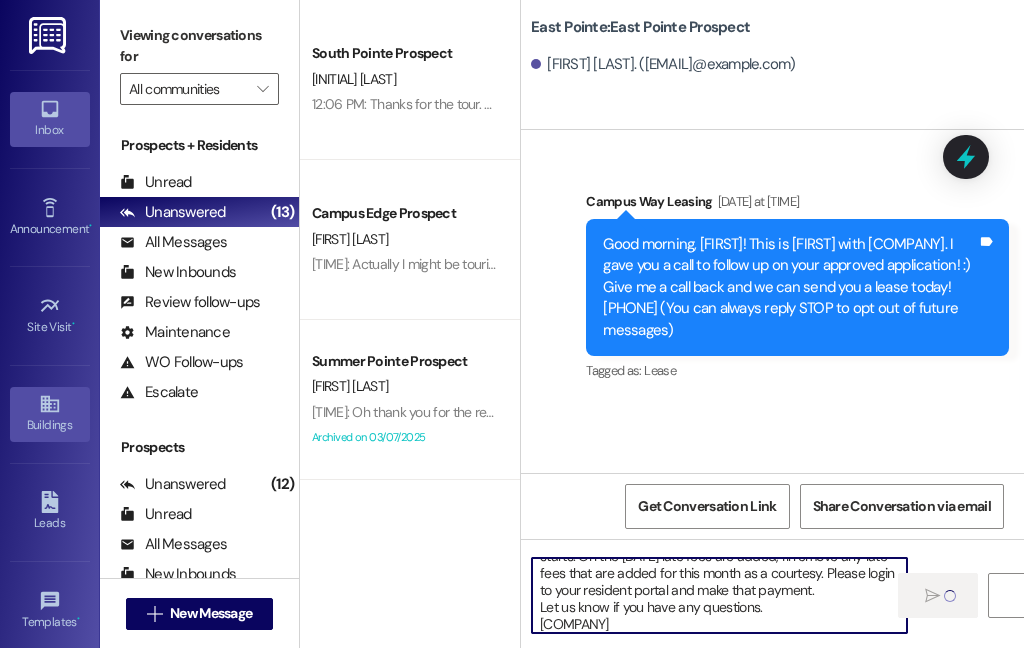 type 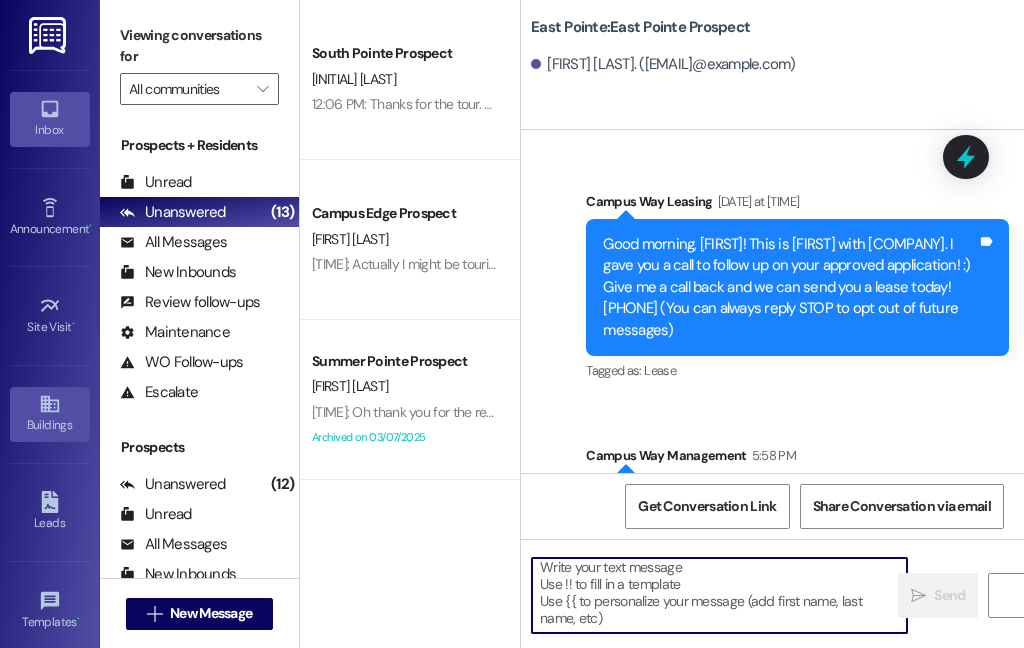 scroll, scrollTop: 4, scrollLeft: 0, axis: vertical 